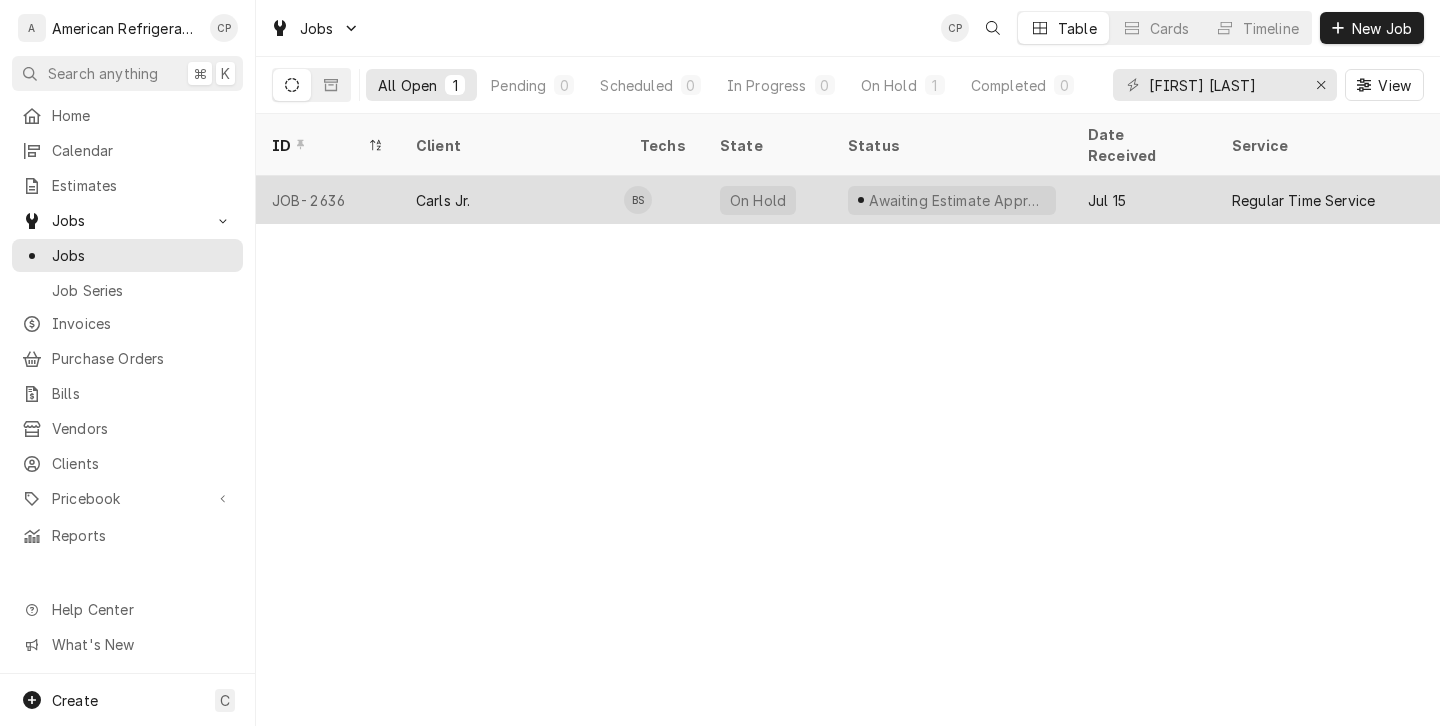 scroll, scrollTop: 0, scrollLeft: 0, axis: both 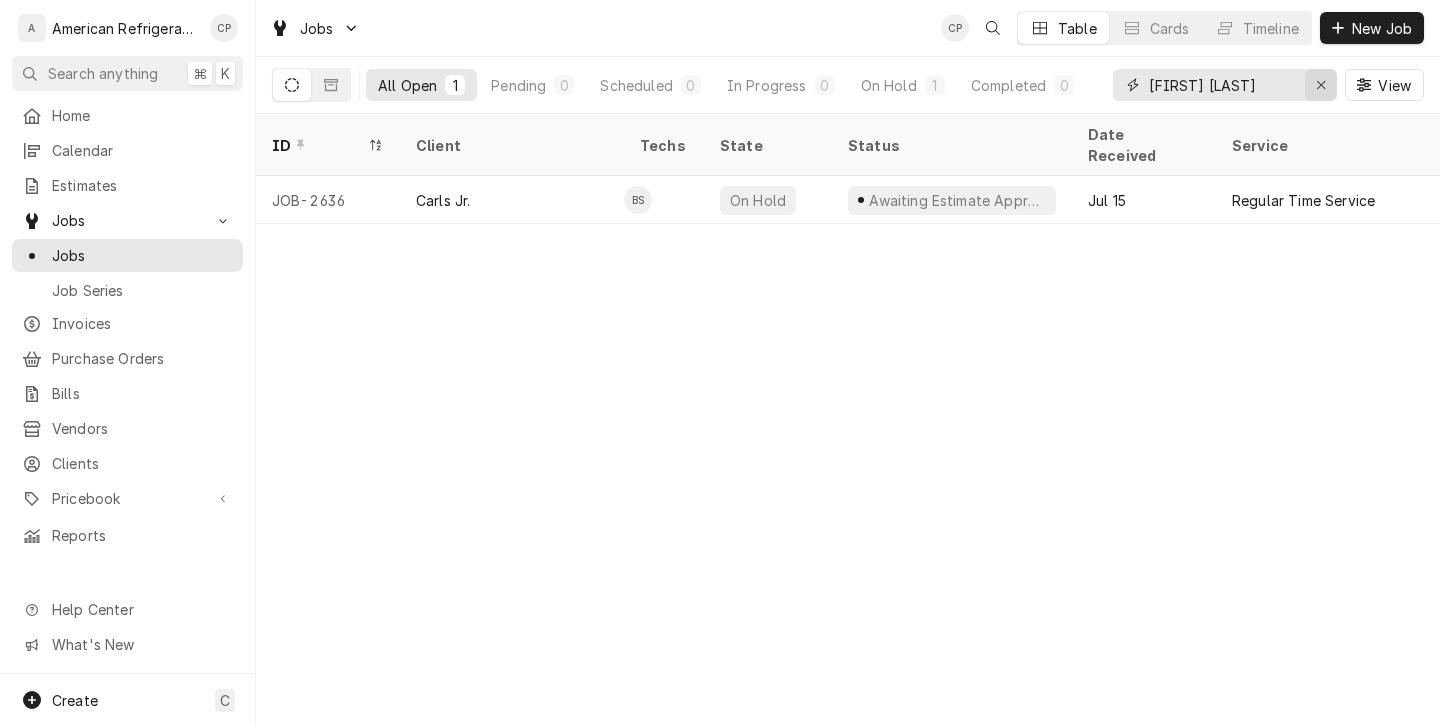 click 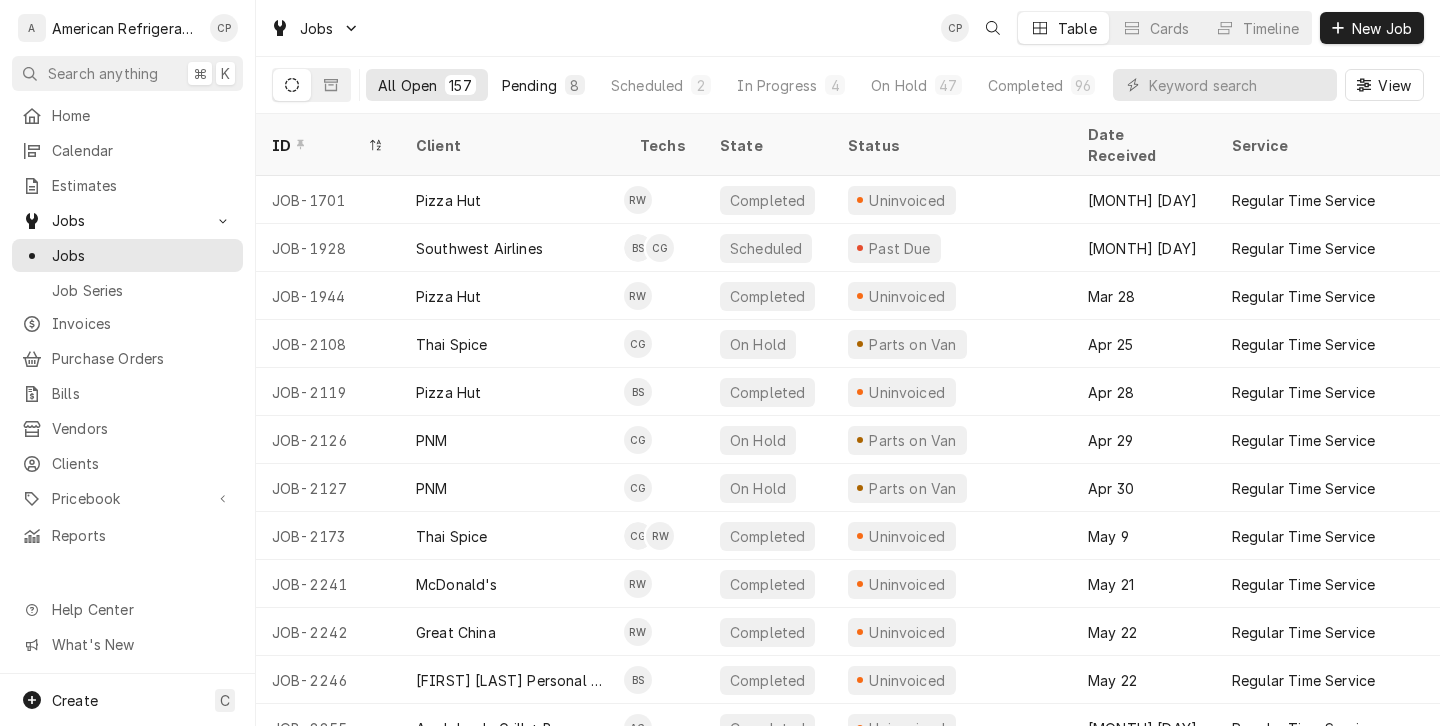 click on "Pending 8" at bounding box center [543, 85] 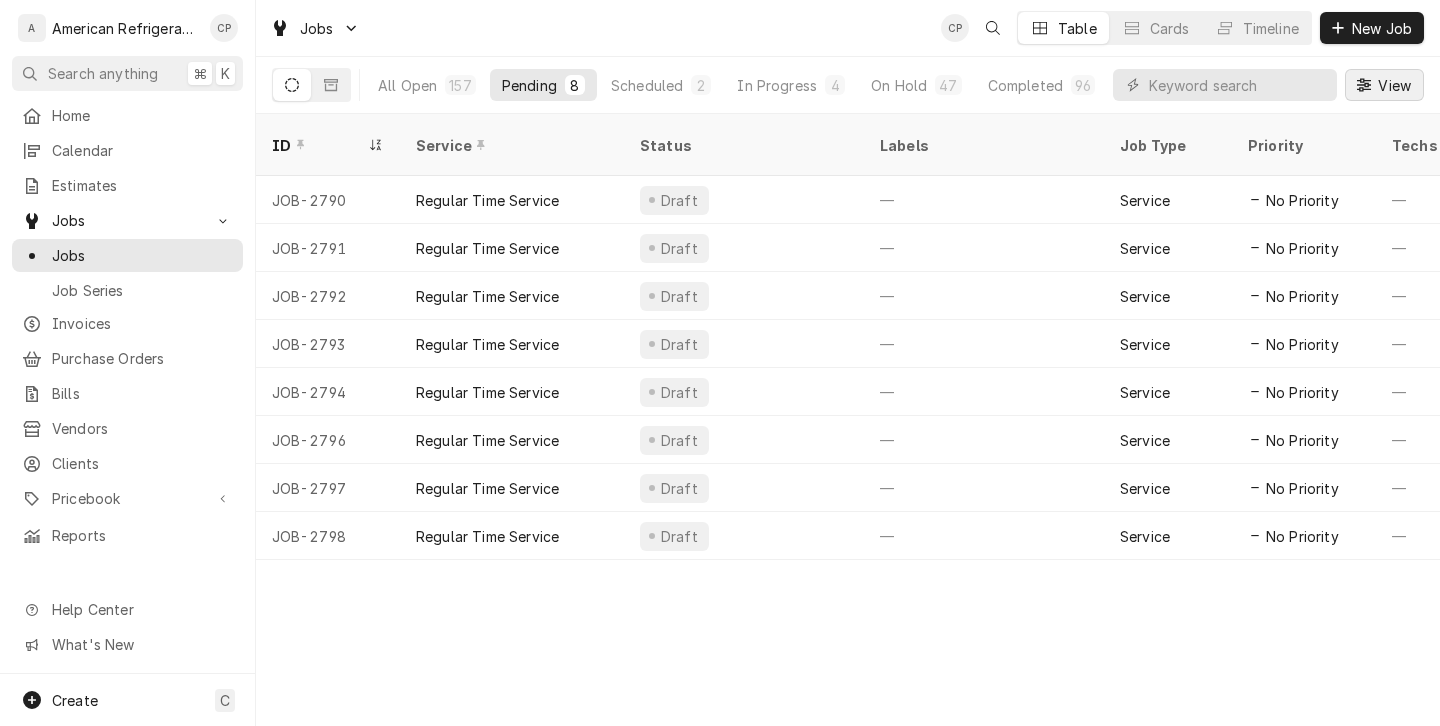 click on "View" at bounding box center [1384, 85] 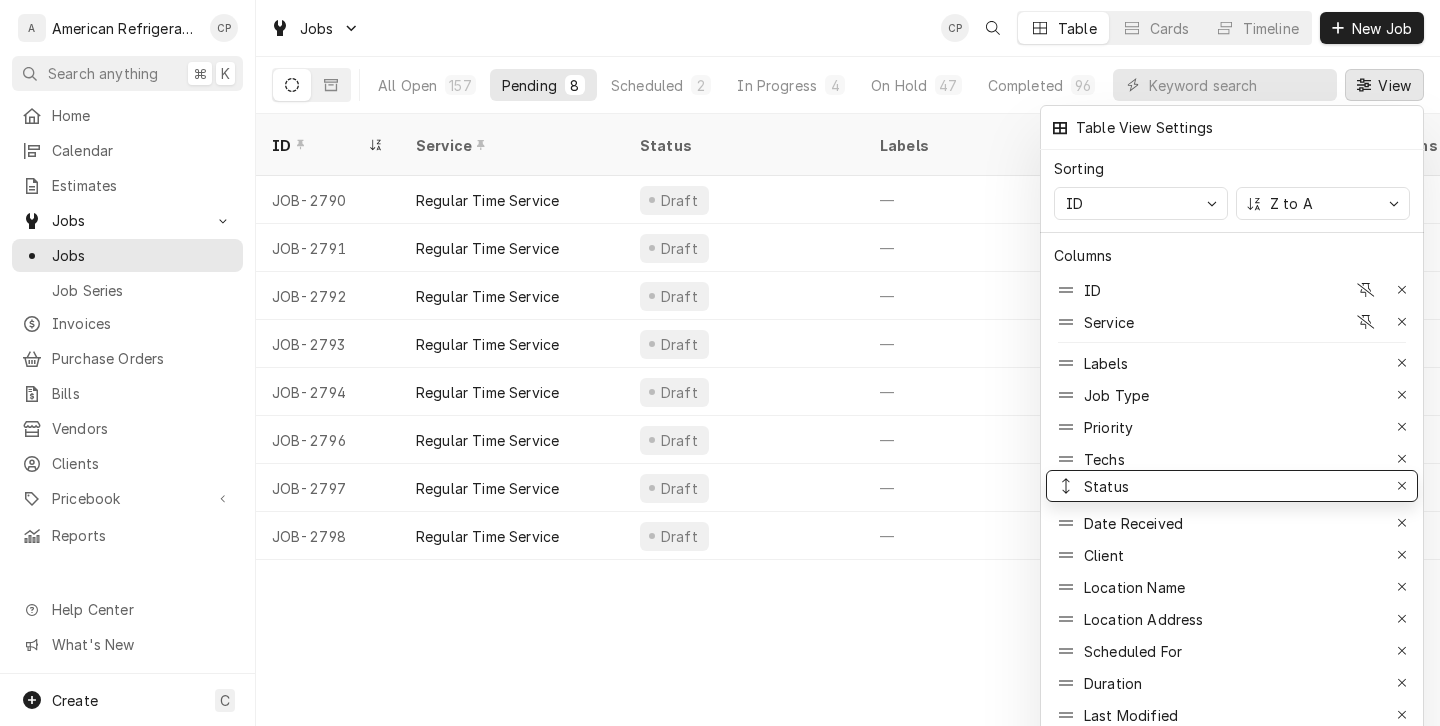 drag, startPoint x: 1063, startPoint y: 348, endPoint x: 1068, endPoint y: 473, distance: 125.09996 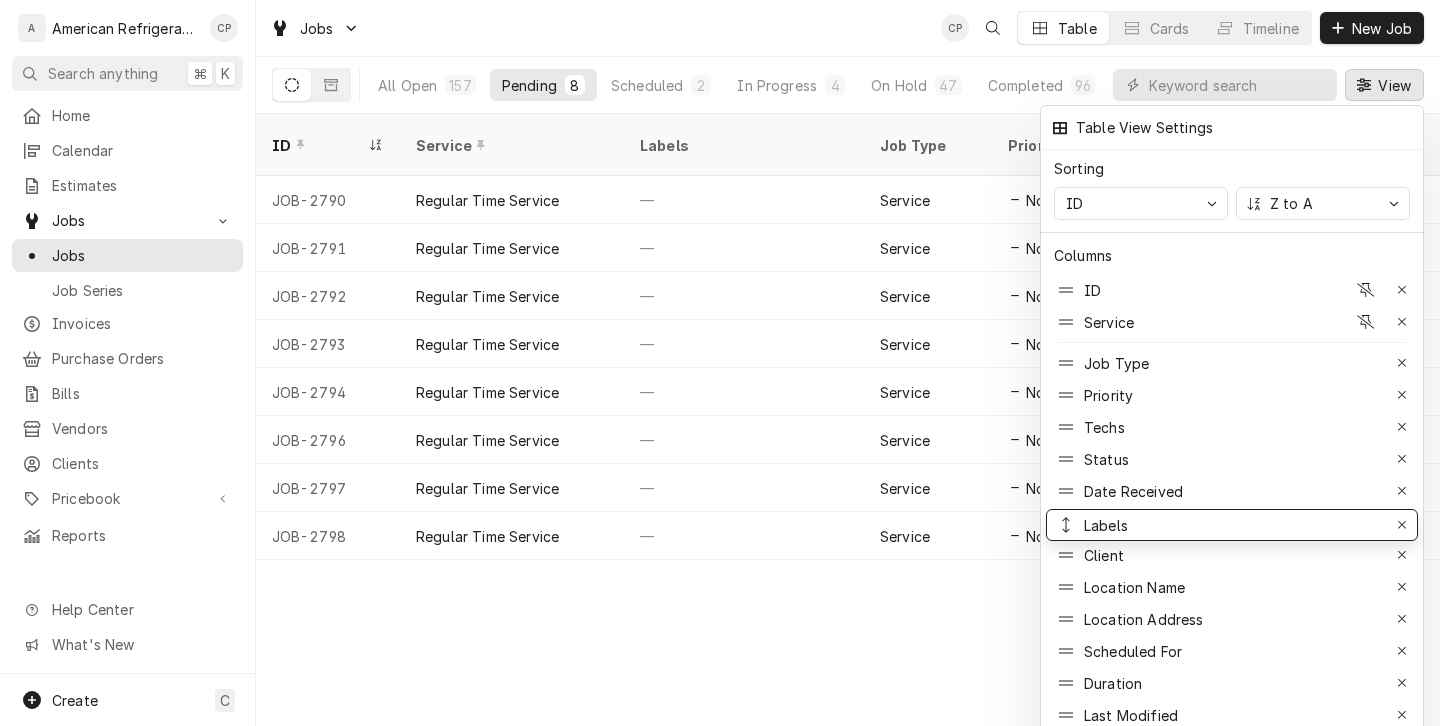 drag, startPoint x: 1068, startPoint y: 349, endPoint x: 1069, endPoint y: 517, distance: 168.00298 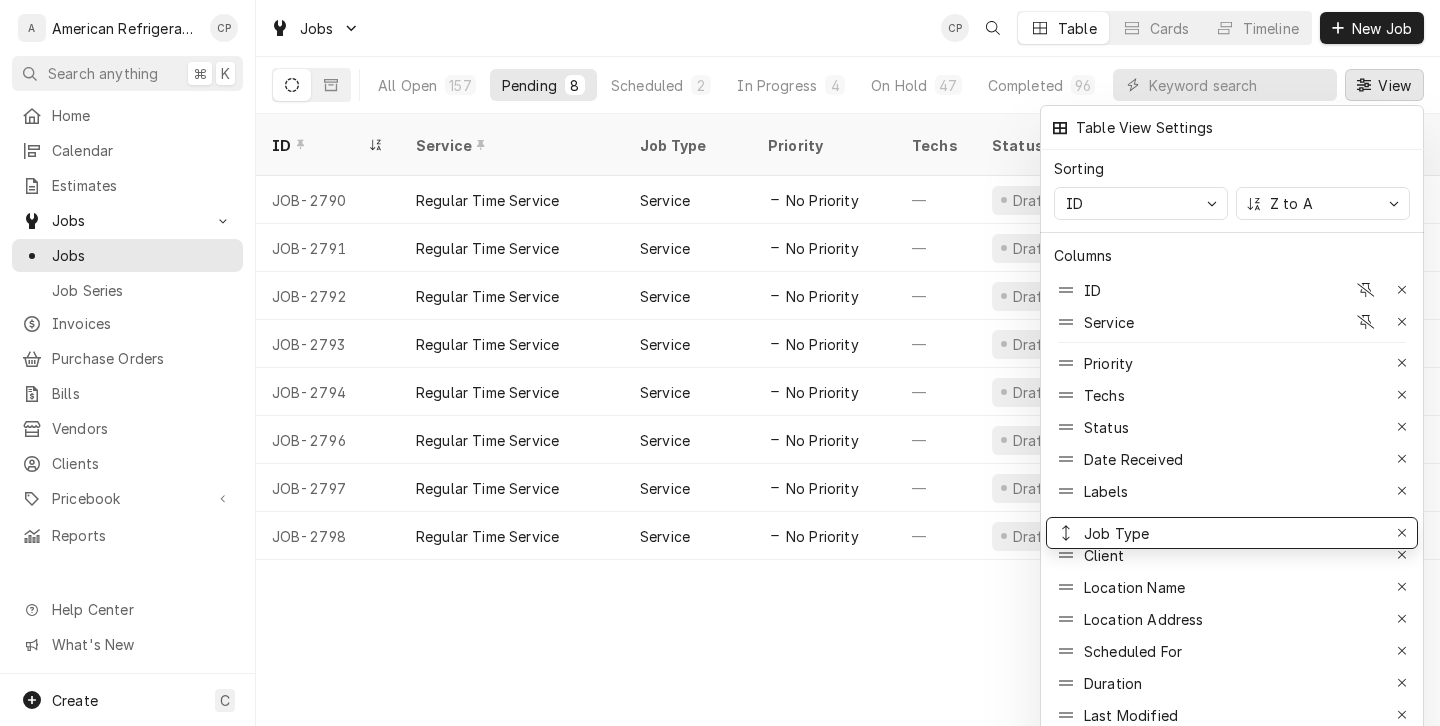 drag, startPoint x: 1065, startPoint y: 352, endPoint x: 1063, endPoint y: 529, distance: 177.01129 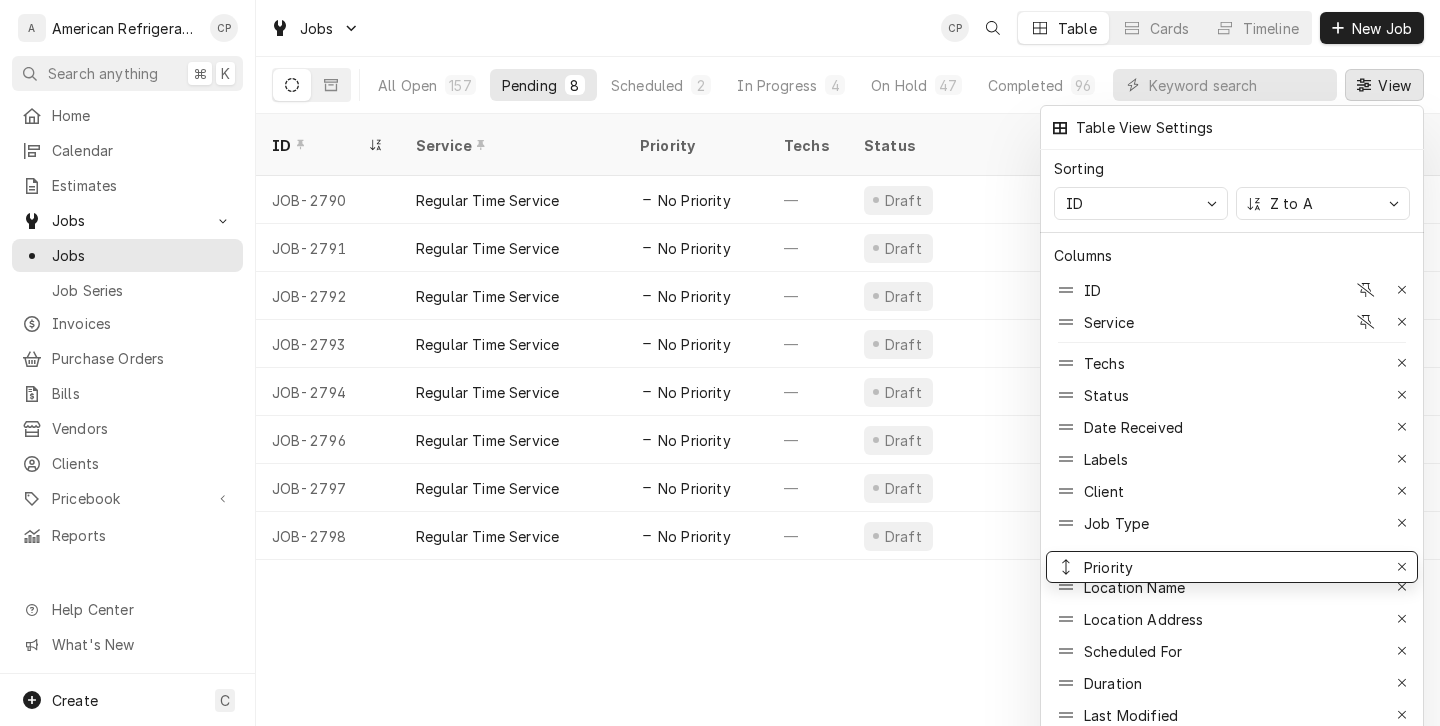 drag, startPoint x: 1065, startPoint y: 353, endPoint x: 1067, endPoint y: 609, distance: 256.0078 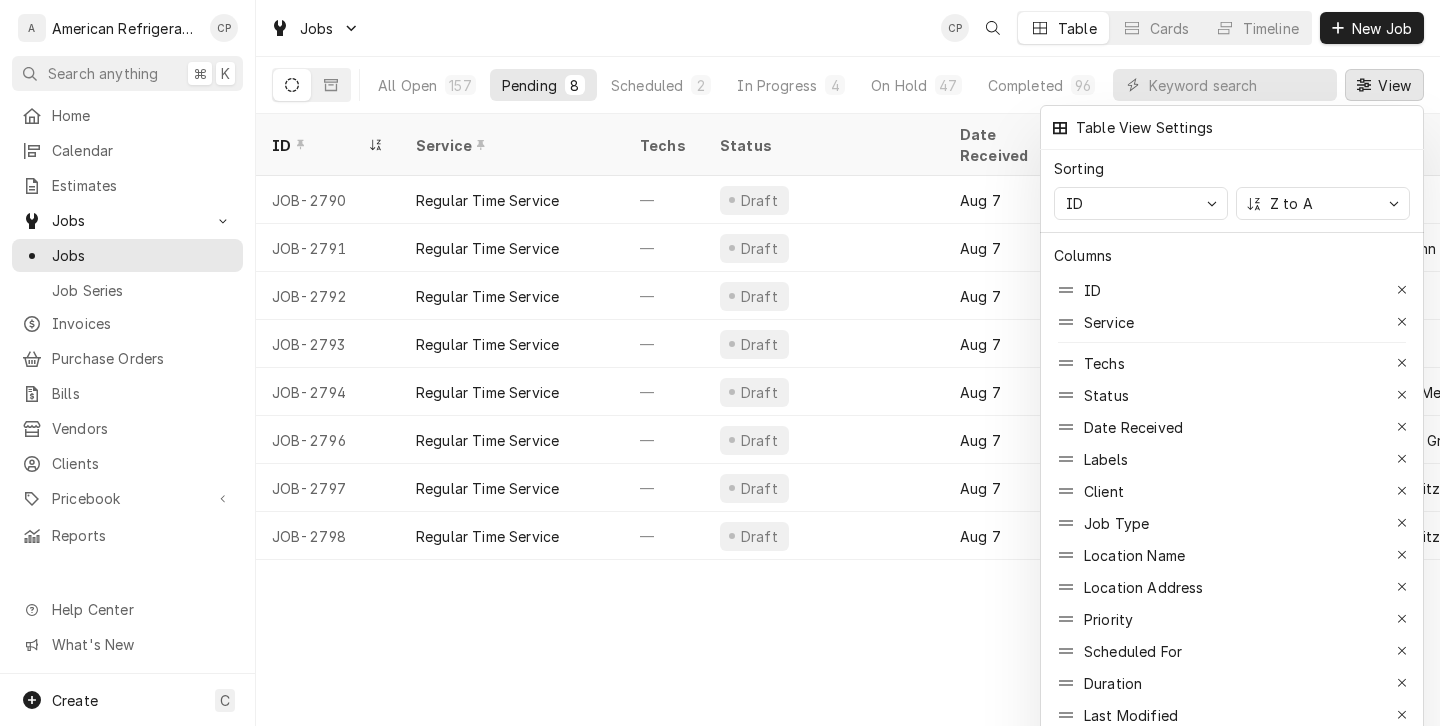 scroll, scrollTop: 2, scrollLeft: 0, axis: vertical 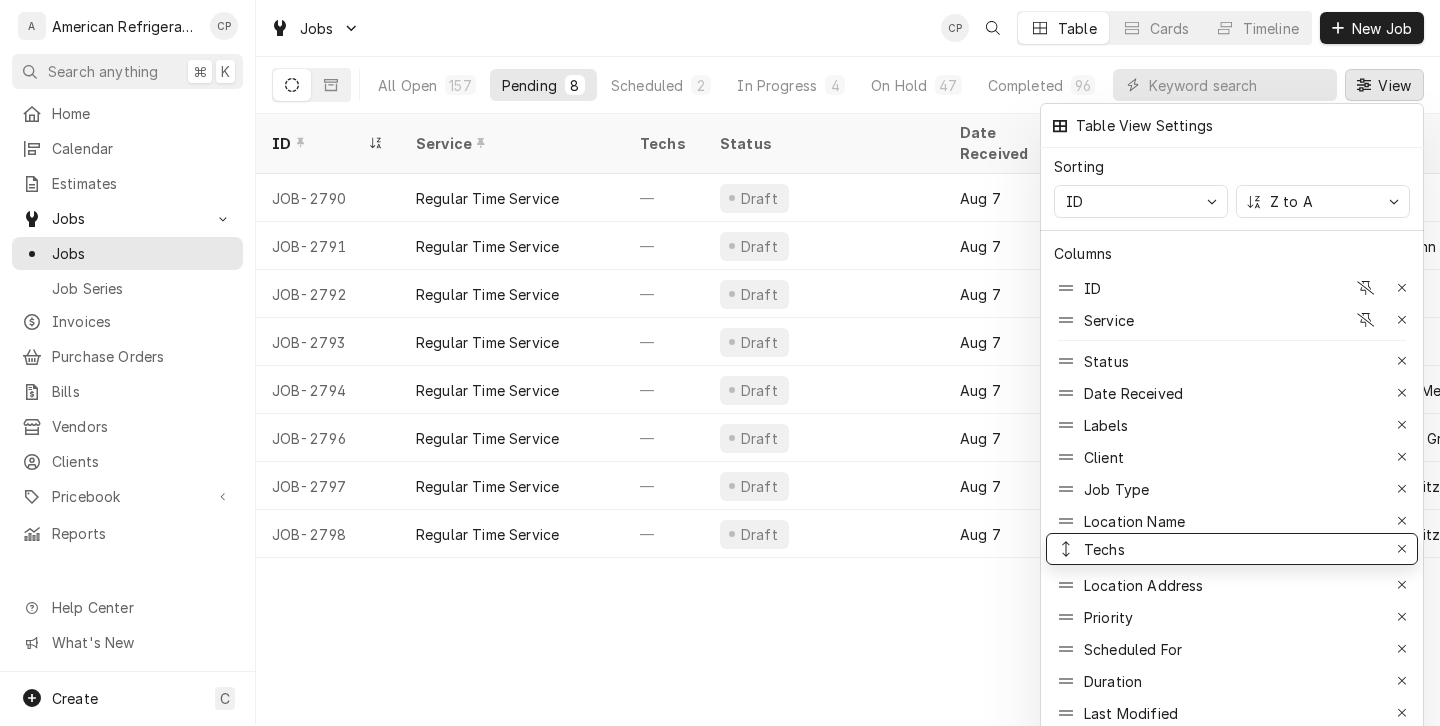 drag, startPoint x: 1061, startPoint y: 354, endPoint x: 1057, endPoint y: 548, distance: 194.04123 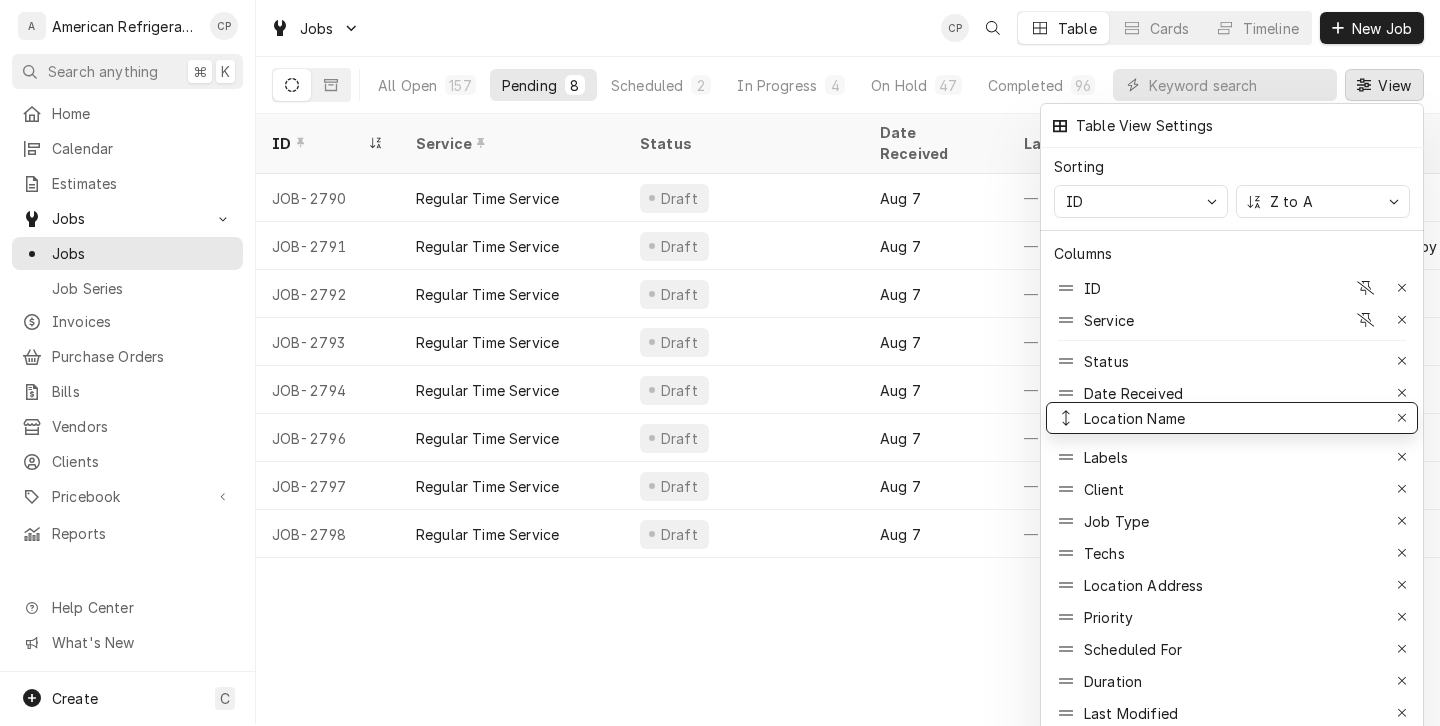 drag, startPoint x: 1067, startPoint y: 505, endPoint x: 1061, endPoint y: 384, distance: 121.14867 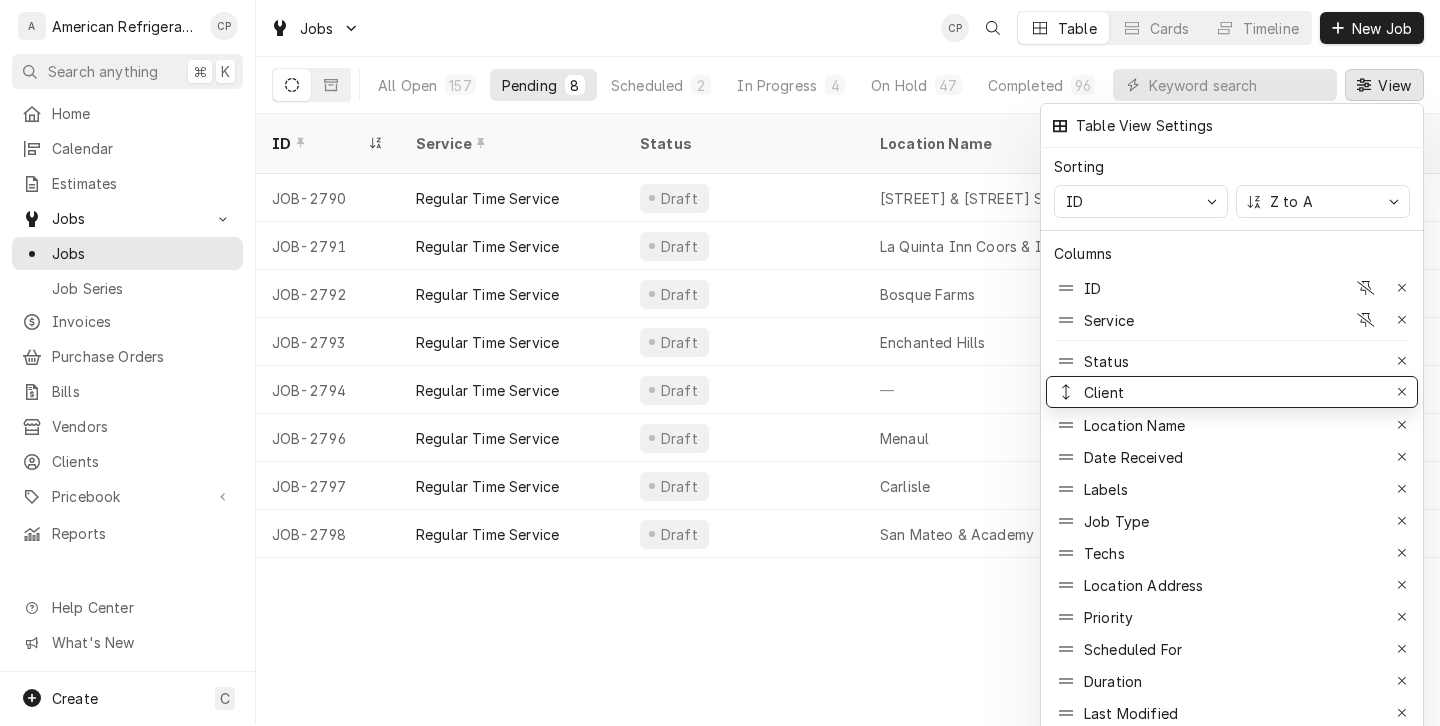 drag, startPoint x: 1063, startPoint y: 477, endPoint x: 1067, endPoint y: 371, distance: 106.07545 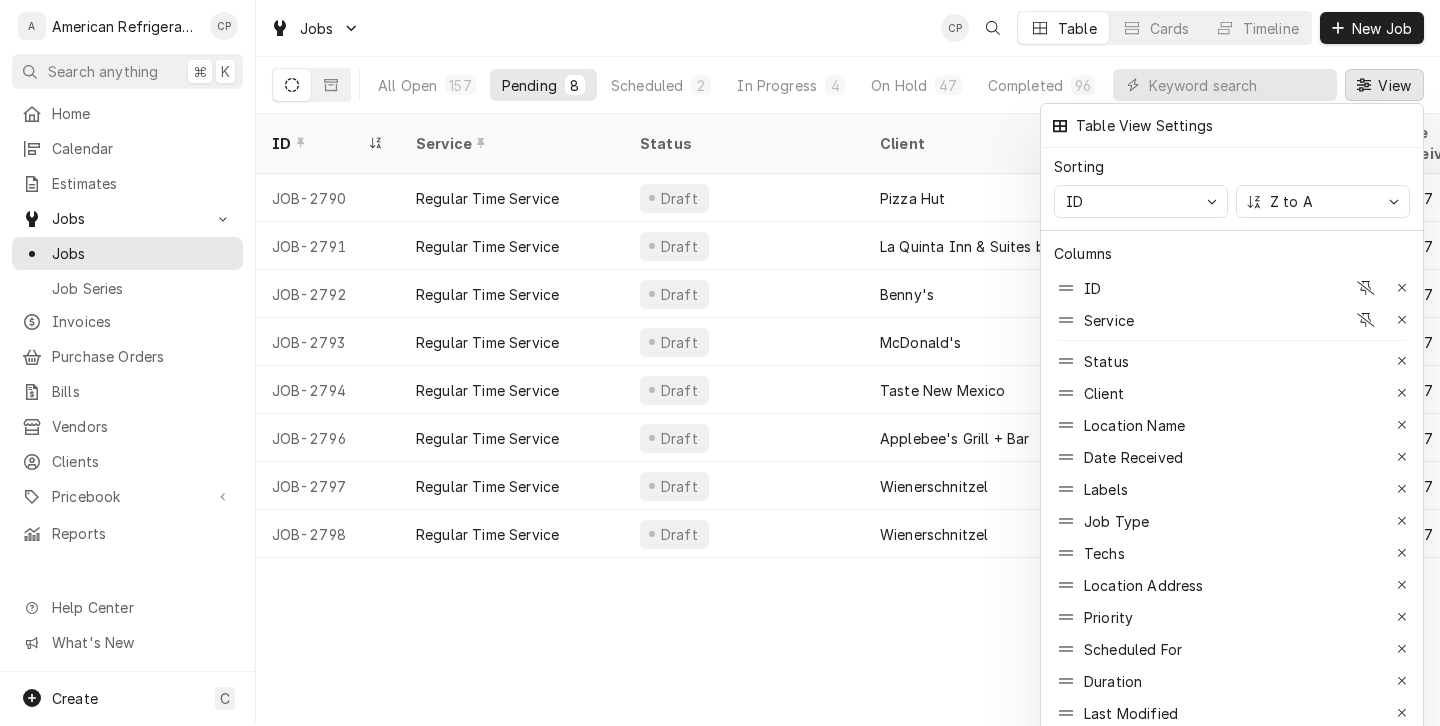 click at bounding box center (720, 363) 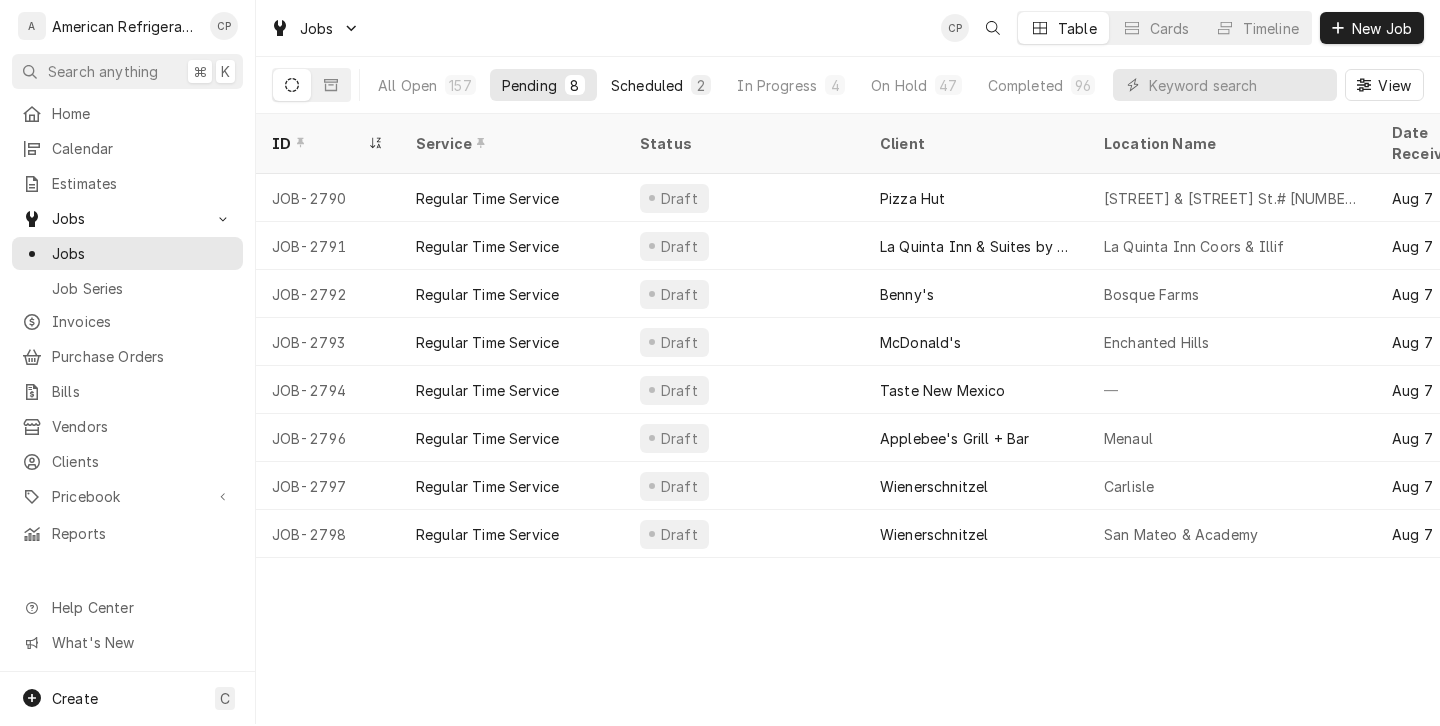 click on "Scheduled" at bounding box center (647, 85) 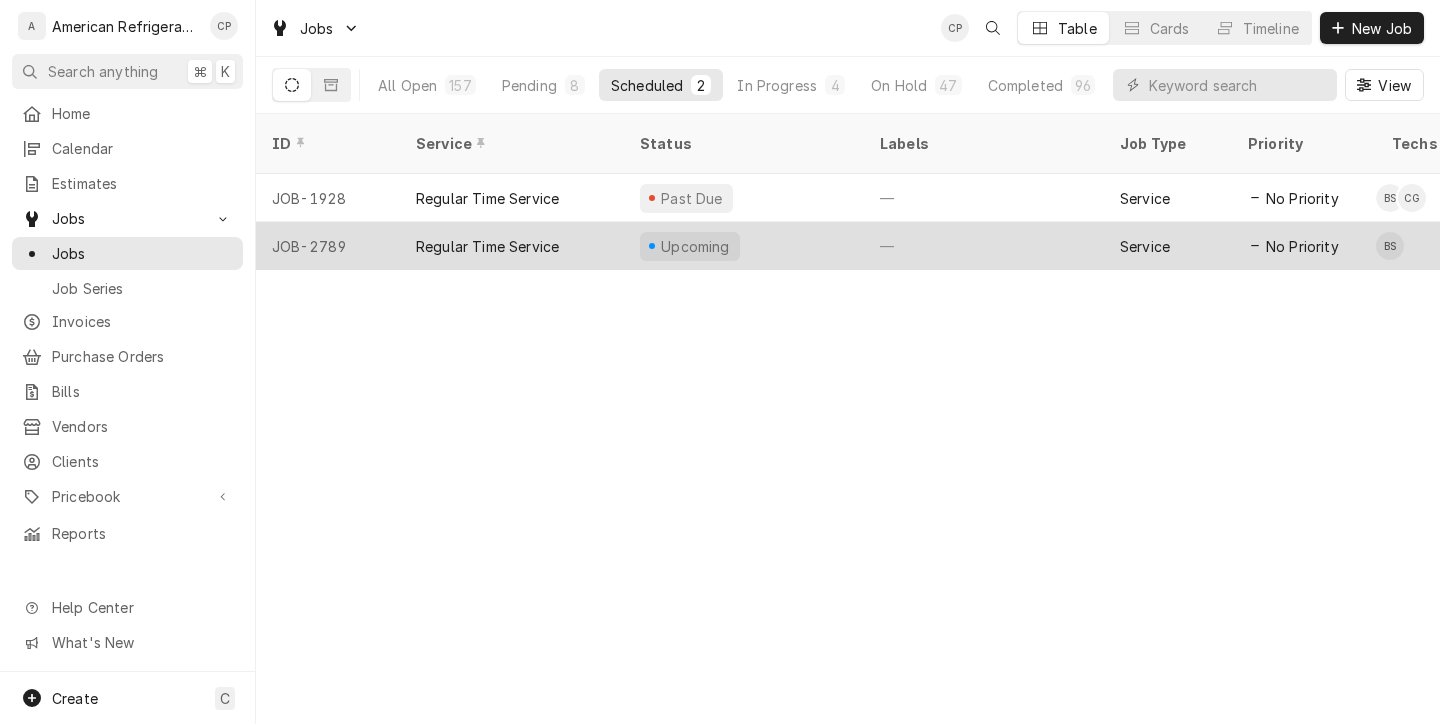 click on "Regular Time Service" at bounding box center (512, 246) 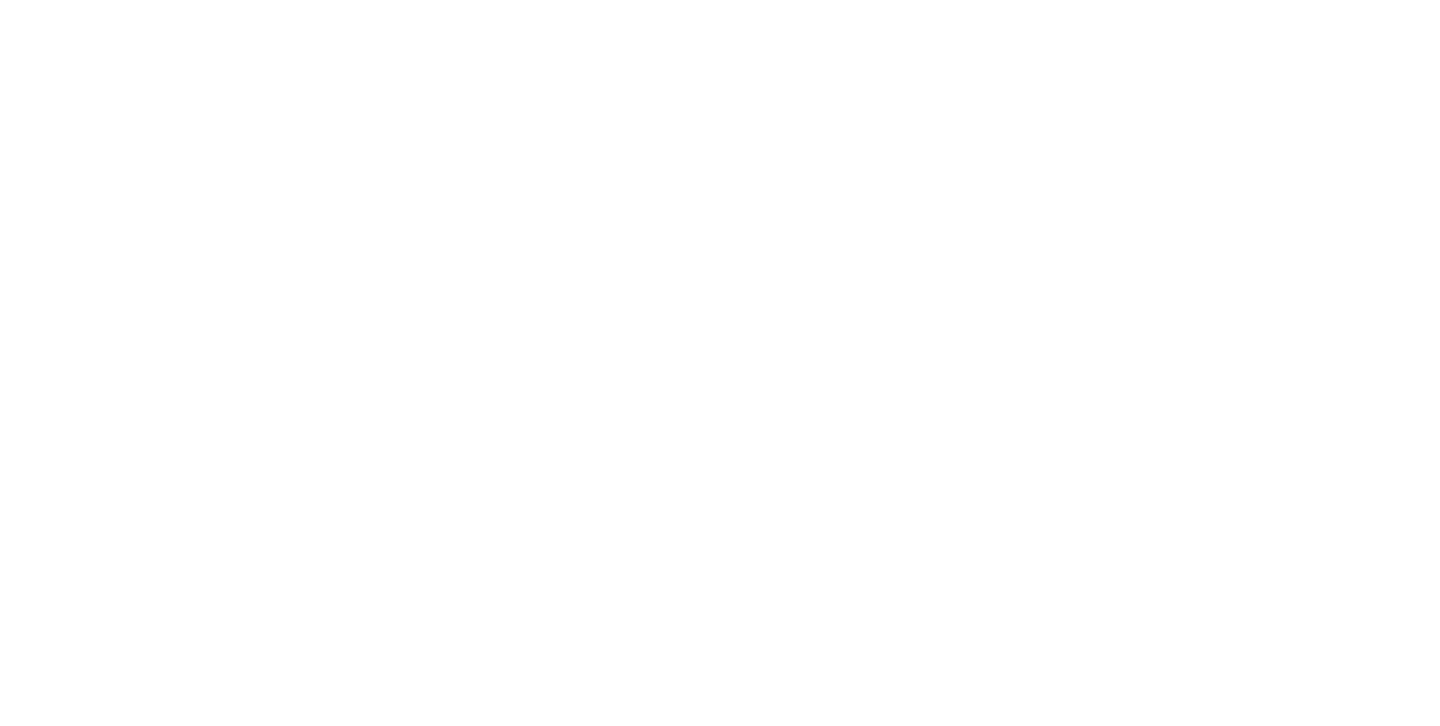 scroll, scrollTop: 0, scrollLeft: 0, axis: both 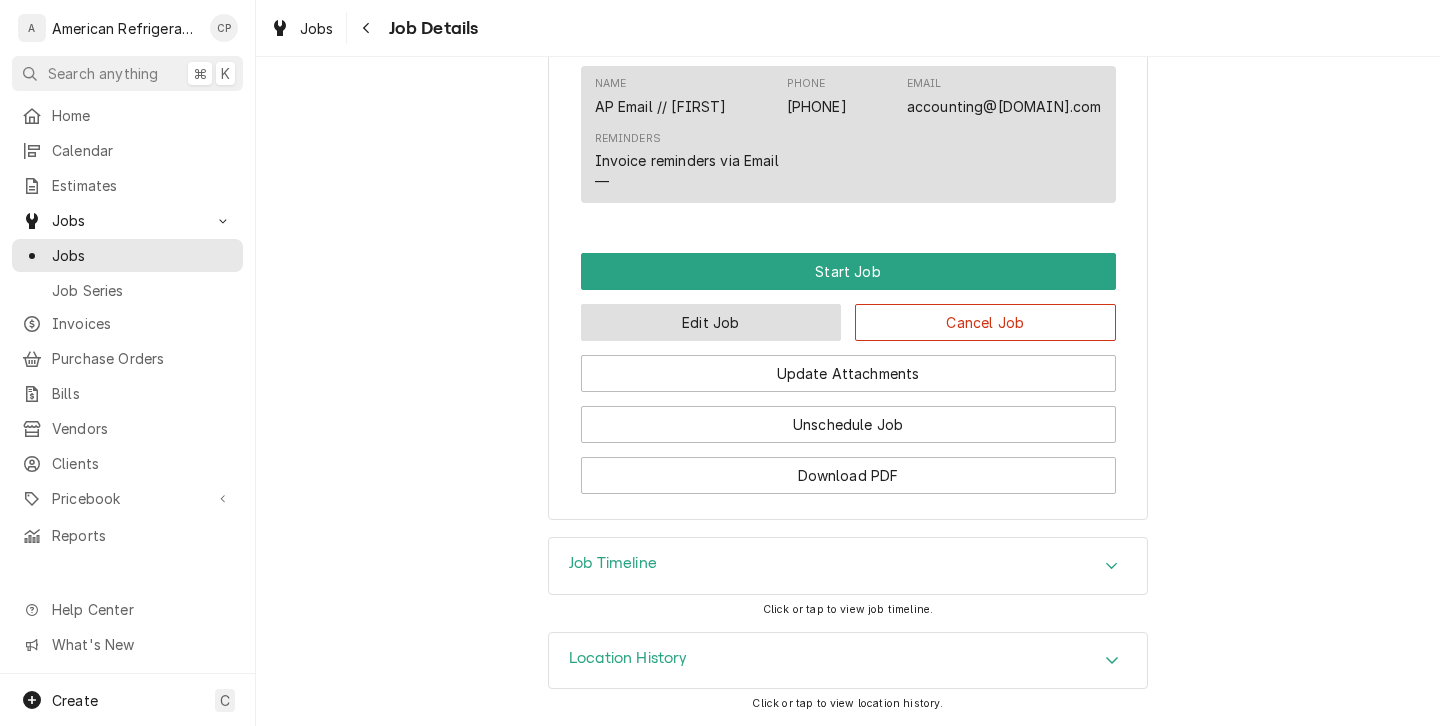 click on "Edit Job" at bounding box center (711, 322) 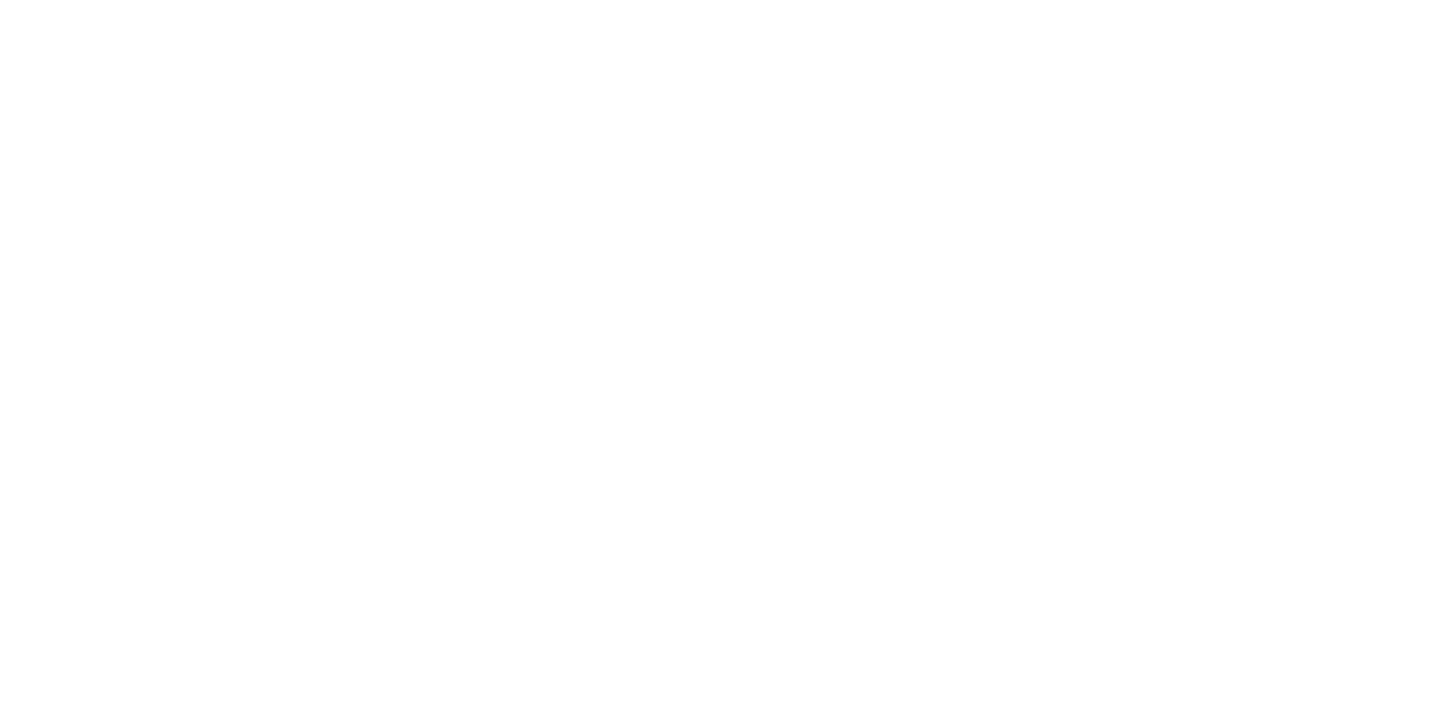 scroll, scrollTop: 0, scrollLeft: 0, axis: both 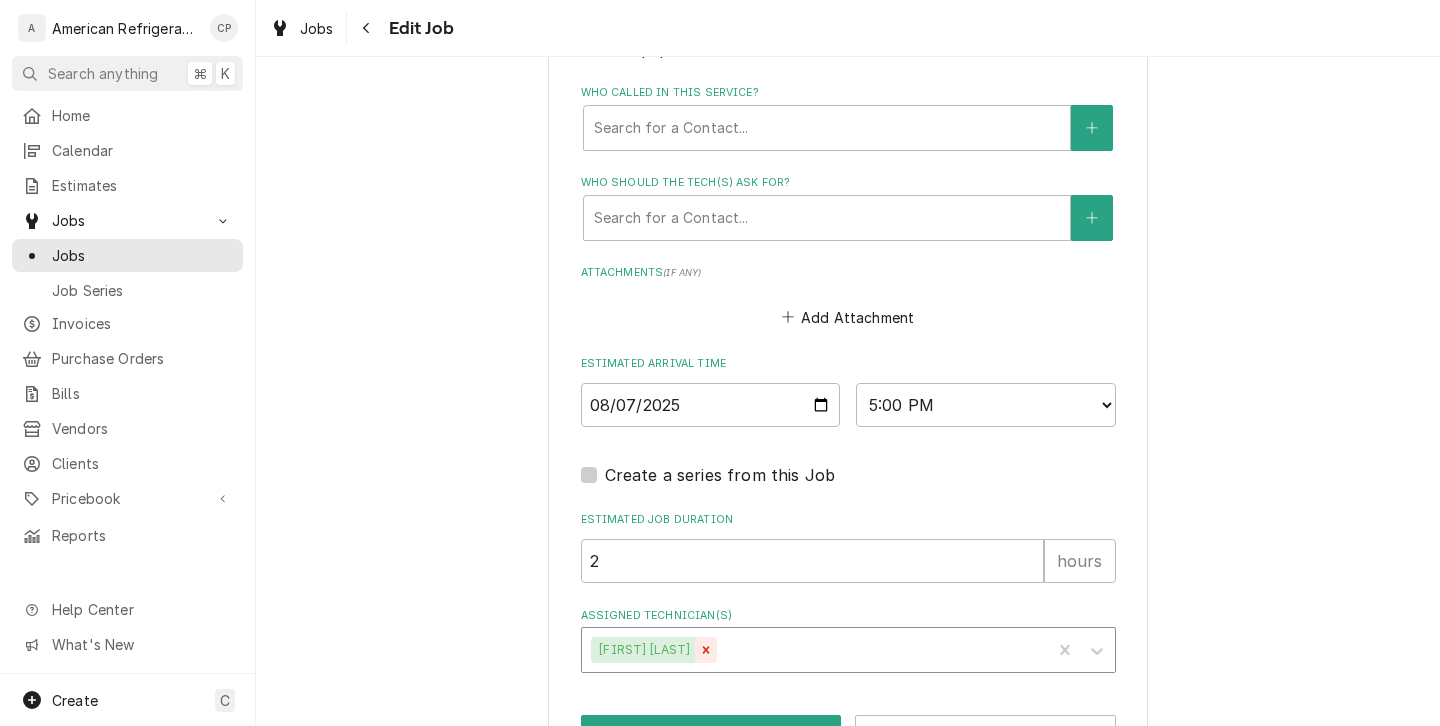 click at bounding box center [706, 650] 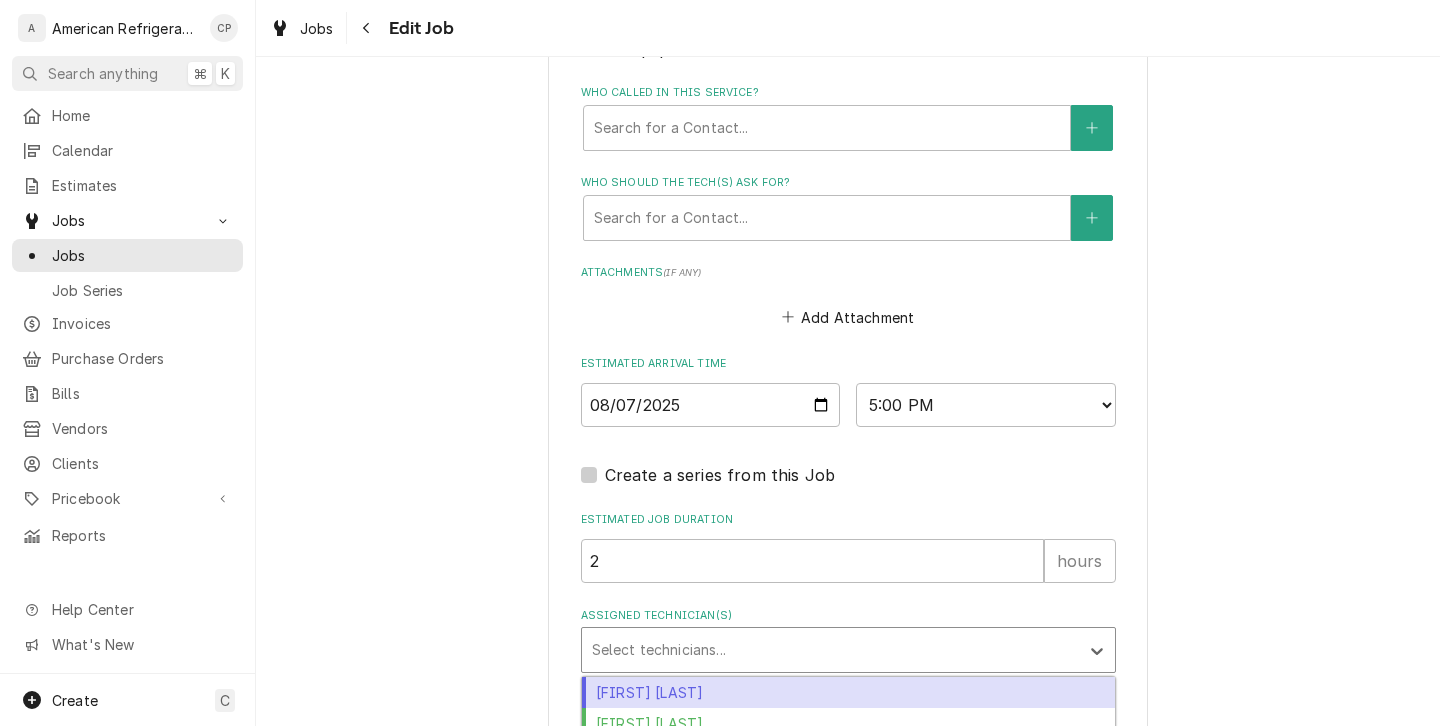 click at bounding box center (830, 650) 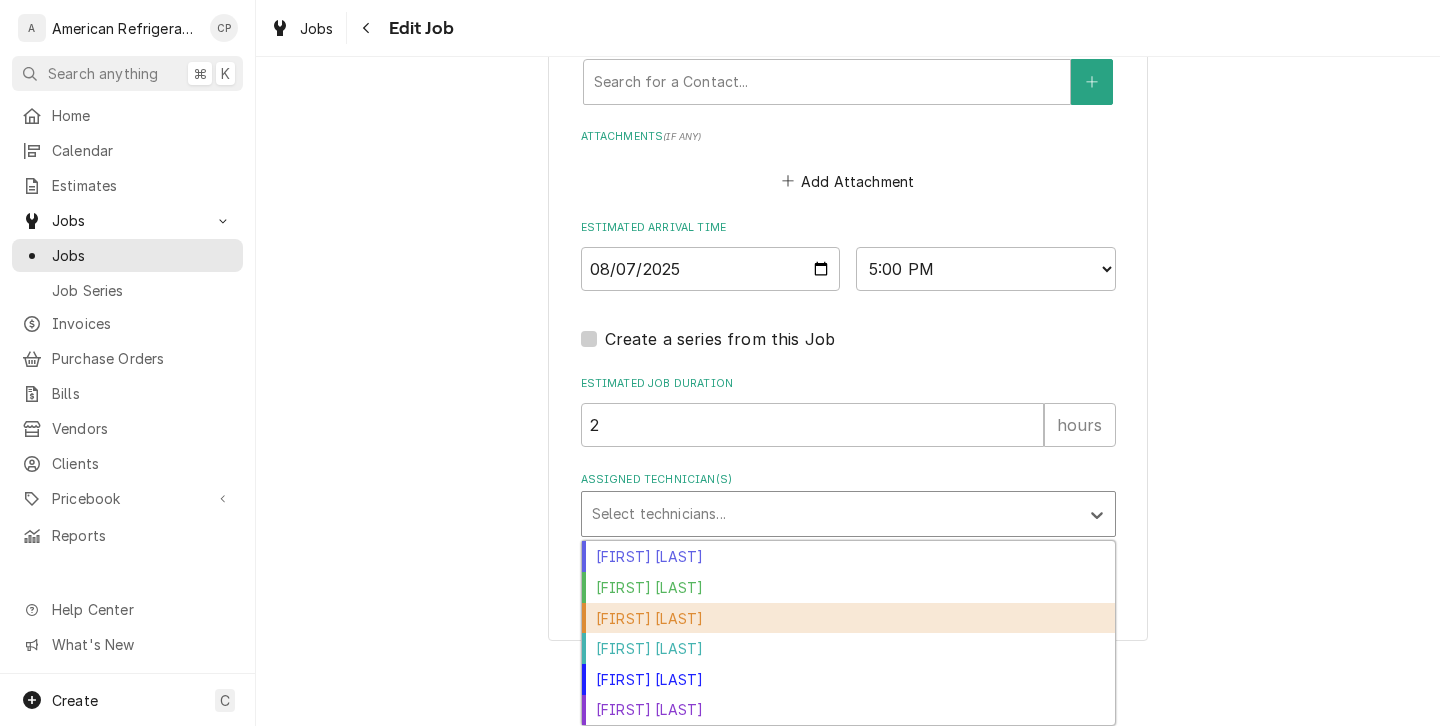 click on "Carlos Garcia" at bounding box center [848, 618] 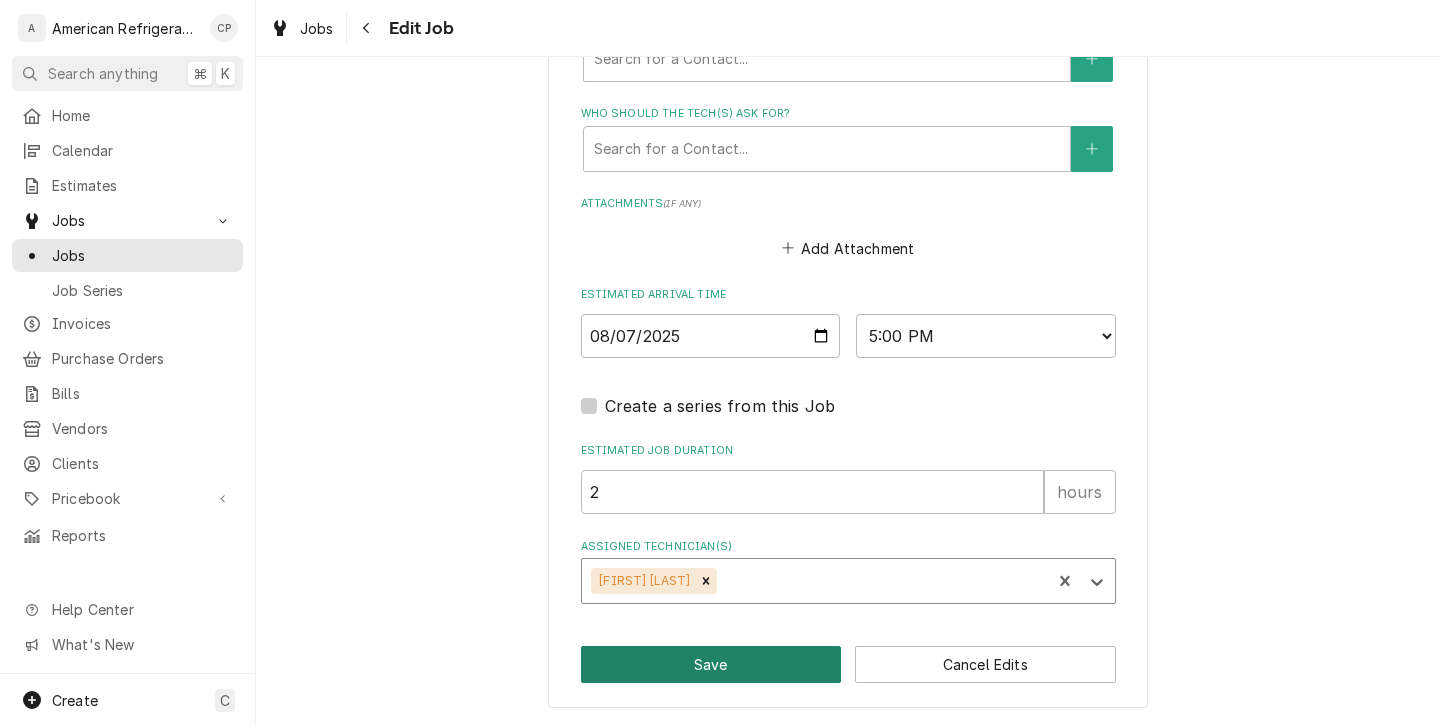 click on "Save" at bounding box center (711, 664) 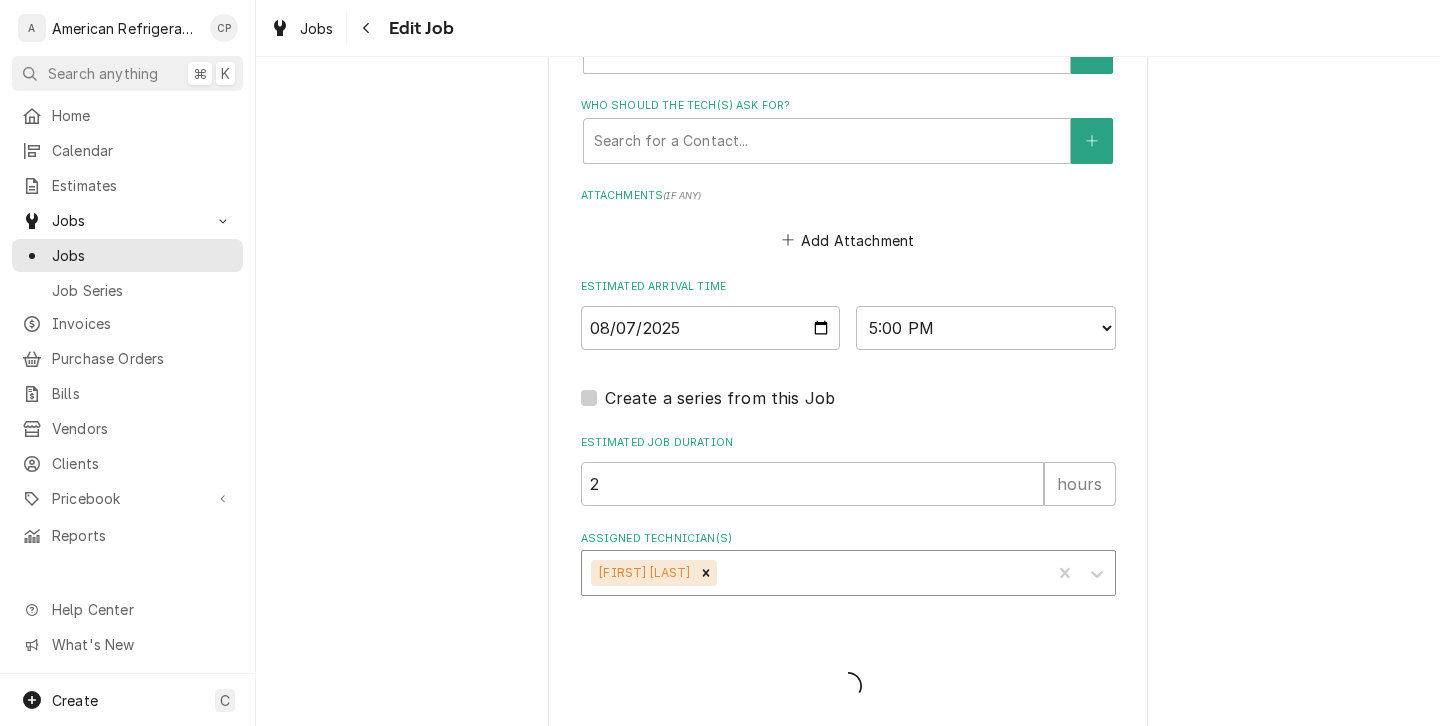 type on "x" 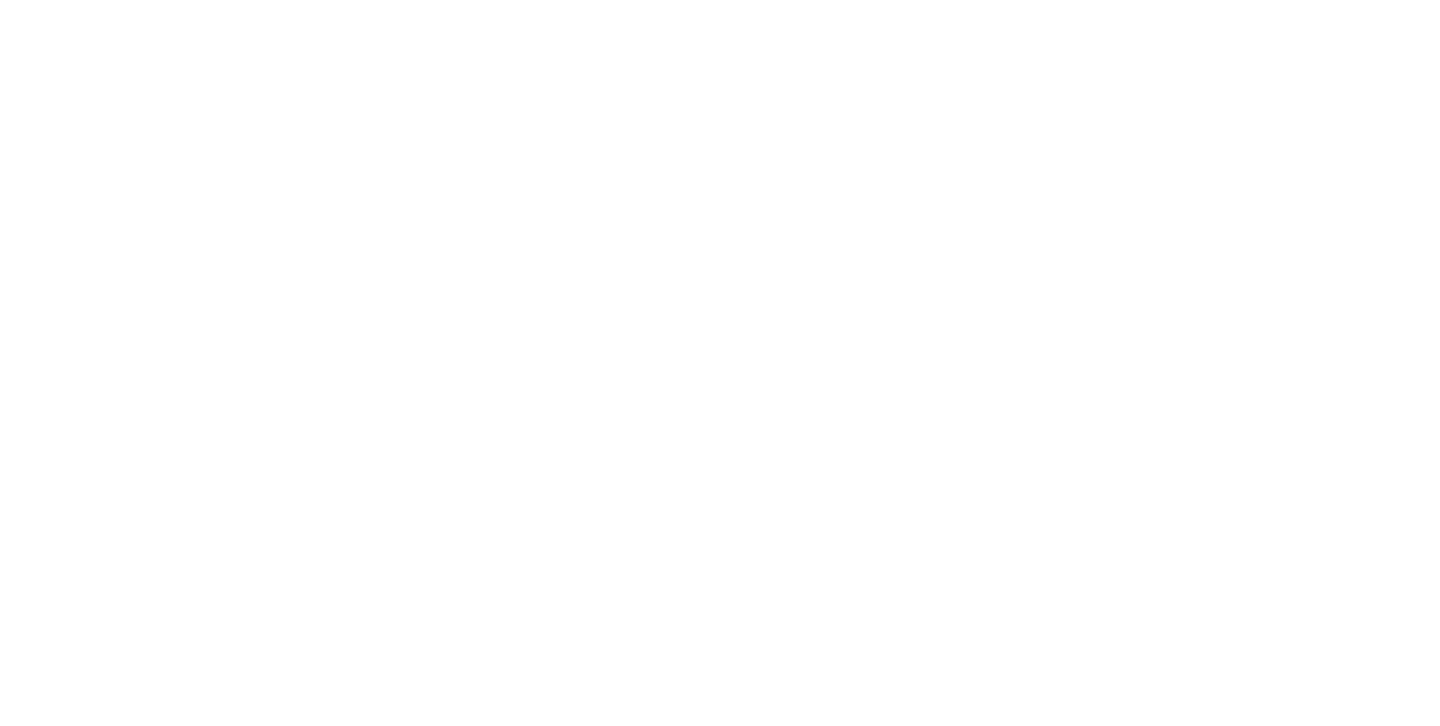 scroll, scrollTop: 0, scrollLeft: 0, axis: both 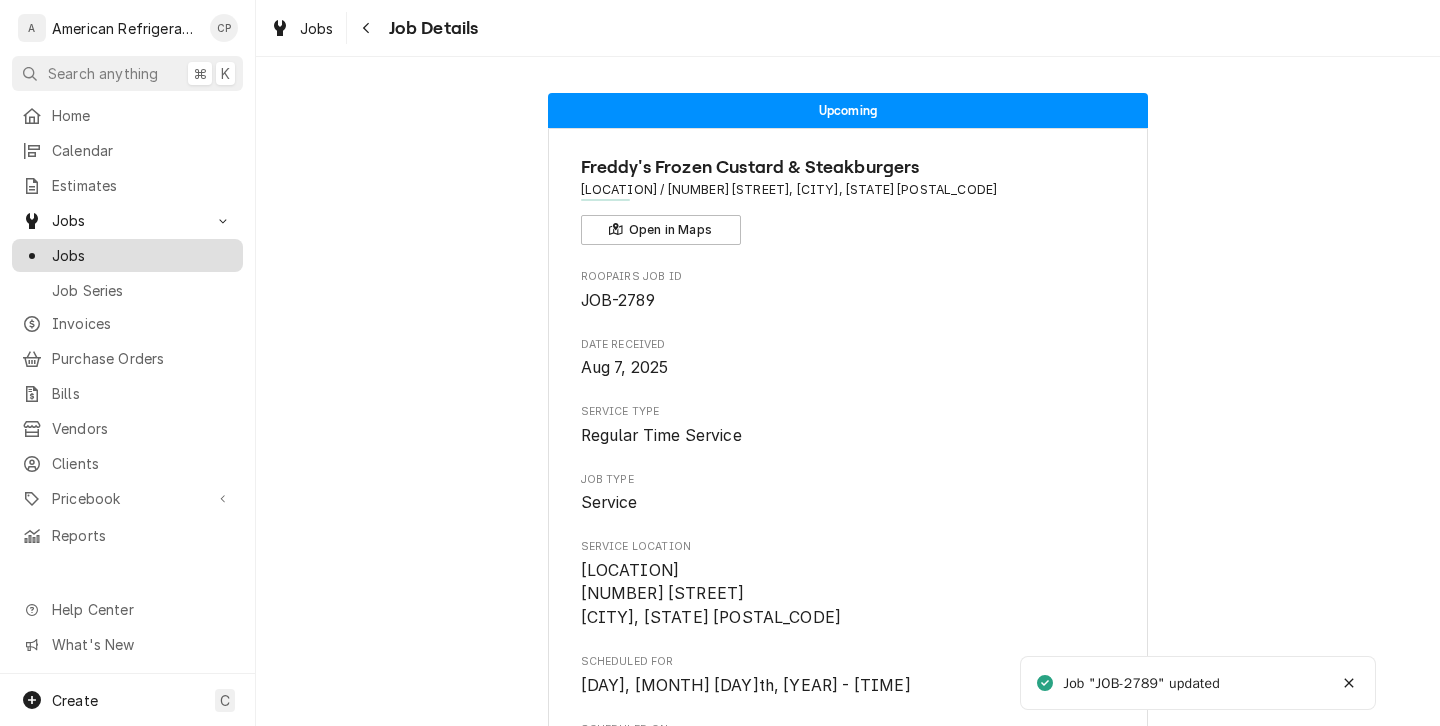 click on "Jobs" at bounding box center [142, 255] 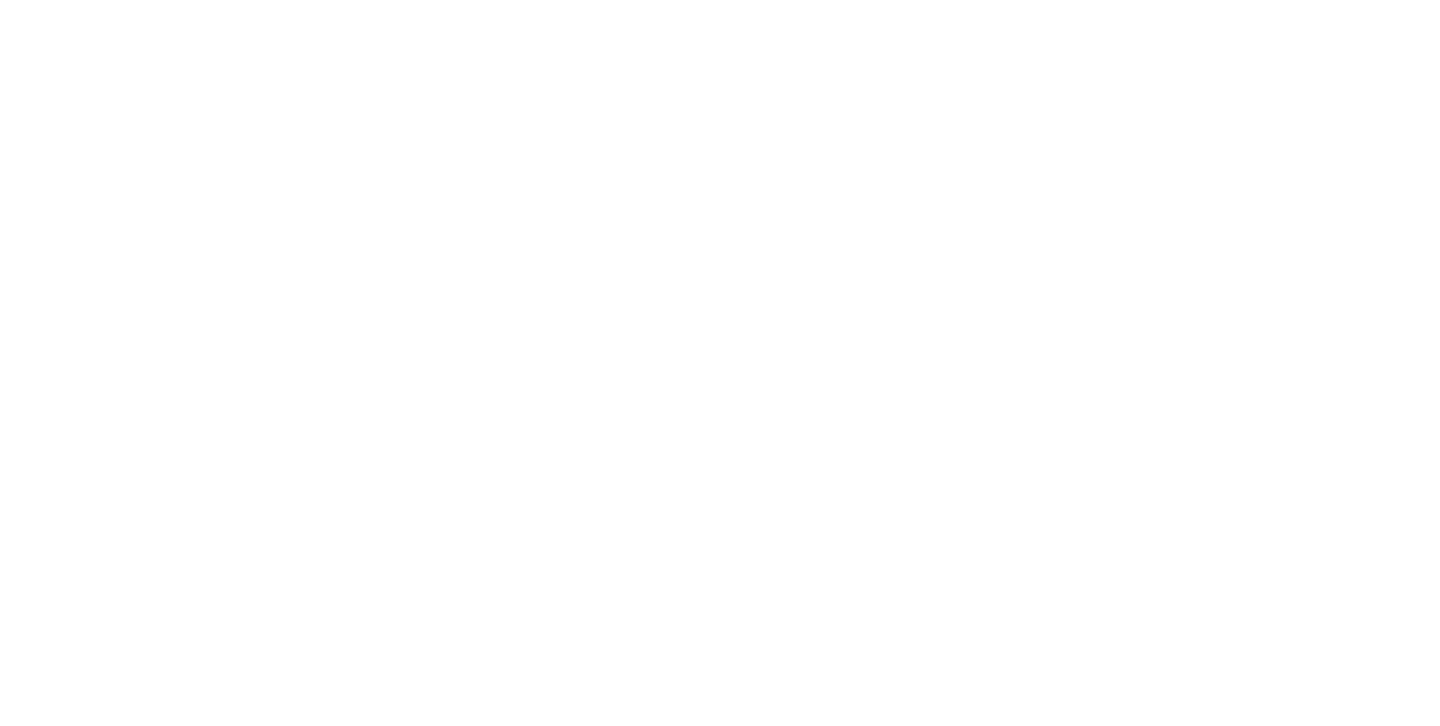 scroll, scrollTop: 0, scrollLeft: 0, axis: both 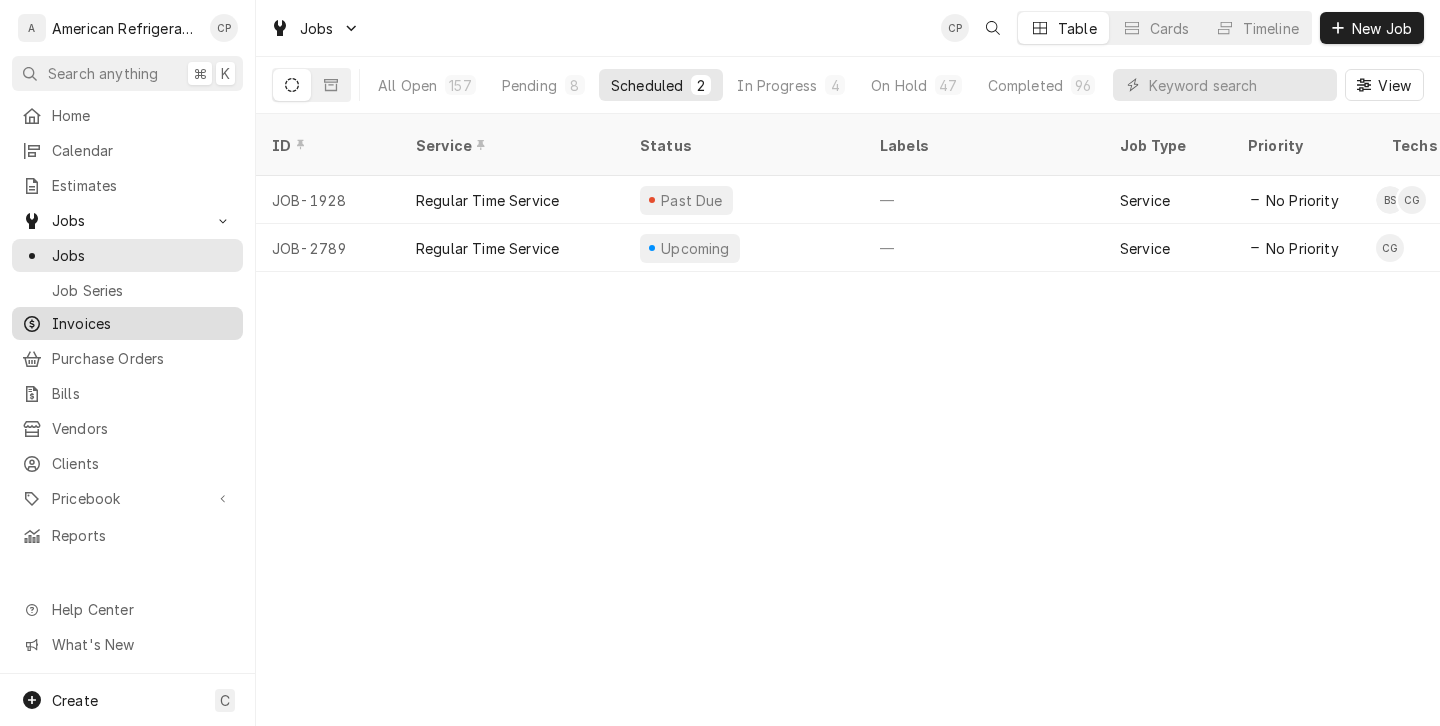 click on "Invoices" at bounding box center (142, 323) 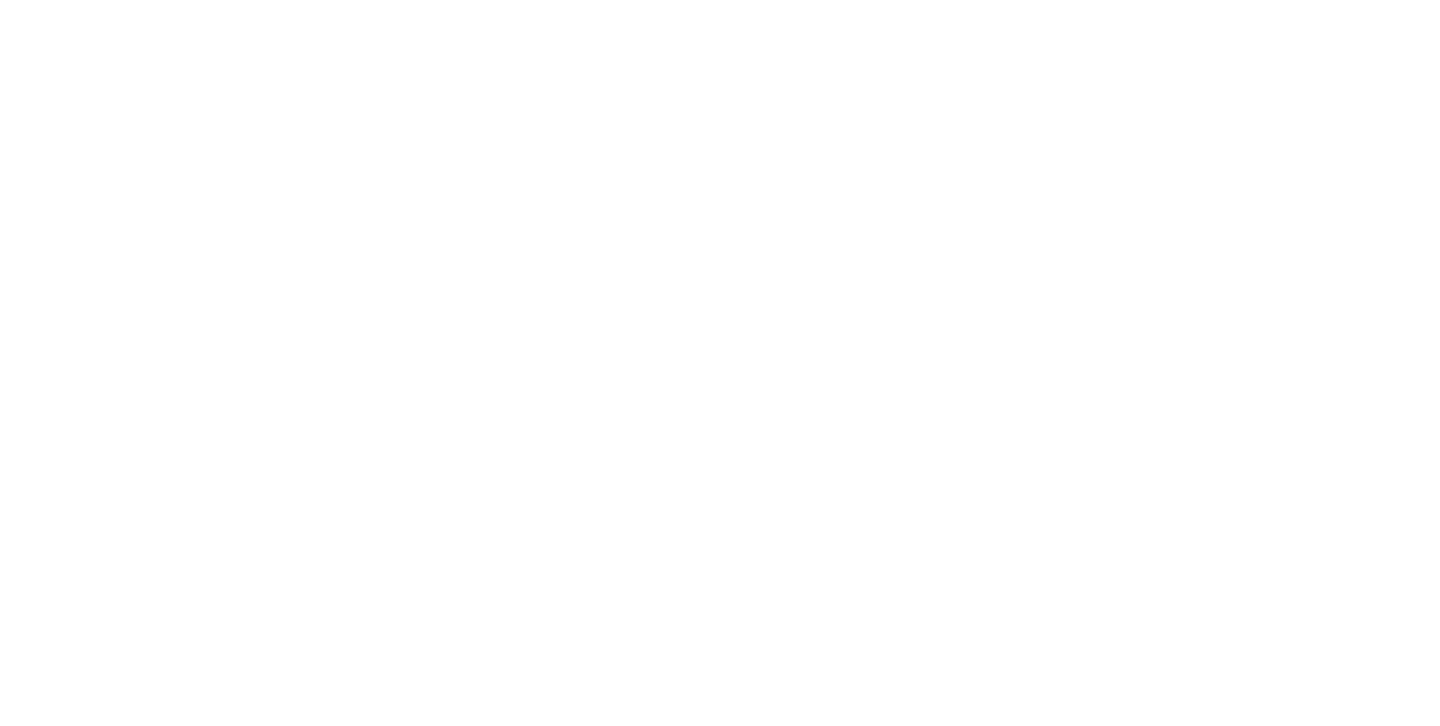 scroll, scrollTop: 0, scrollLeft: 0, axis: both 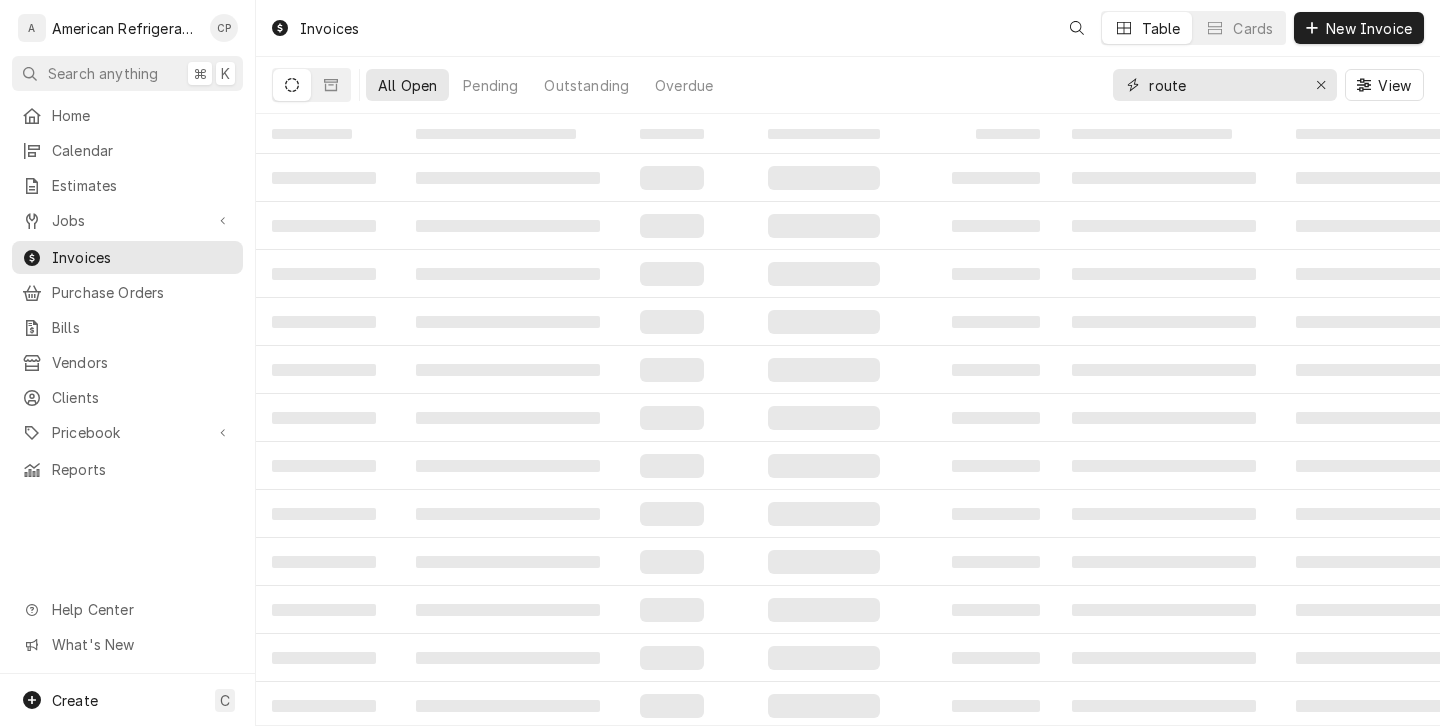 click on "route" at bounding box center (1224, 85) 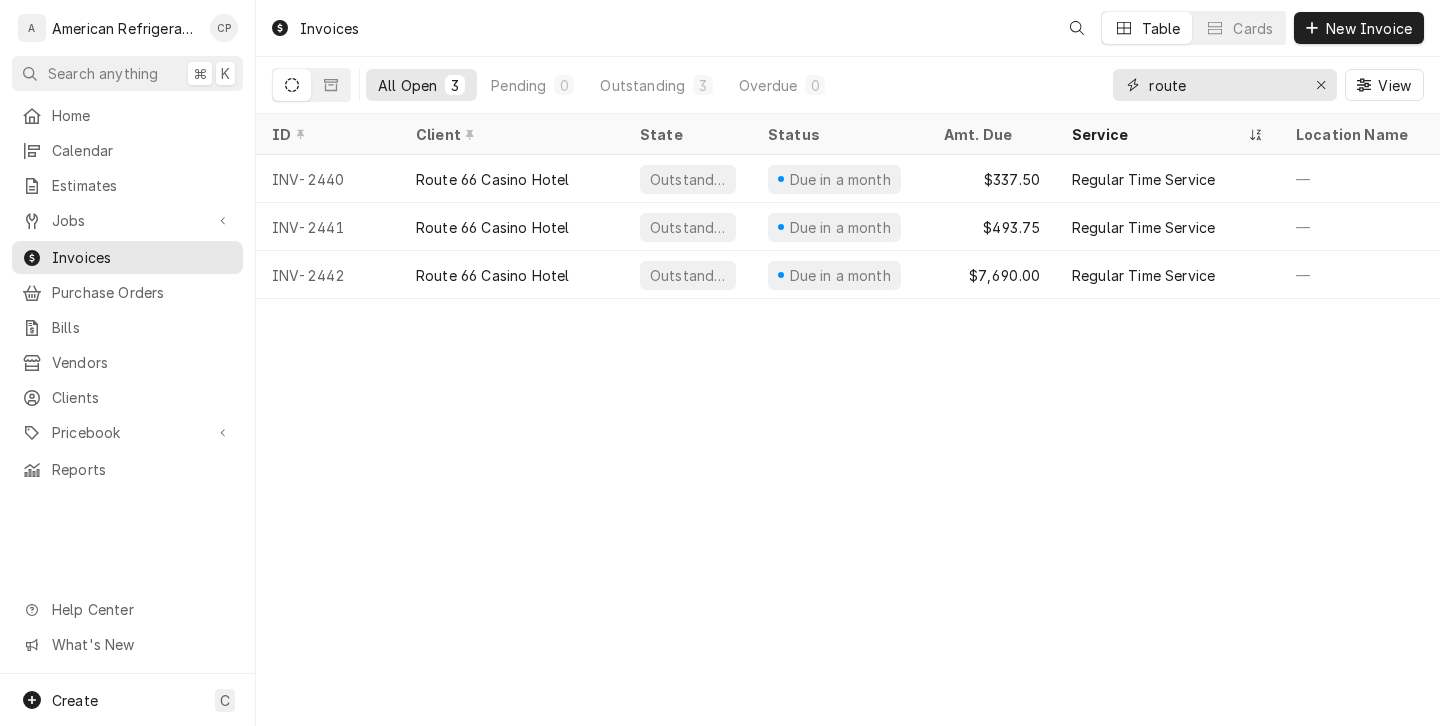 click on "route" at bounding box center [1224, 85] 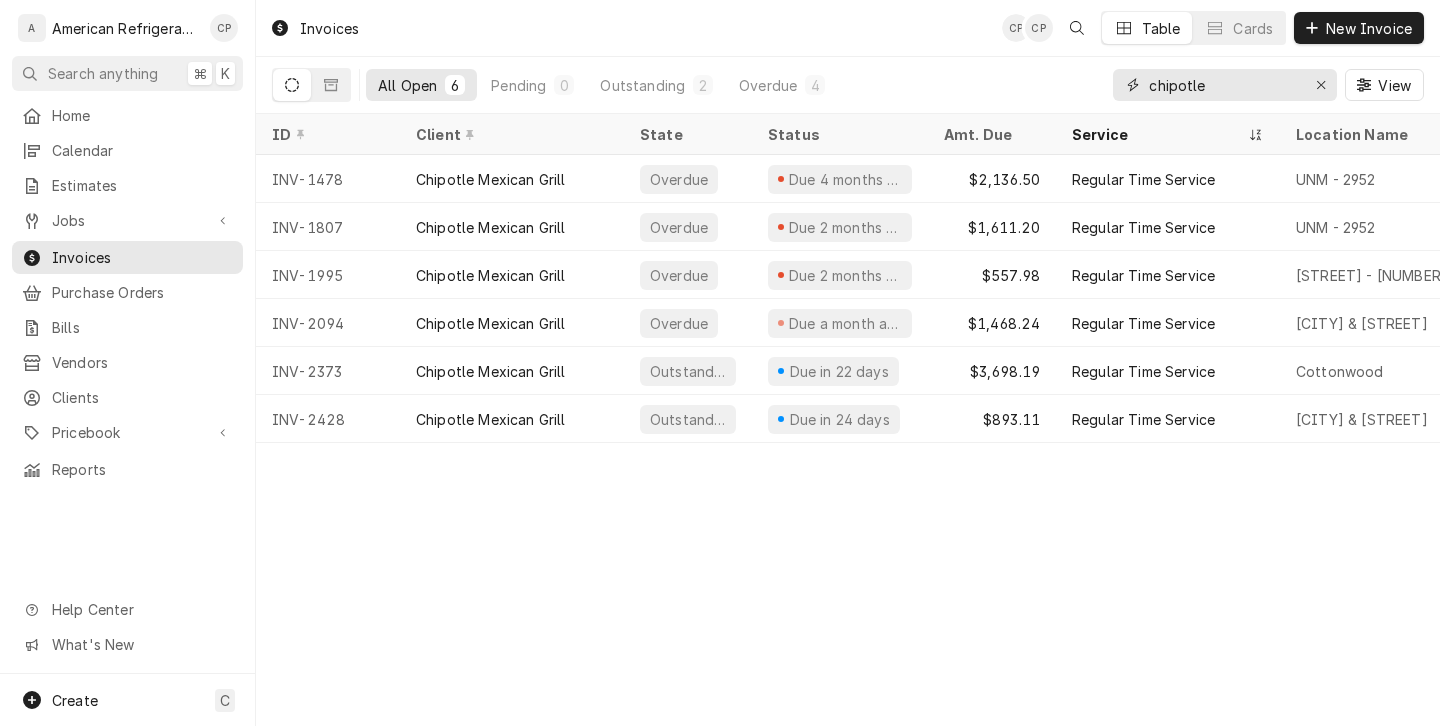 type on "chipotle" 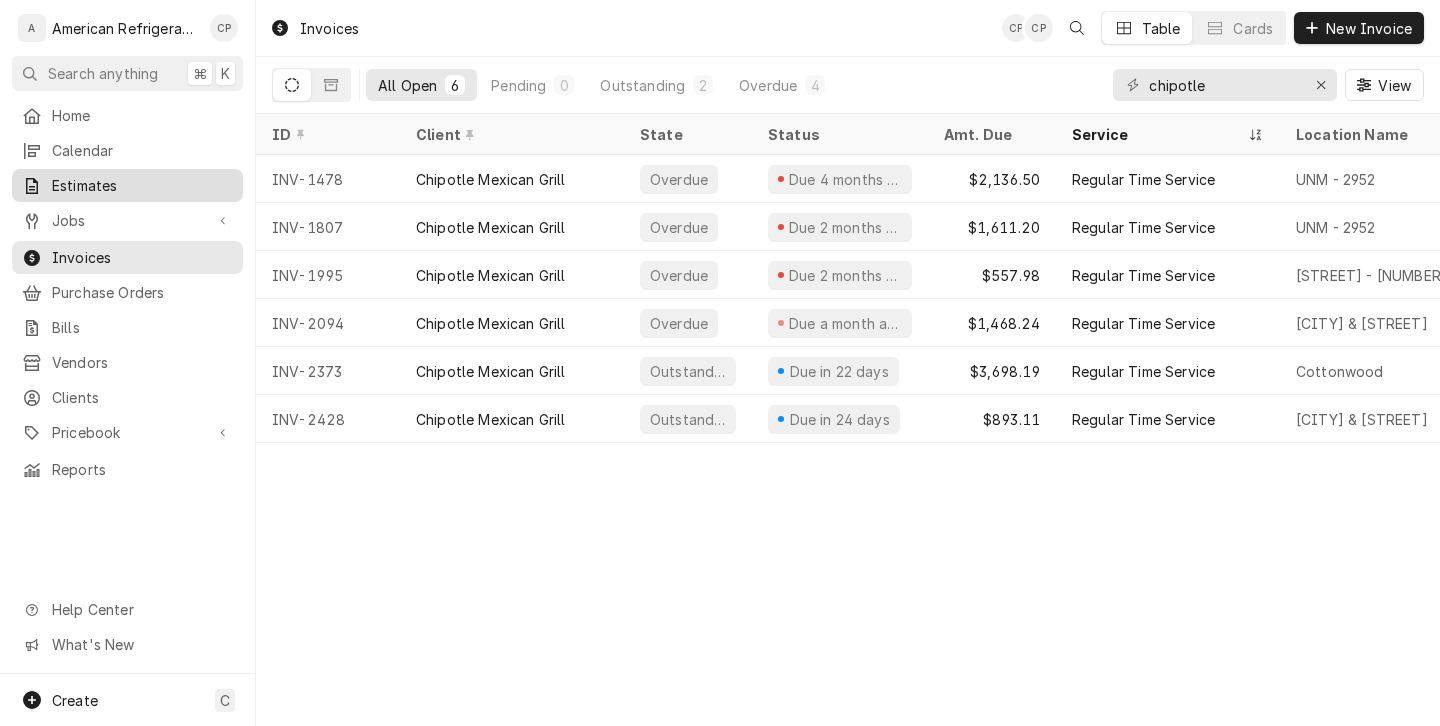 click on "Estimates" at bounding box center (127, 185) 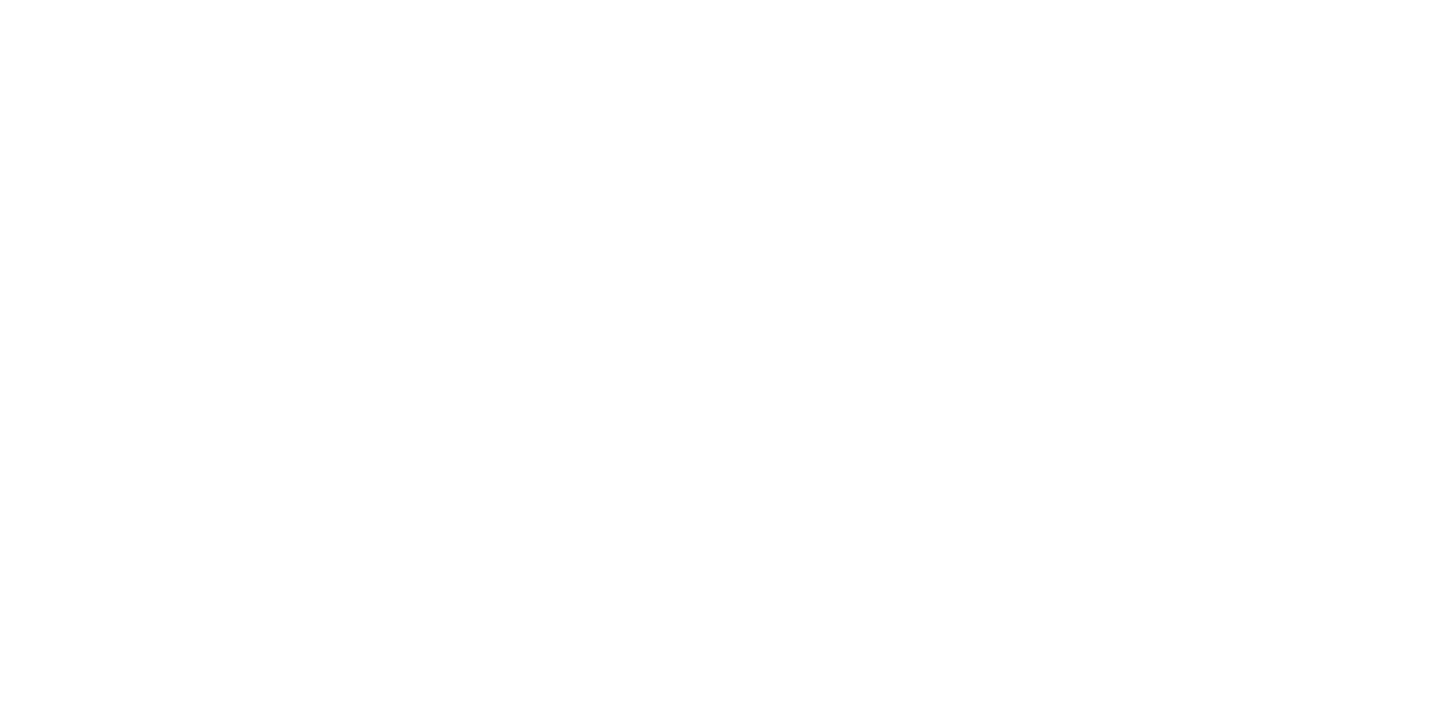 scroll, scrollTop: 0, scrollLeft: 0, axis: both 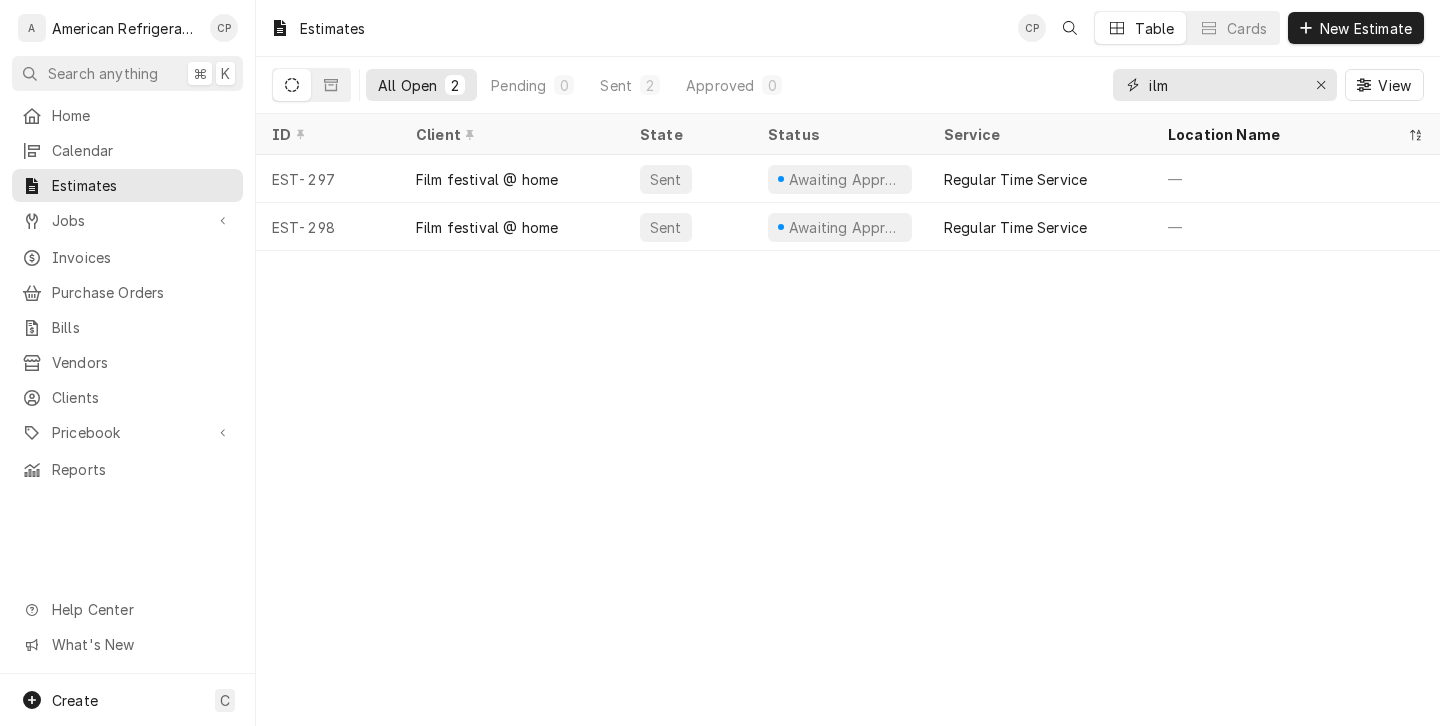 click on "ilm" at bounding box center [1224, 85] 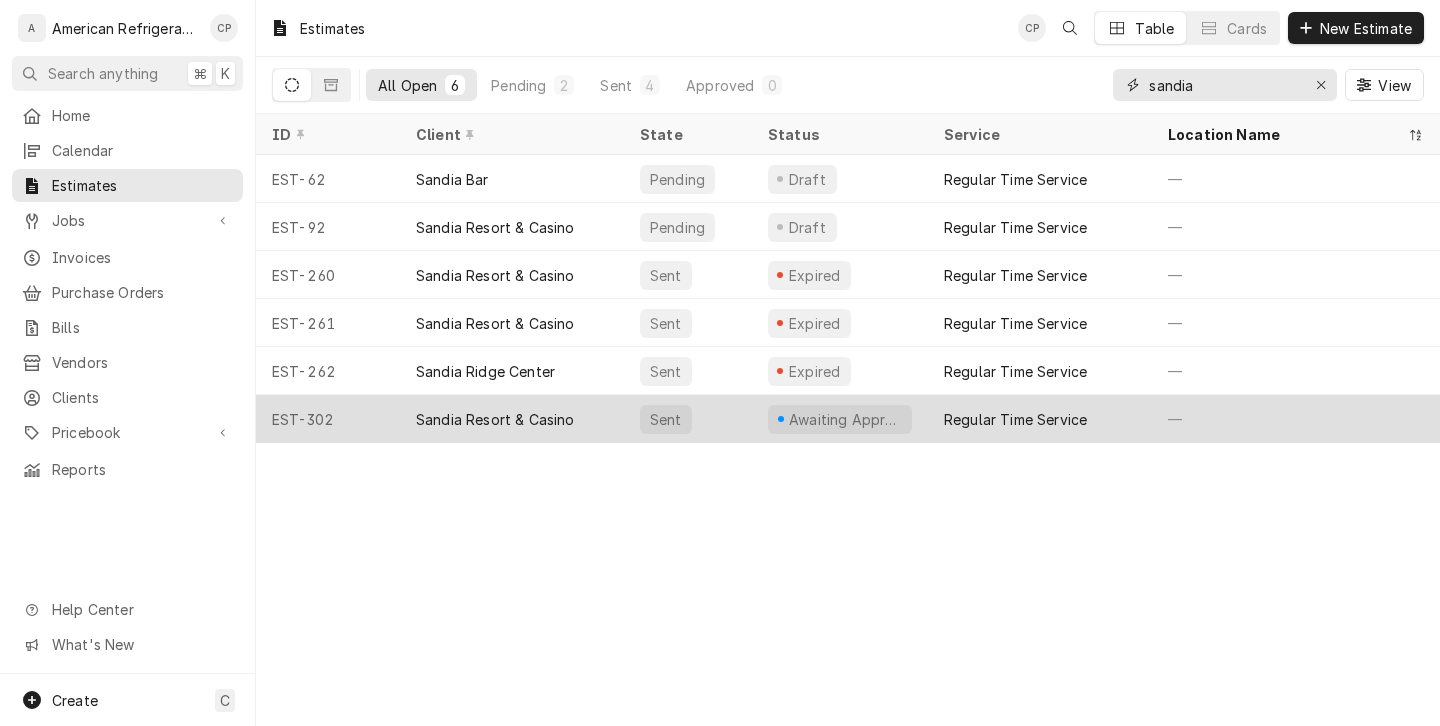 type on "sandia" 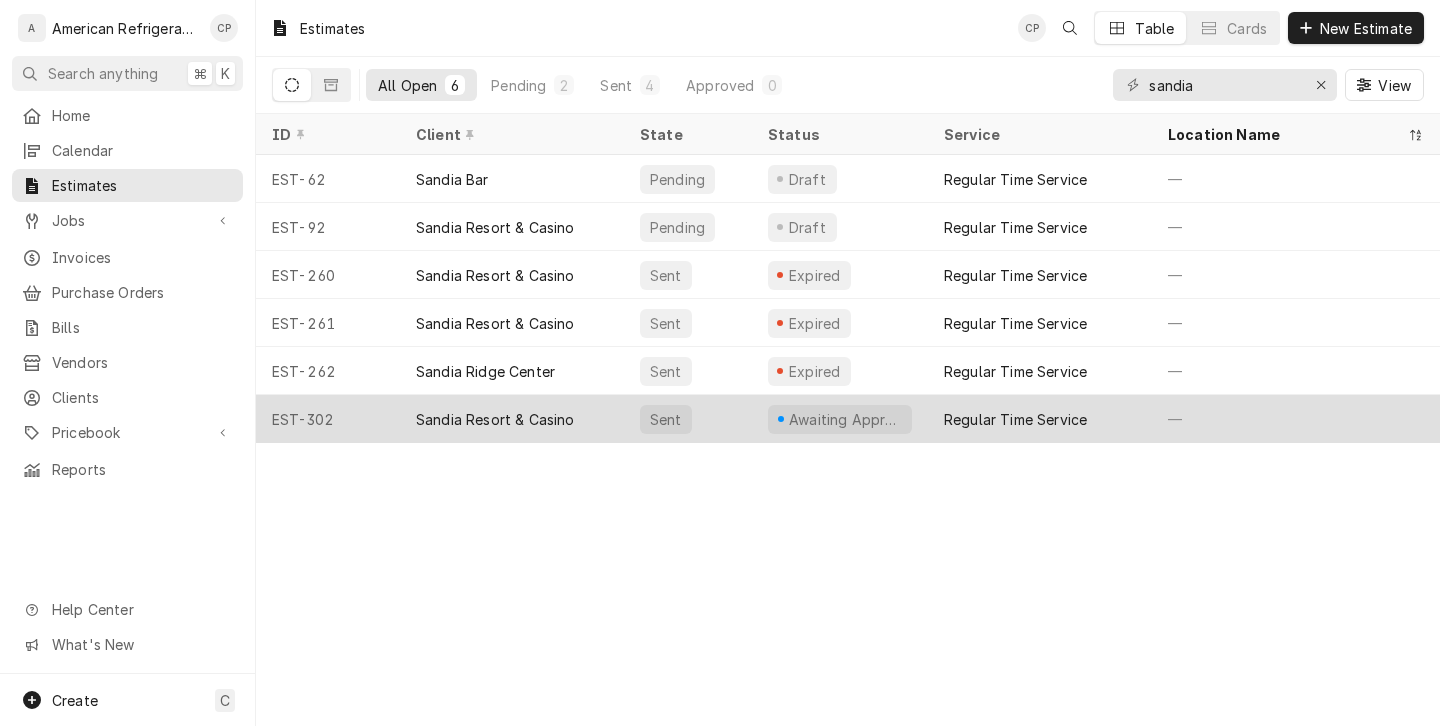 click on "Sandia Resort & Casino" at bounding box center [495, 419] 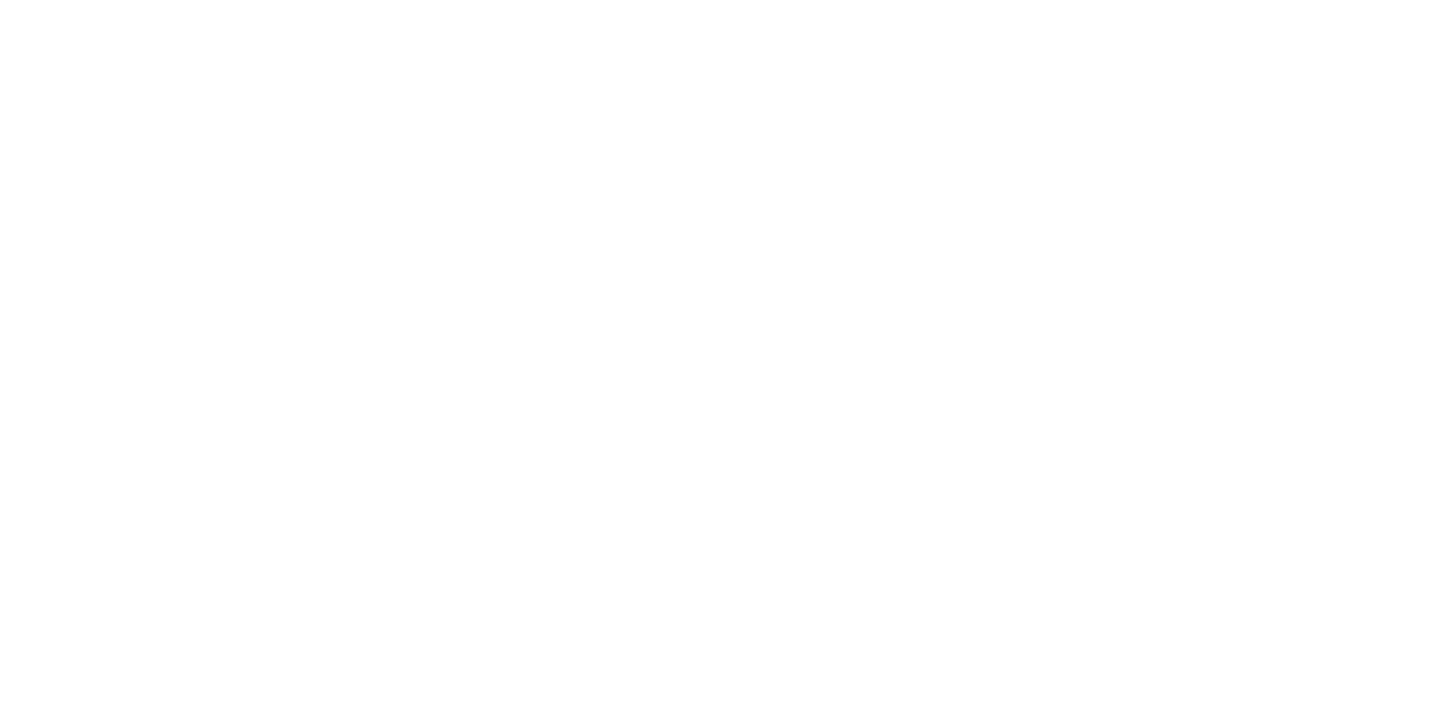 scroll, scrollTop: 0, scrollLeft: 0, axis: both 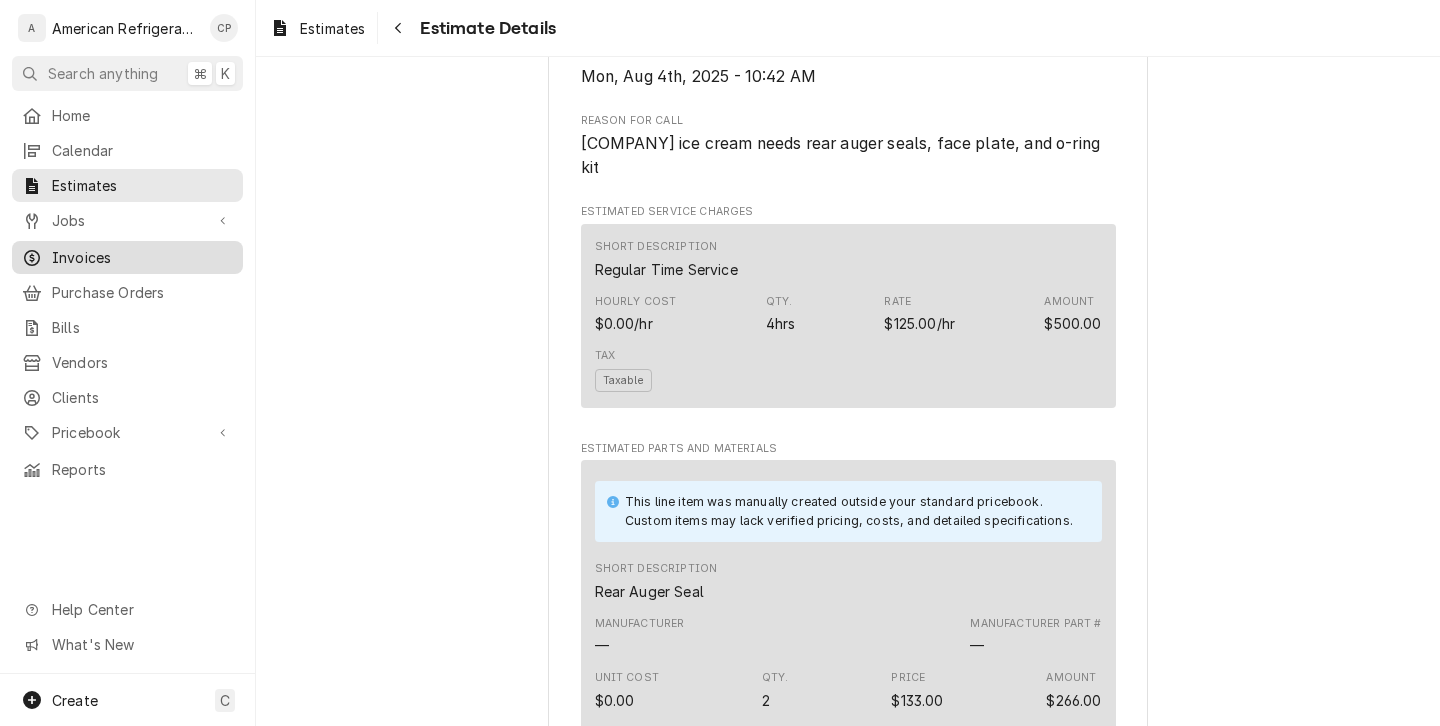 click on "Invoices" at bounding box center [142, 257] 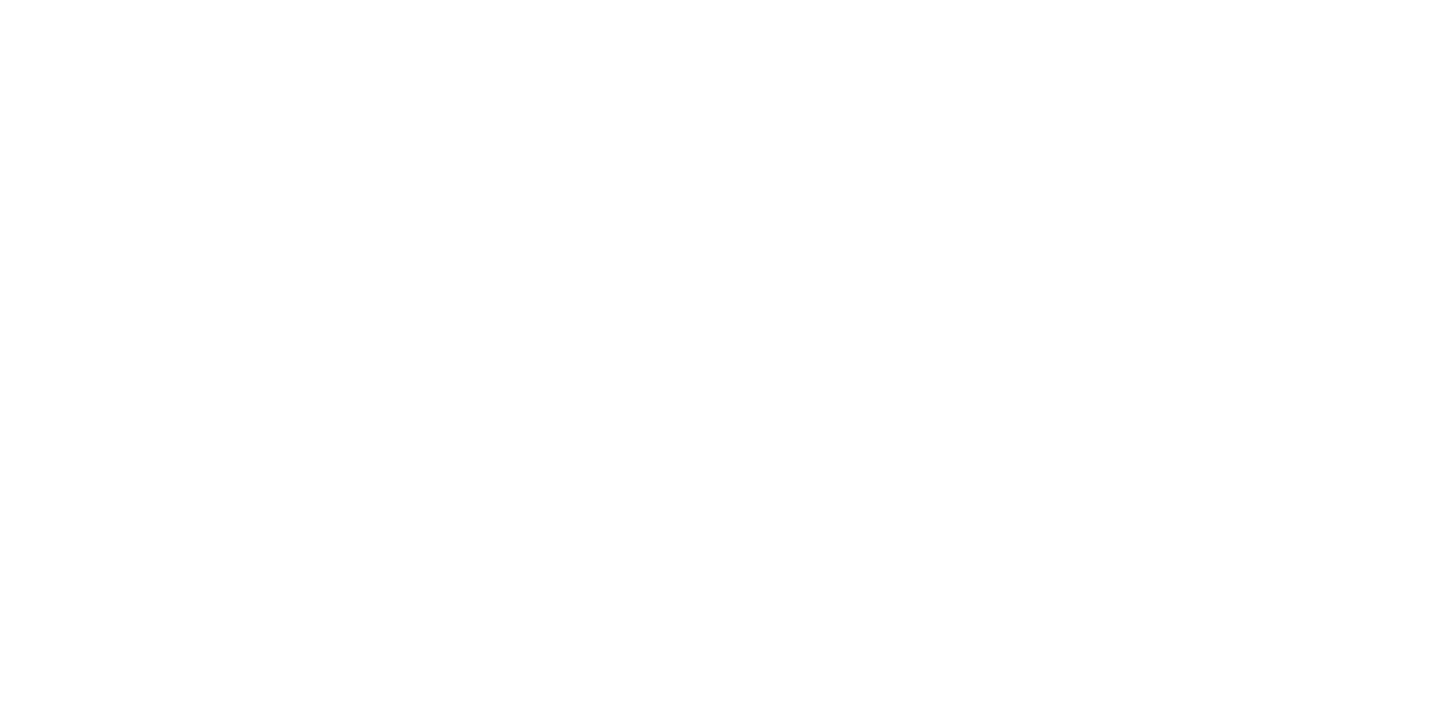 scroll, scrollTop: 0, scrollLeft: 0, axis: both 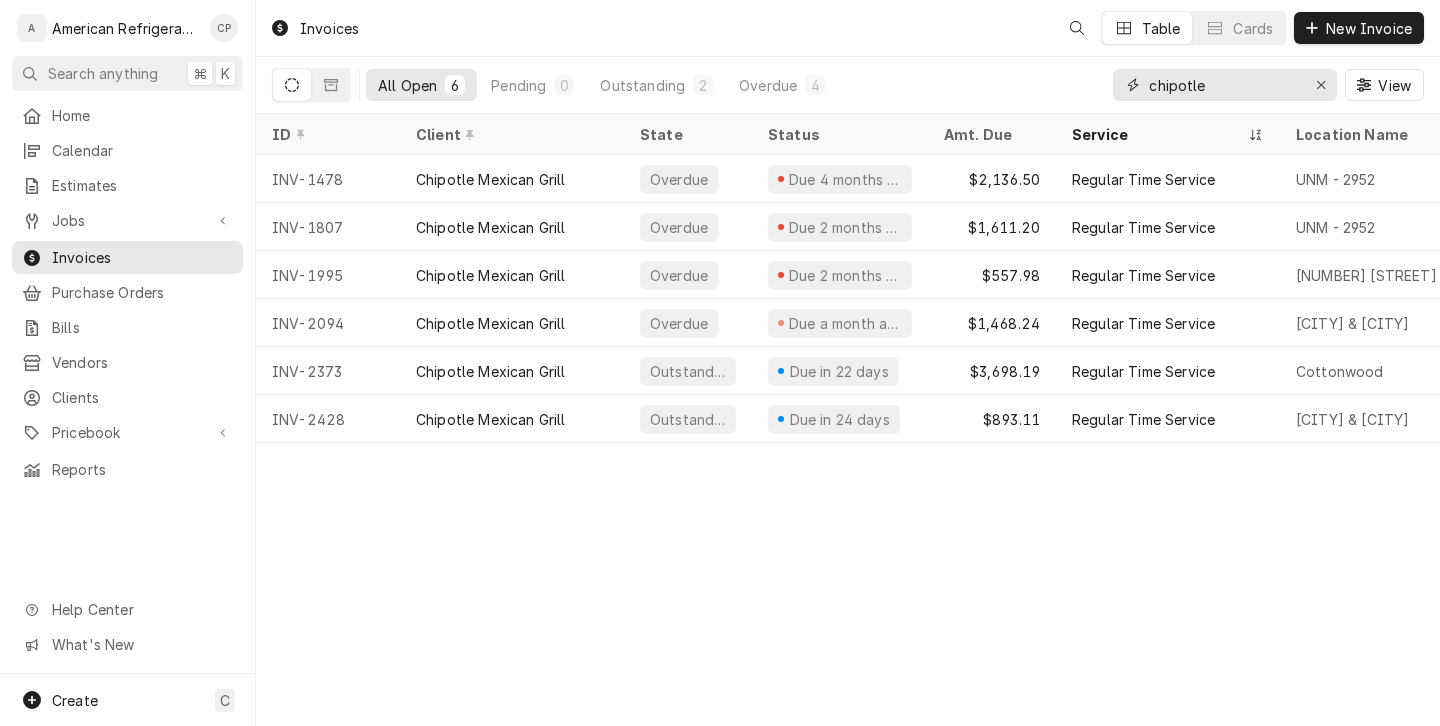 click on "chipotle" at bounding box center [1224, 85] 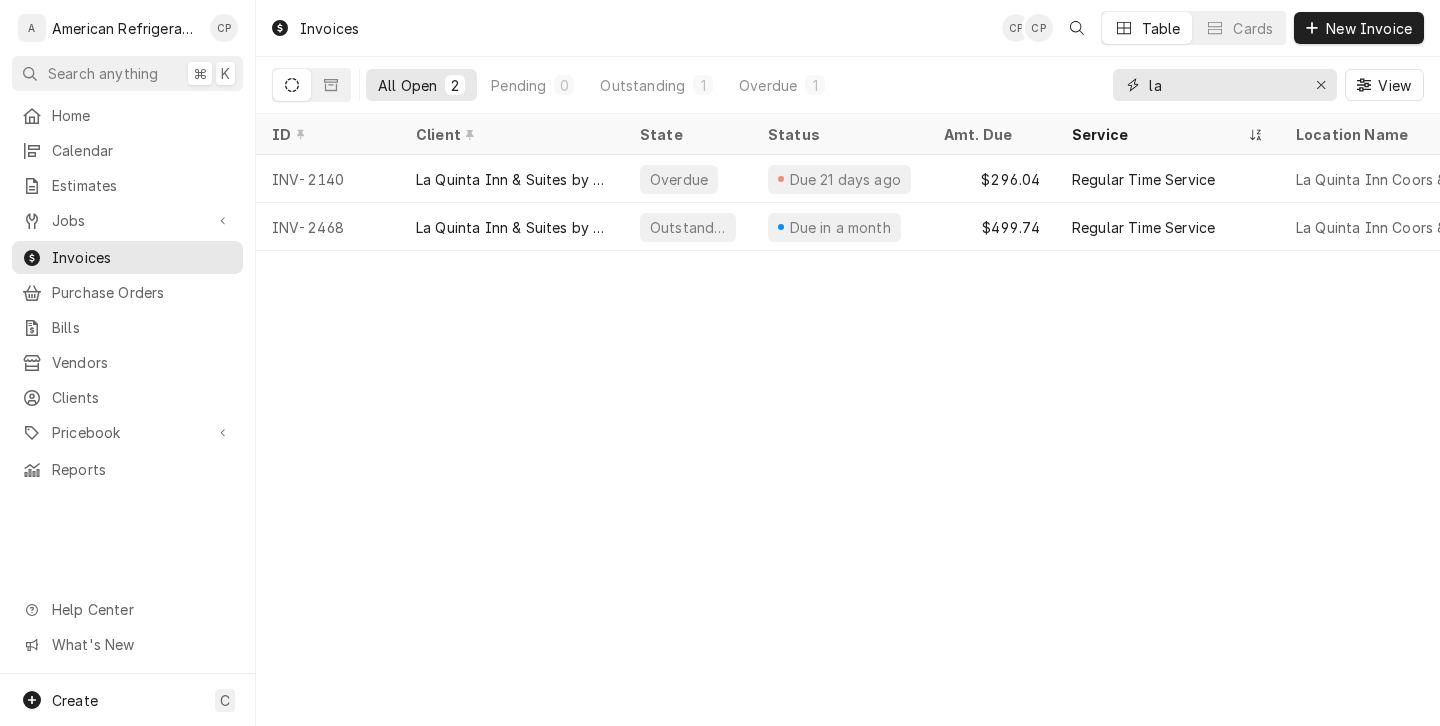 type on "l" 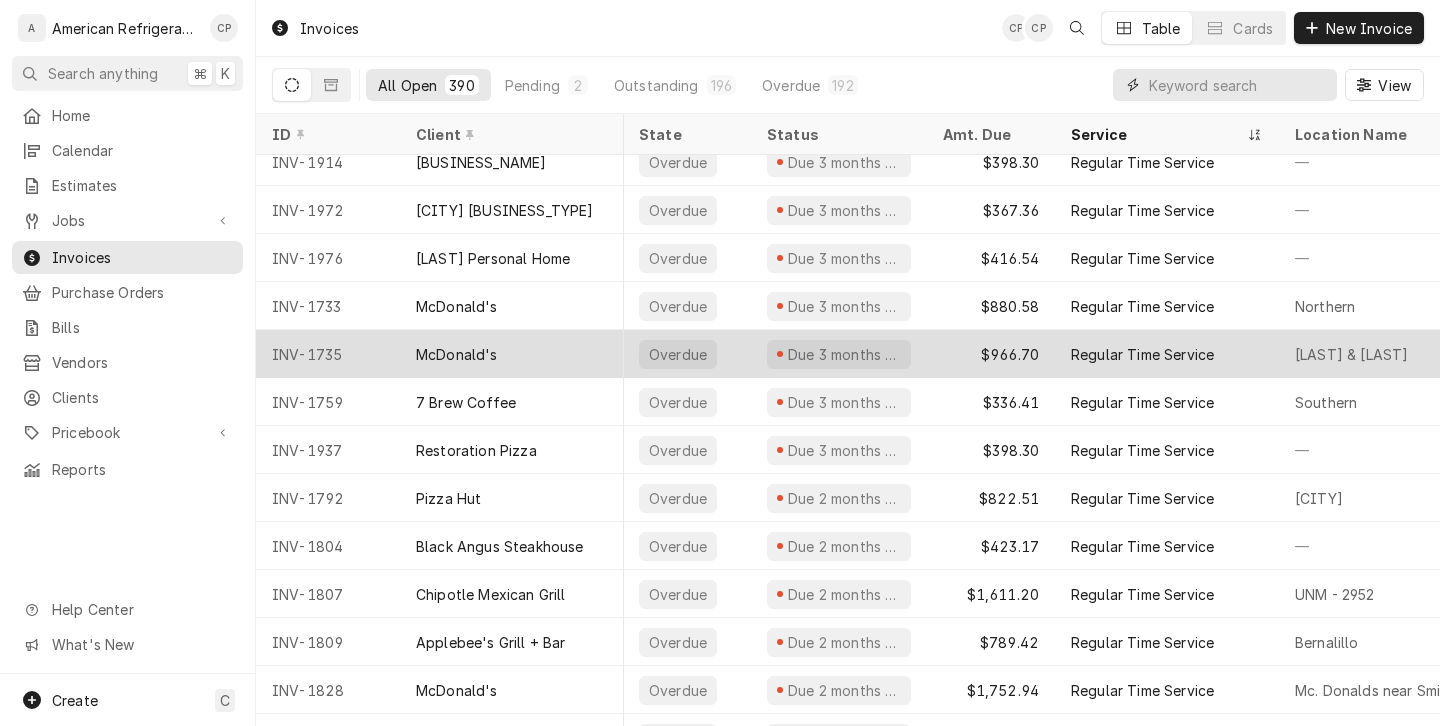 scroll, scrollTop: 1974, scrollLeft: 1, axis: both 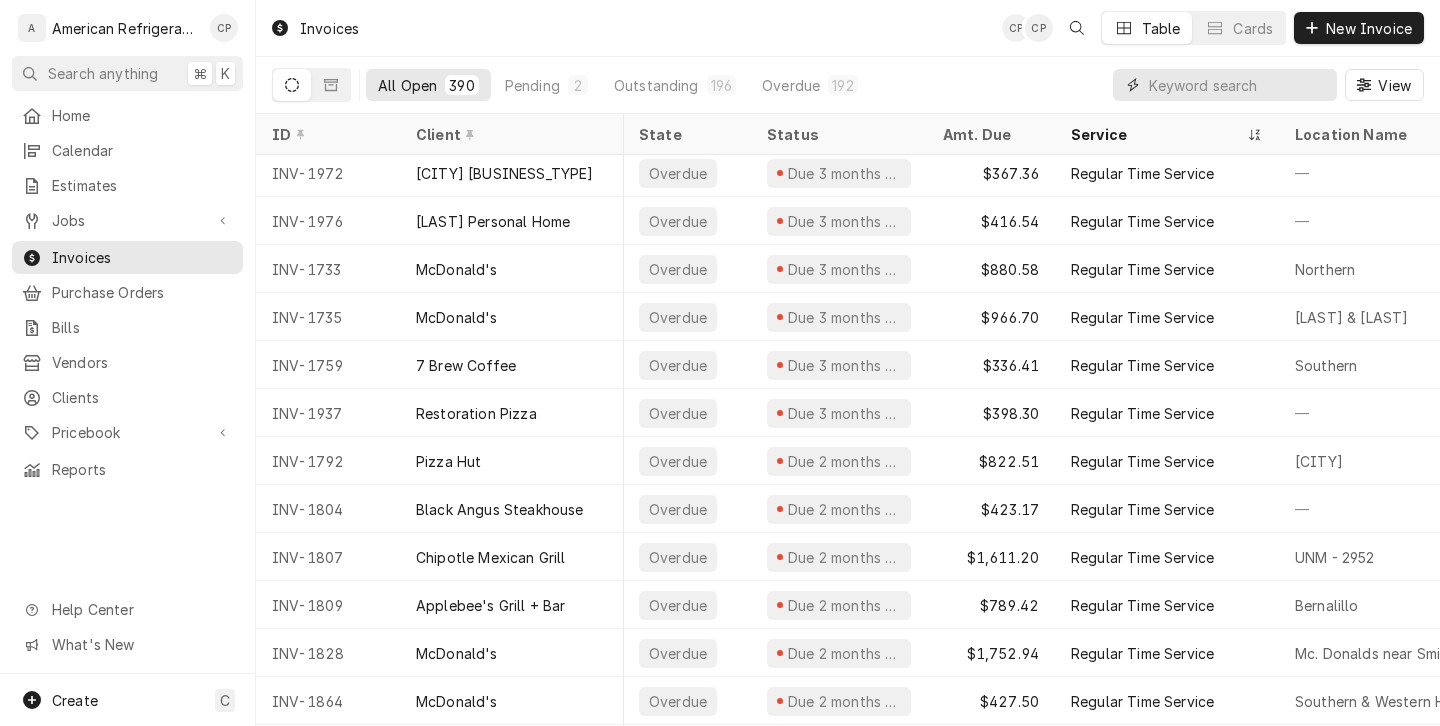 type 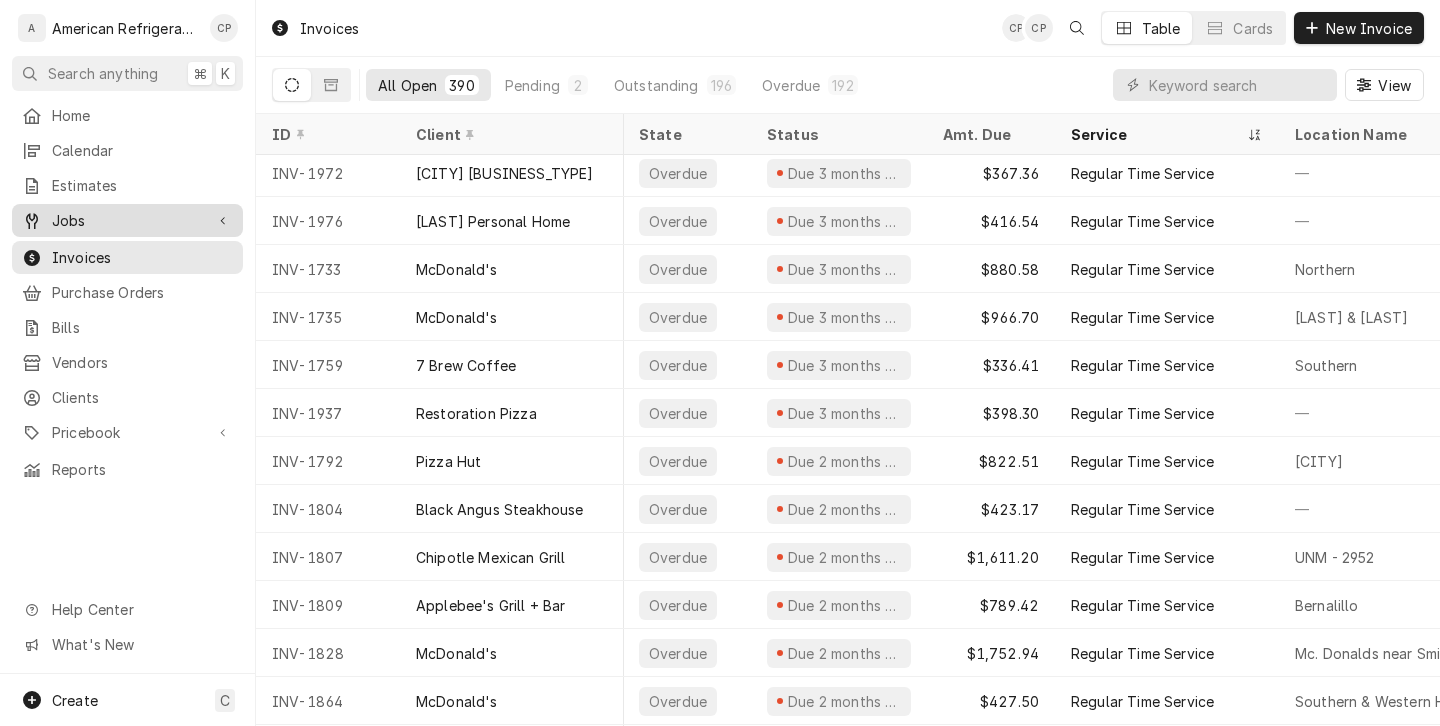 click on "Jobs" at bounding box center (127, 220) 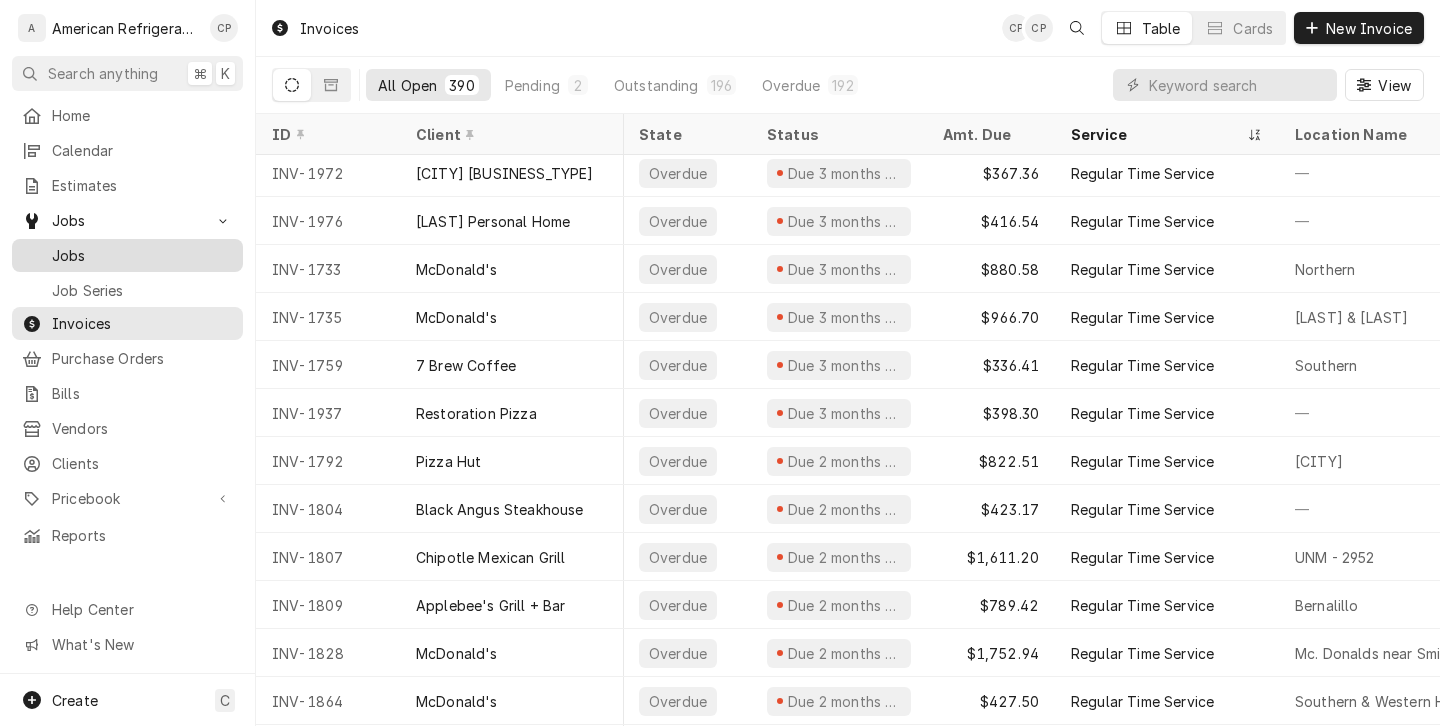 click on "Jobs" at bounding box center [142, 255] 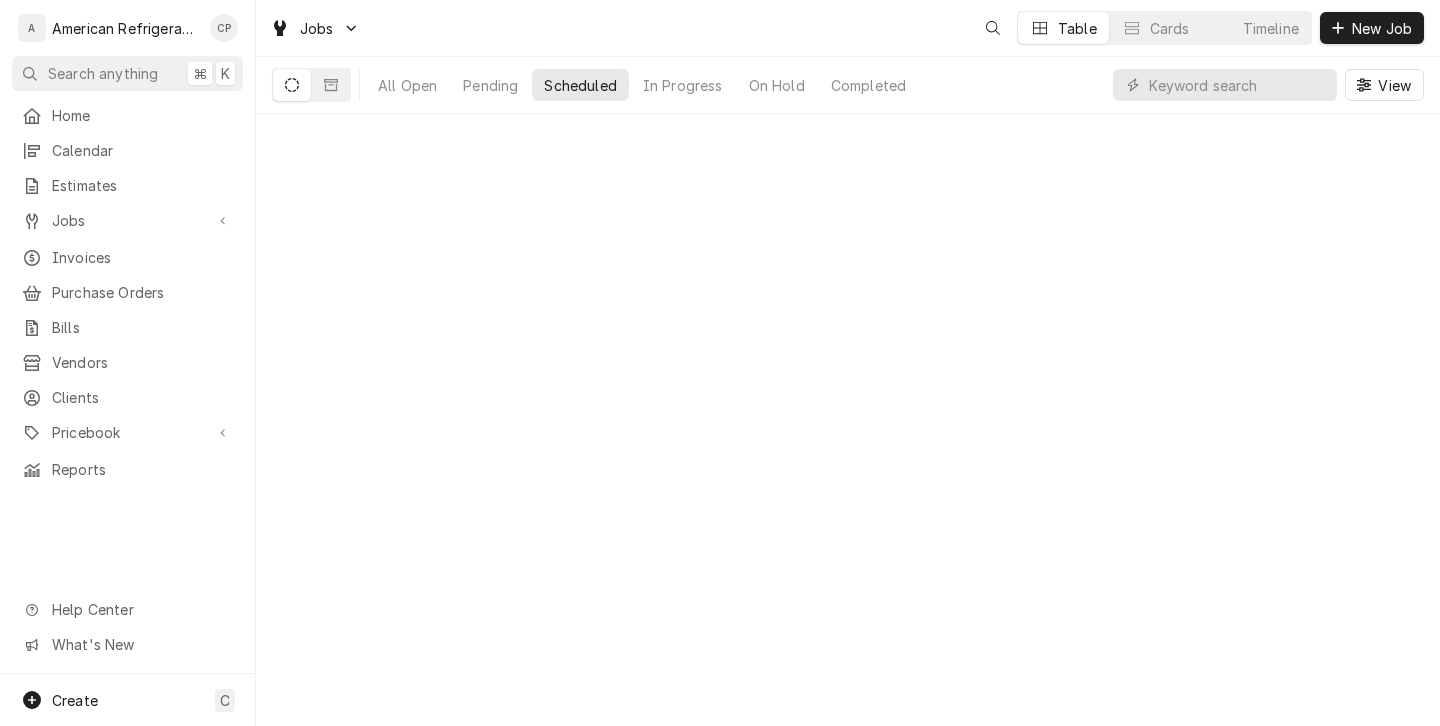 scroll, scrollTop: 0, scrollLeft: 0, axis: both 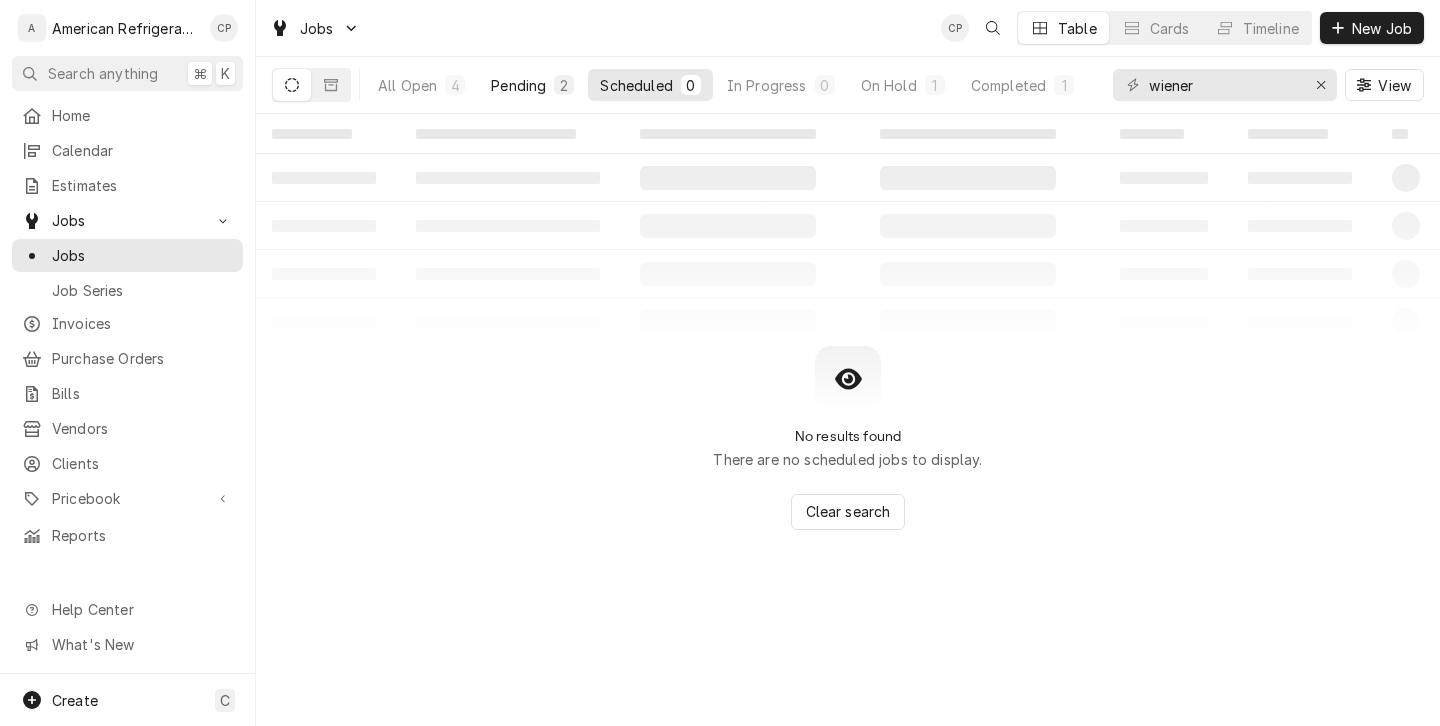 type on "wiener" 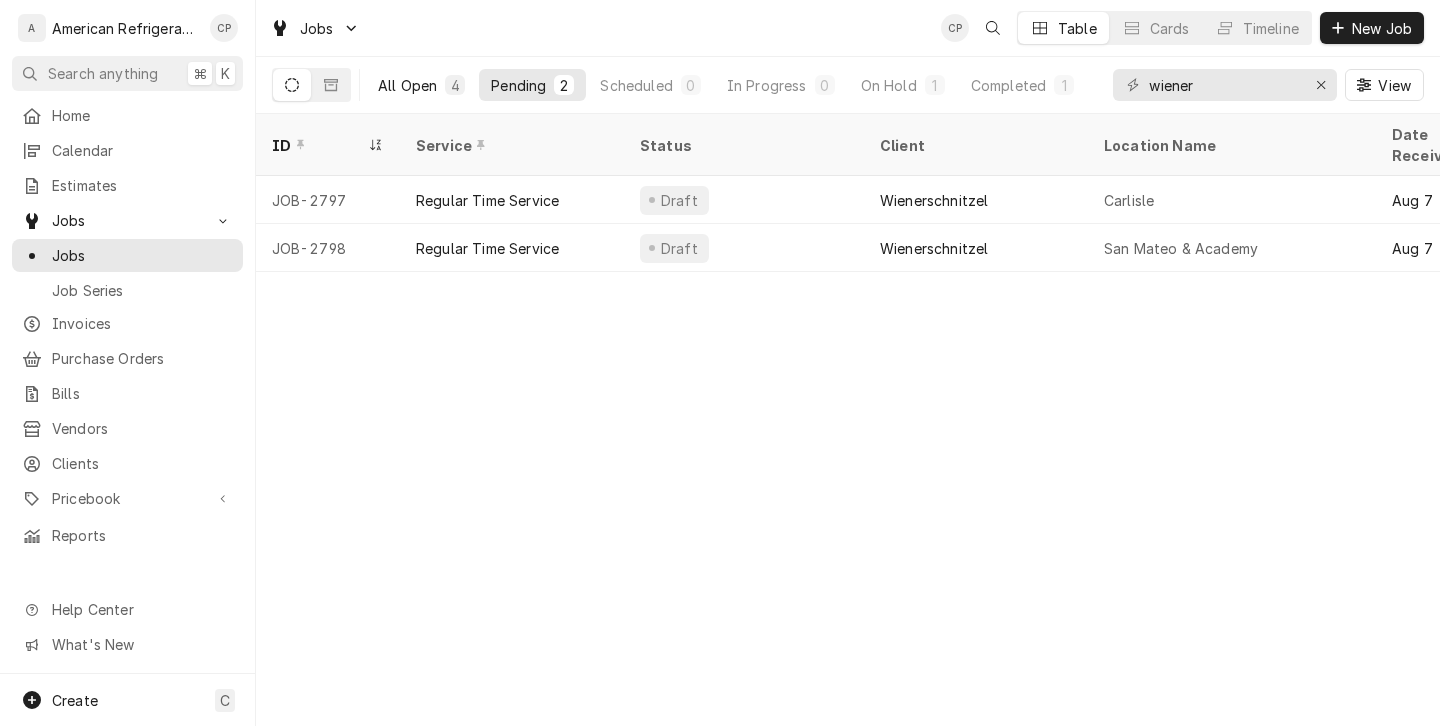 click on "All Open 4" at bounding box center [421, 85] 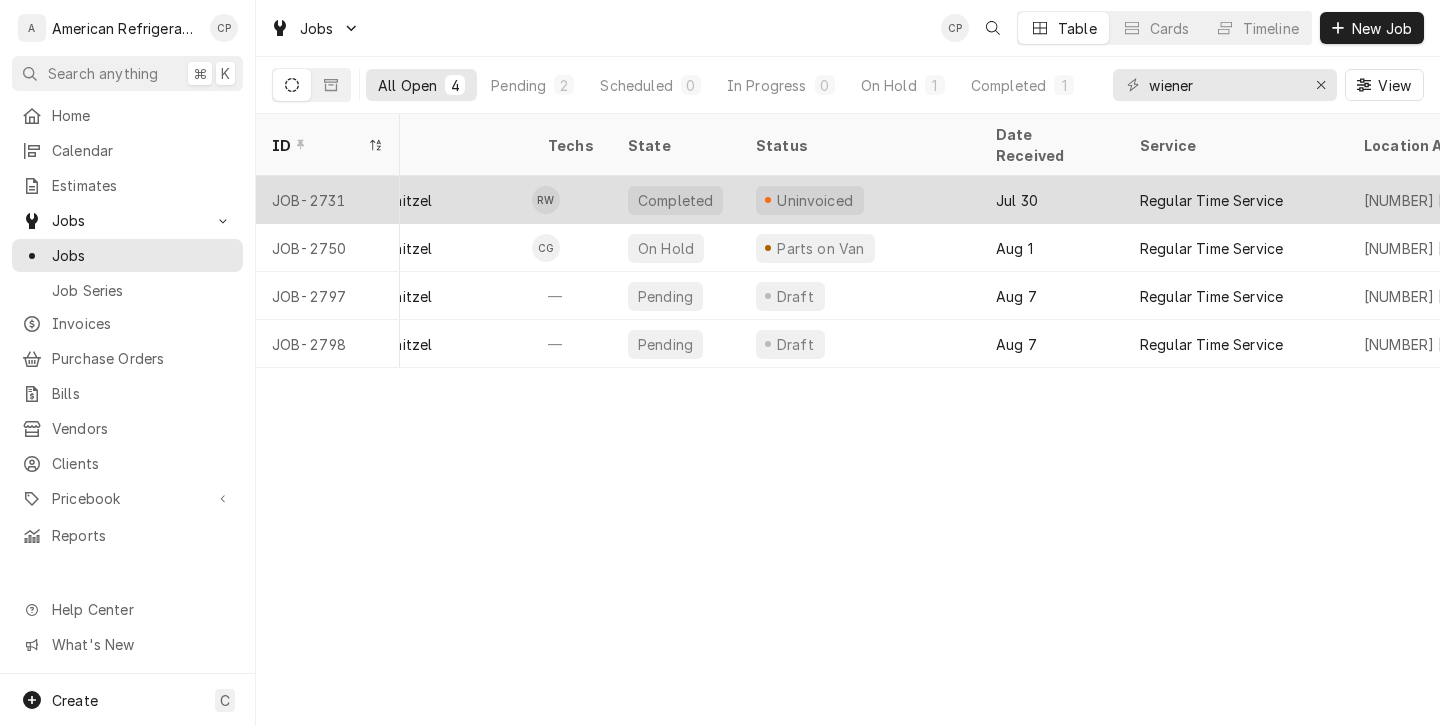 scroll, scrollTop: 0, scrollLeft: 0, axis: both 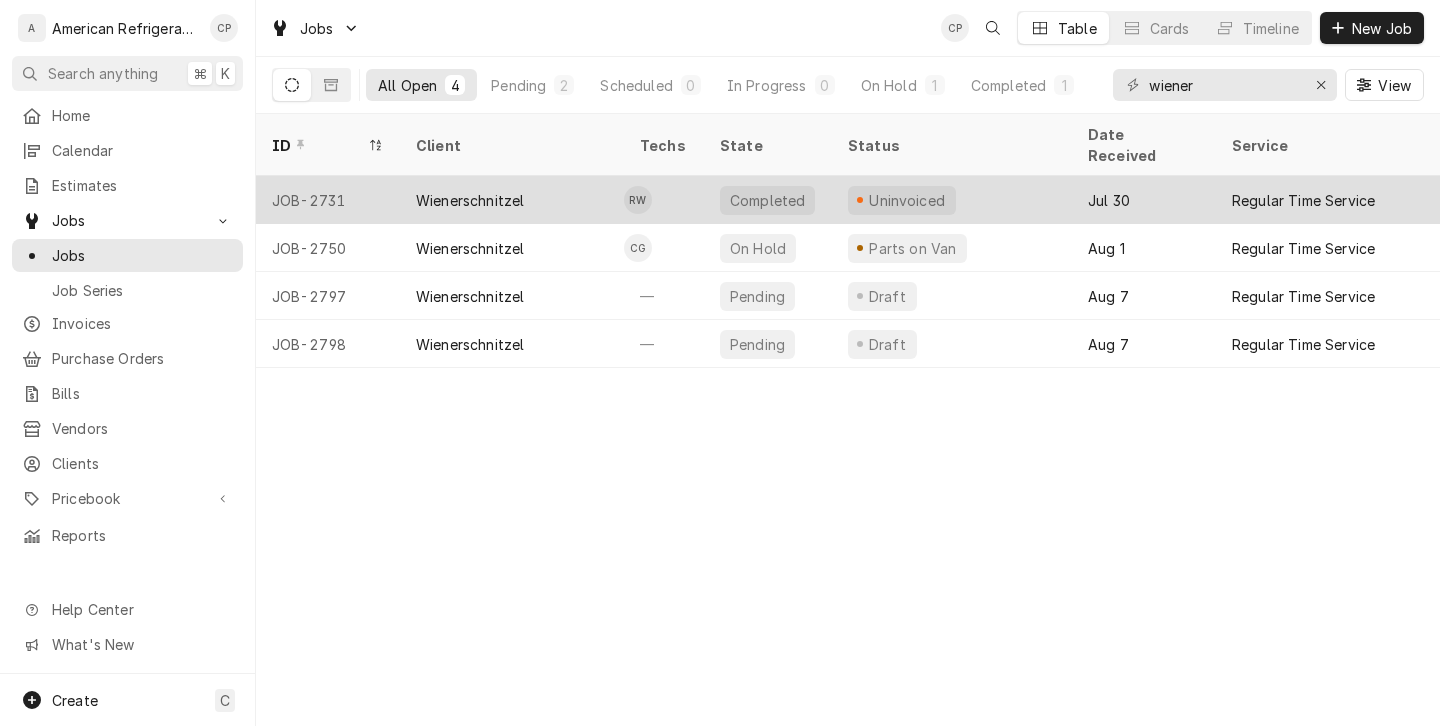 click on "JOB-2731" at bounding box center (328, 200) 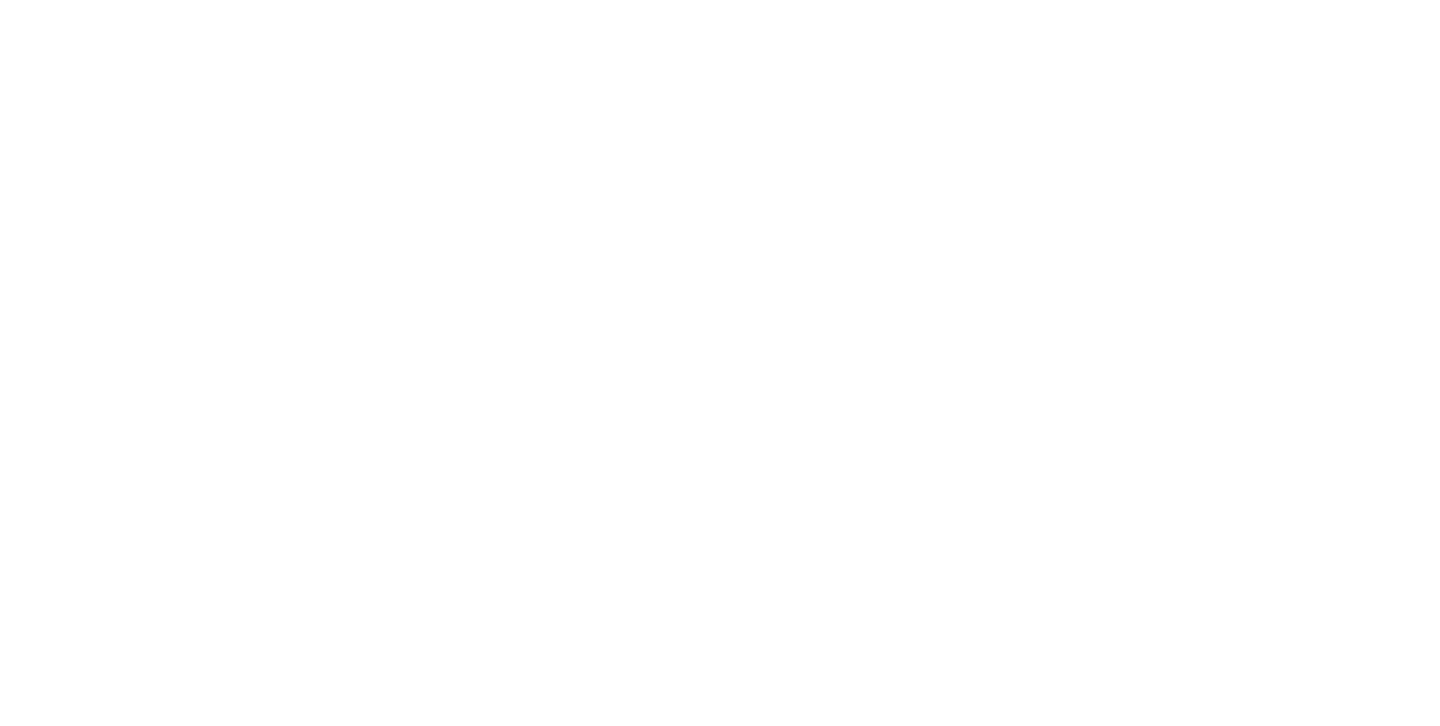scroll, scrollTop: 0, scrollLeft: 0, axis: both 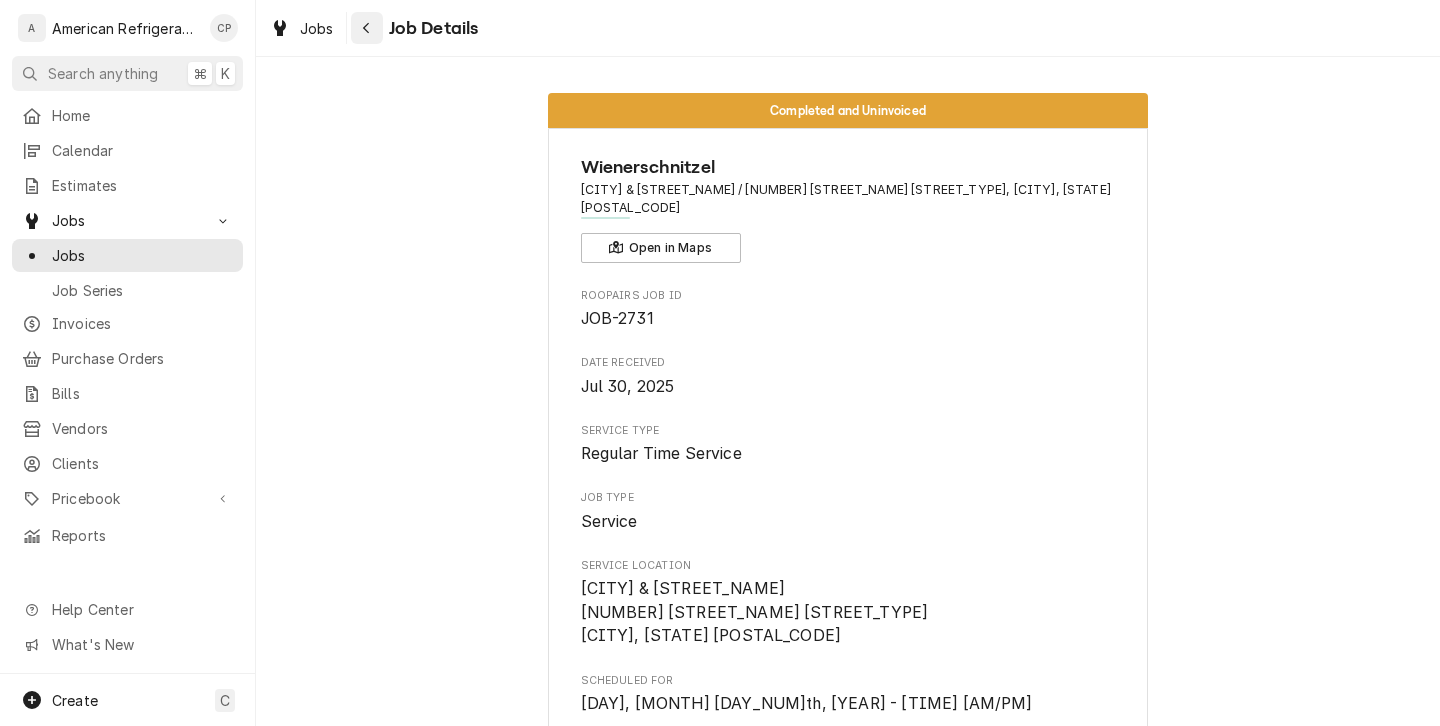 click 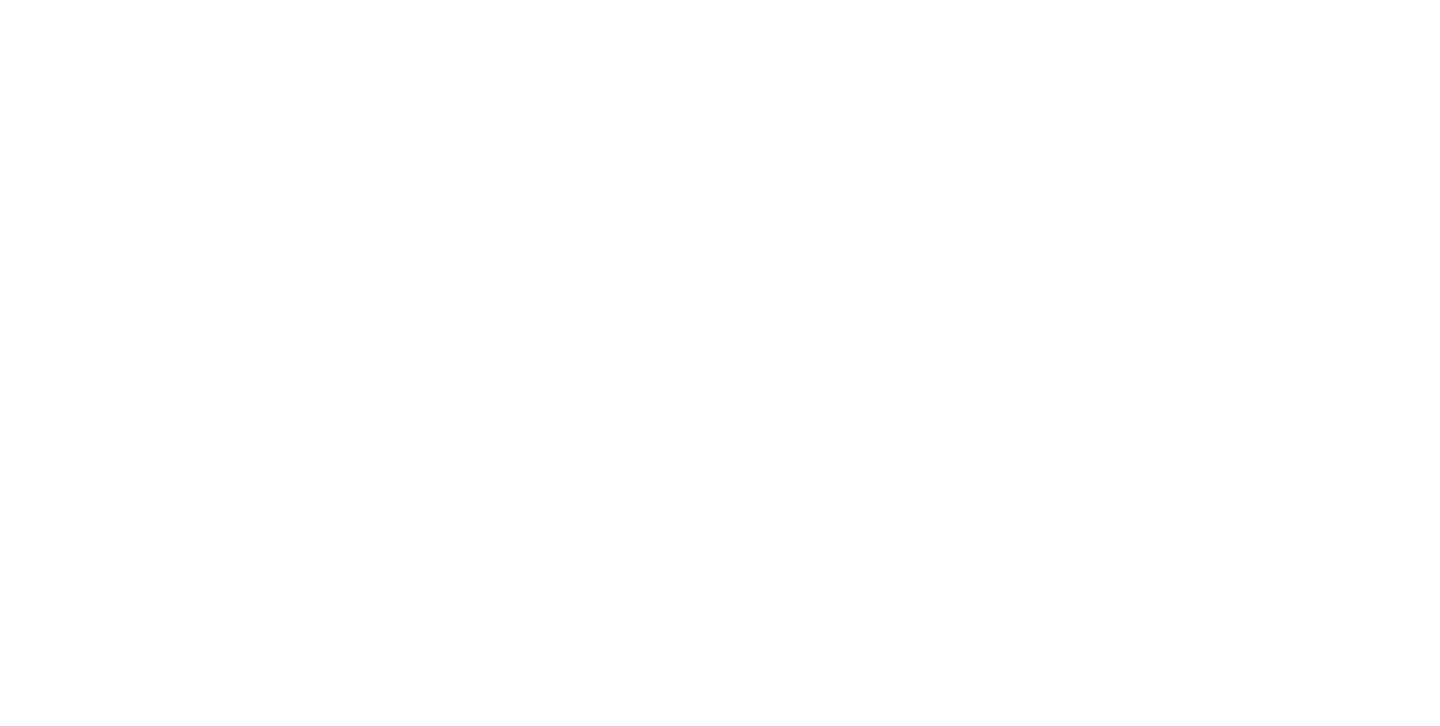 scroll, scrollTop: 0, scrollLeft: 0, axis: both 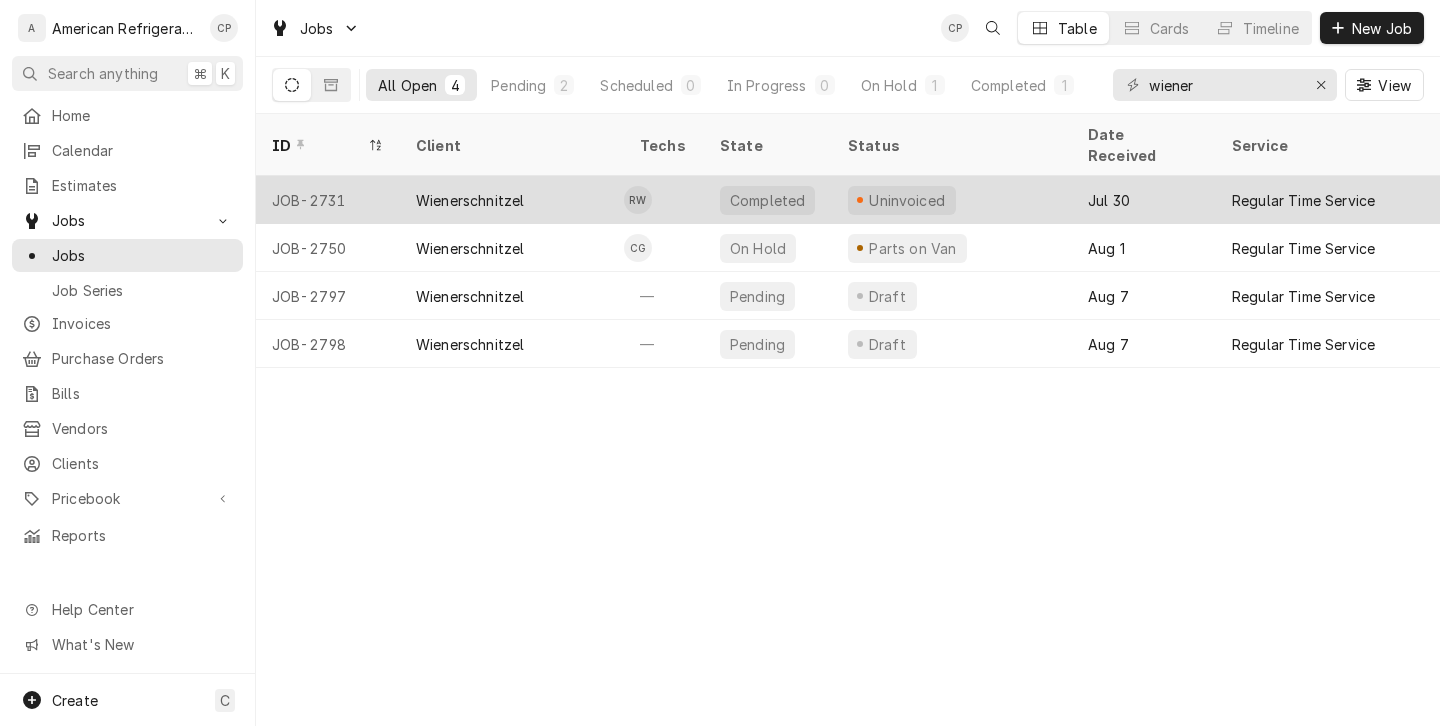 click on "Wienerschnitzel" at bounding box center [470, 200] 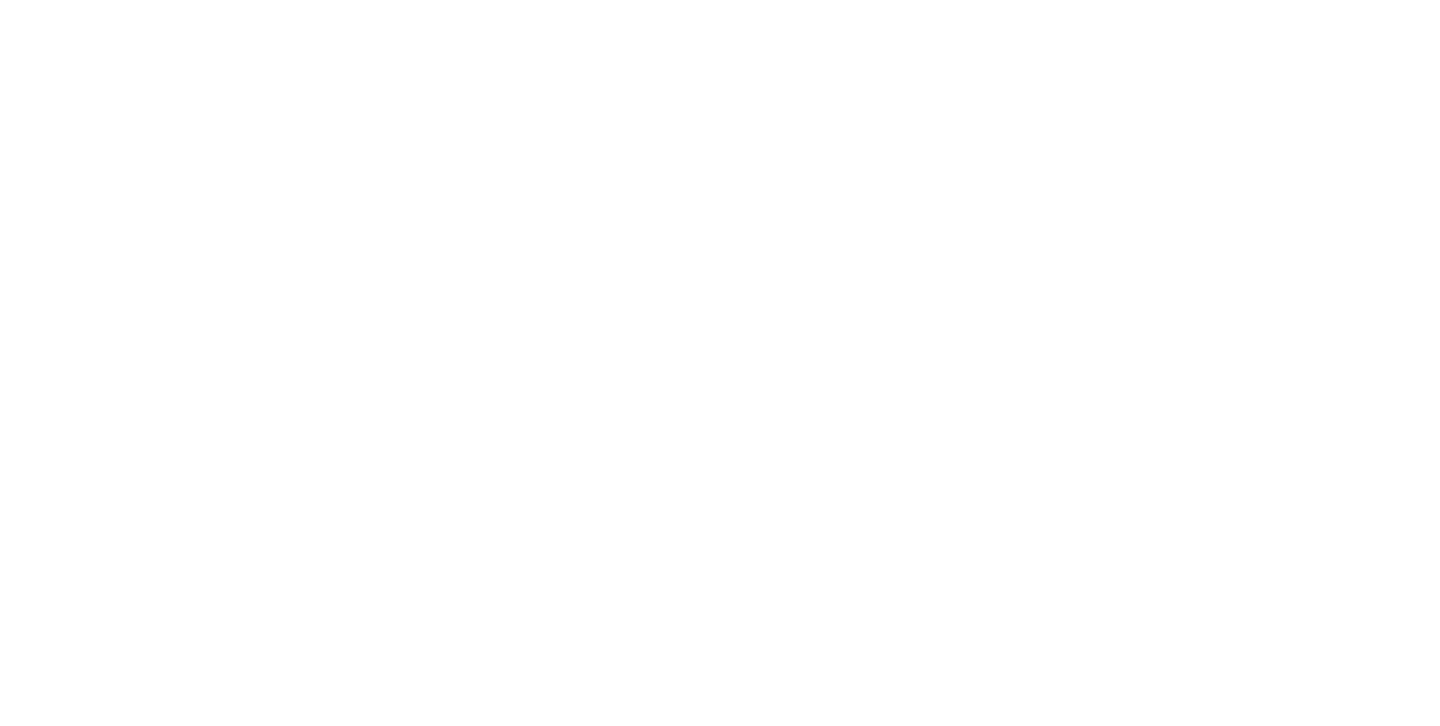 scroll, scrollTop: 0, scrollLeft: 0, axis: both 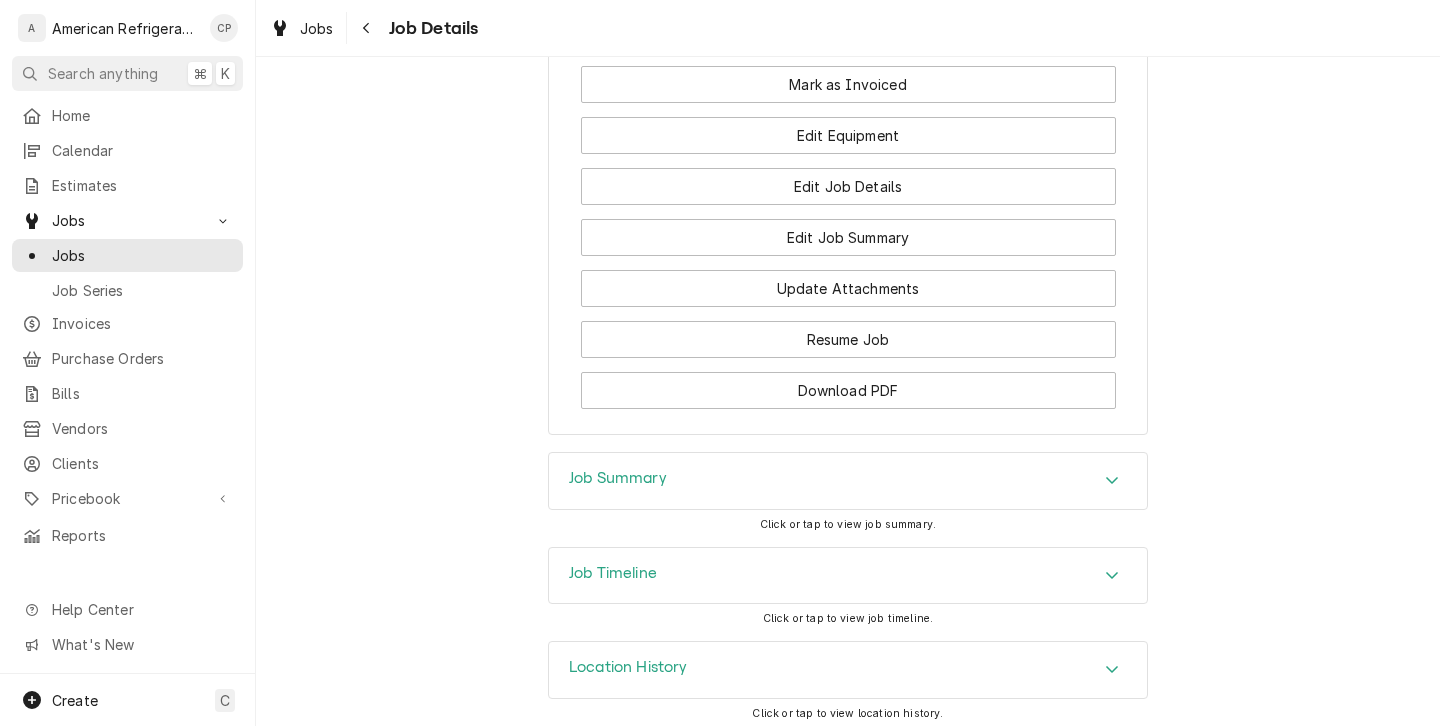click on "Location History" at bounding box center [628, 667] 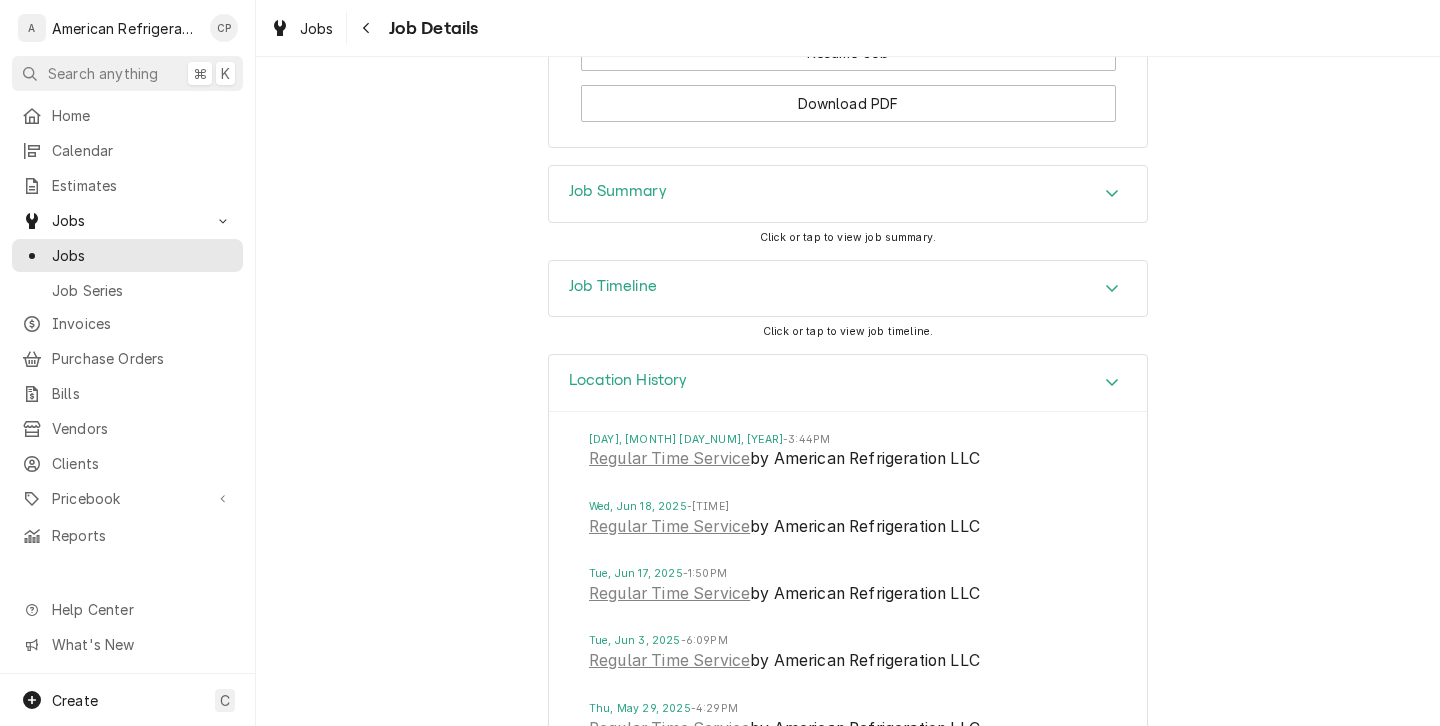 scroll, scrollTop: 1884, scrollLeft: 0, axis: vertical 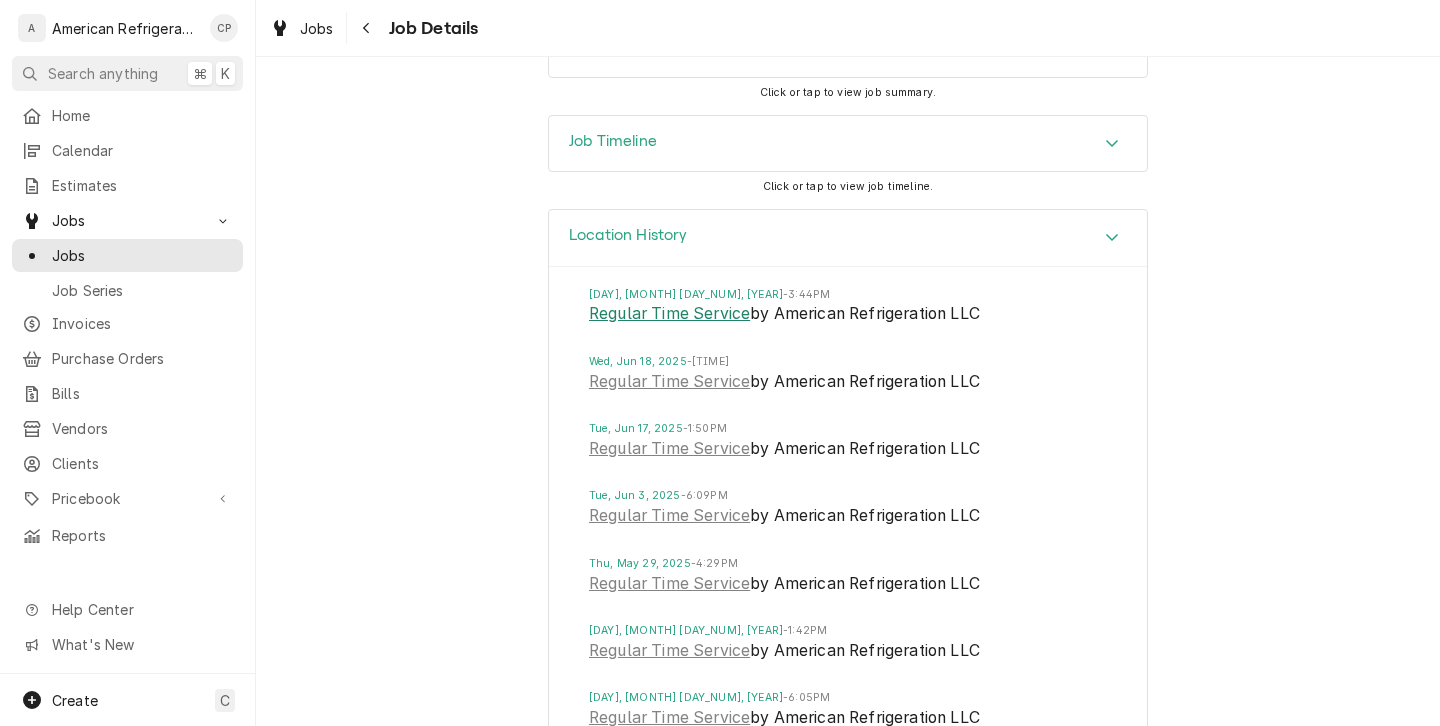 click on "Regular Time Service" at bounding box center [669, 314] 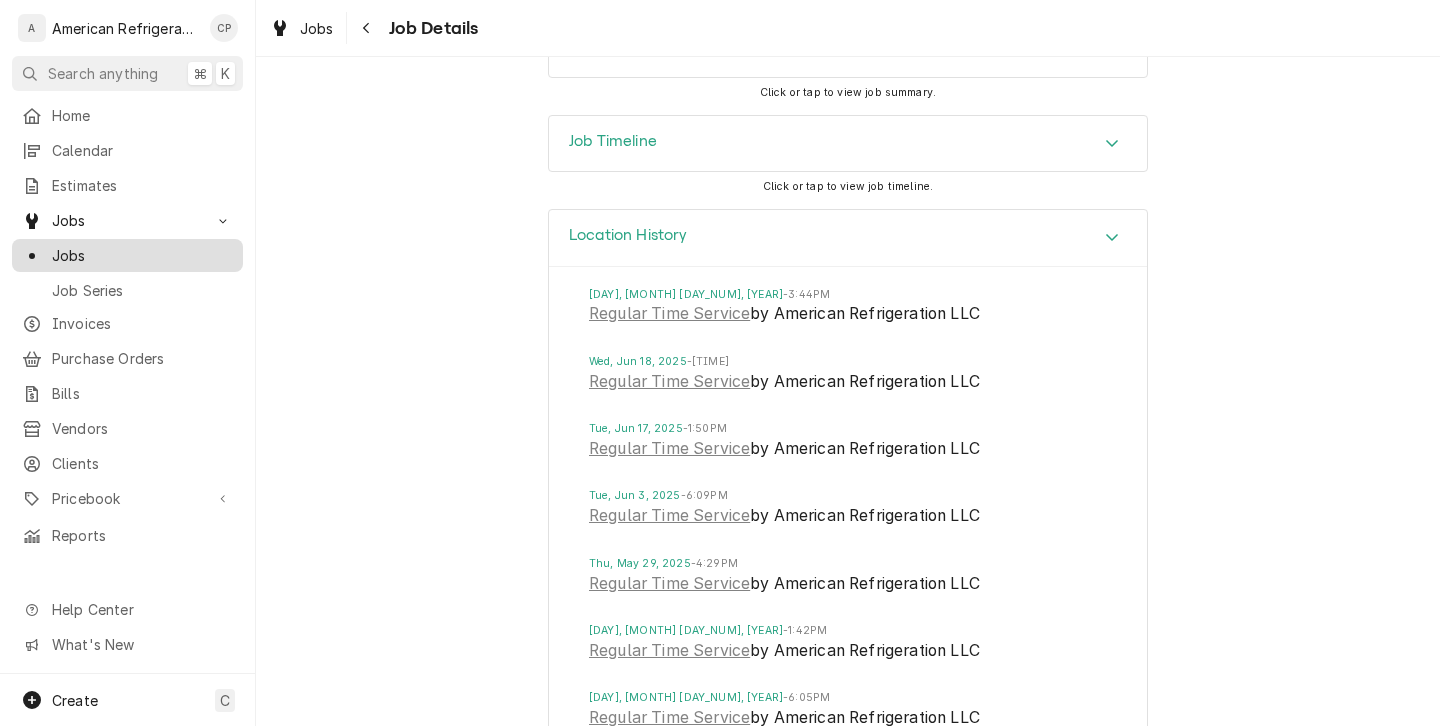 click on "Jobs" at bounding box center [142, 255] 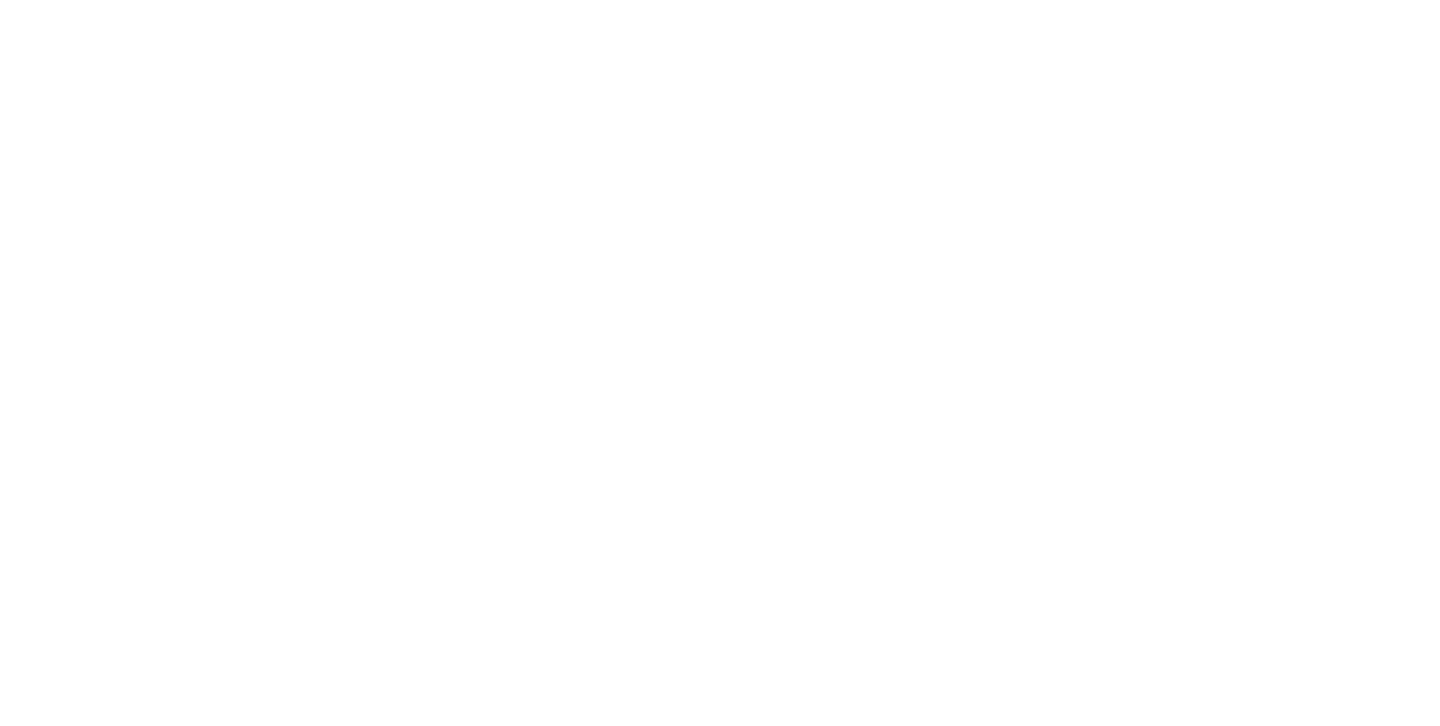 scroll, scrollTop: 0, scrollLeft: 0, axis: both 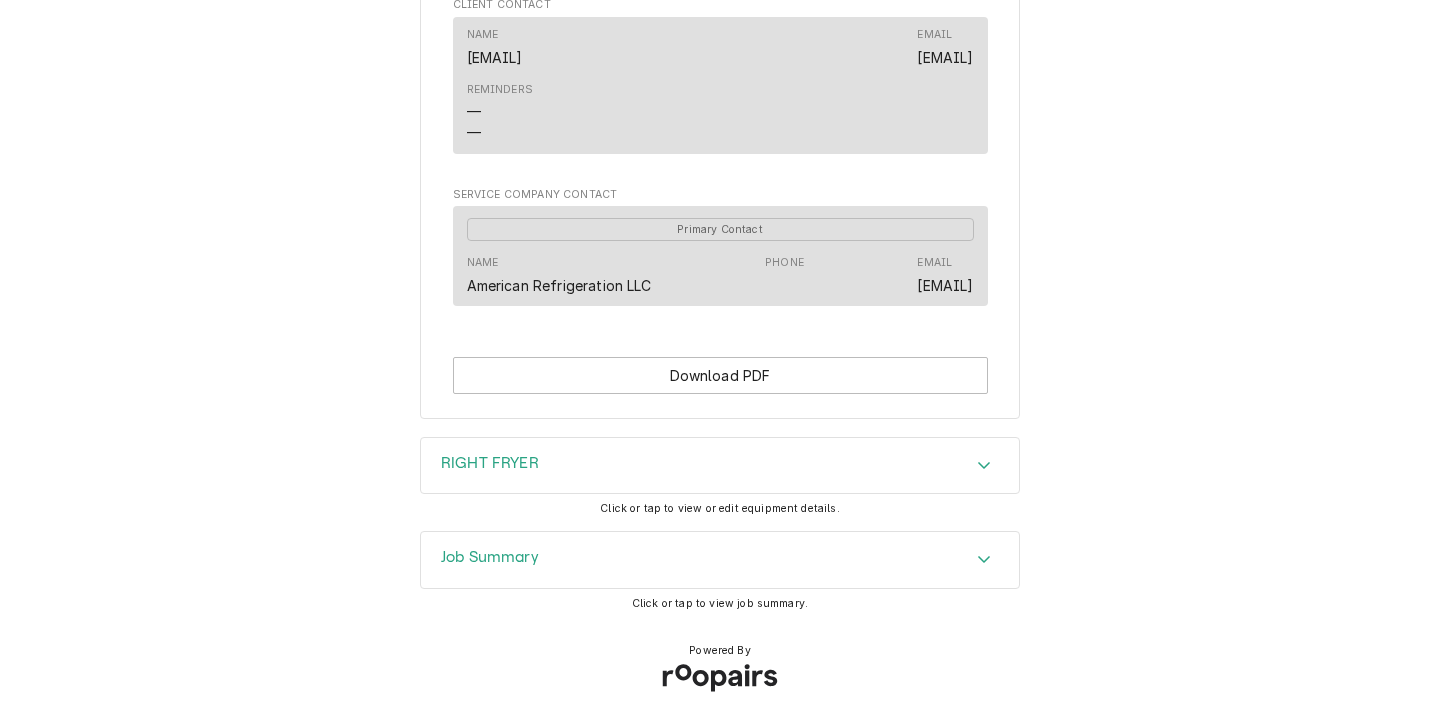 click on "Job Summary" at bounding box center [490, 557] 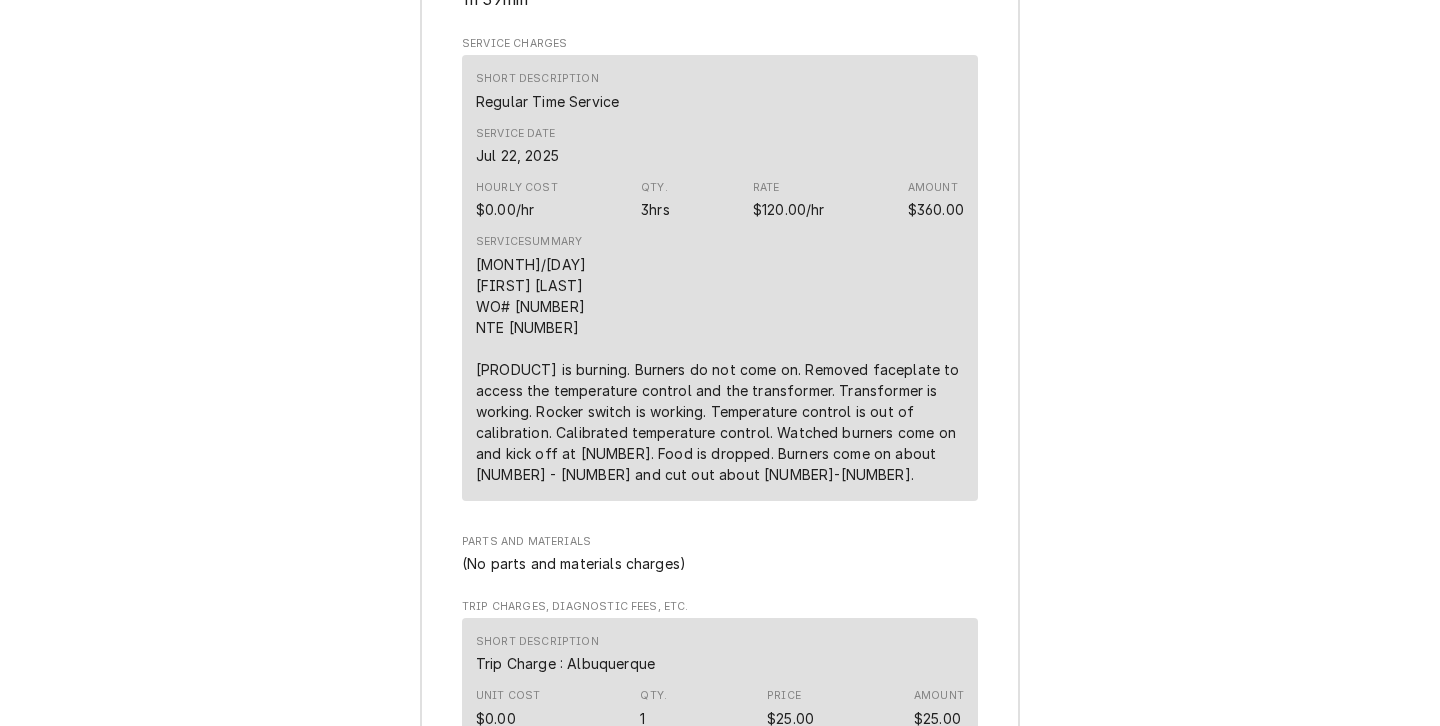 scroll, scrollTop: 2103, scrollLeft: 0, axis: vertical 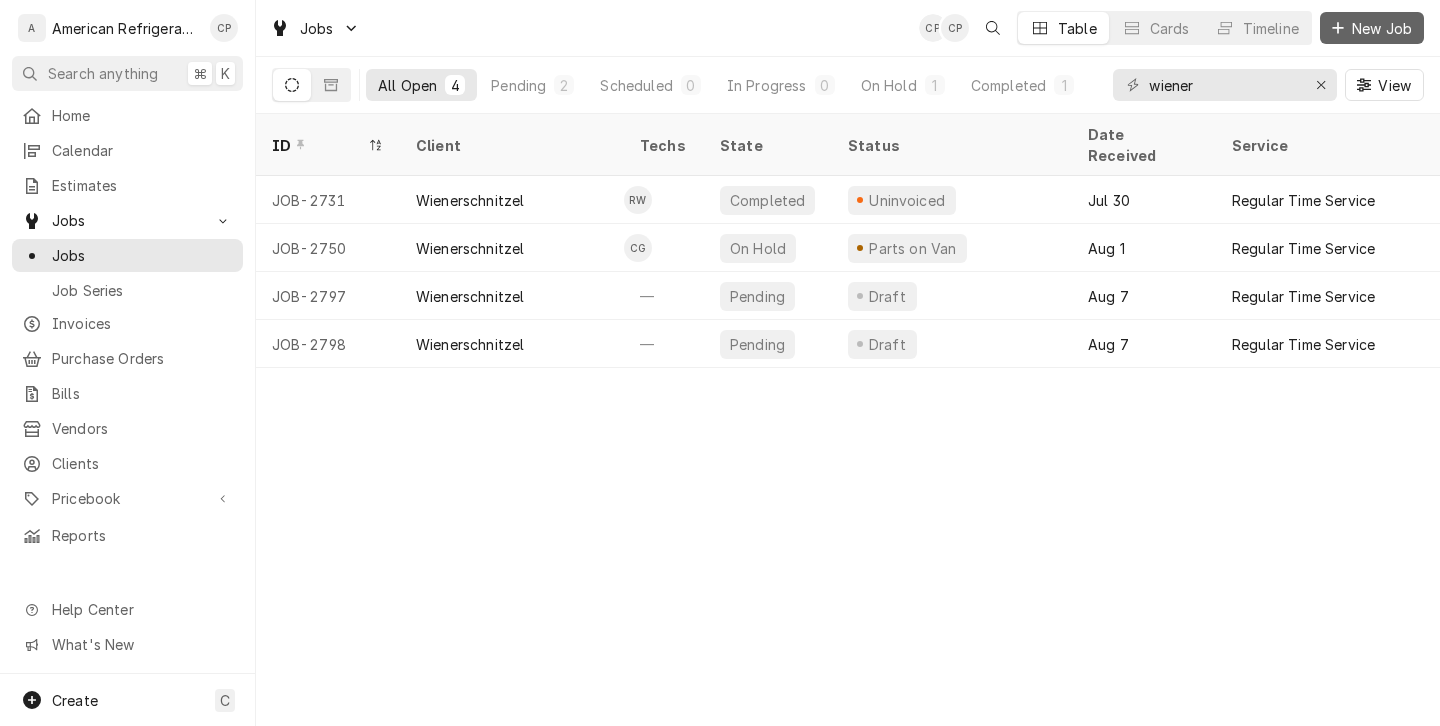 click on "New Job" at bounding box center [1382, 28] 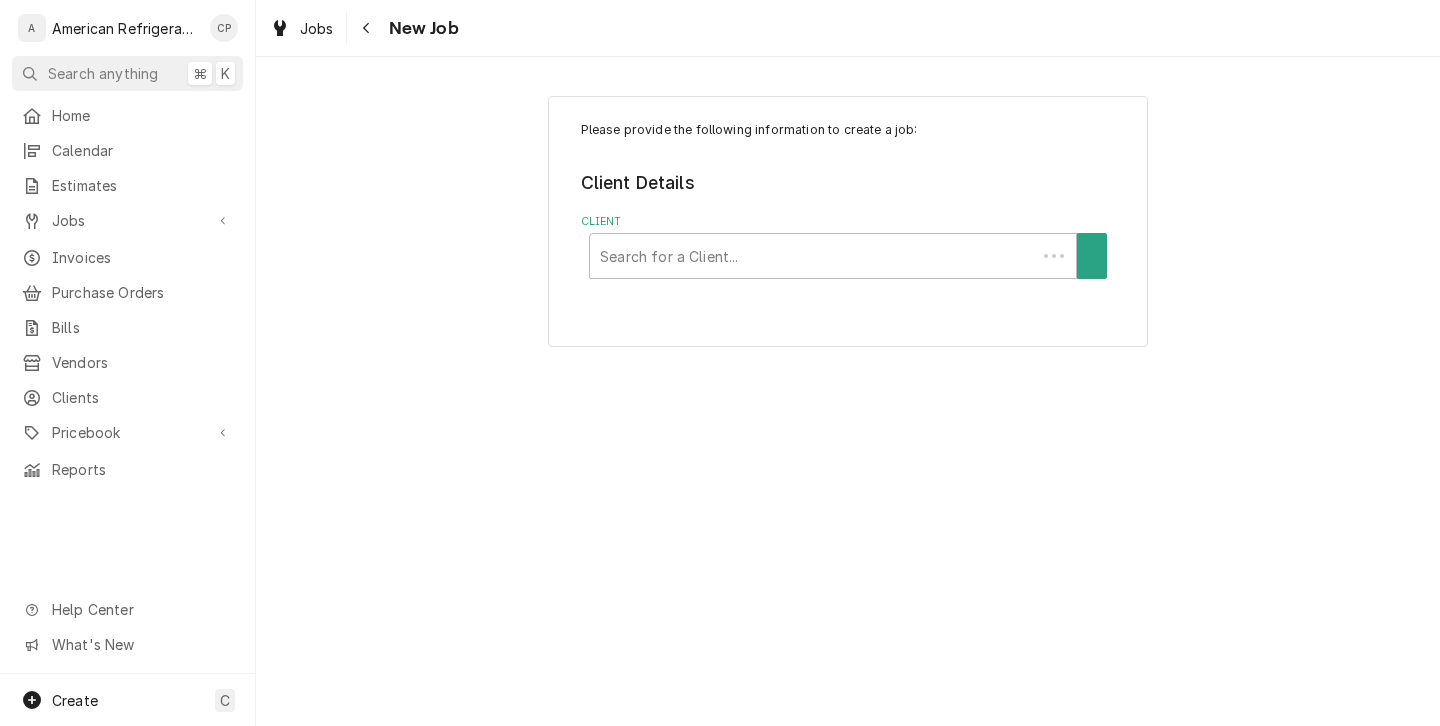 scroll, scrollTop: 0, scrollLeft: 0, axis: both 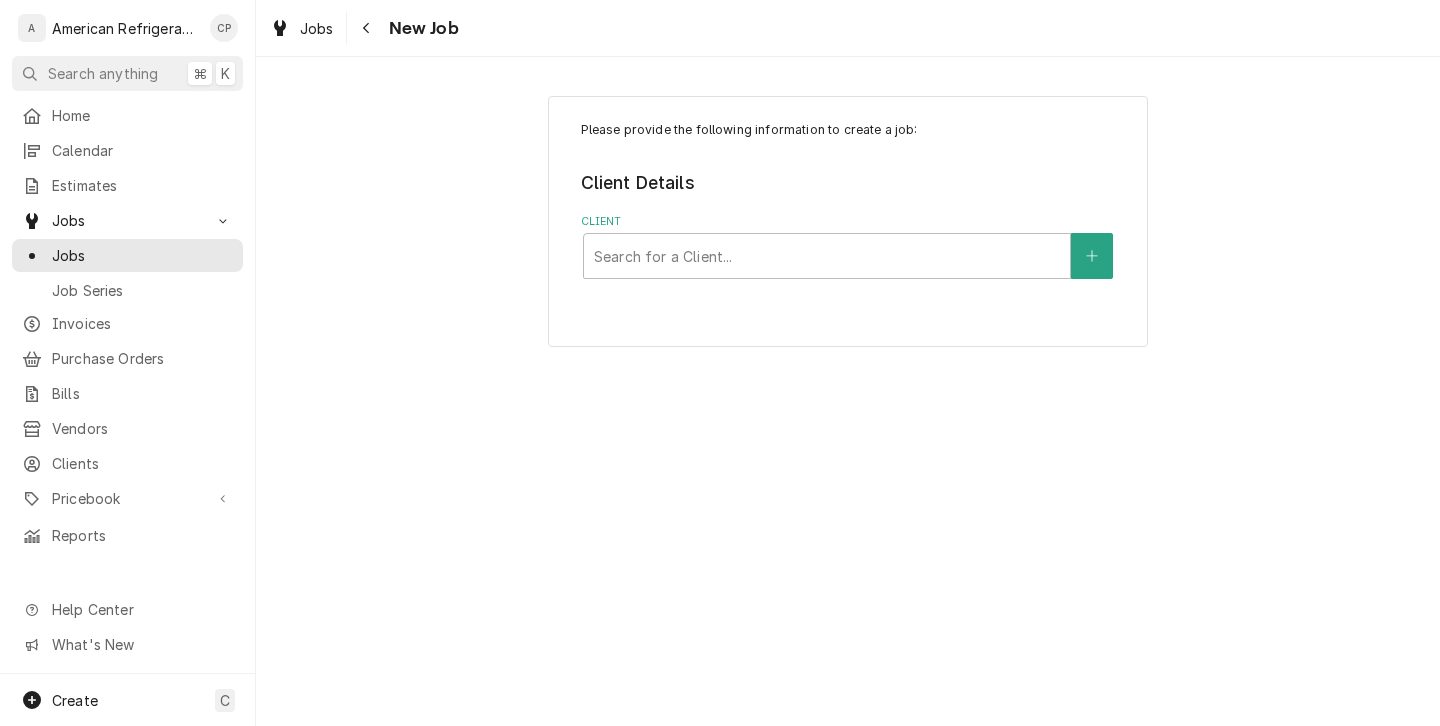 click on "Client" at bounding box center [848, 222] 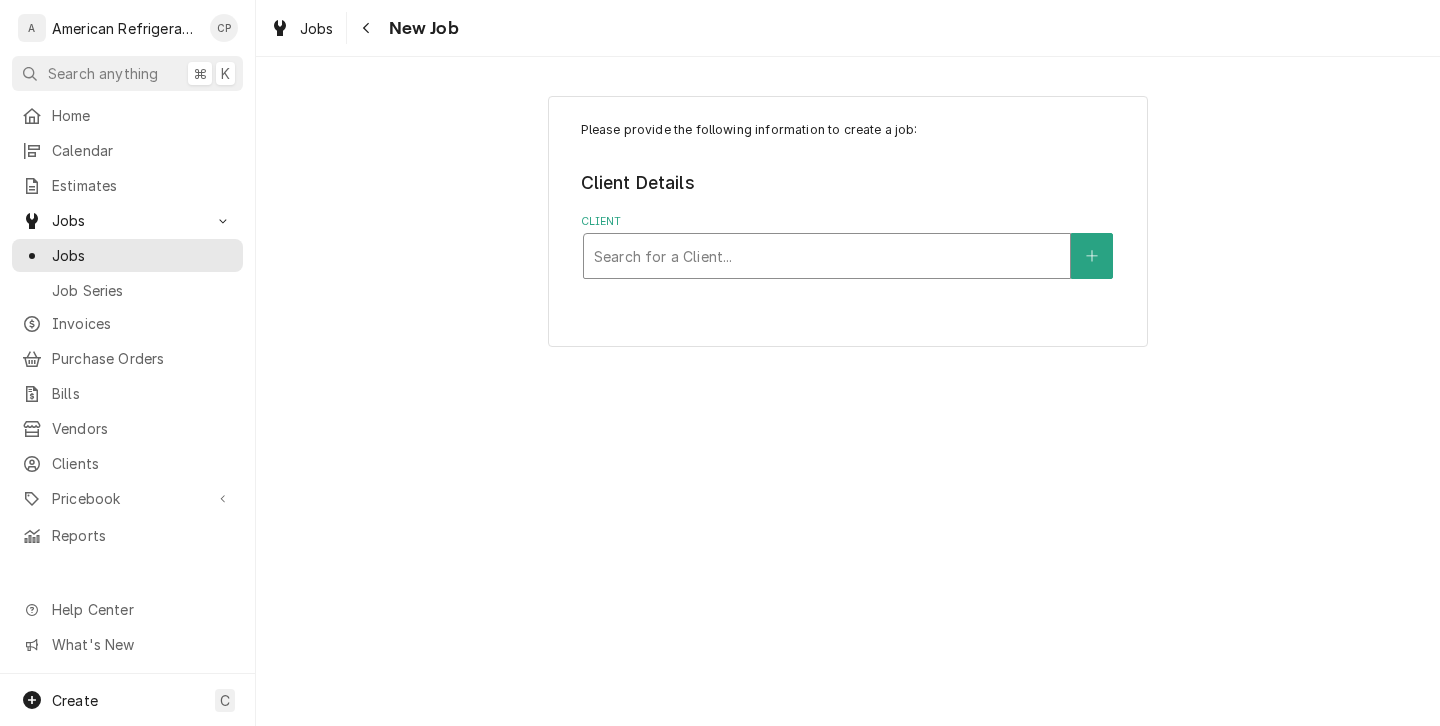 click at bounding box center (827, 256) 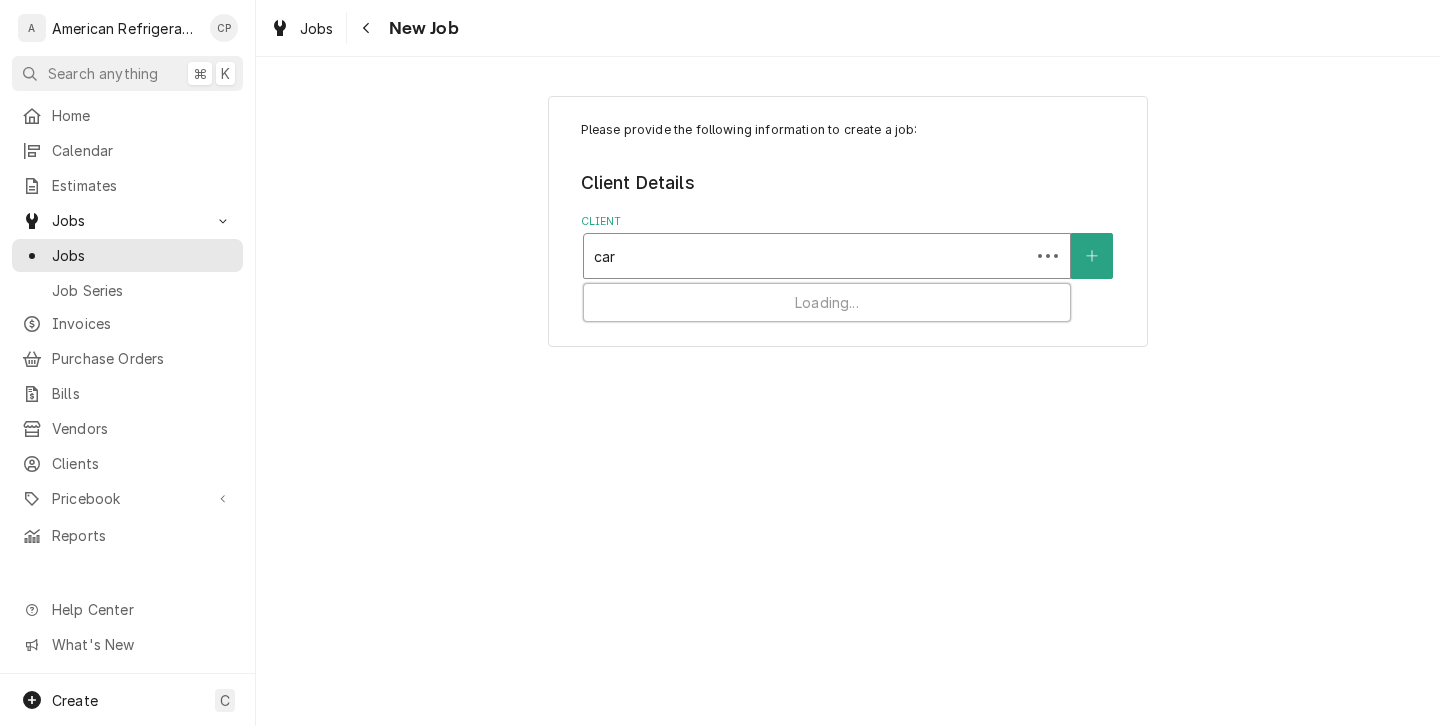 type on "carl" 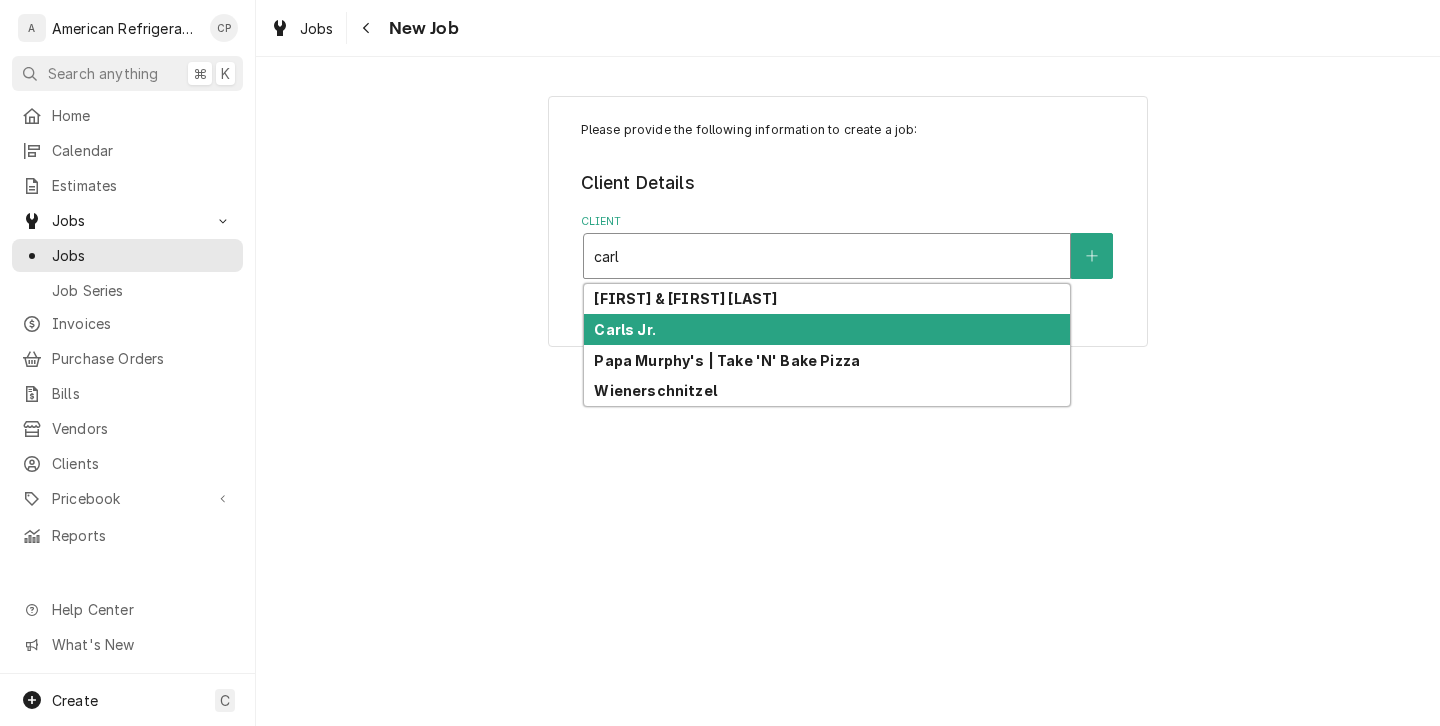 click on "Carls Jr." at bounding box center [624, 329] 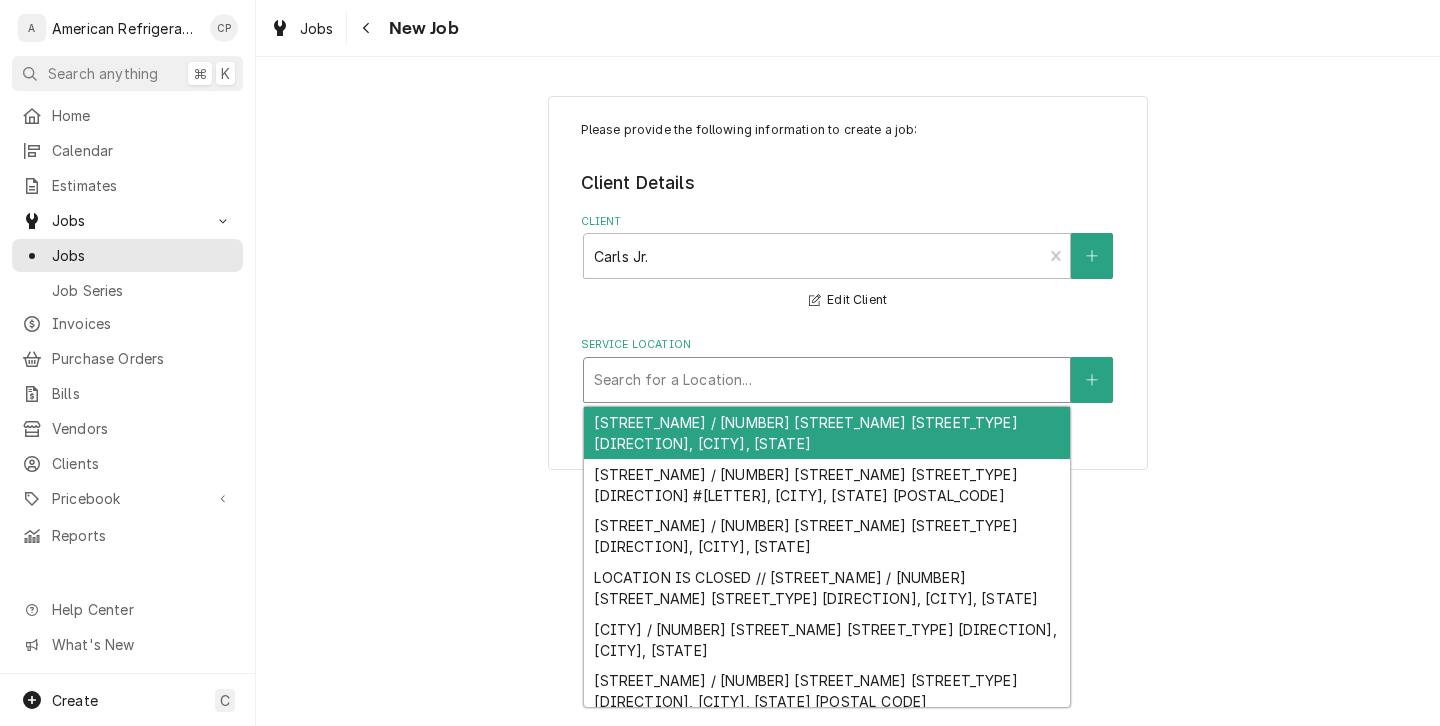click at bounding box center (827, 380) 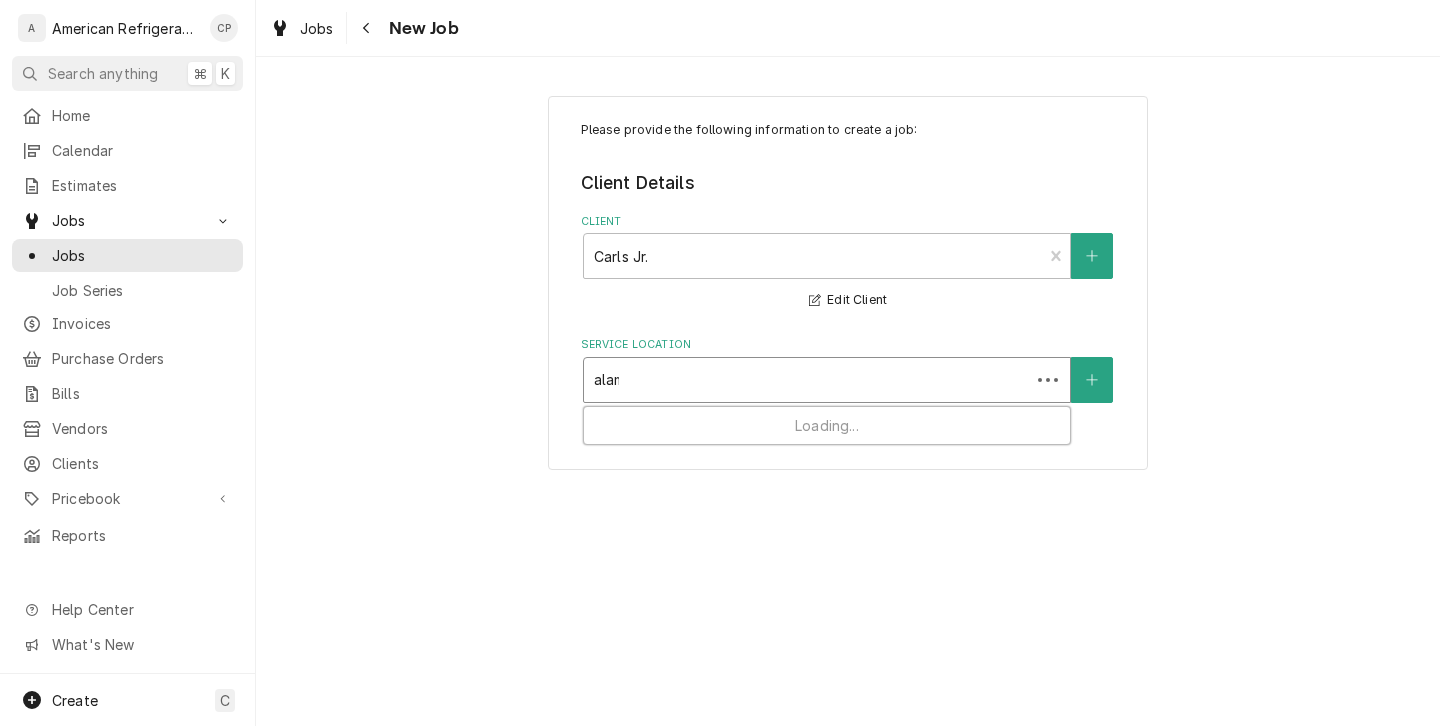 type on "alame" 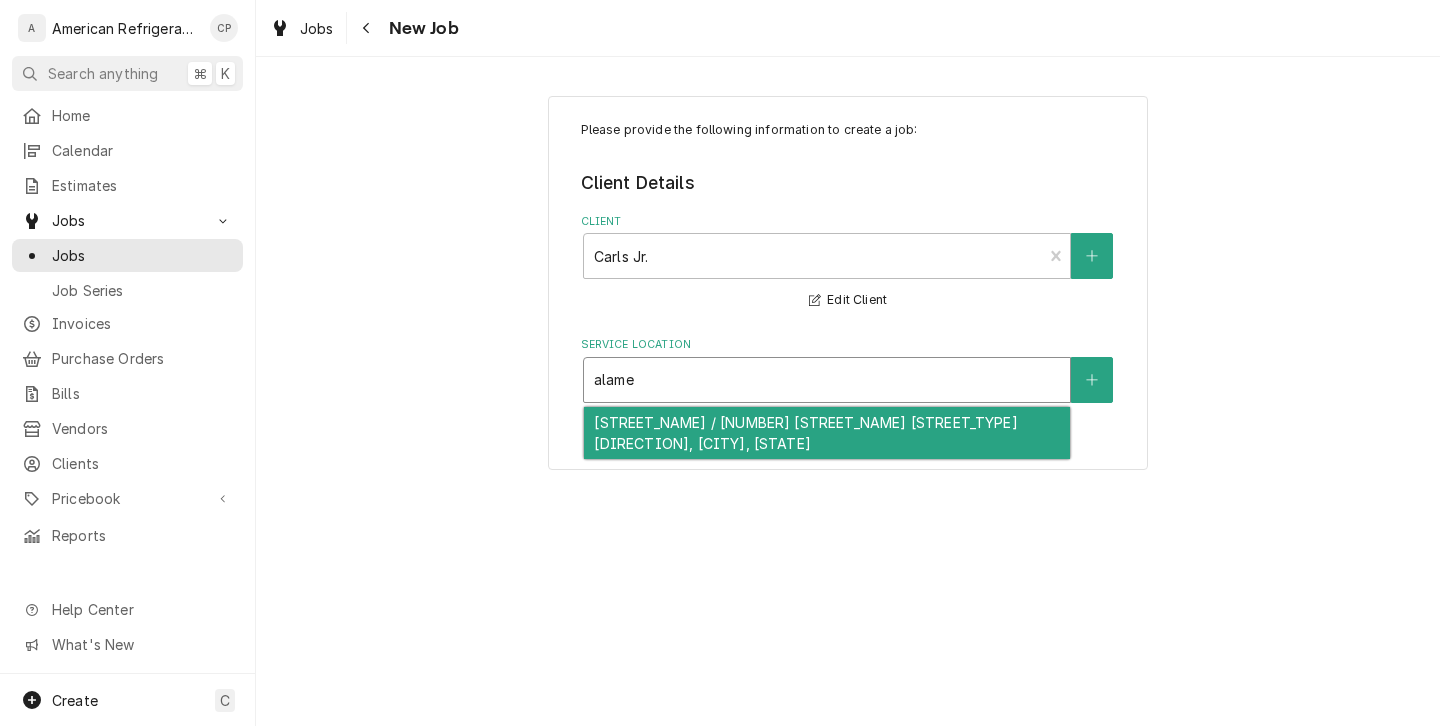 click on "Alameda / 5511 Alameda Blvd NE, Albuquerque, NM 87113" at bounding box center (827, 433) 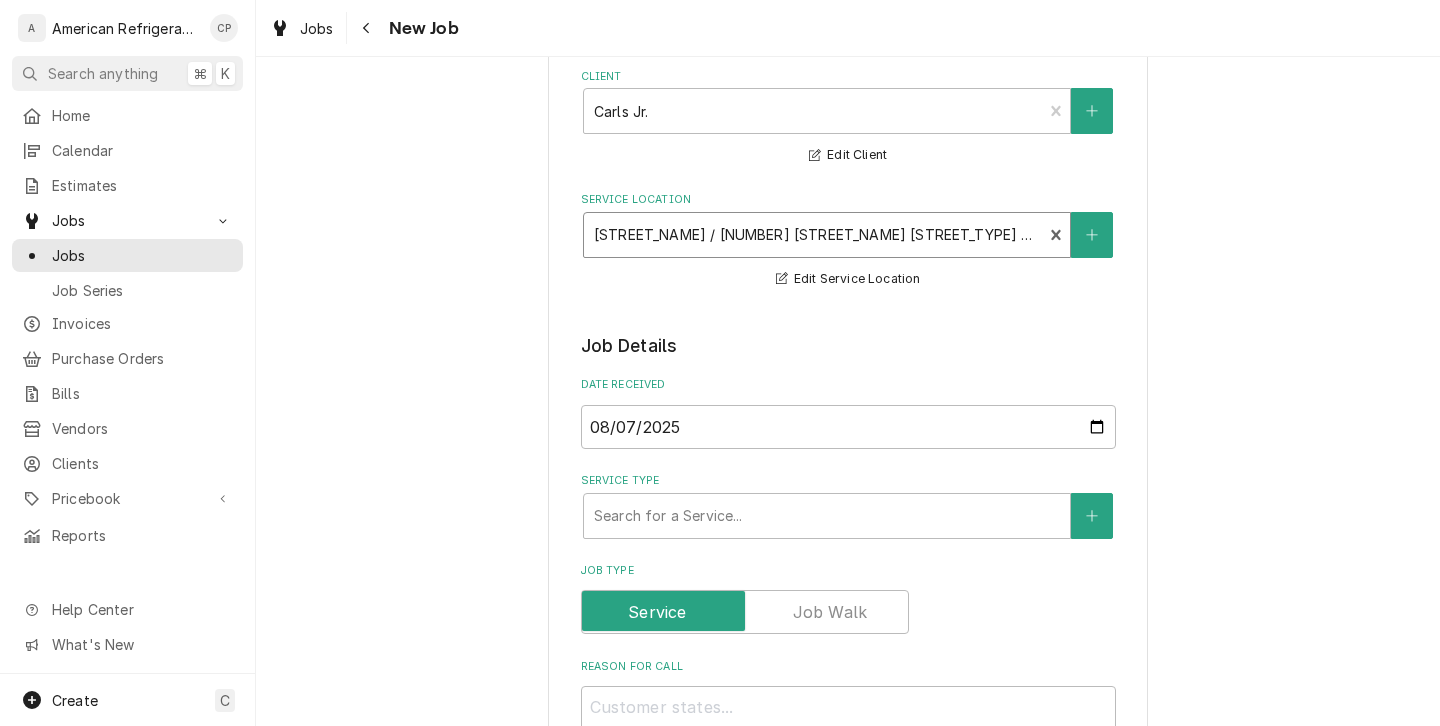 scroll, scrollTop: 218, scrollLeft: 0, axis: vertical 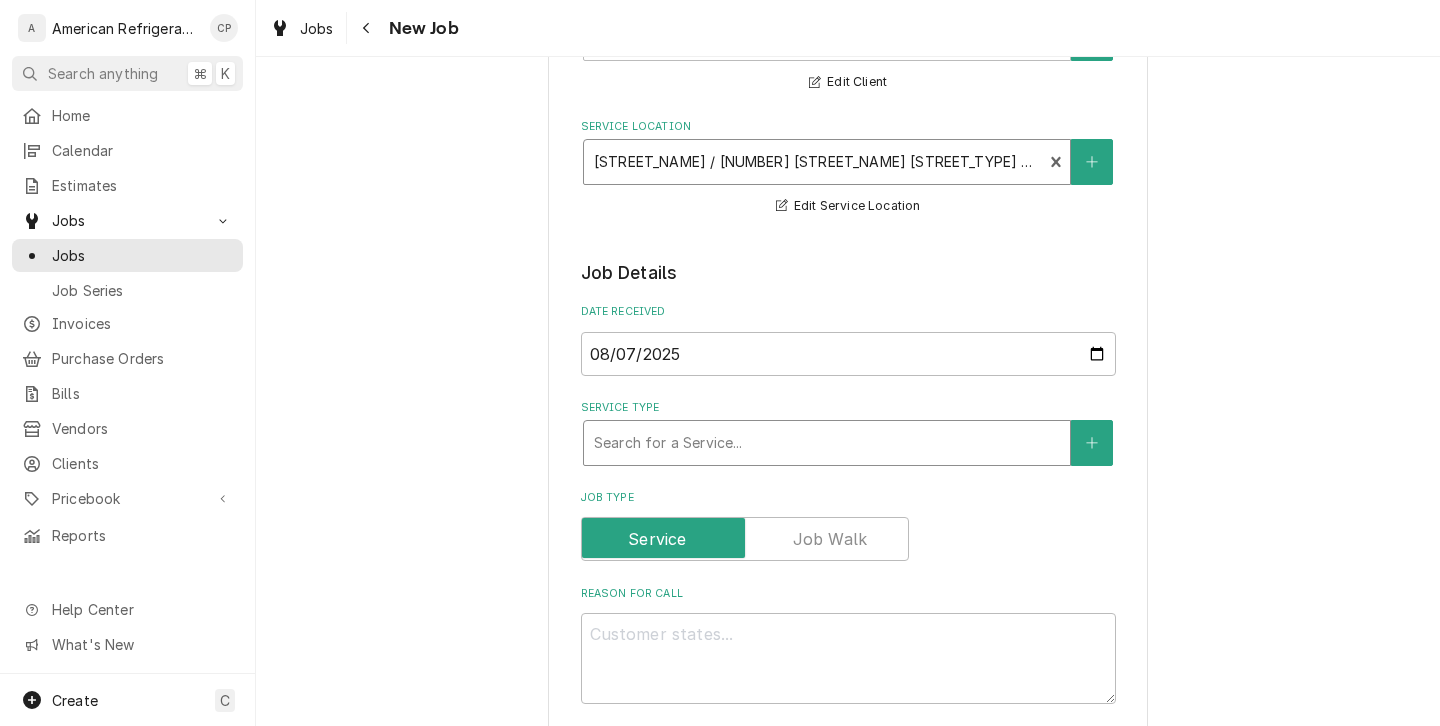 click at bounding box center [827, 443] 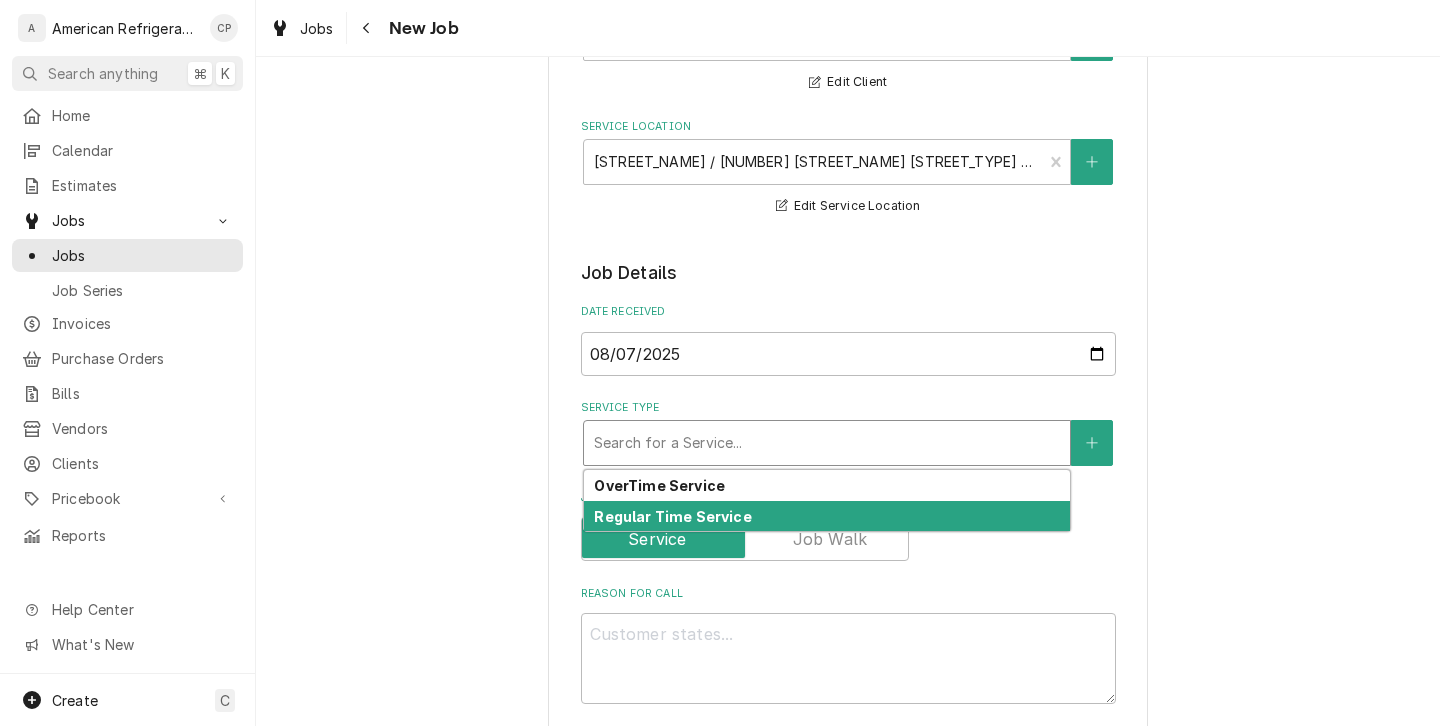 click on "Regular Time Service" at bounding box center [672, 516] 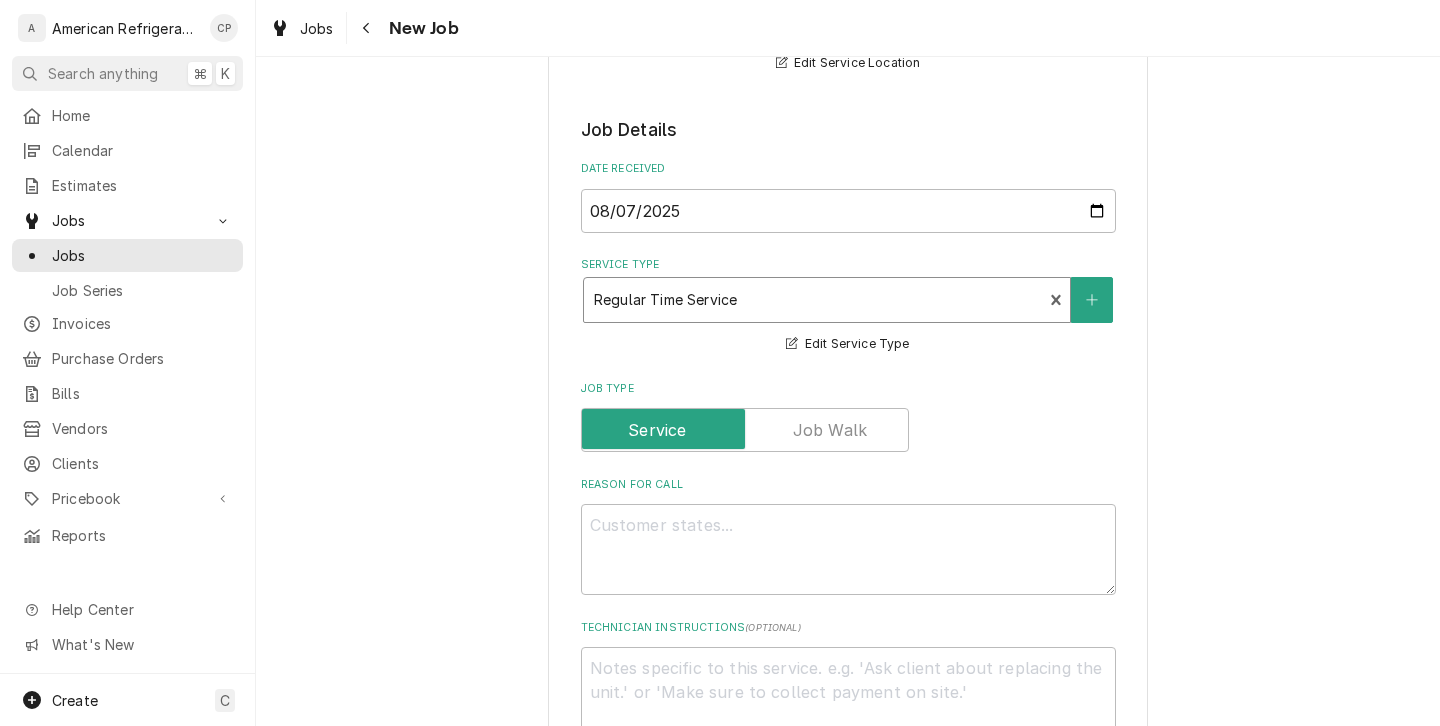 scroll, scrollTop: 459, scrollLeft: 0, axis: vertical 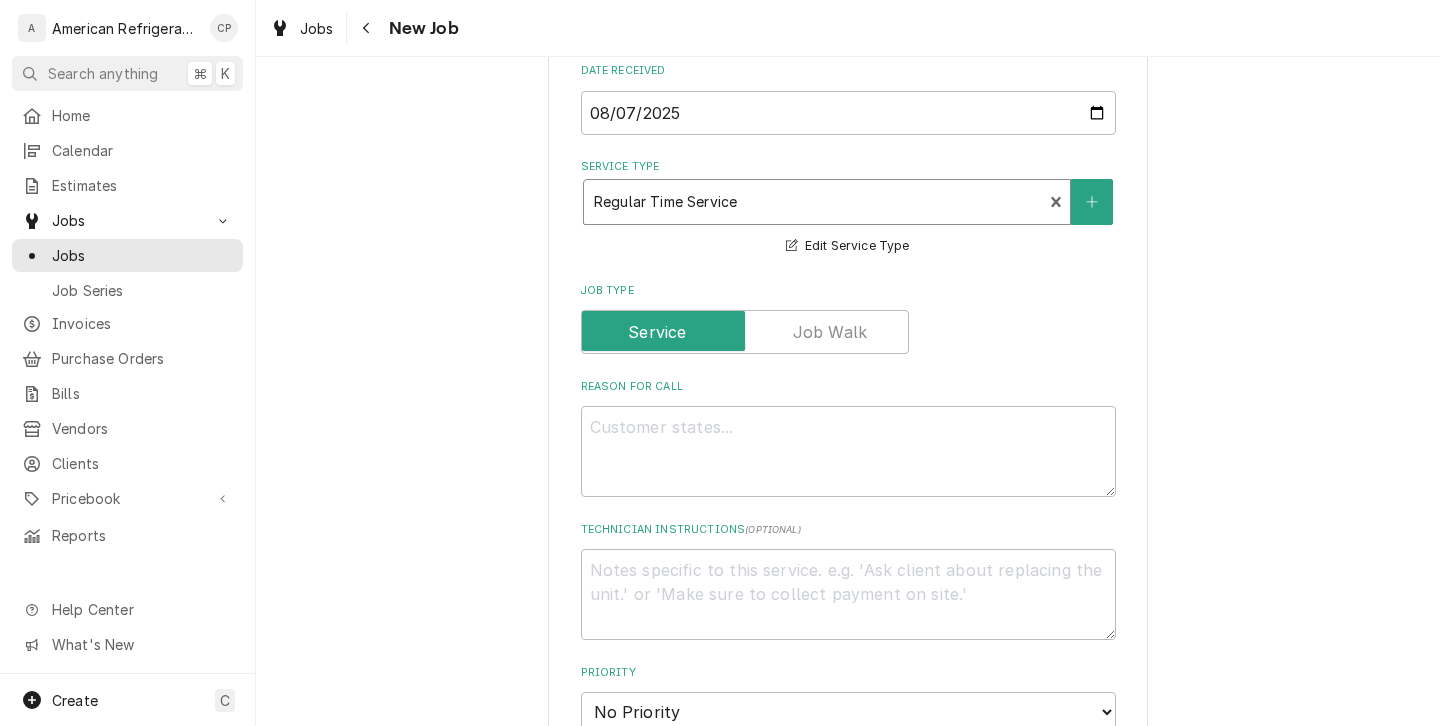 click on "Job Details Date Received 2025-08-07 Service Type option [object Object], selected. Regular Time Service Edit Service Type Job Type Reason For Call Technician Instructions  ( optional ) Priority No Priority Urgent High Medium Low Labels  ( optional ) Add Labels... Equipment Expected Is Equipment involved on this Job? Who called in this service? Search for a Contact... Who should the tech(s) ask for? Search for a Contact... Attachments  ( if any ) Add Attachment Estimated Arrival Time AM / PM 6:00 AM 6:15 AM 6:30 AM 6:45 AM 7:00 AM 7:15 AM 7:30 AM 7:45 AM 8:00 AM 8:15 AM 8:30 AM 8:45 AM 9:00 AM 9:15 AM 9:30 AM 9:45 AM 10:00 AM 10:15 AM 10:30 AM 10:45 AM 11:00 AM 11:15 AM 11:30 AM 11:45 AM 12:00 PM 12:15 PM 12:30 PM 12:45 PM 1:00 PM 1:15 PM 1:30 PM 1:45 PM 2:00 PM 2:15 PM 2:30 PM 2:45 PM 3:00 PM 3:15 PM 3:30 PM 3:45 PM 4:00 PM 4:15 PM 4:30 PM 4:45 PM 5:00 PM 5:15 PM 5:30 PM 5:45 PM 6:00 PM 6:15 PM 6:30 PM 6:45 PM 7:00 PM 7:15 PM 7:30 PM 7:45 PM 8:00 PM 8:15 PM 8:30 PM 8:45 PM 9:00 PM 9:15 PM 9:30 PM 9:45 PM 2" at bounding box center (848, 826) 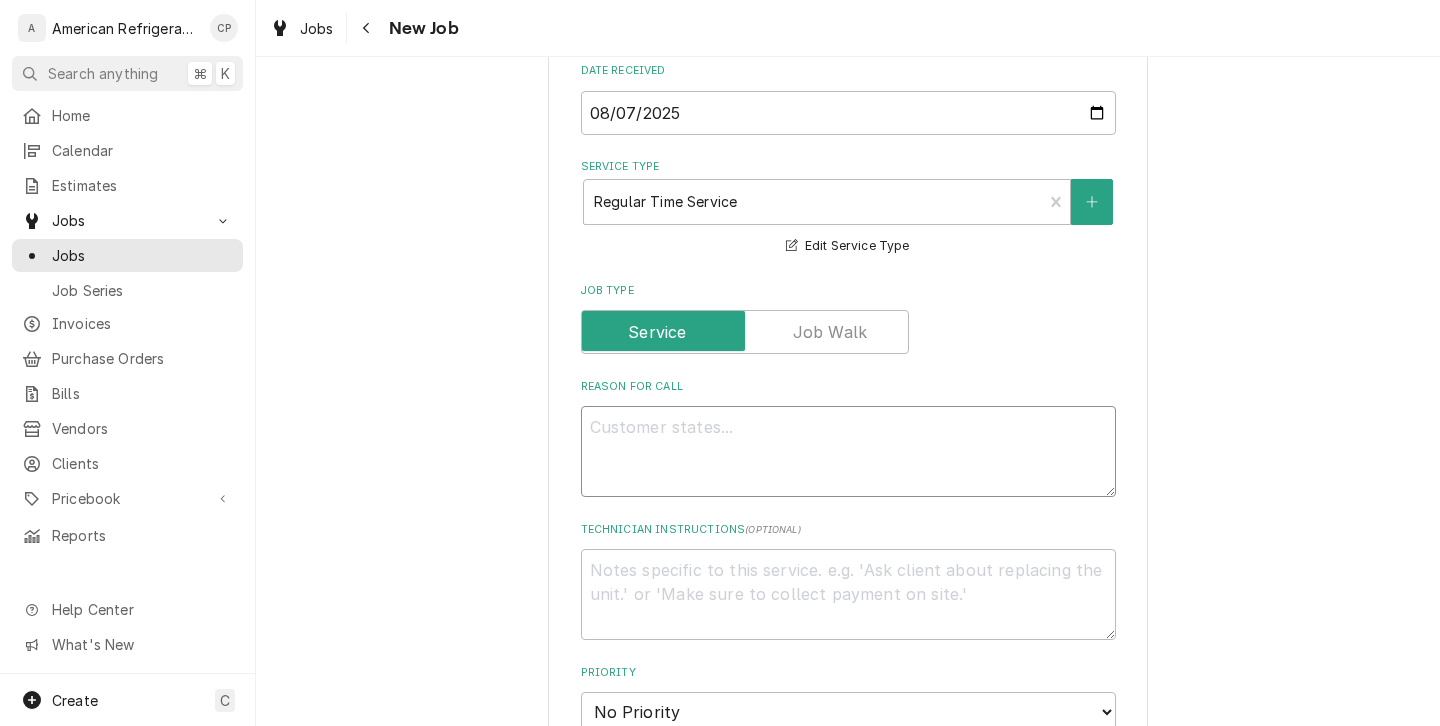 click on "Reason For Call" at bounding box center [848, 451] 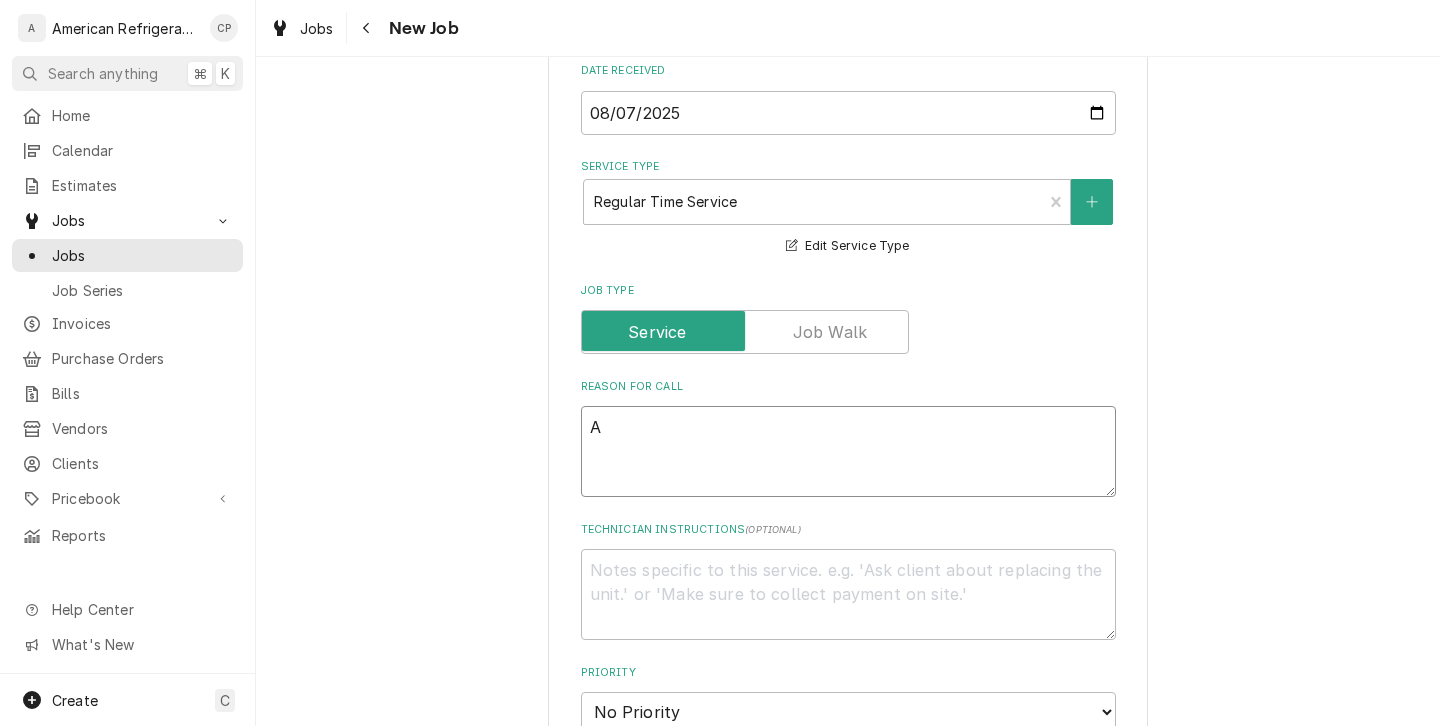 type on "x" 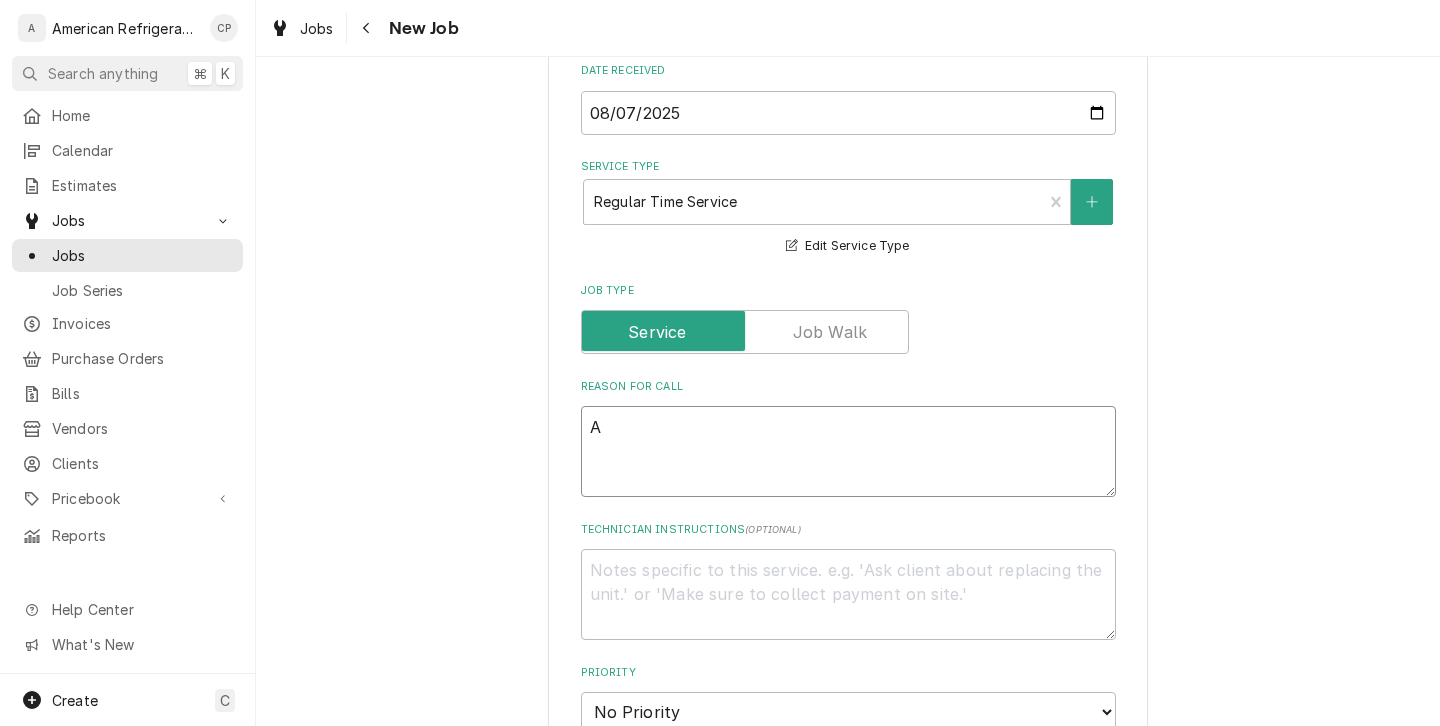 type on "A/" 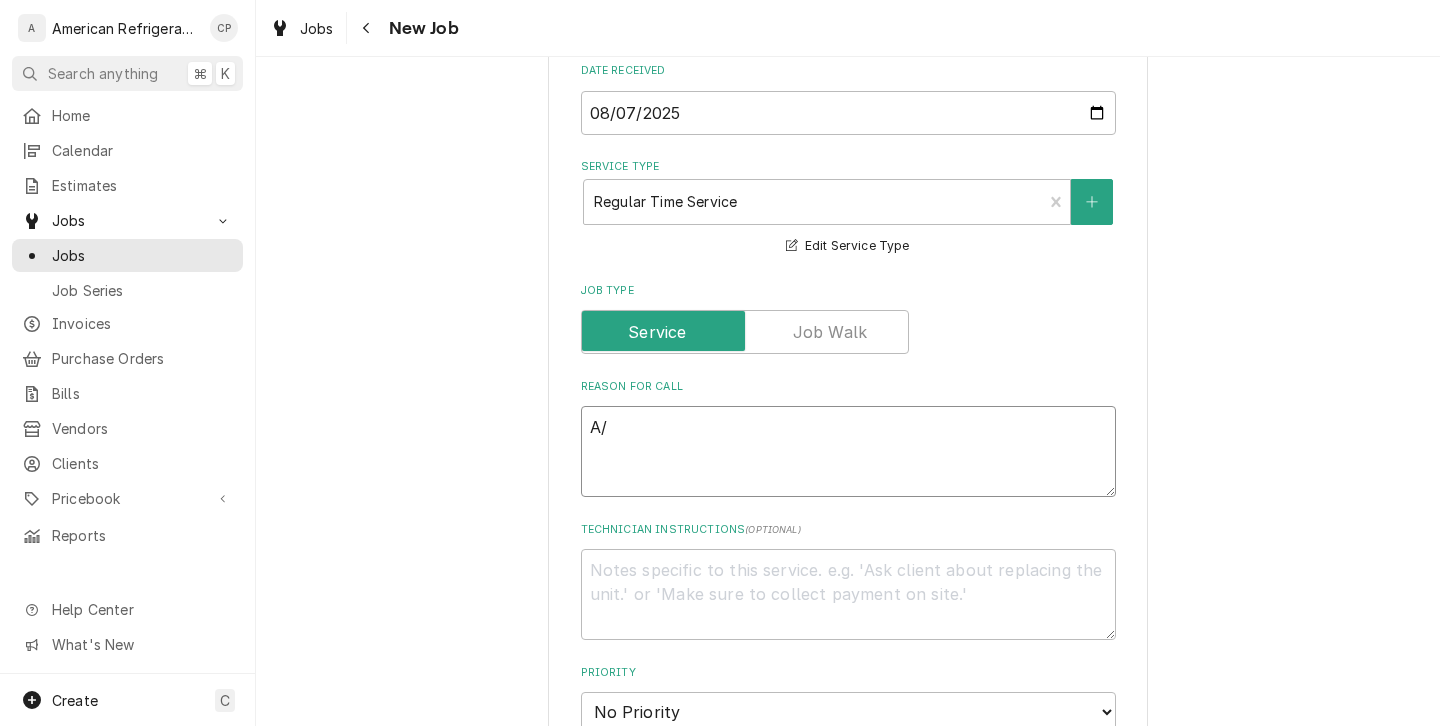 type on "x" 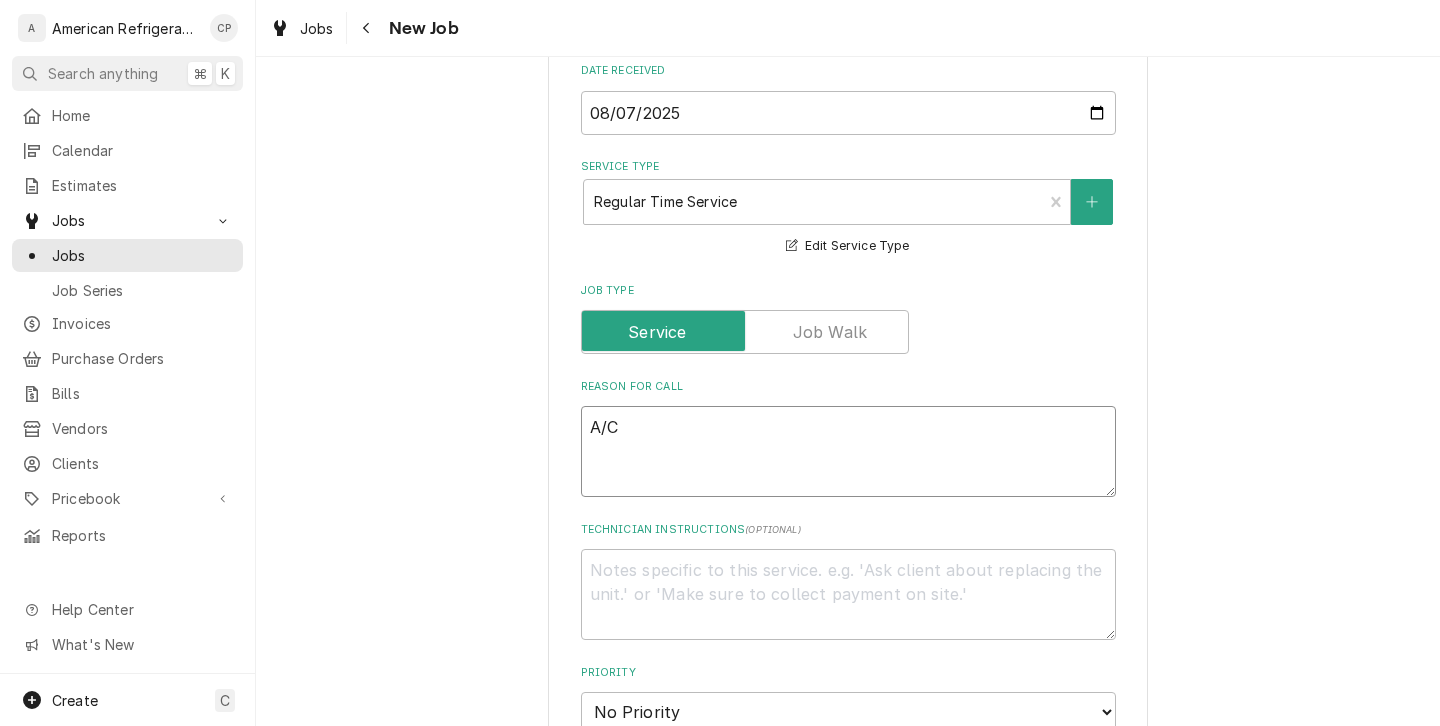 type on "A/C" 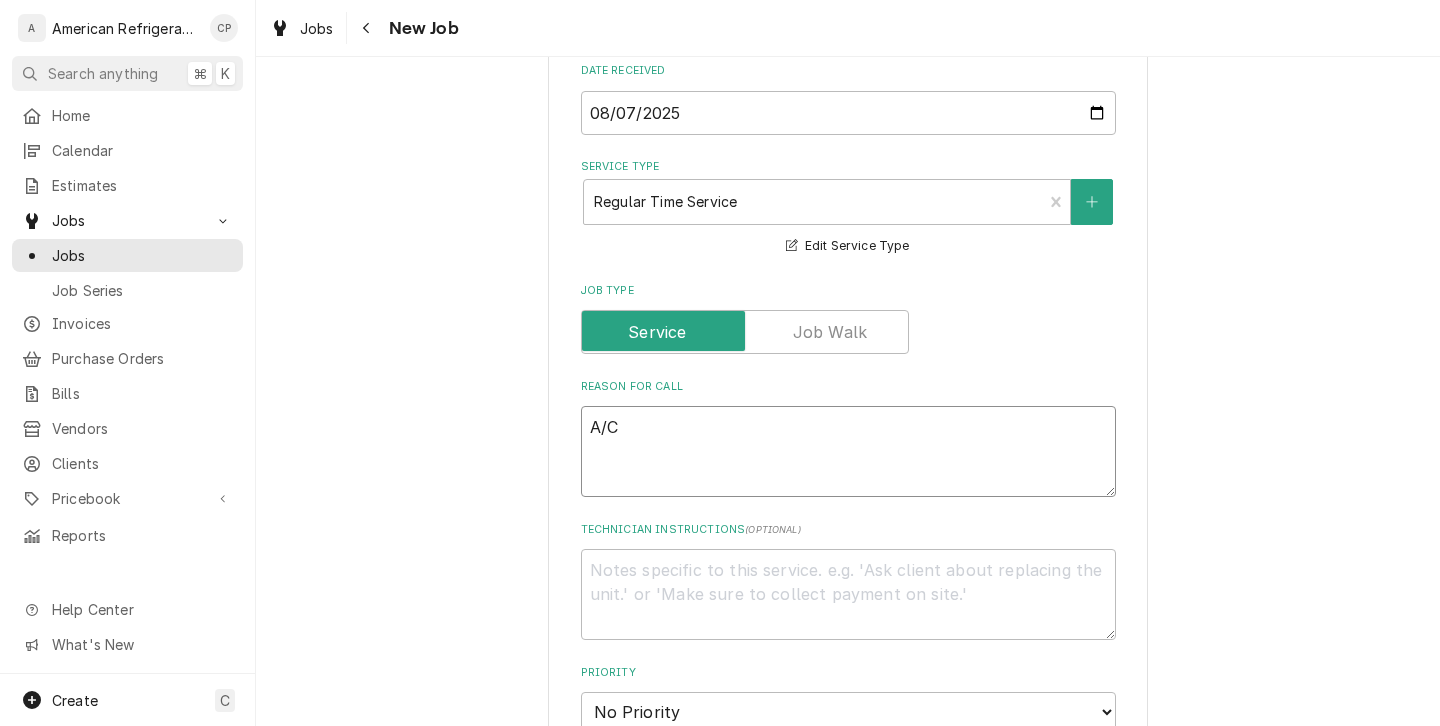 type on "x" 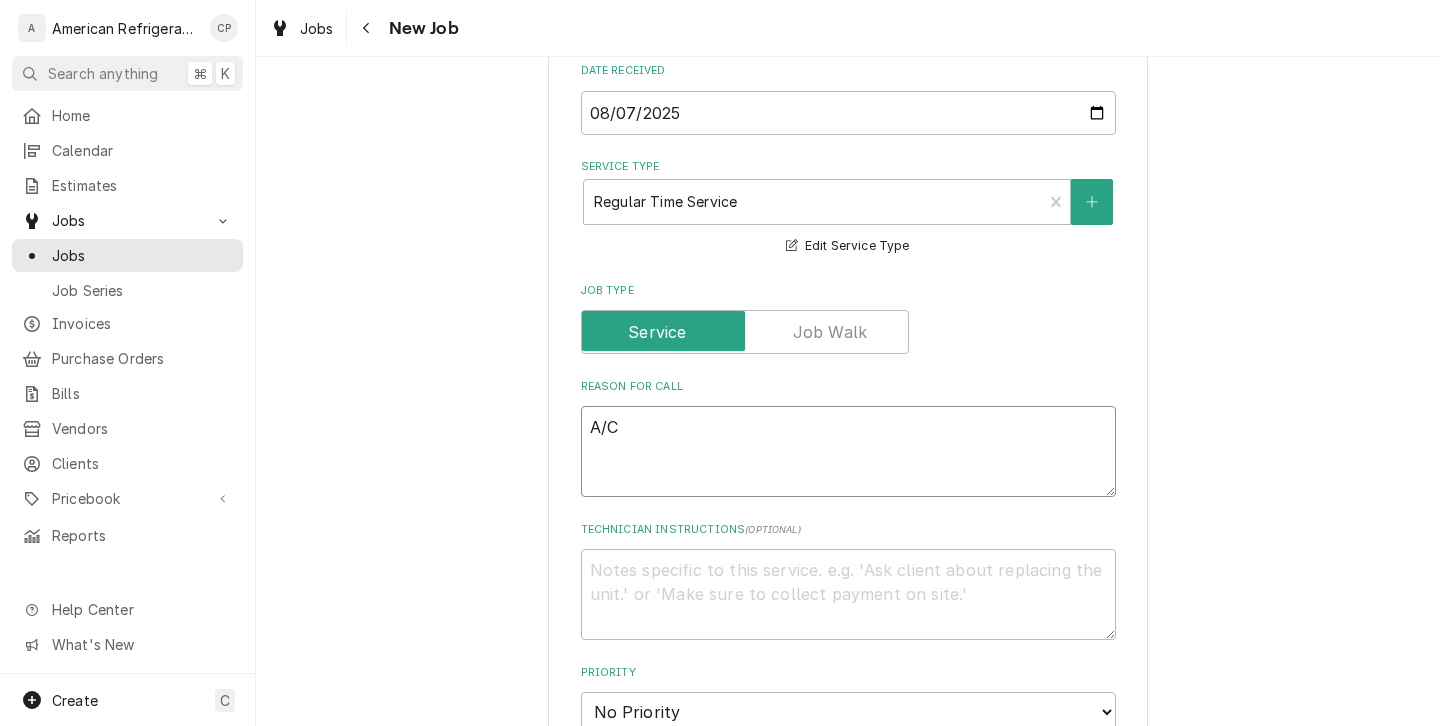type on "A/C u" 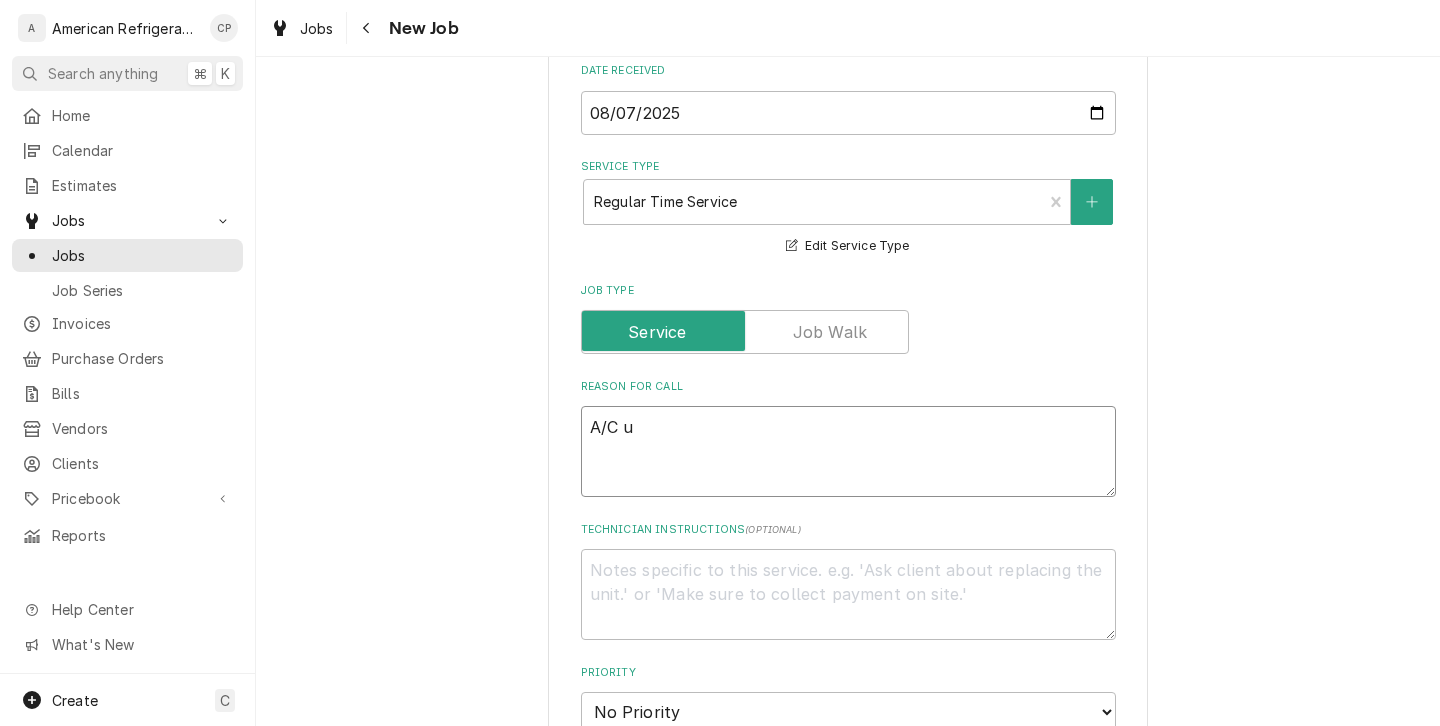 type on "x" 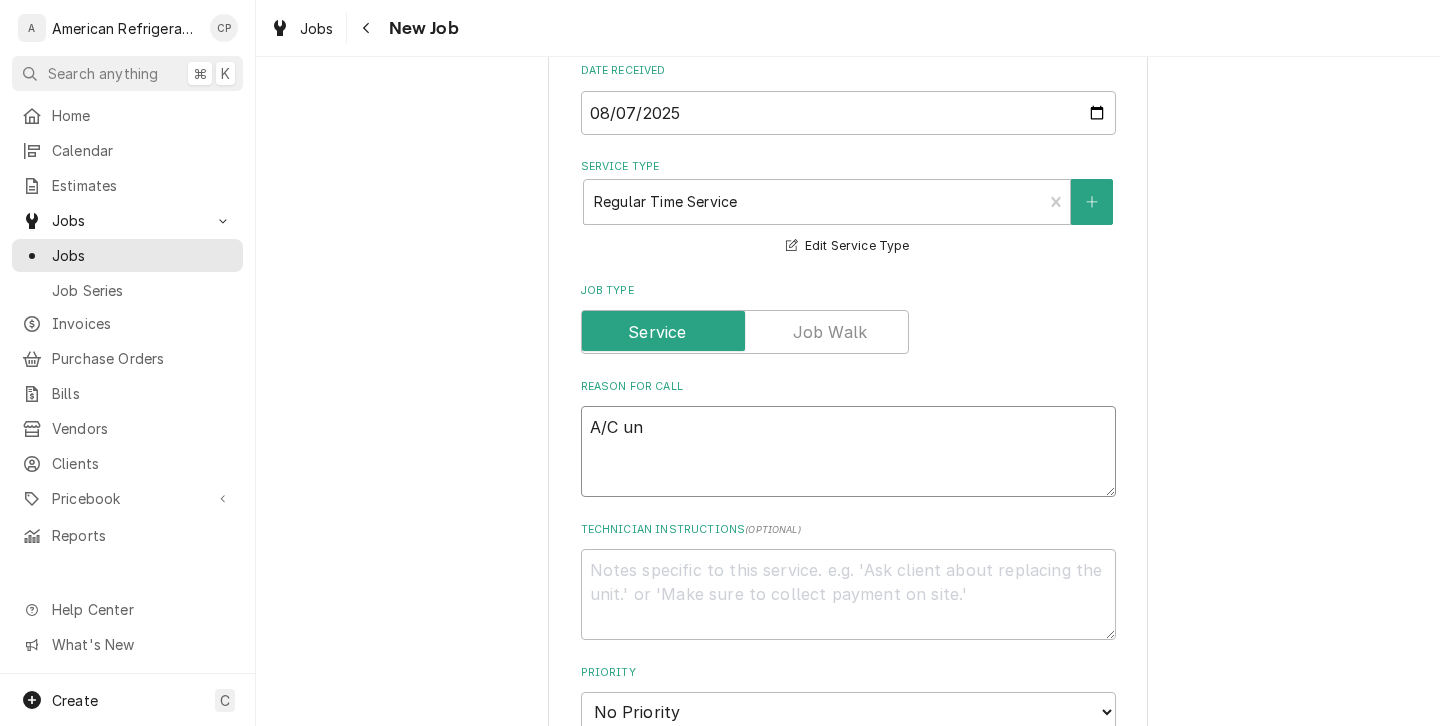 type on "x" 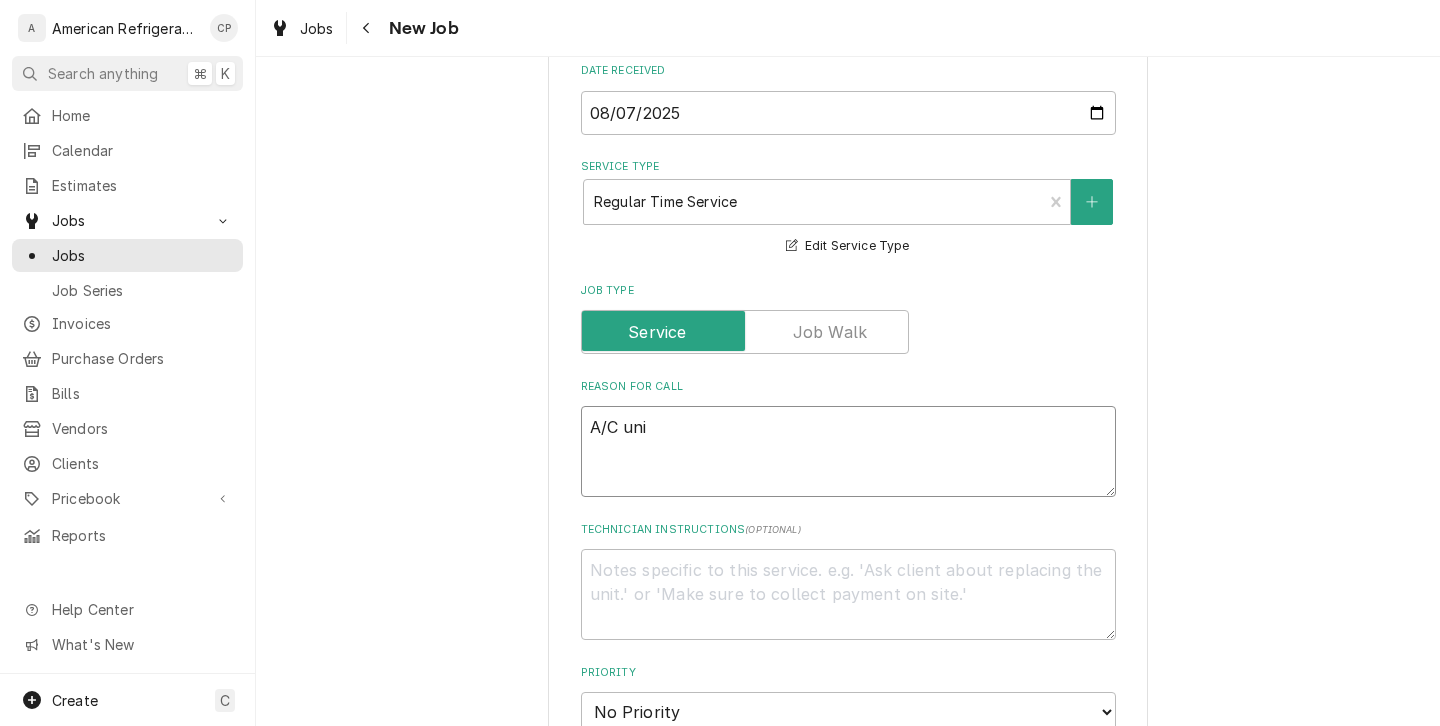 type on "x" 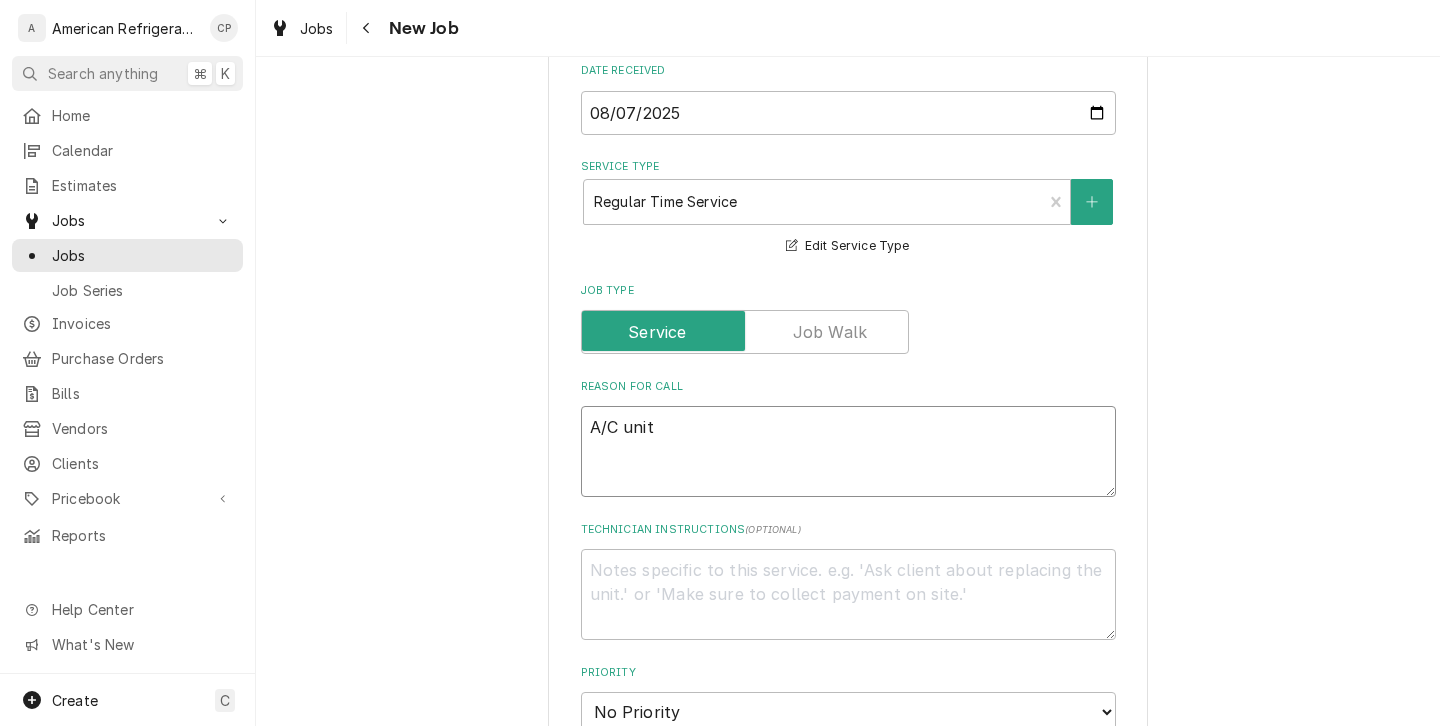 type on "x" 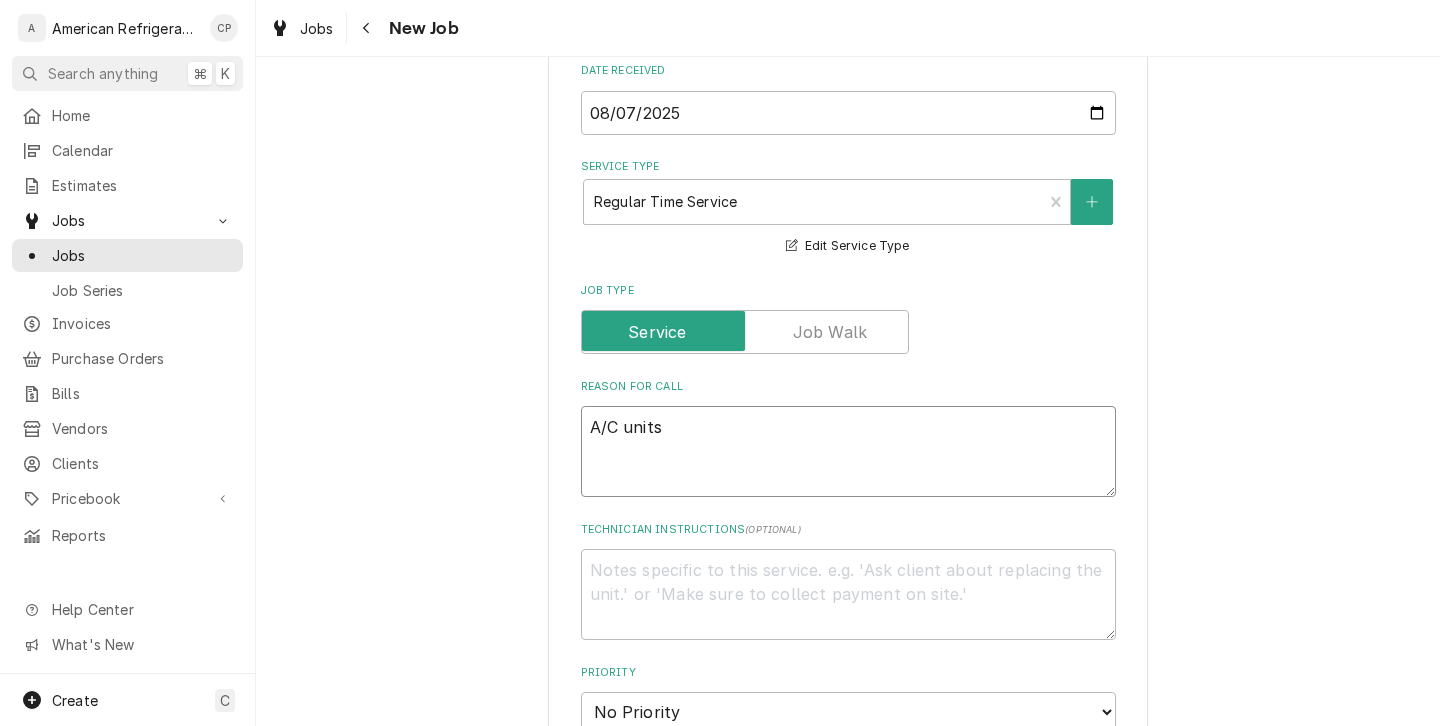 type on "x" 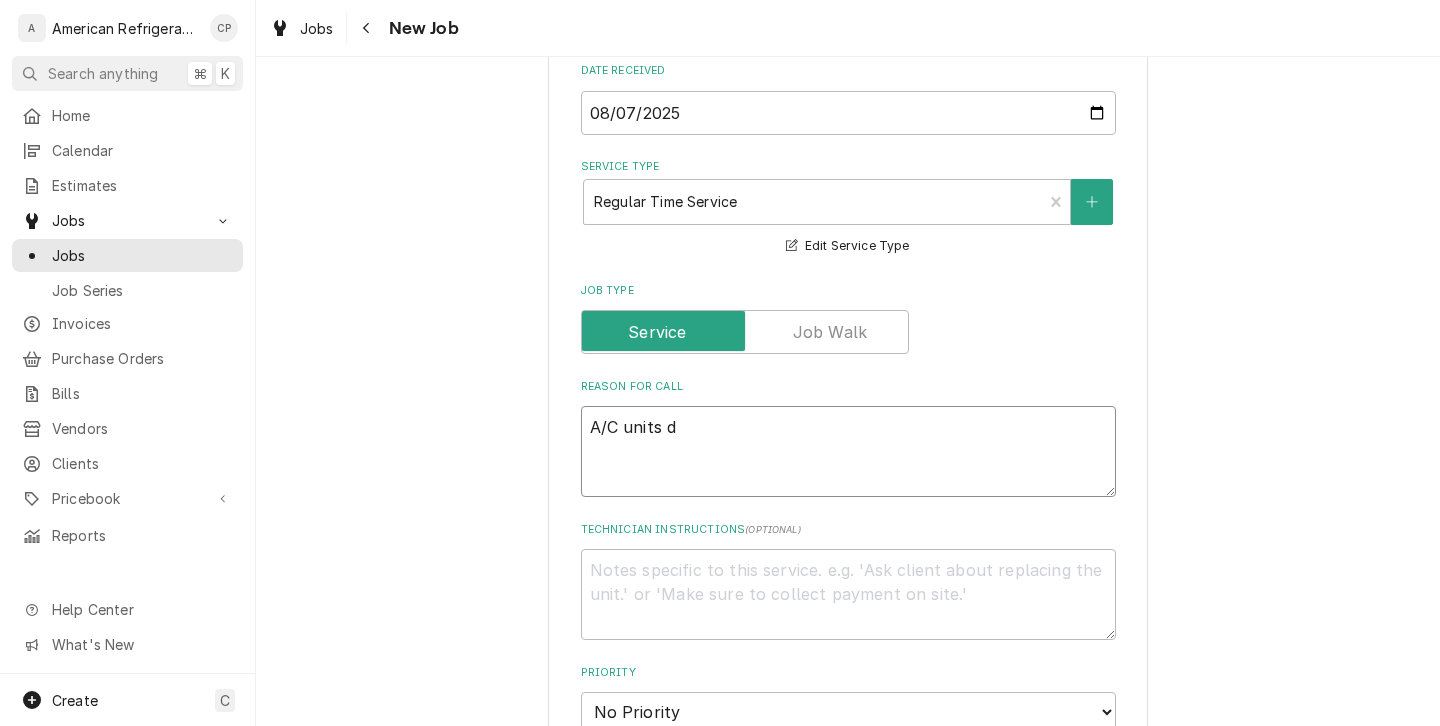 type on "A/C units do" 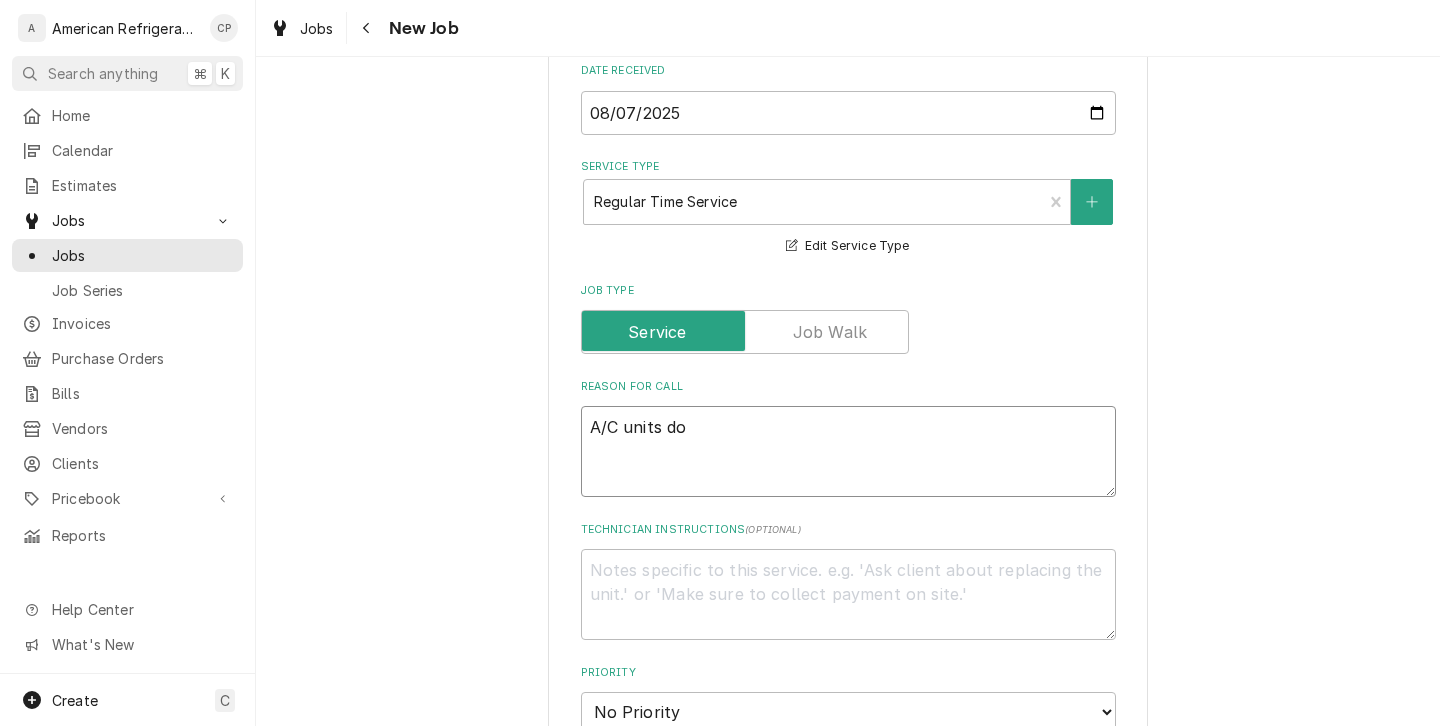 type on "x" 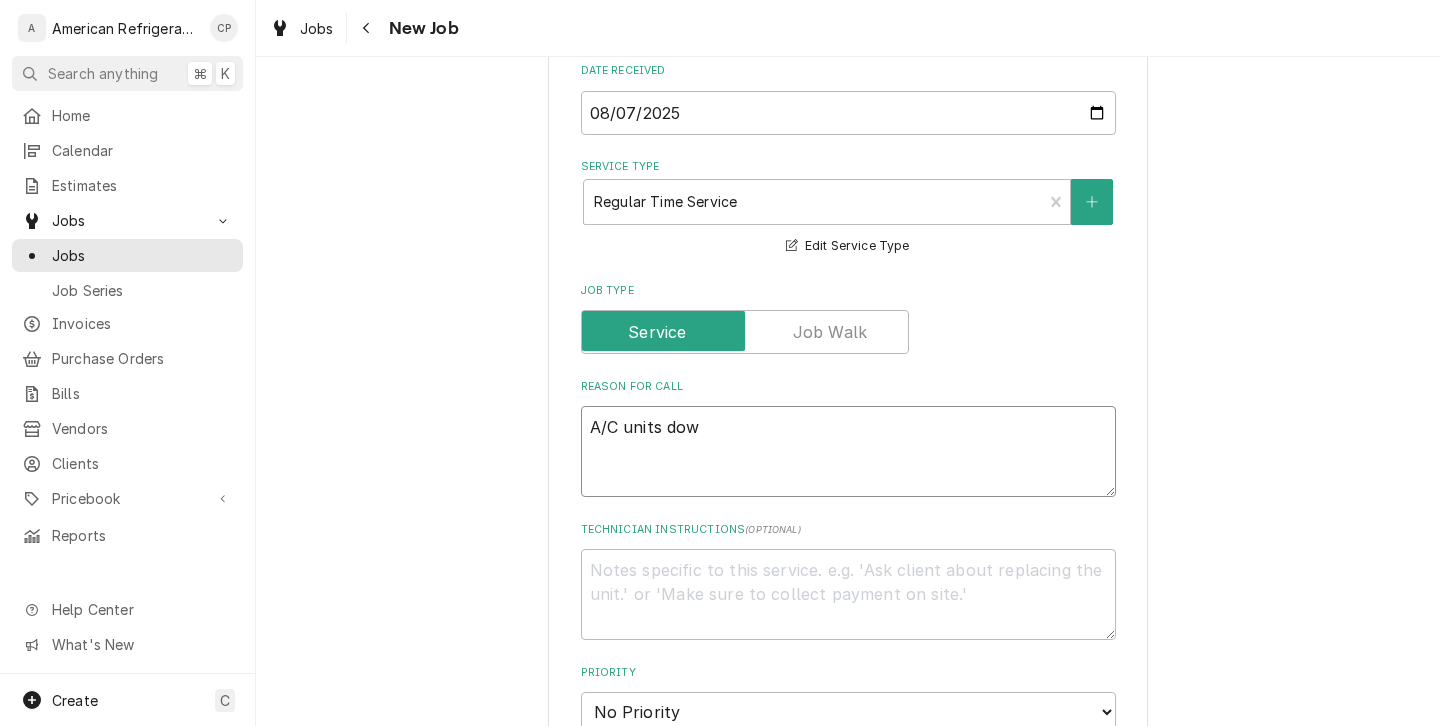 type on "x" 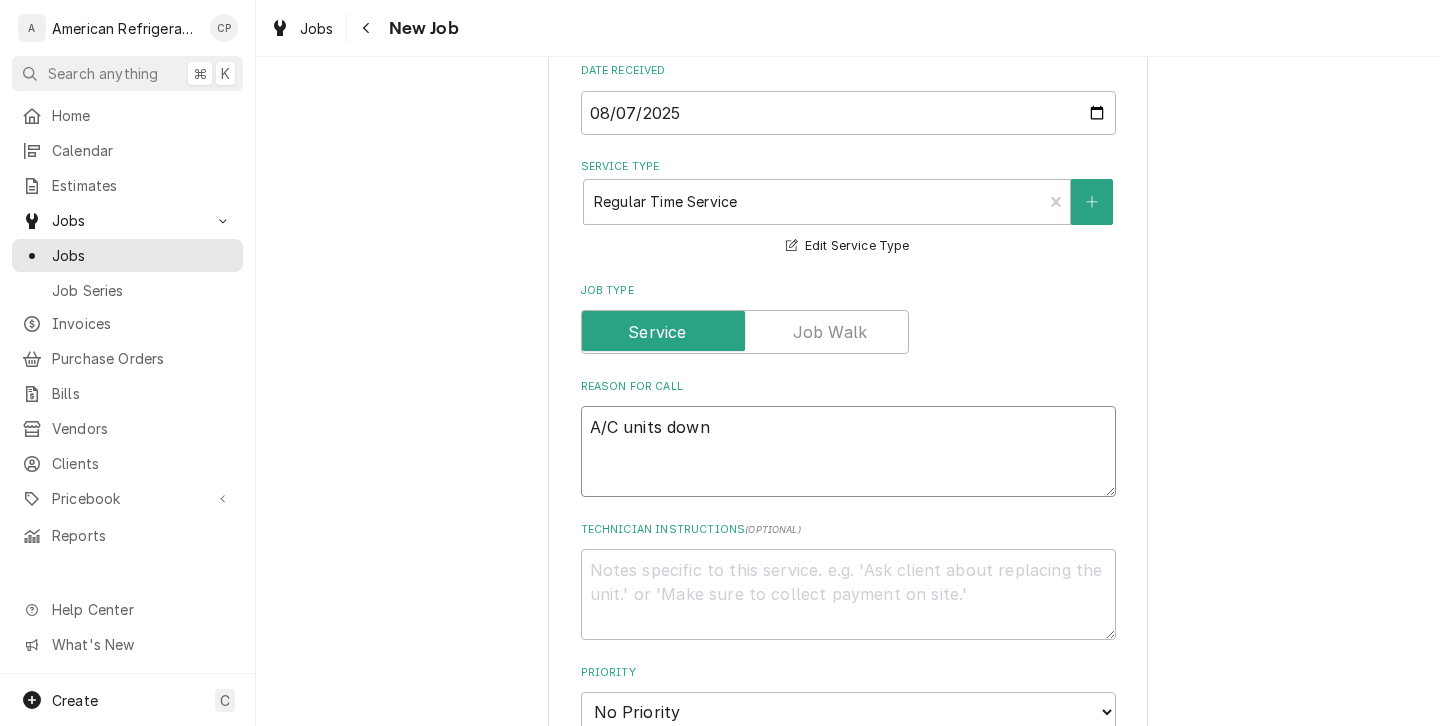 type on "x" 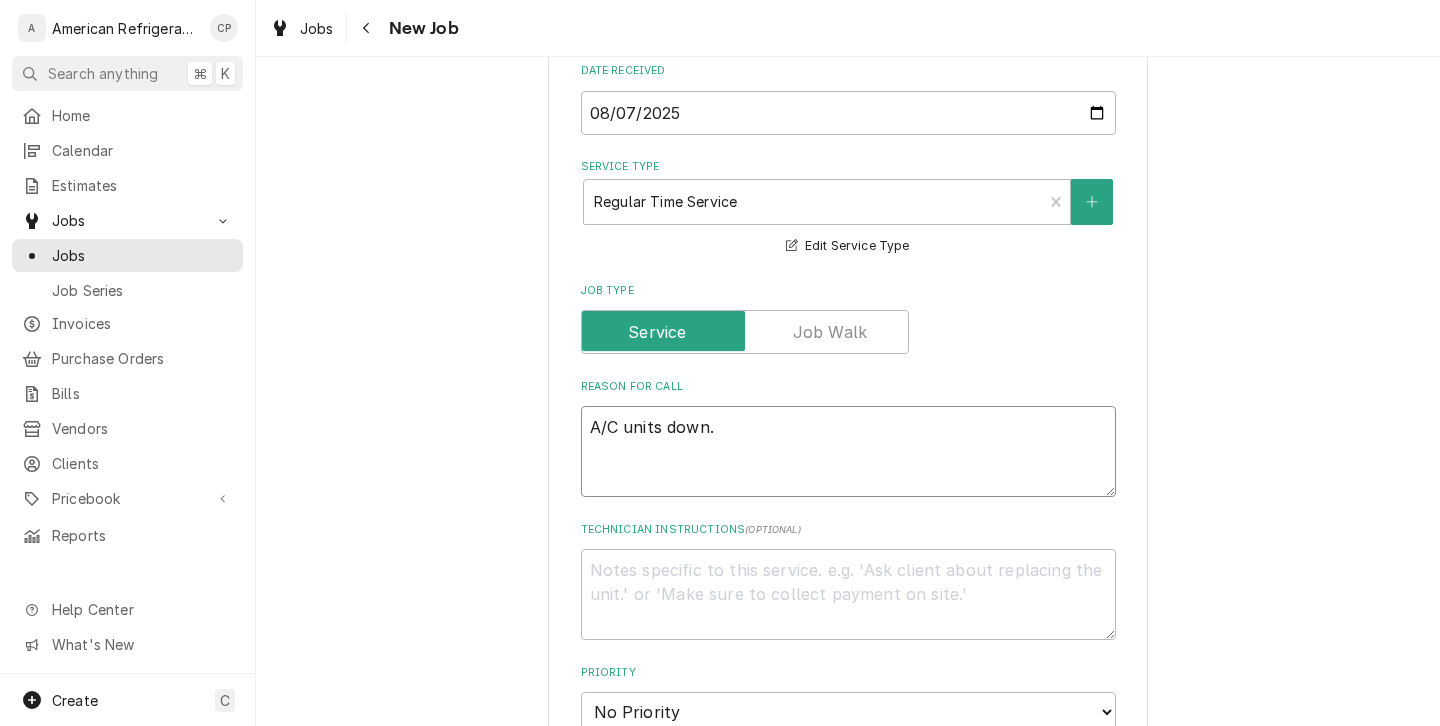 type on "x" 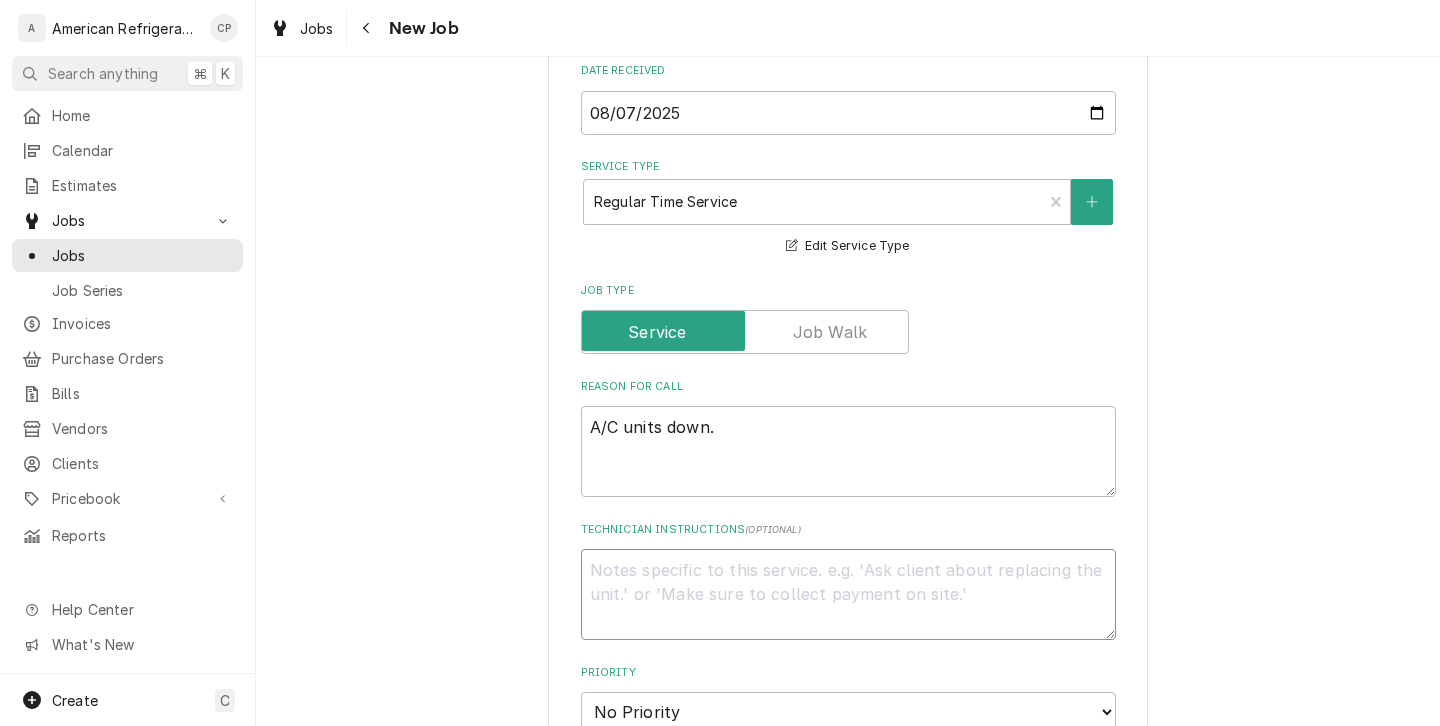 type on "x" 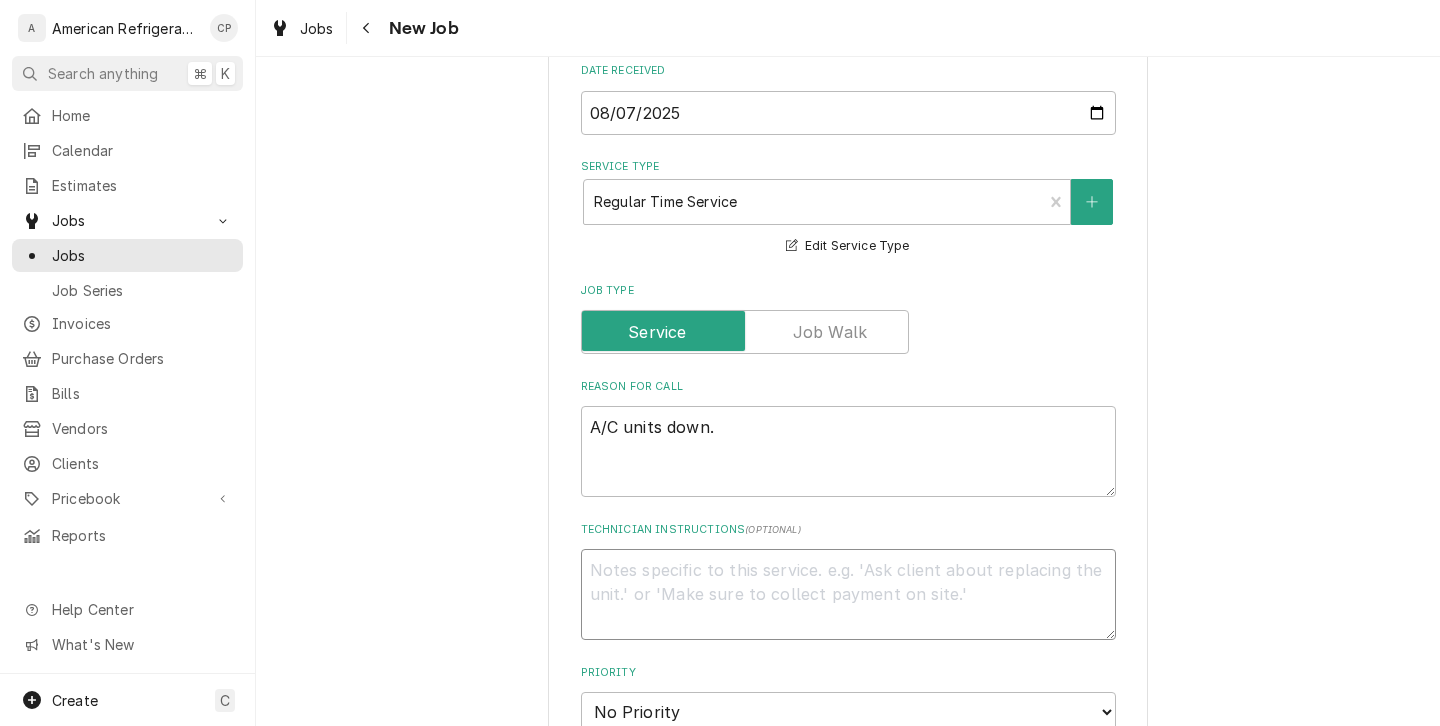 type on "D" 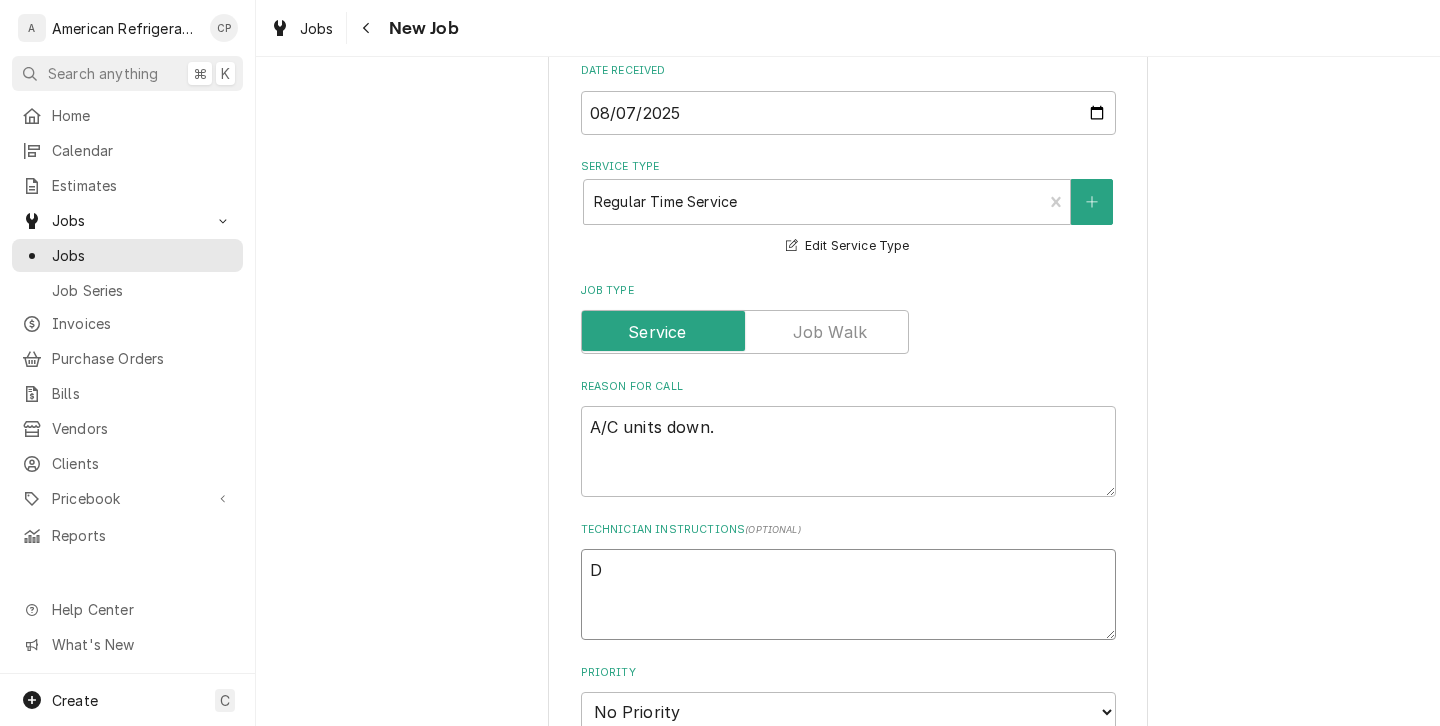 type on "x" 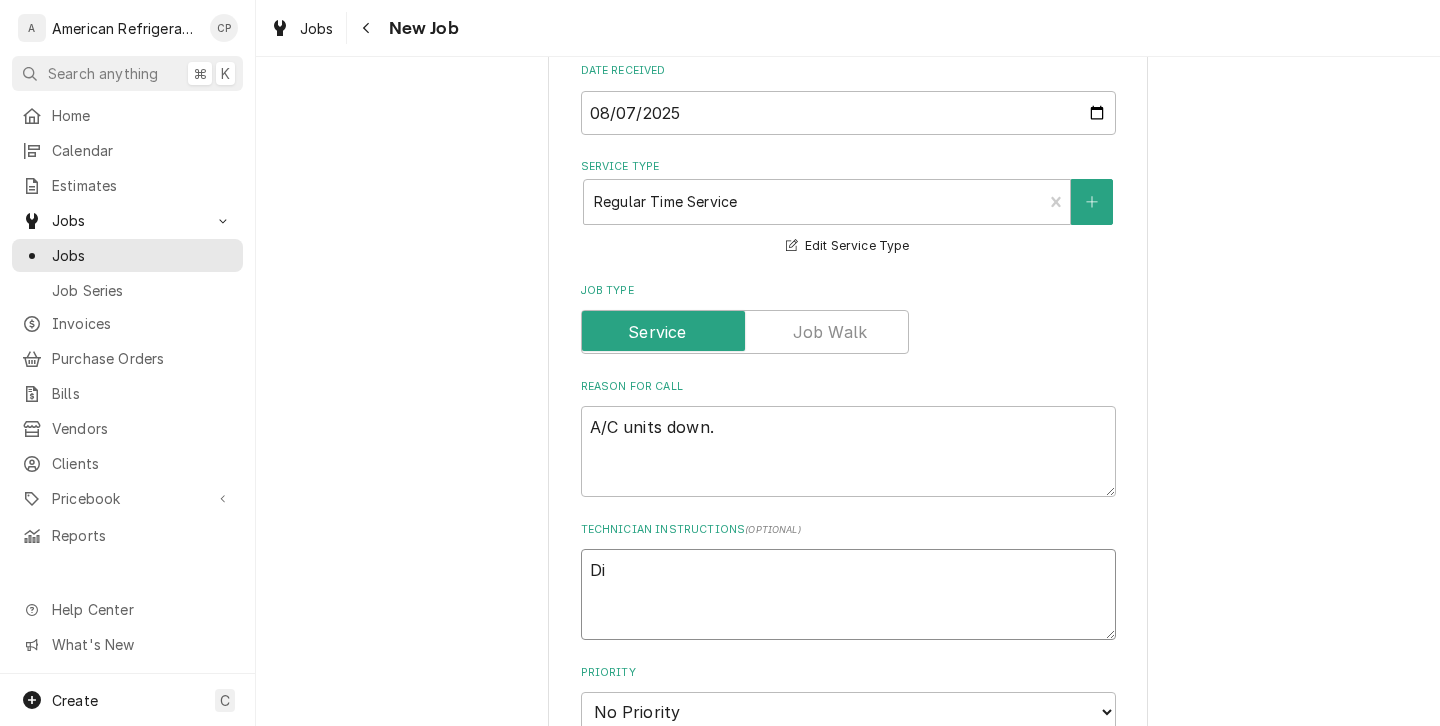type on "x" 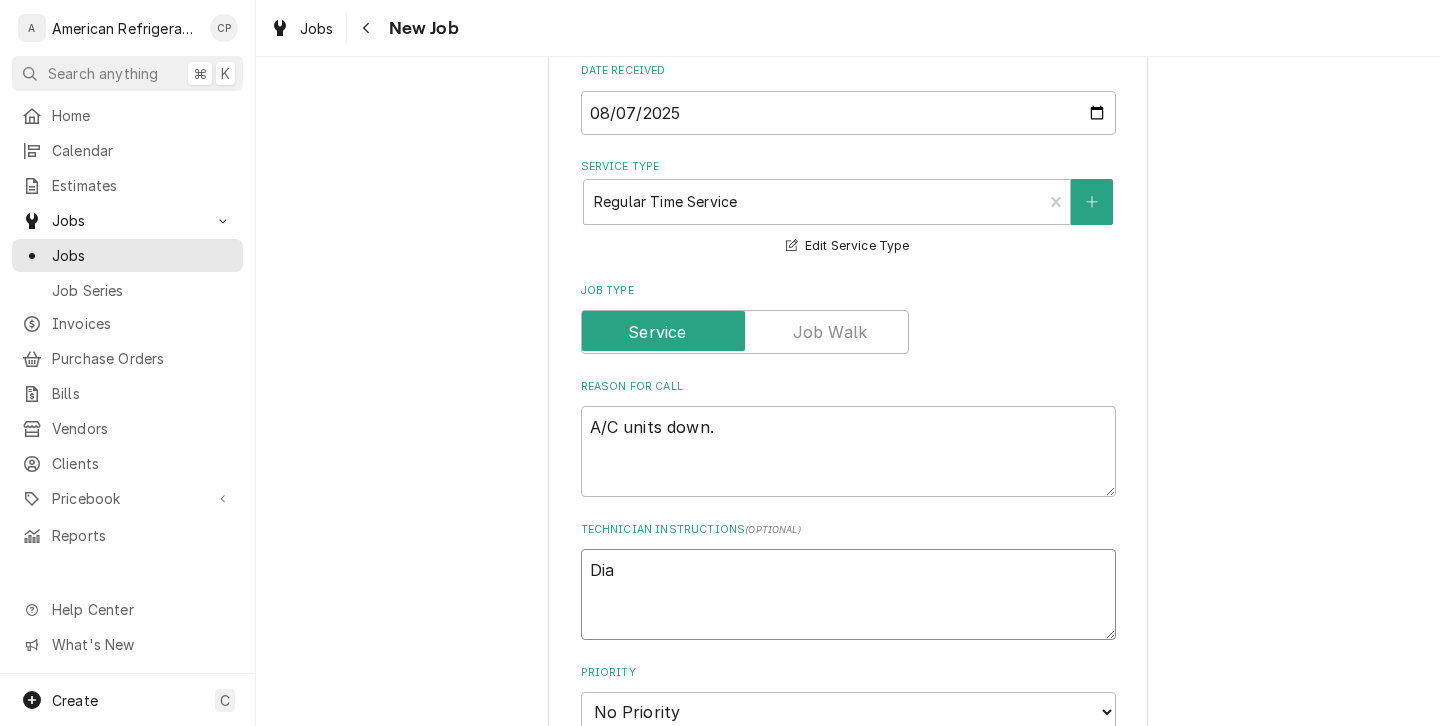 type on "Diag" 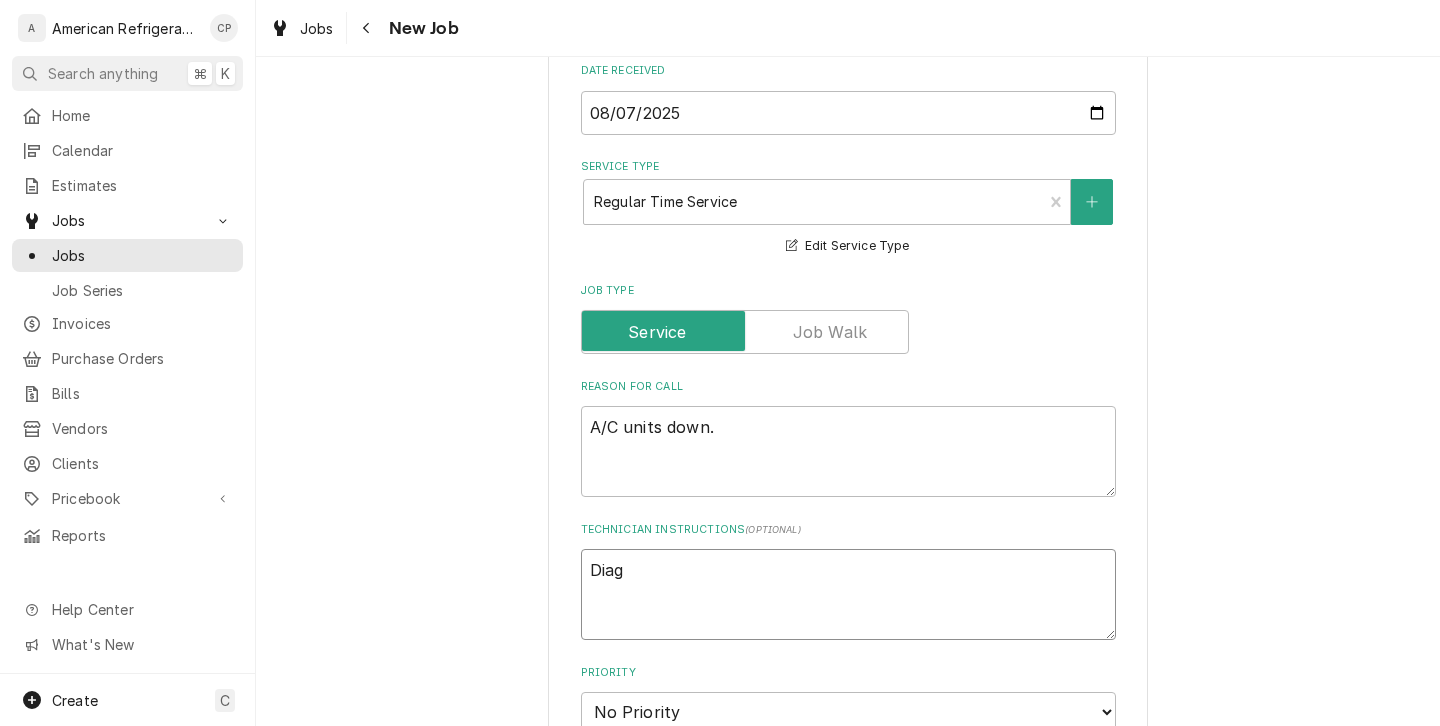 type on "x" 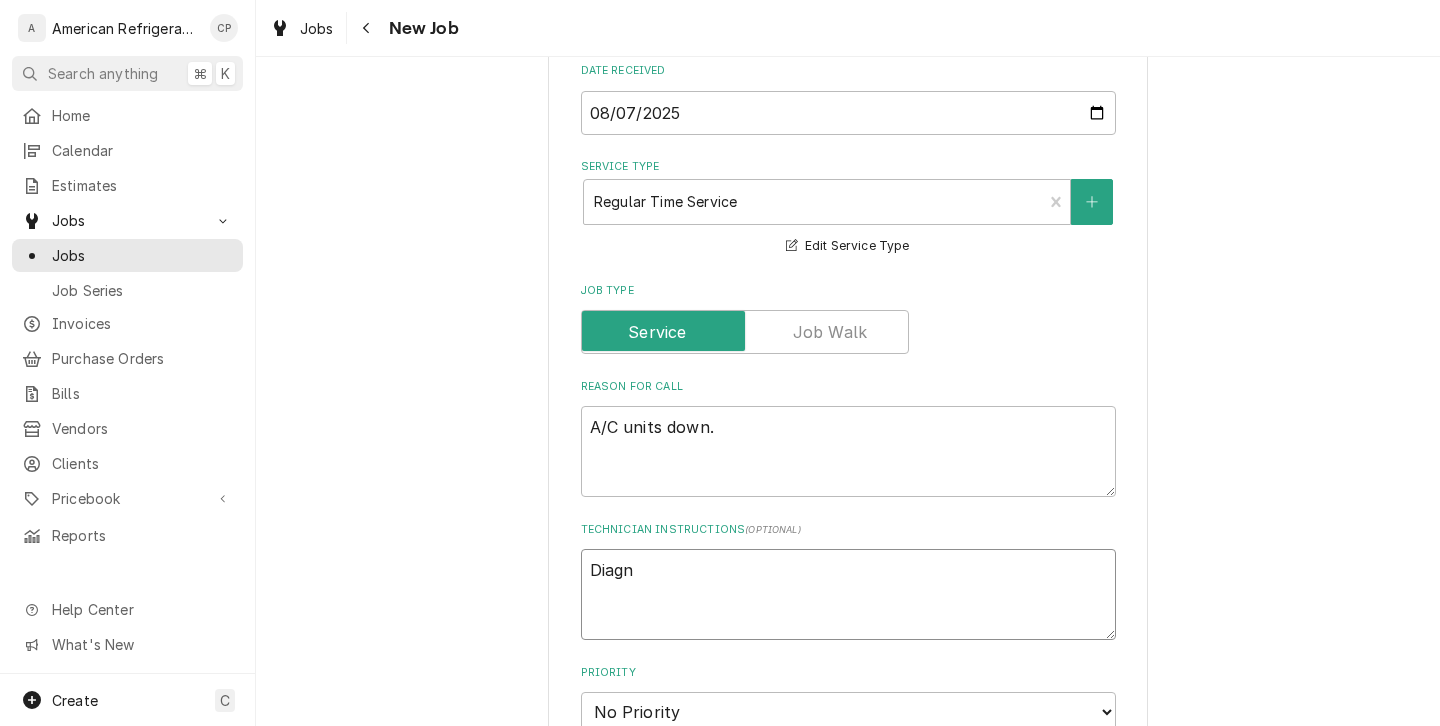 type on "x" 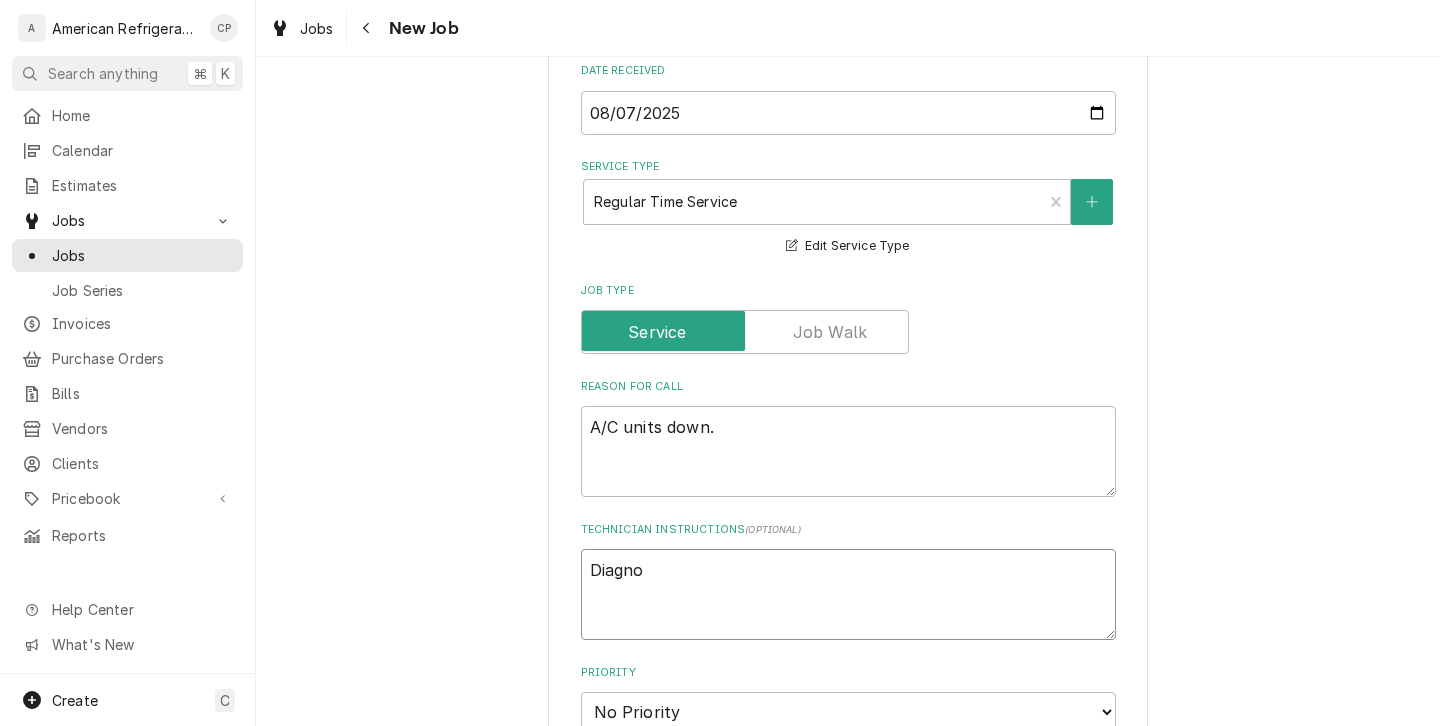 type on "x" 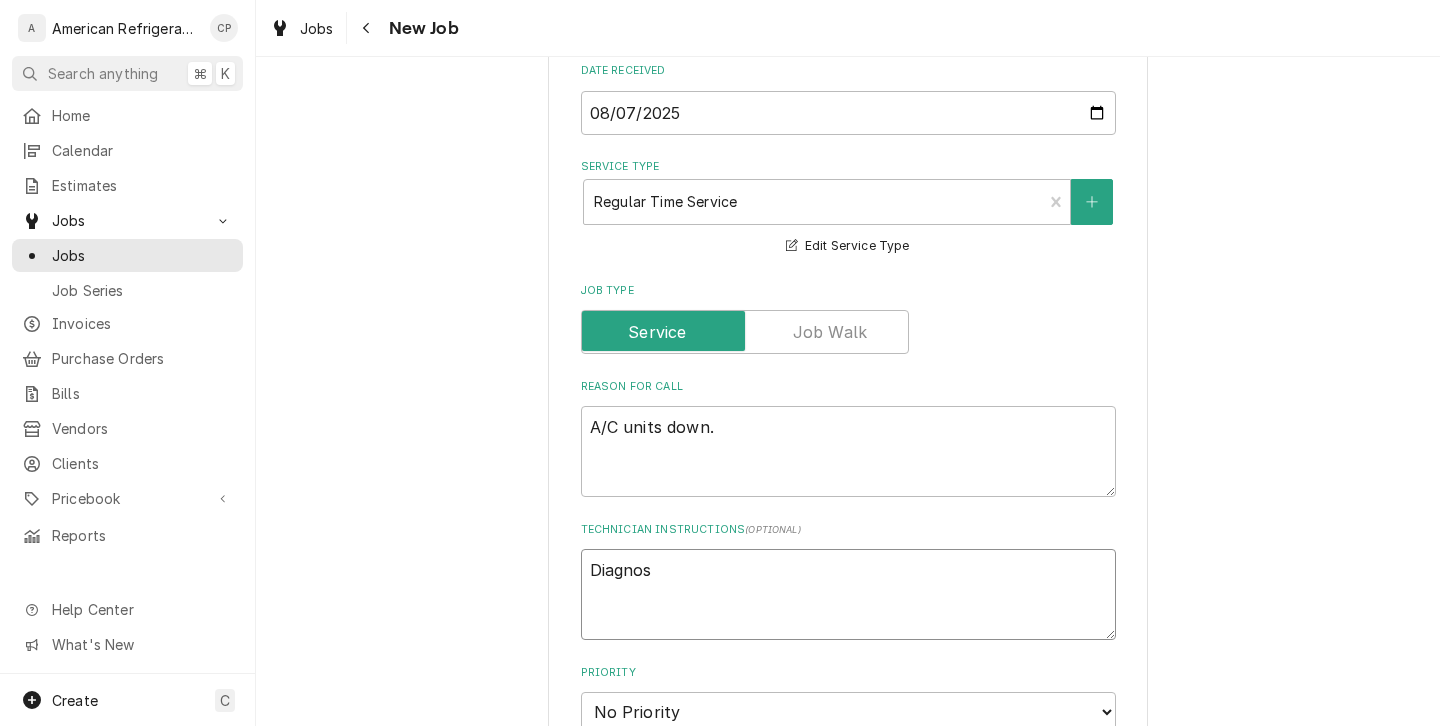 type on "x" 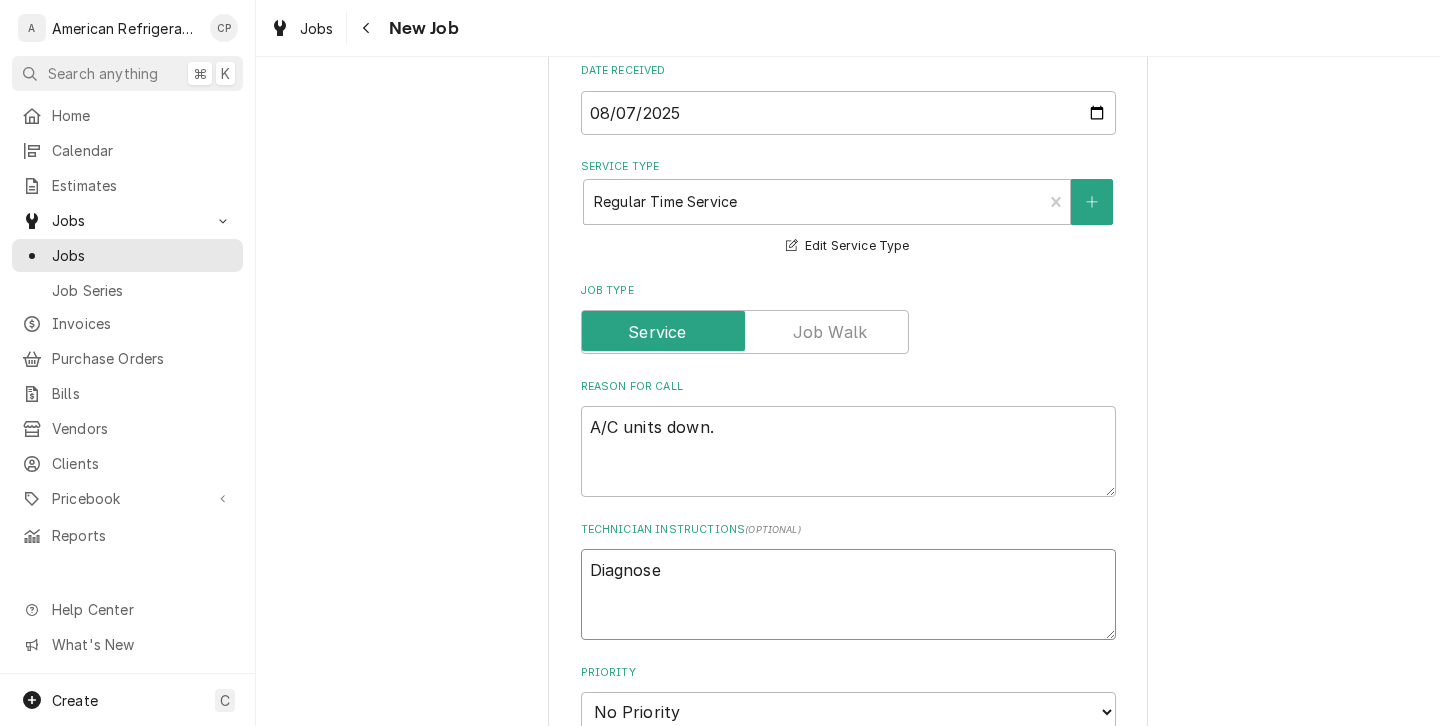 type on "x" 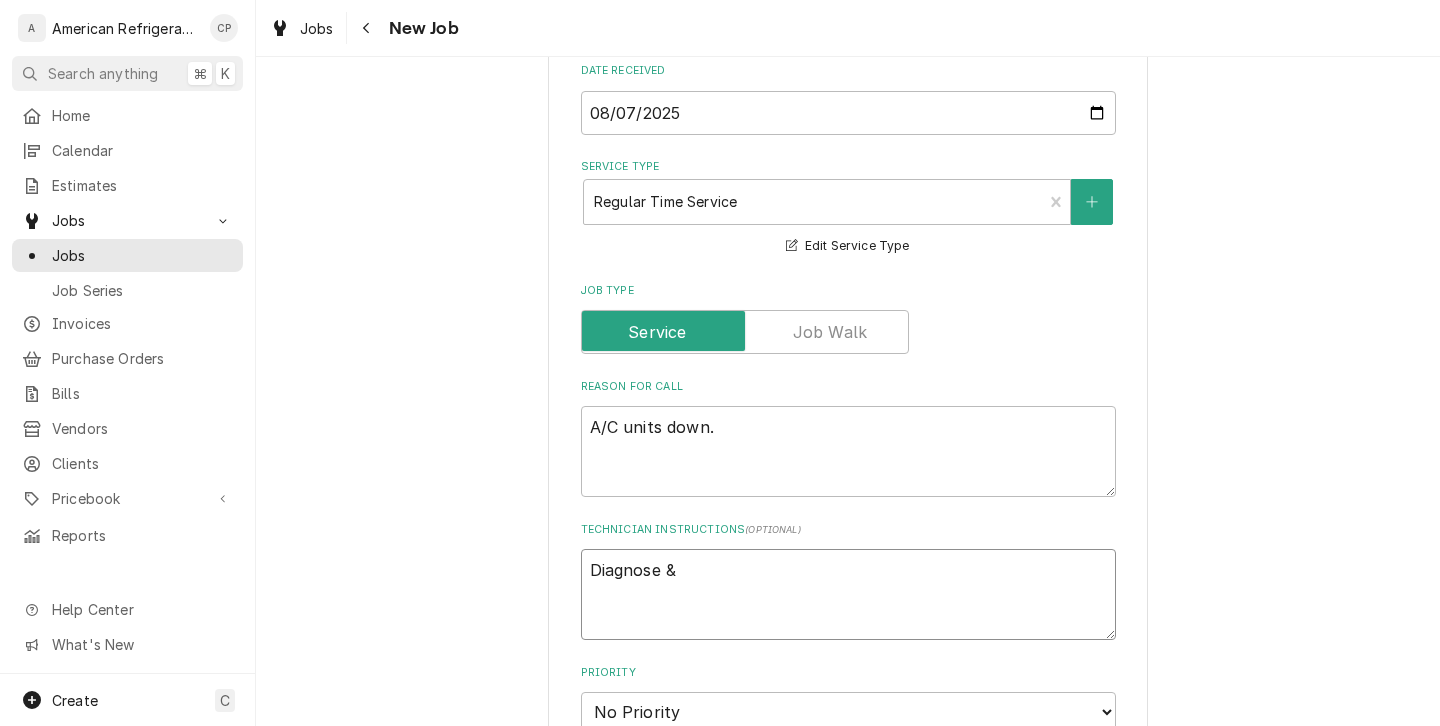 type on "x" 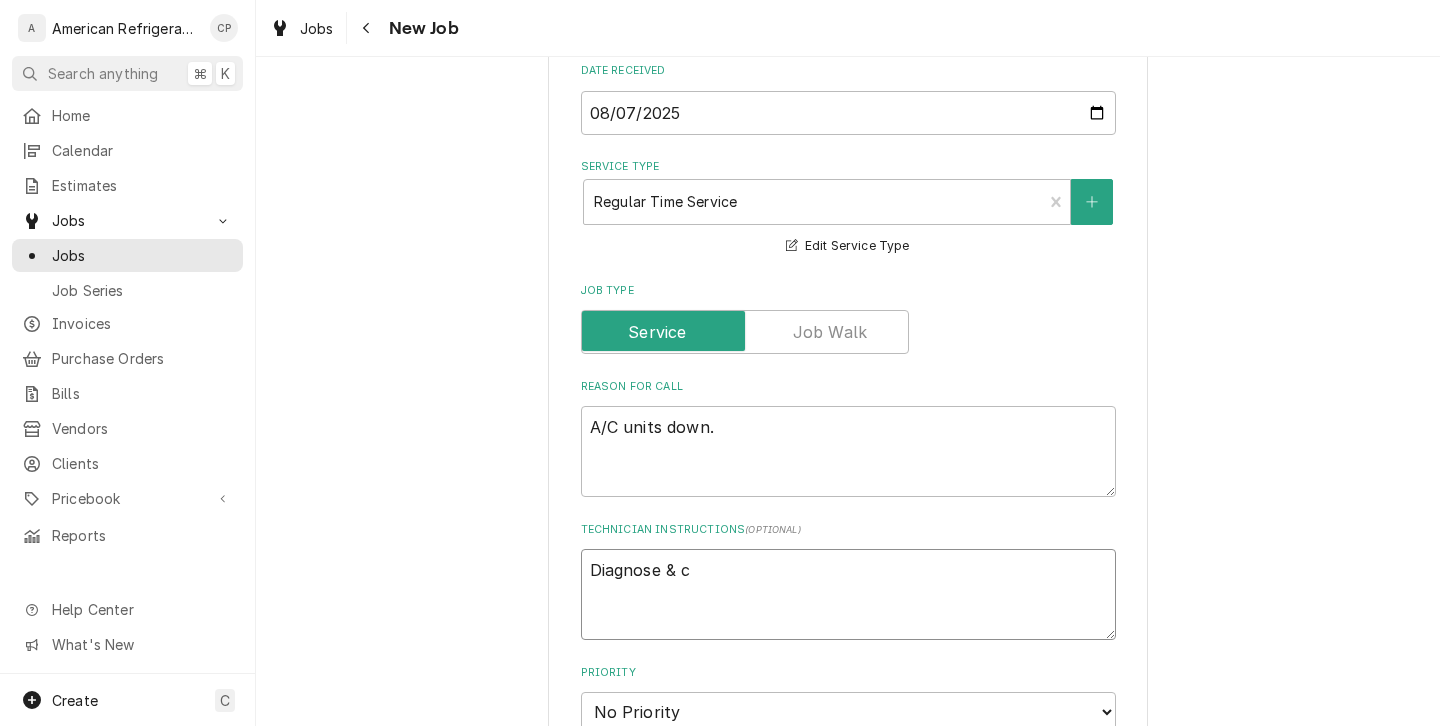 type on "x" 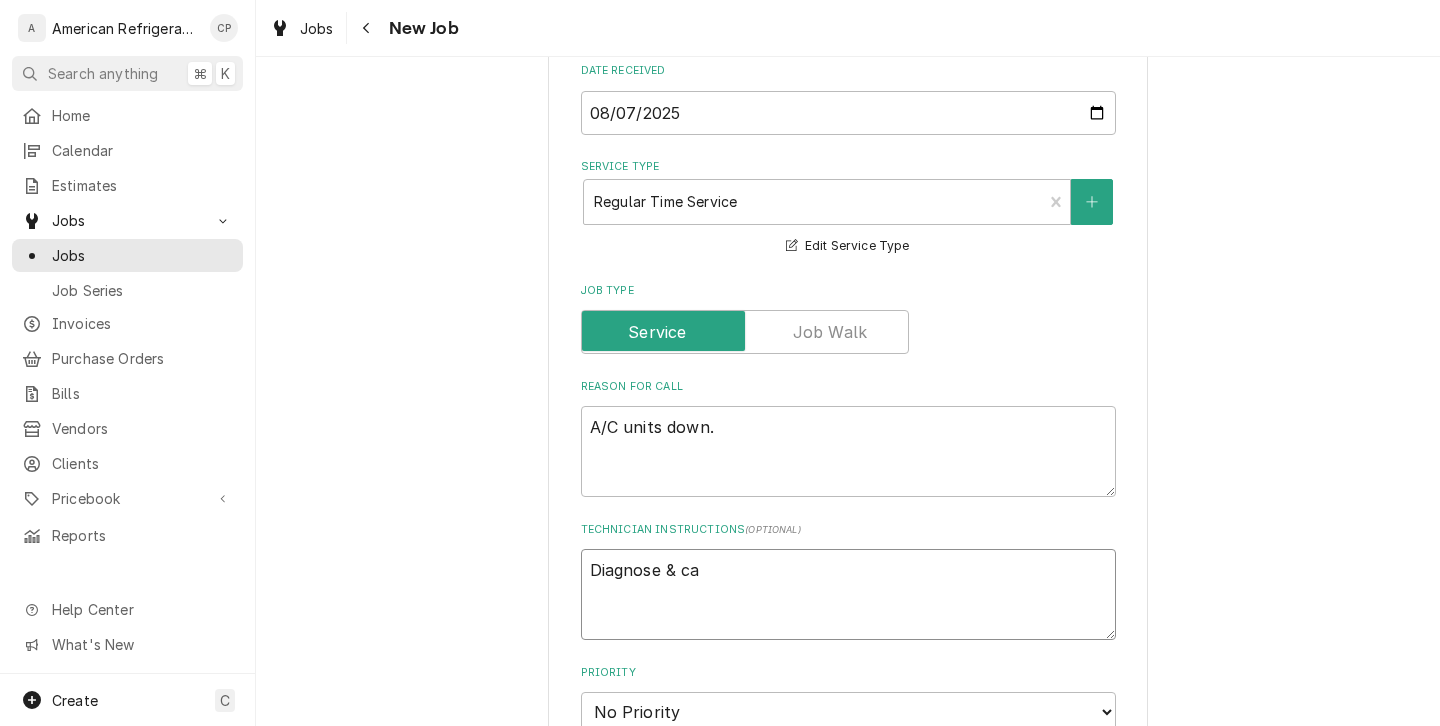 type on "x" 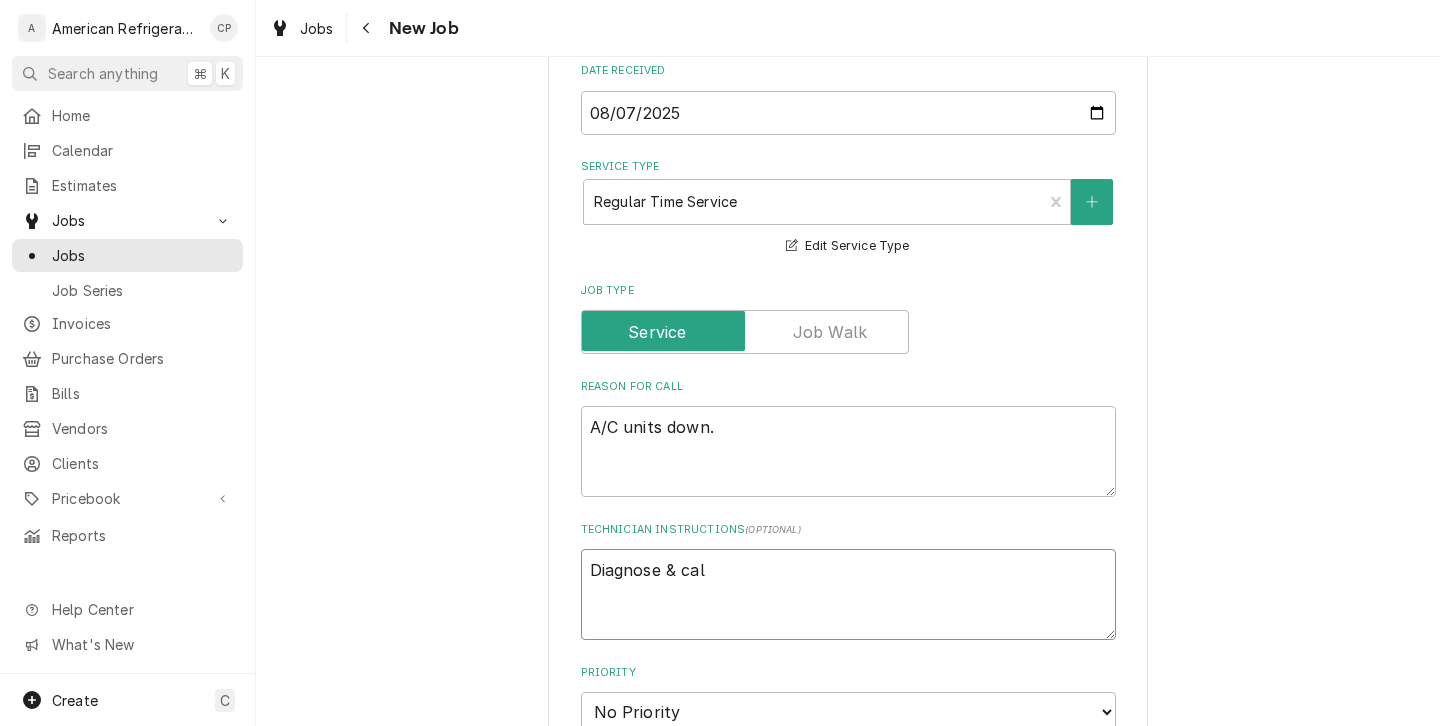 type on "x" 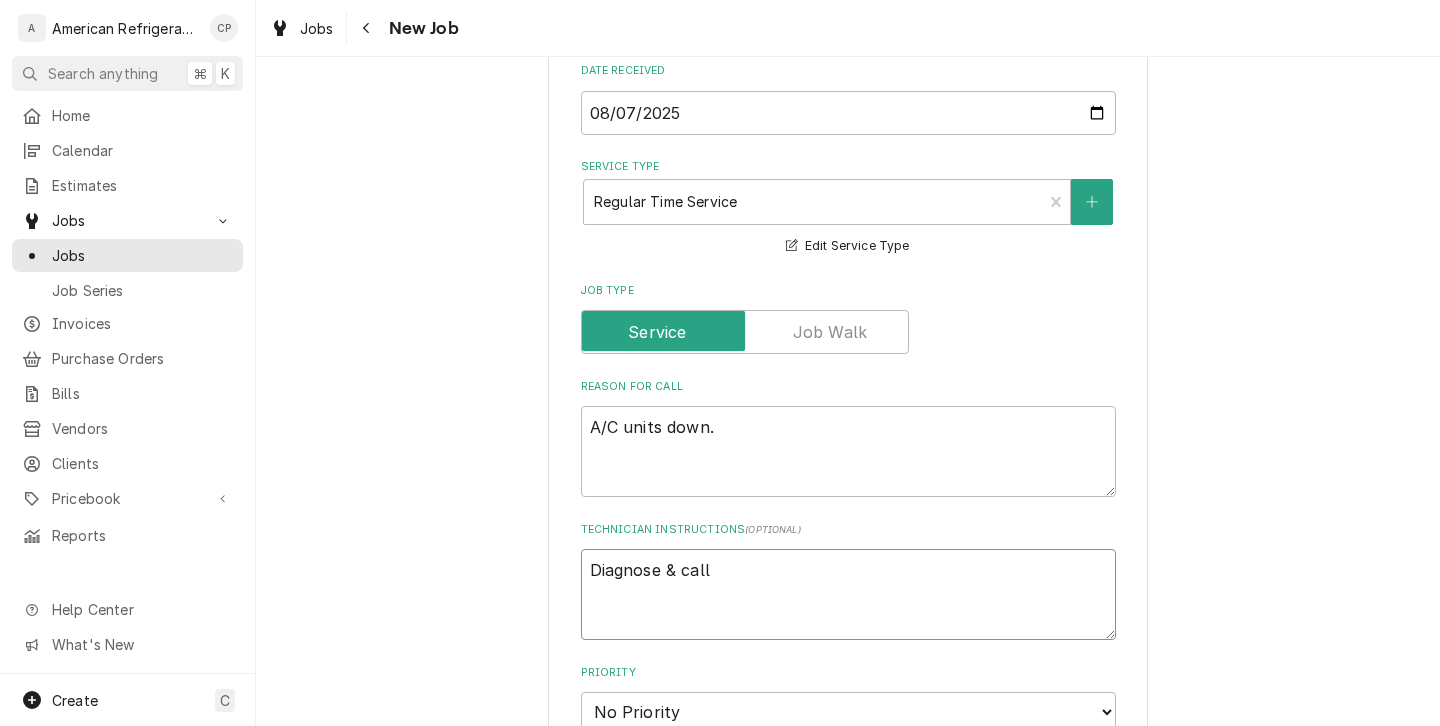 type on "x" 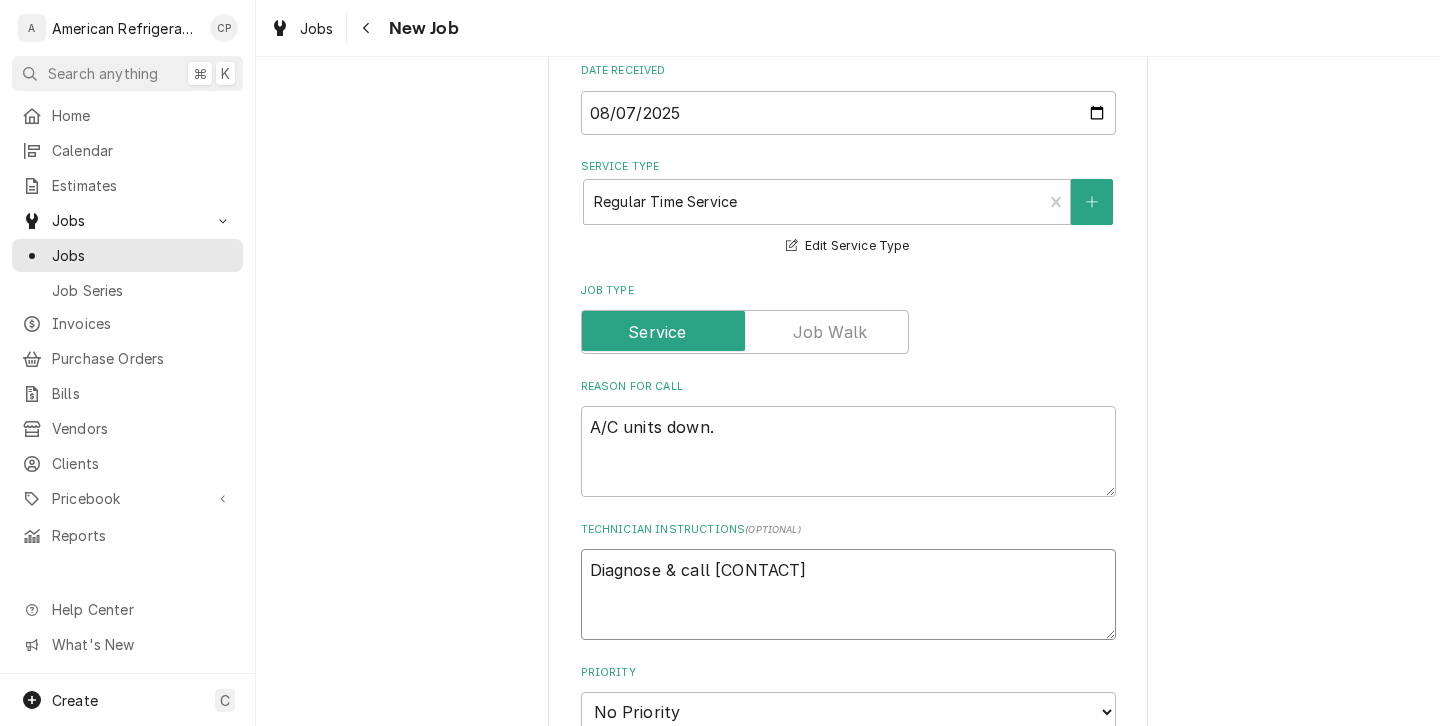 type on "Diagnose & call [PERSON]" 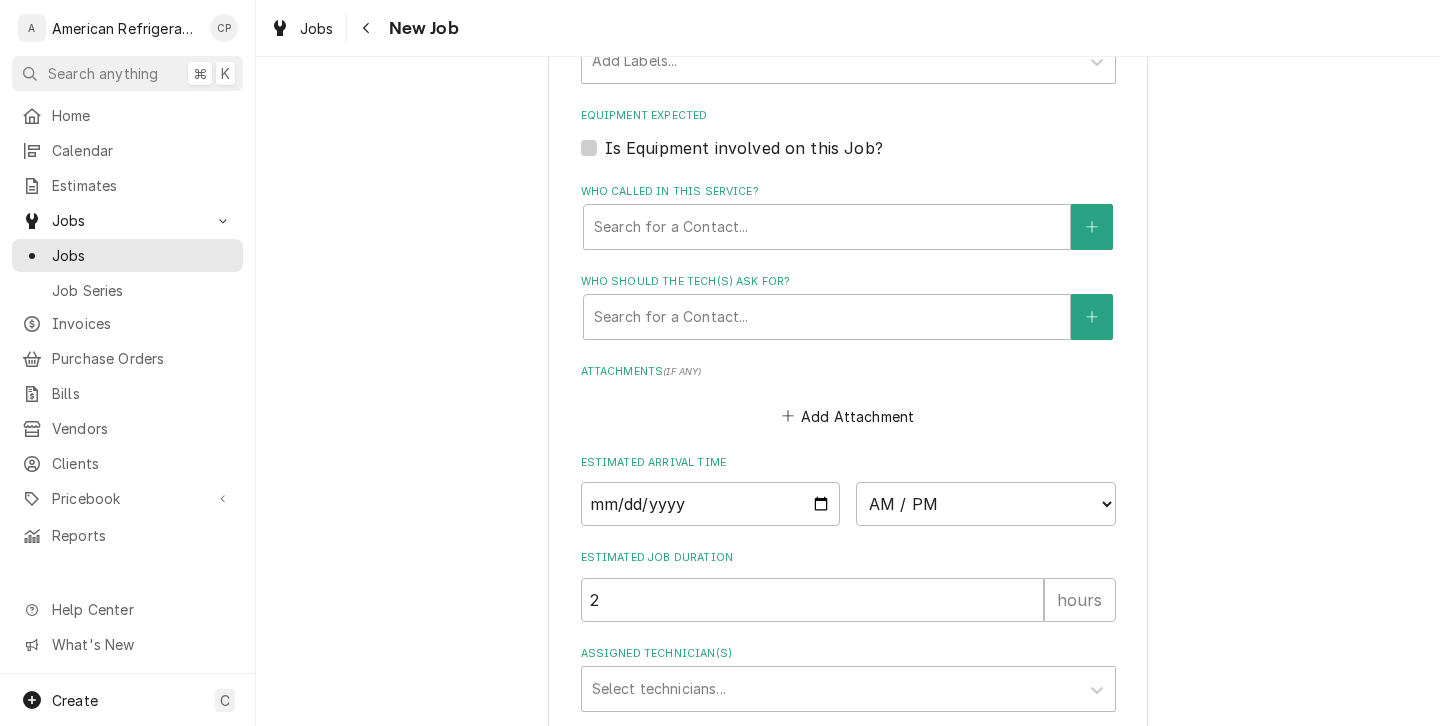 scroll, scrollTop: 1550, scrollLeft: 0, axis: vertical 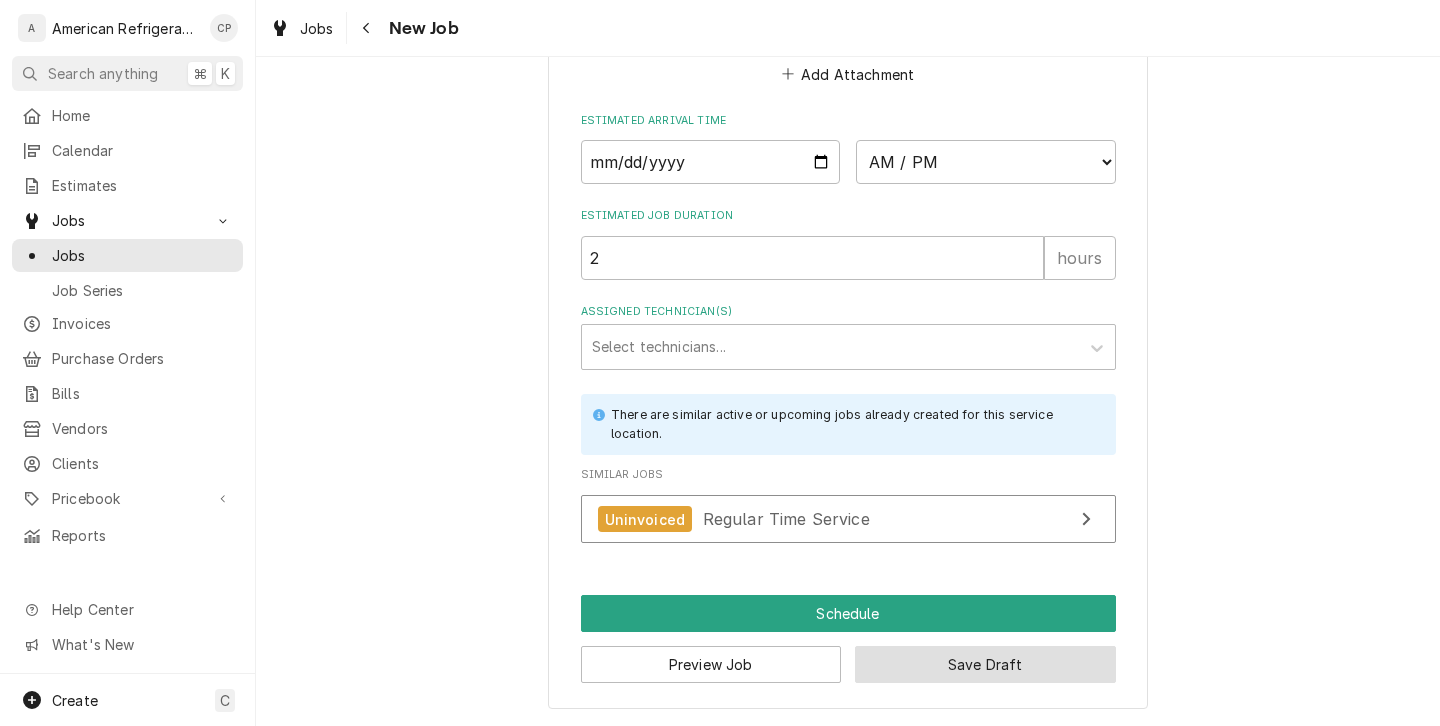 type on "Diagnose & call [PERSON]" 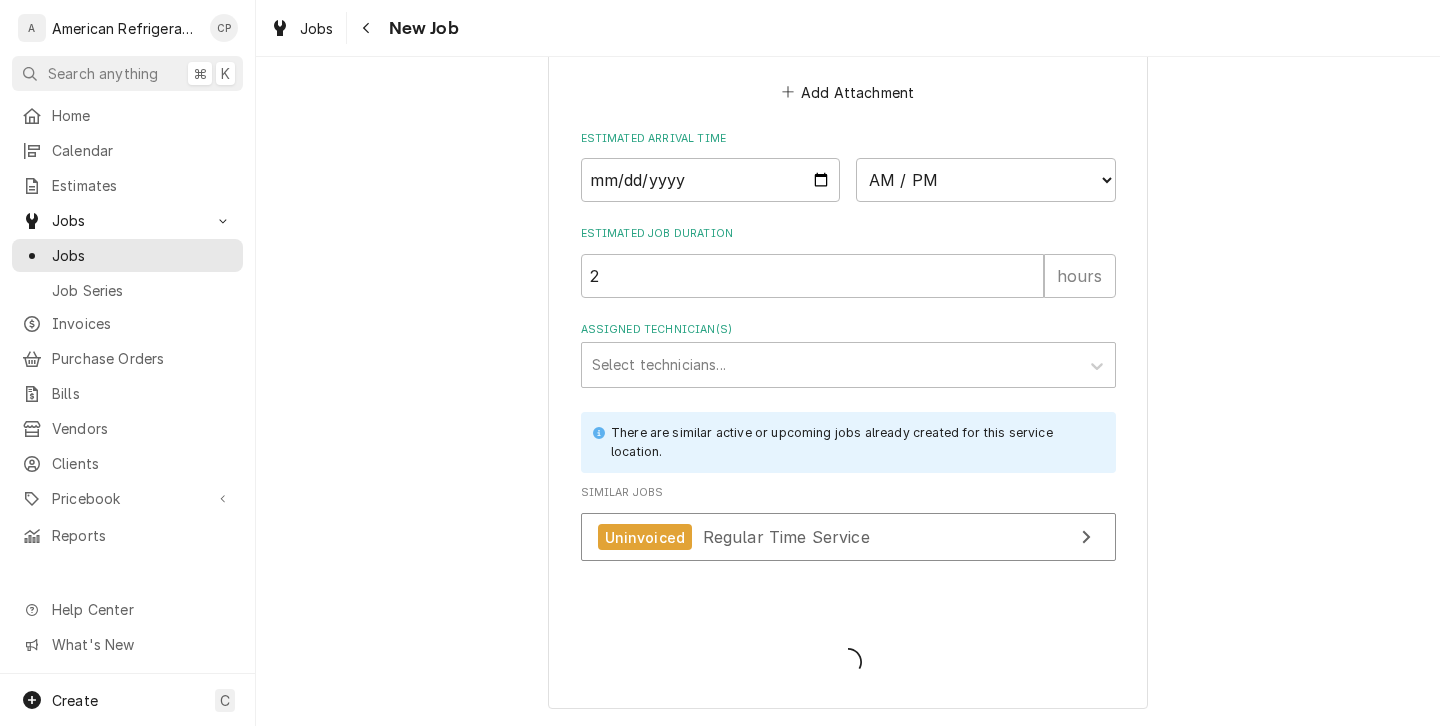 type on "x" 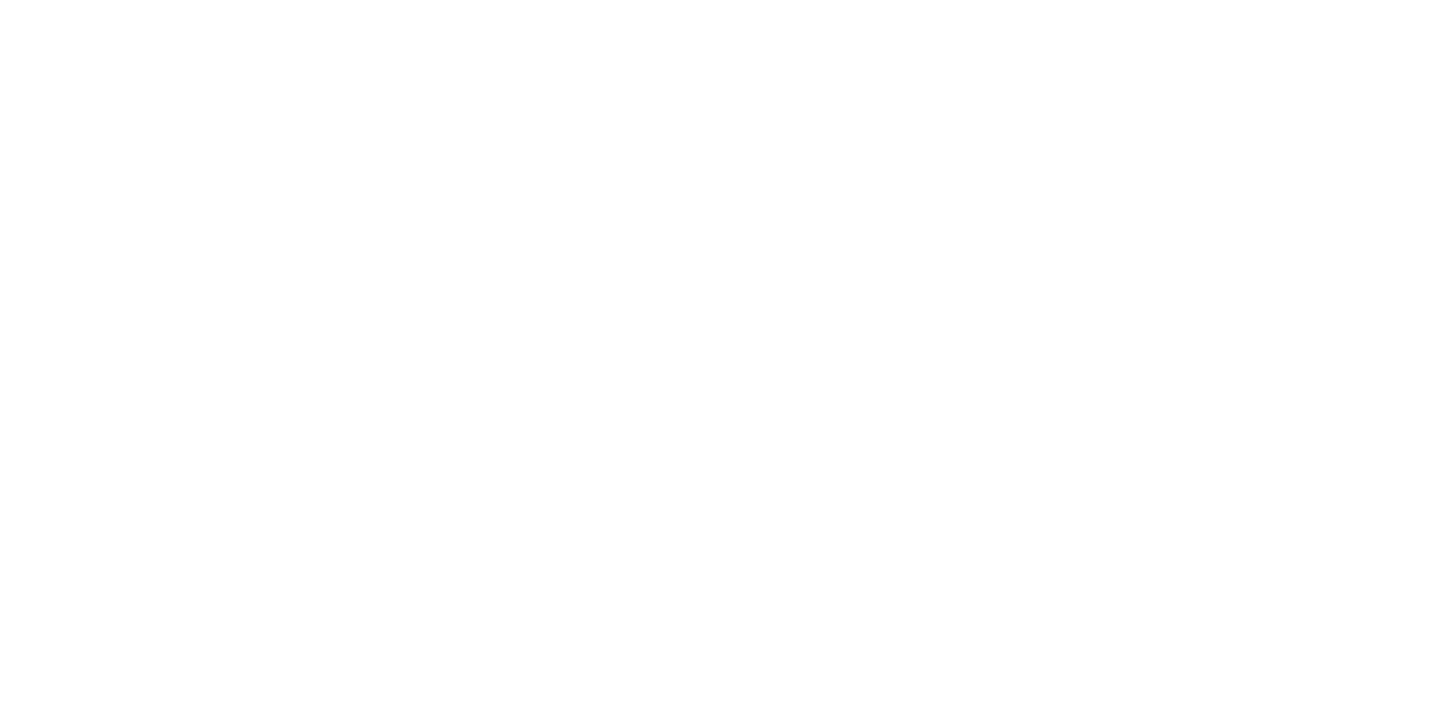 scroll, scrollTop: 0, scrollLeft: 0, axis: both 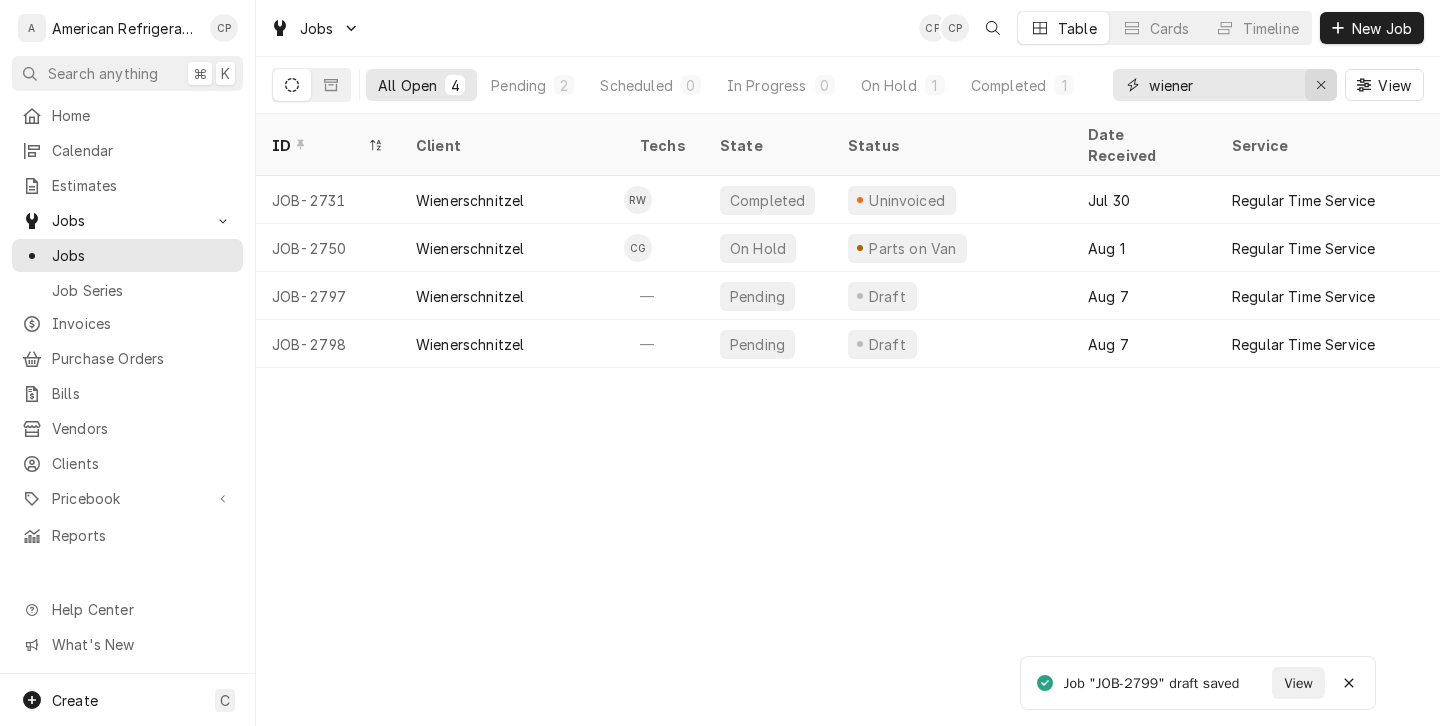 click 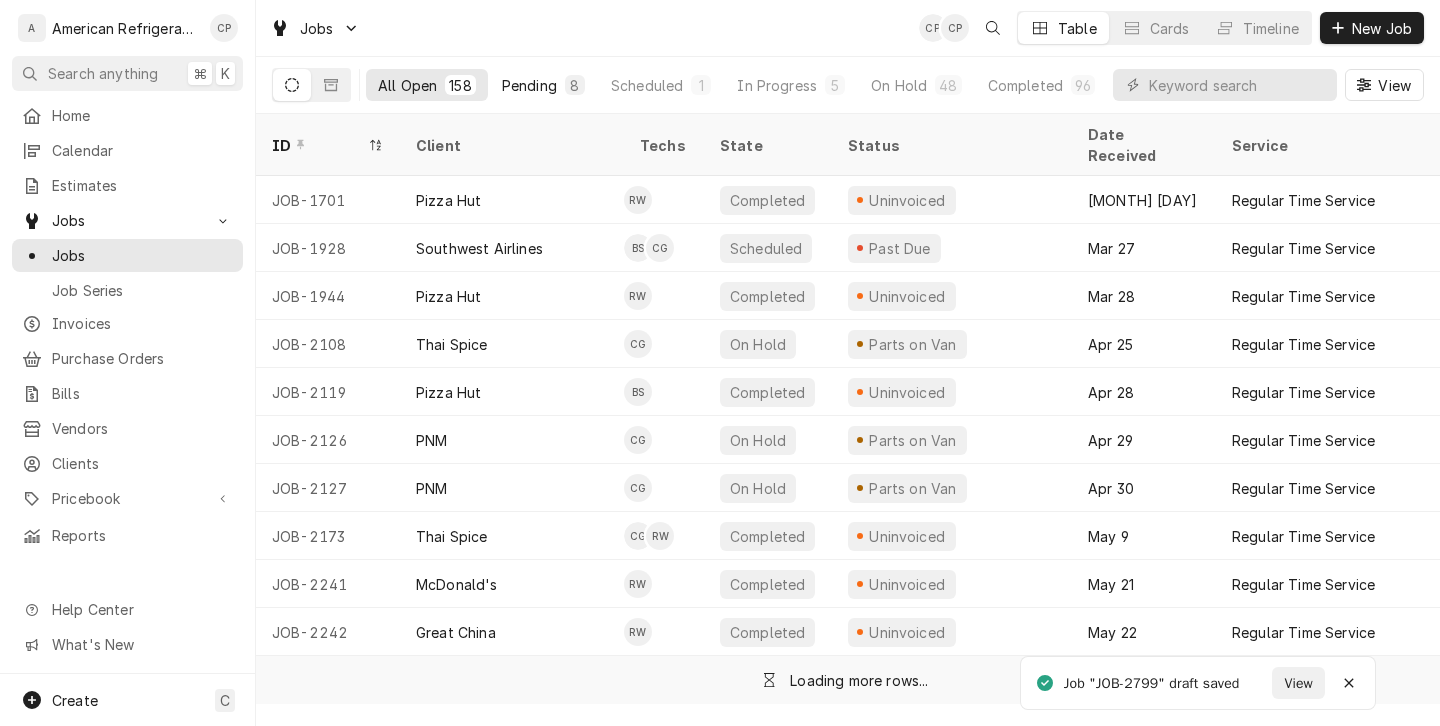 click on "Pending" at bounding box center (529, 85) 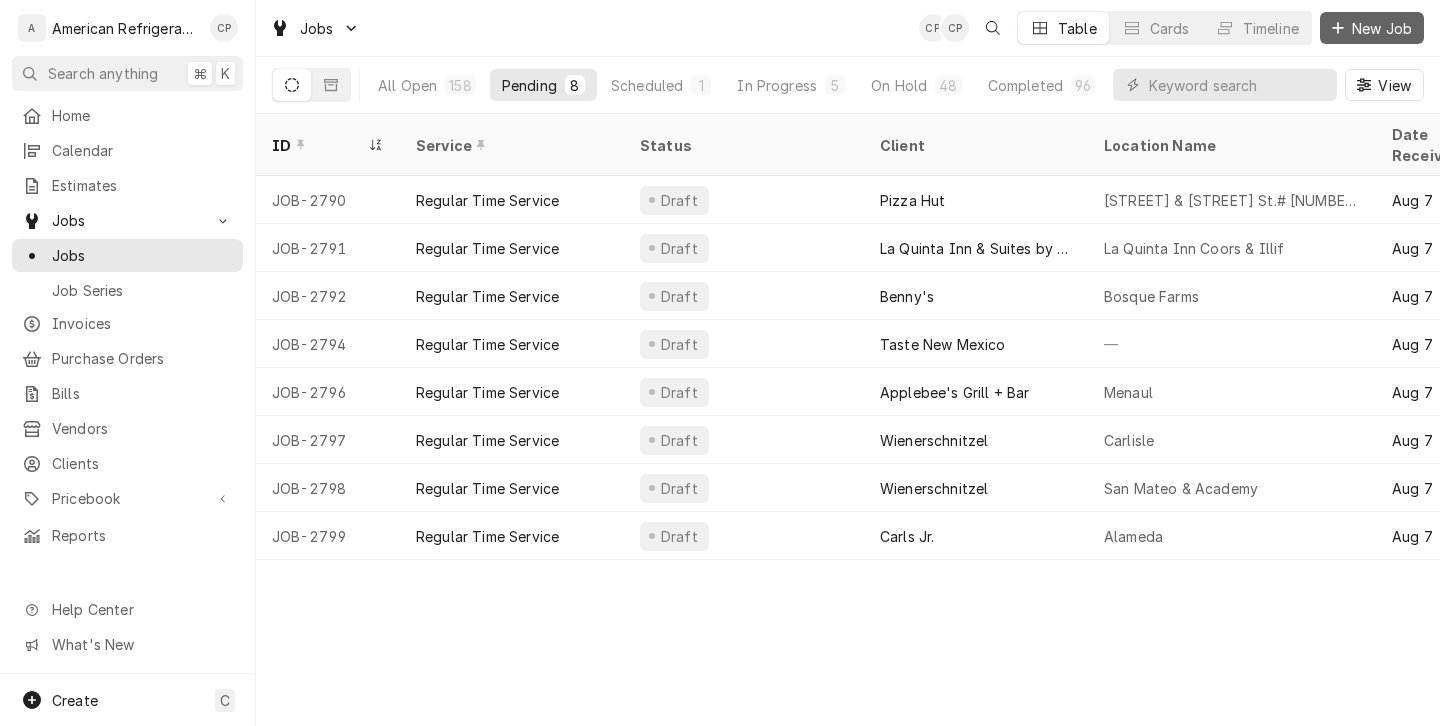 click on "New Job" at bounding box center (1382, 28) 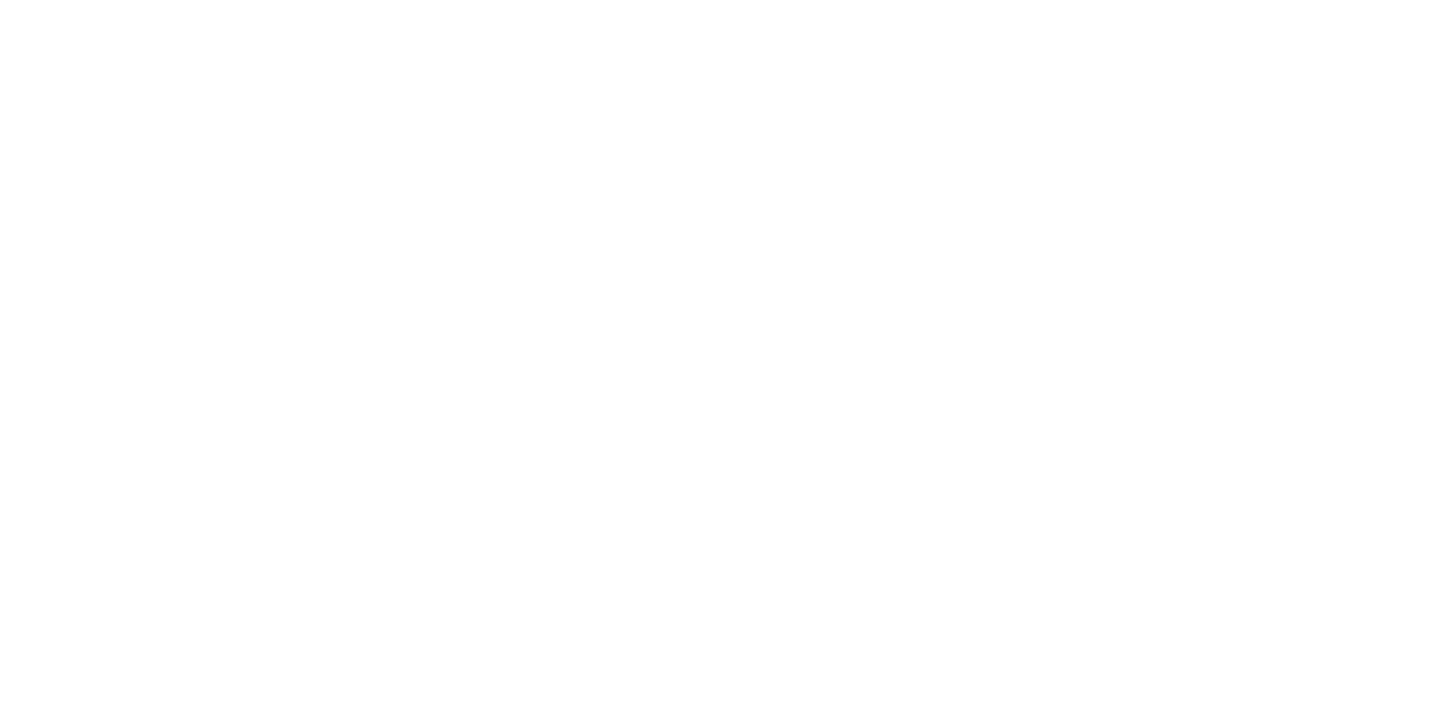 scroll, scrollTop: 0, scrollLeft: 0, axis: both 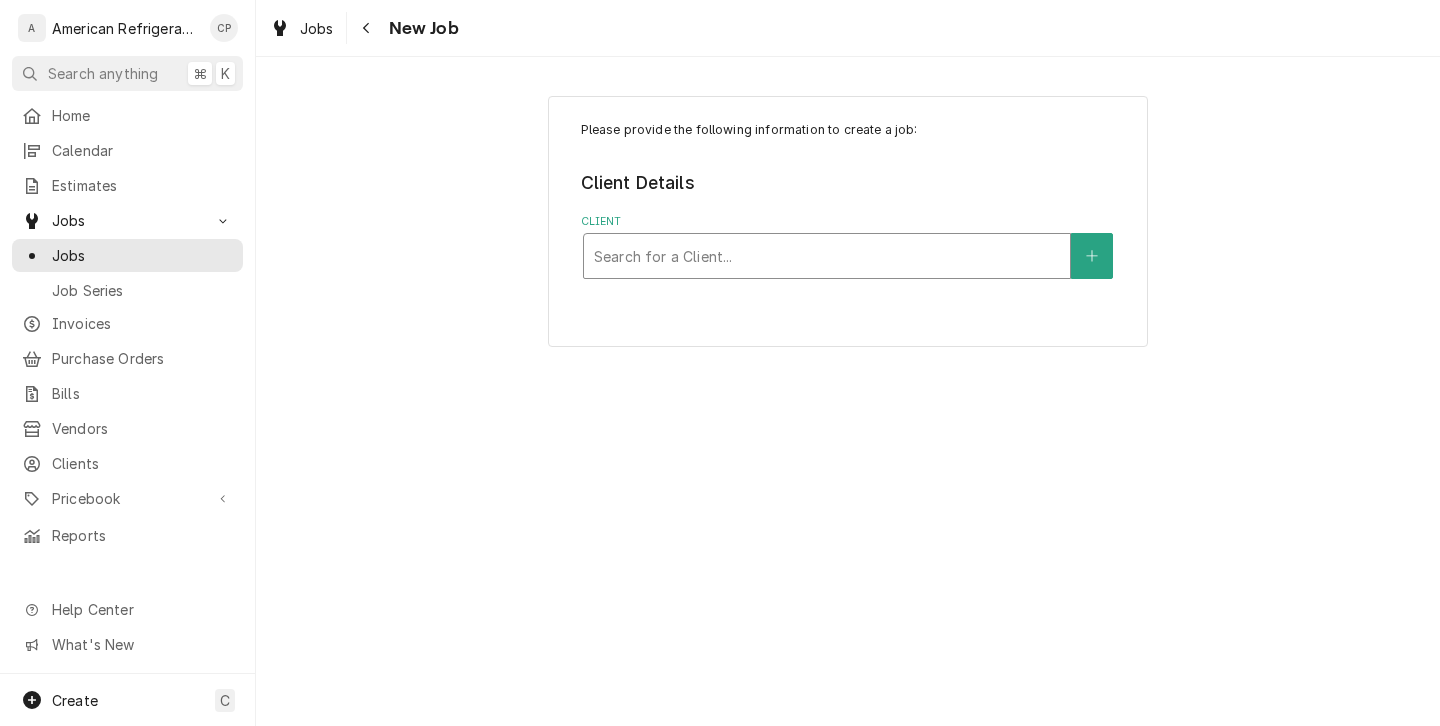 click at bounding box center [827, 256] 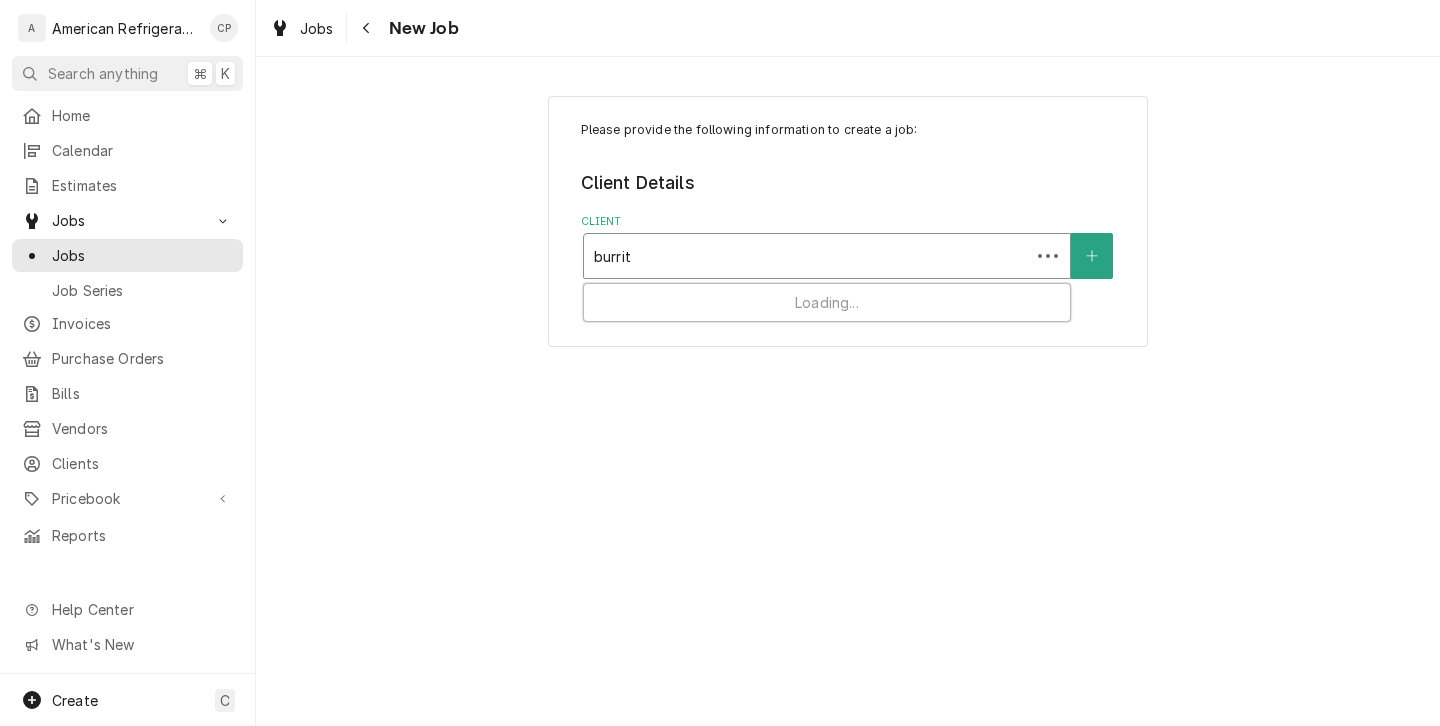 type on "burrito" 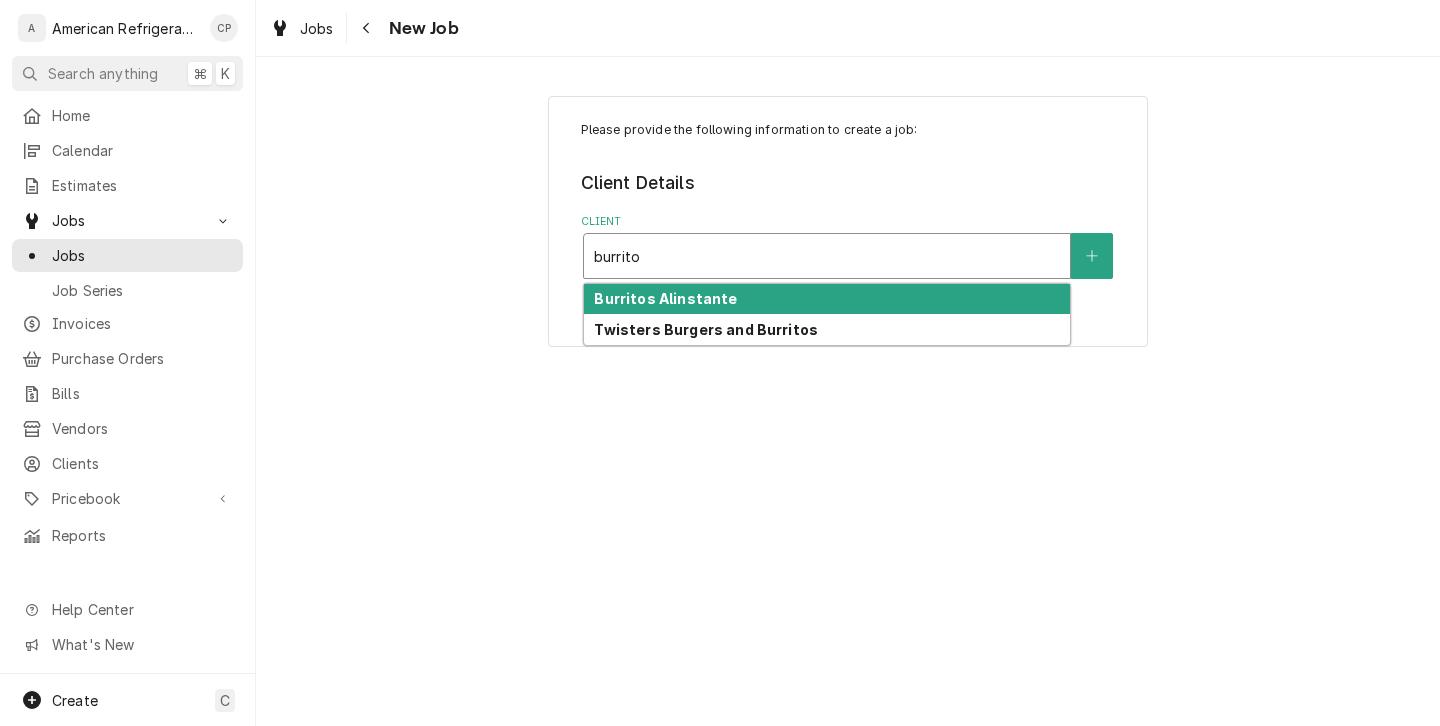 click on "Burritos Alinstante" at bounding box center (665, 298) 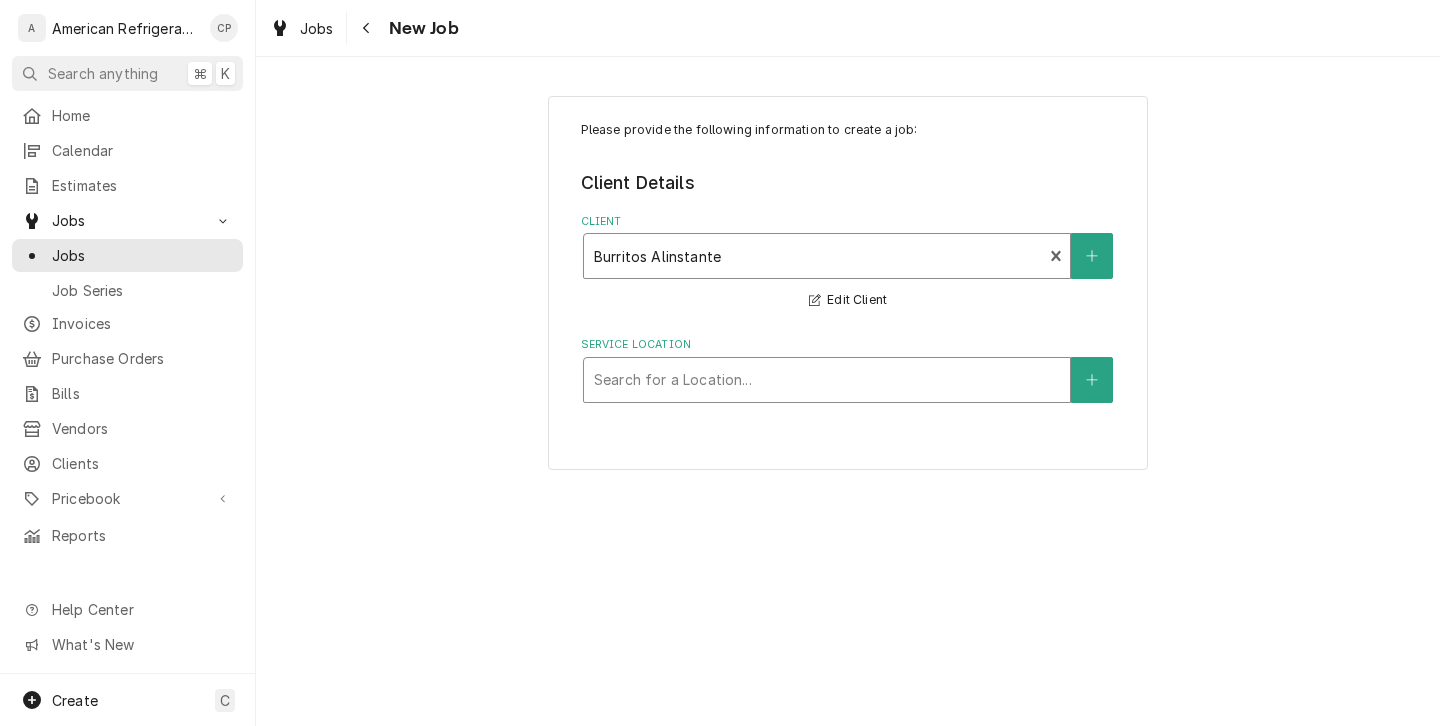 click at bounding box center [827, 380] 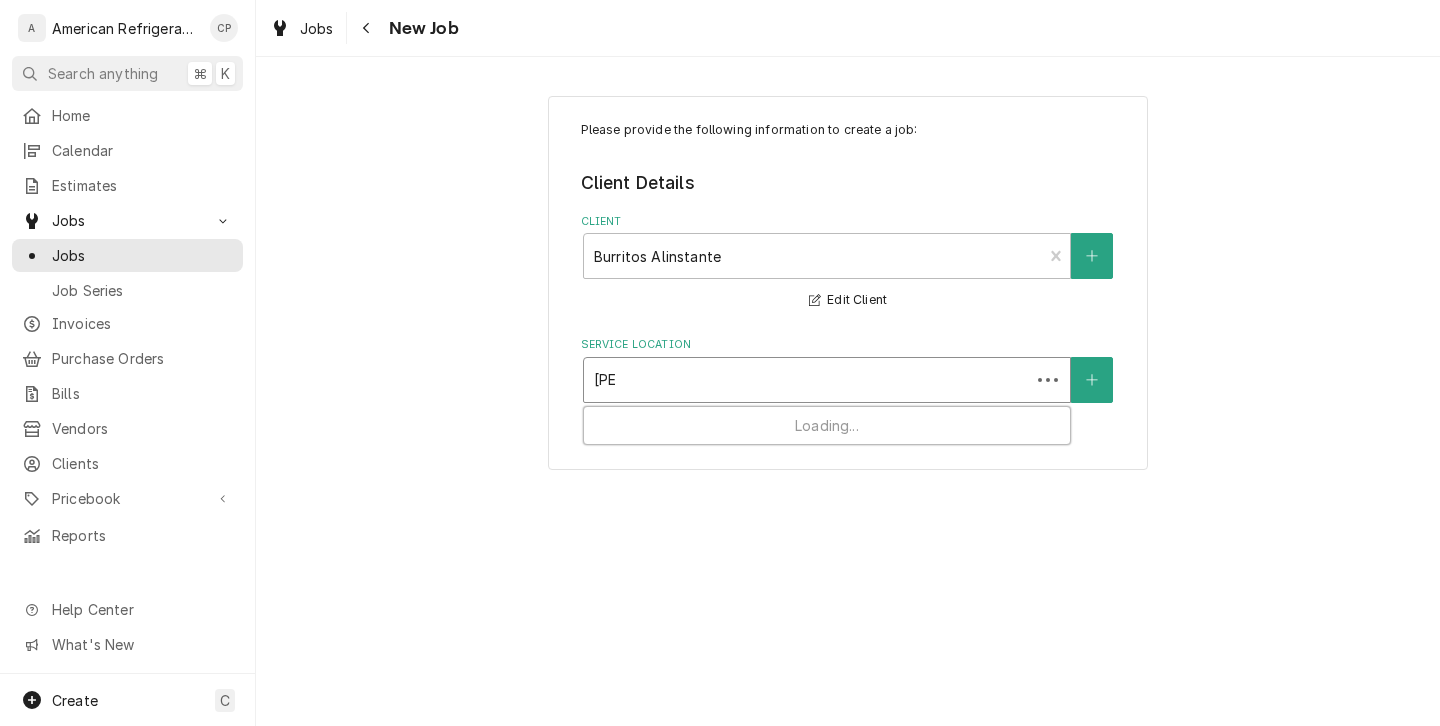 type on "belen" 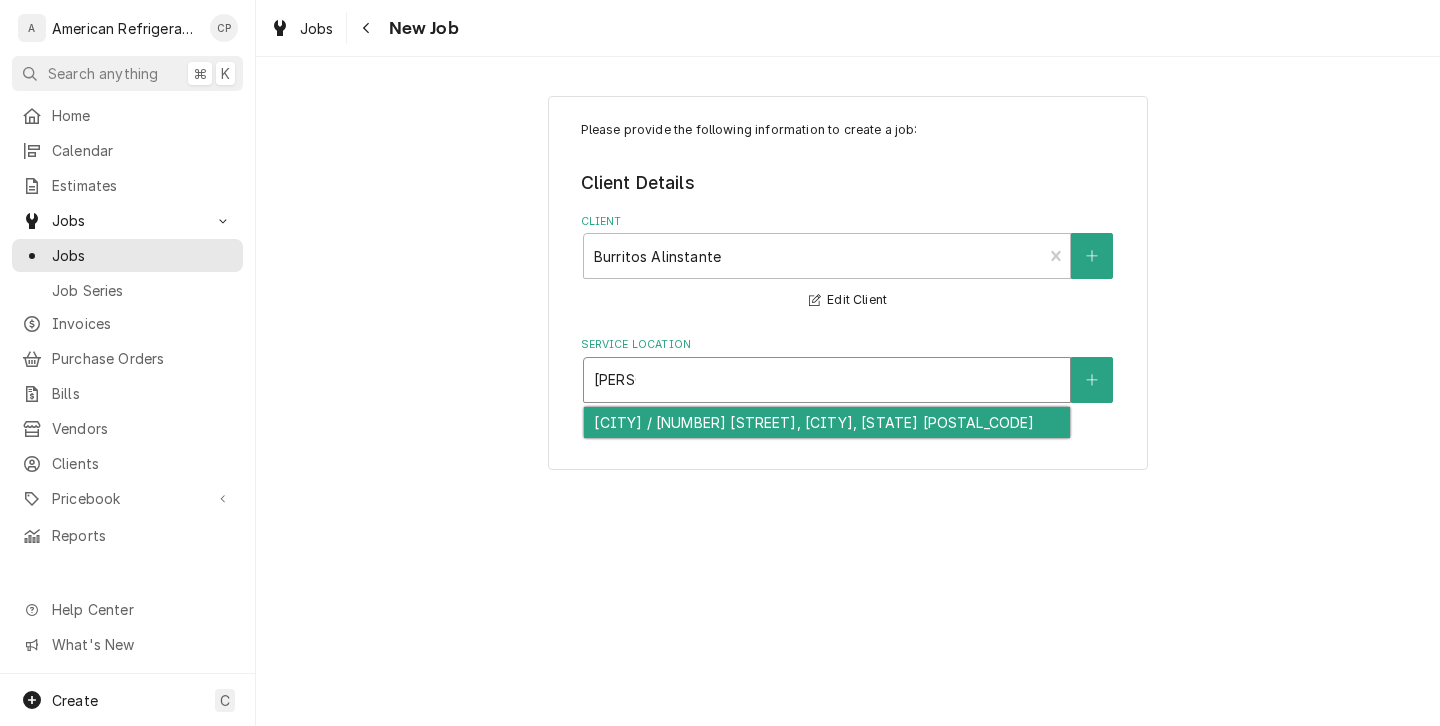 click on "Belen / 19337 NM-314, Belen, NM 87002" at bounding box center (827, 422) 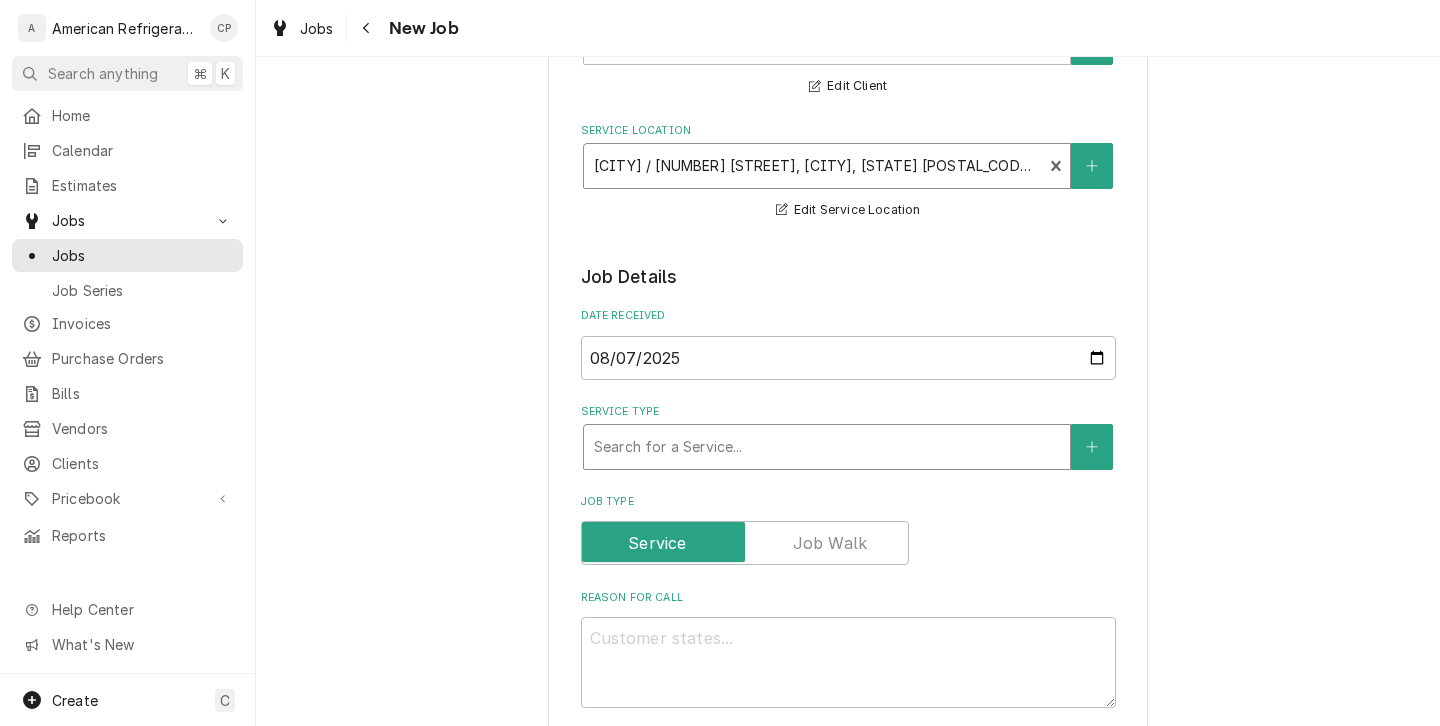 click at bounding box center (827, 447) 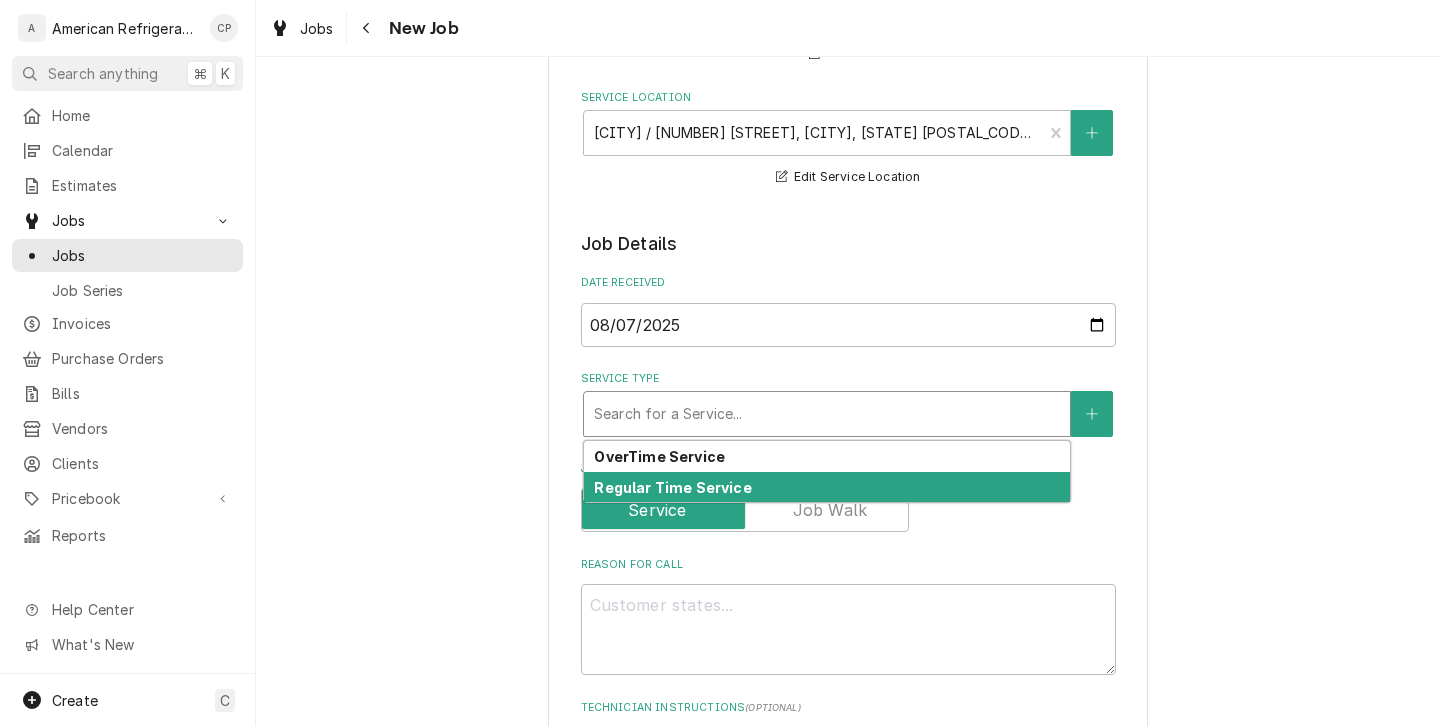 click on "Regular Time Service" at bounding box center [672, 487] 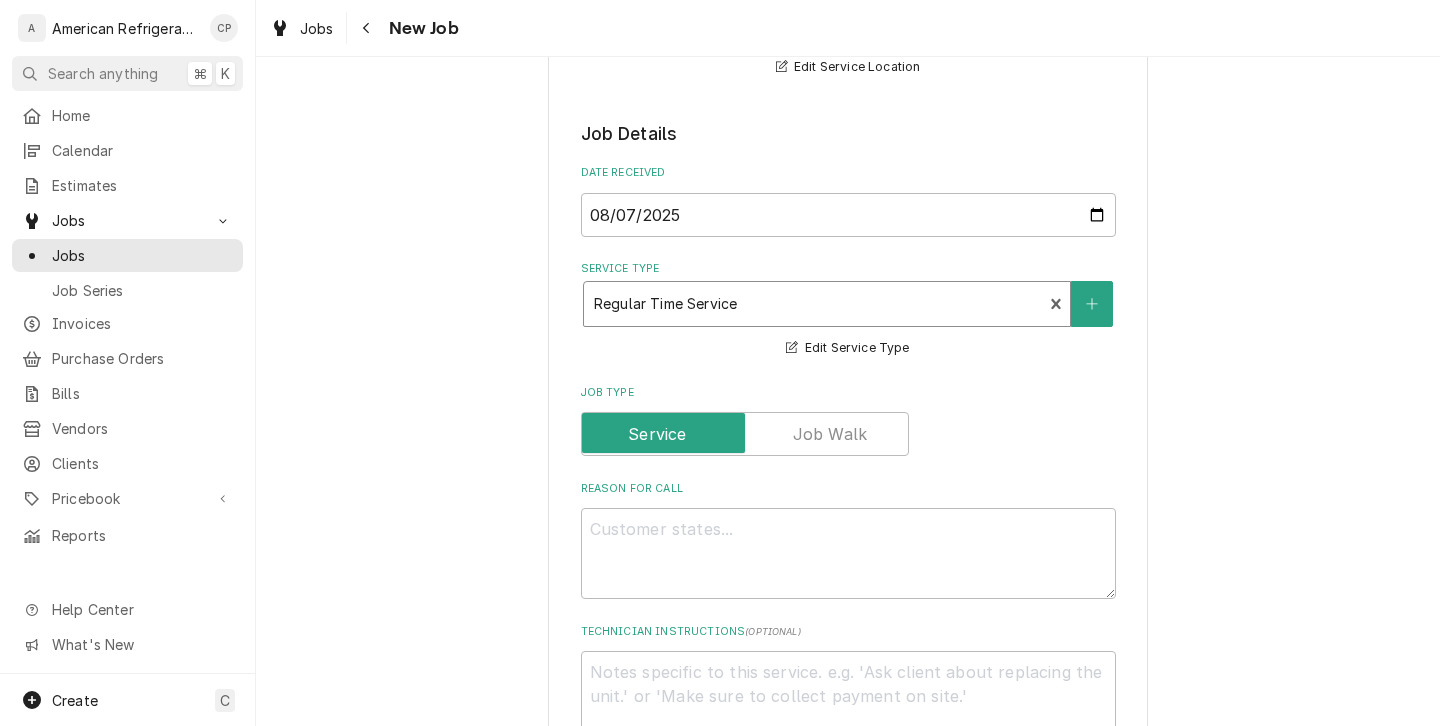 scroll, scrollTop: 416, scrollLeft: 0, axis: vertical 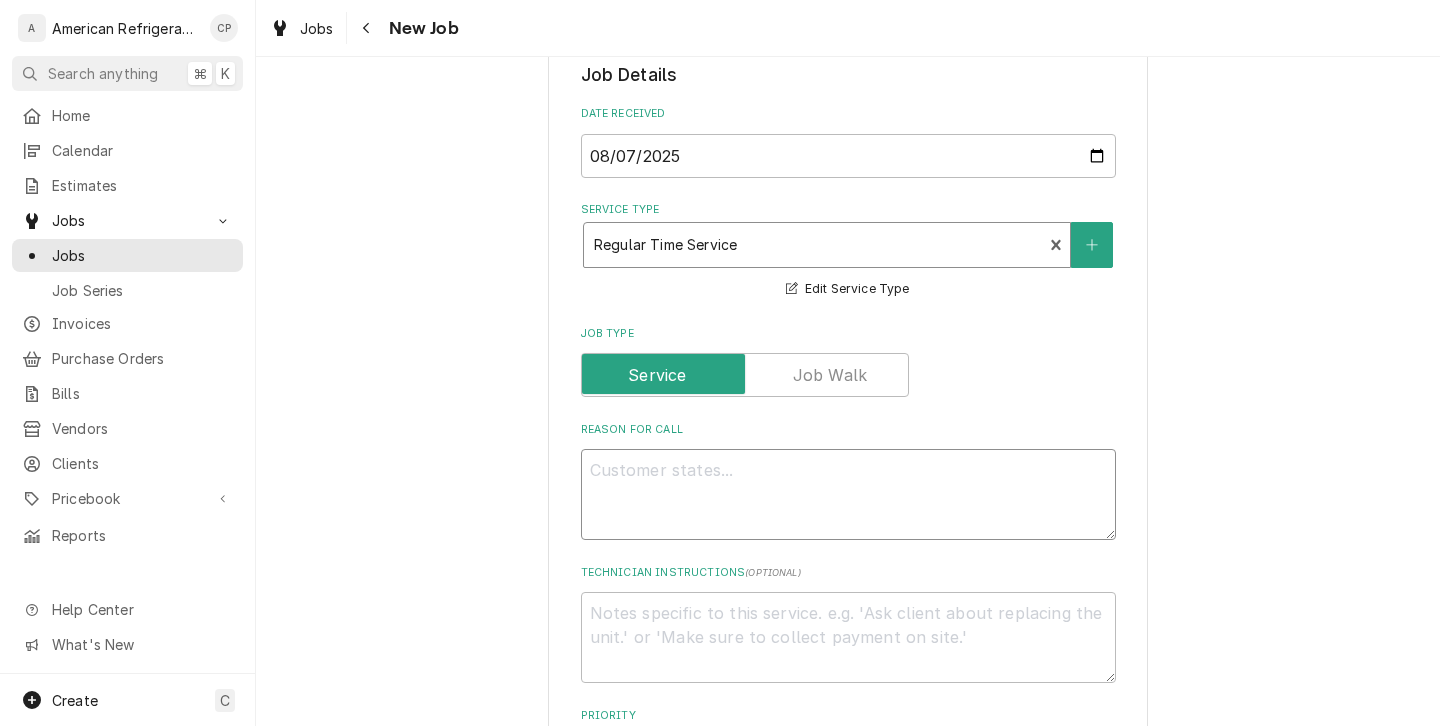 click on "Reason For Call" at bounding box center (848, 494) 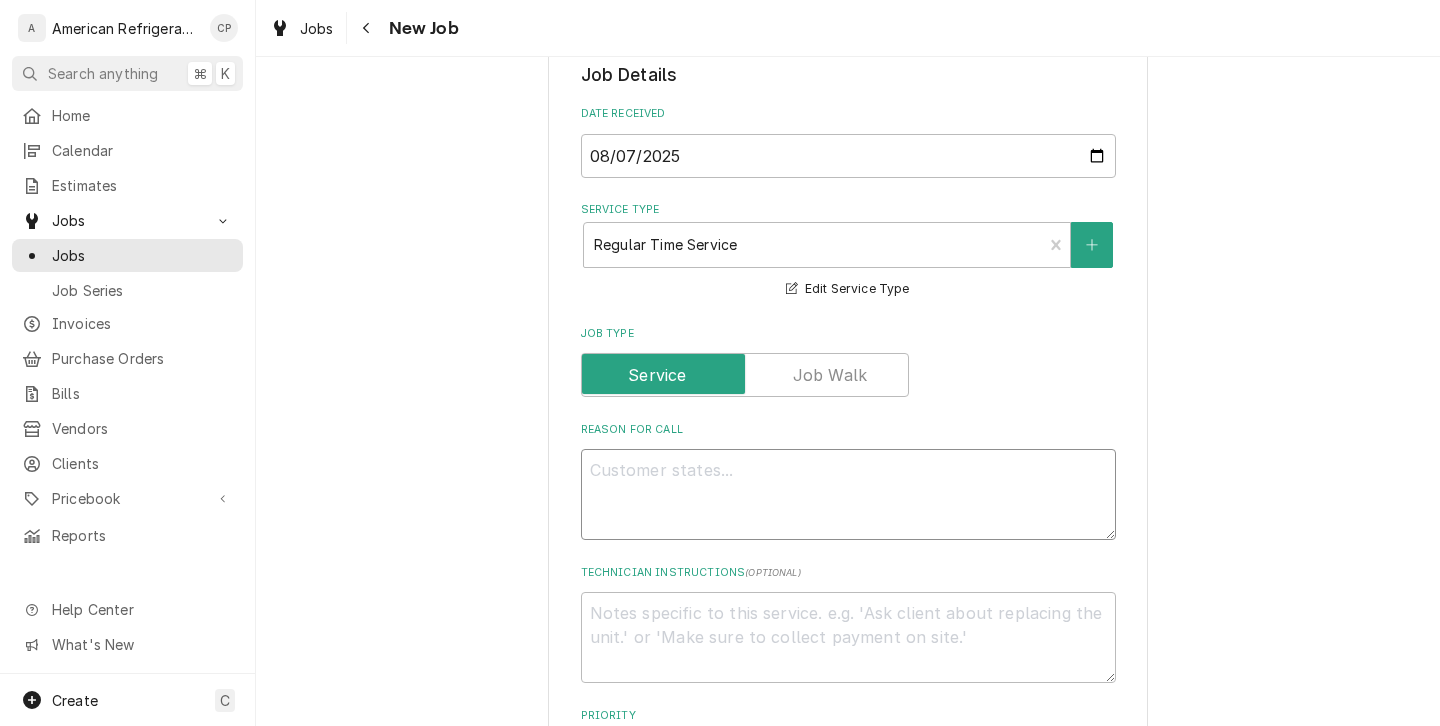 type on "x" 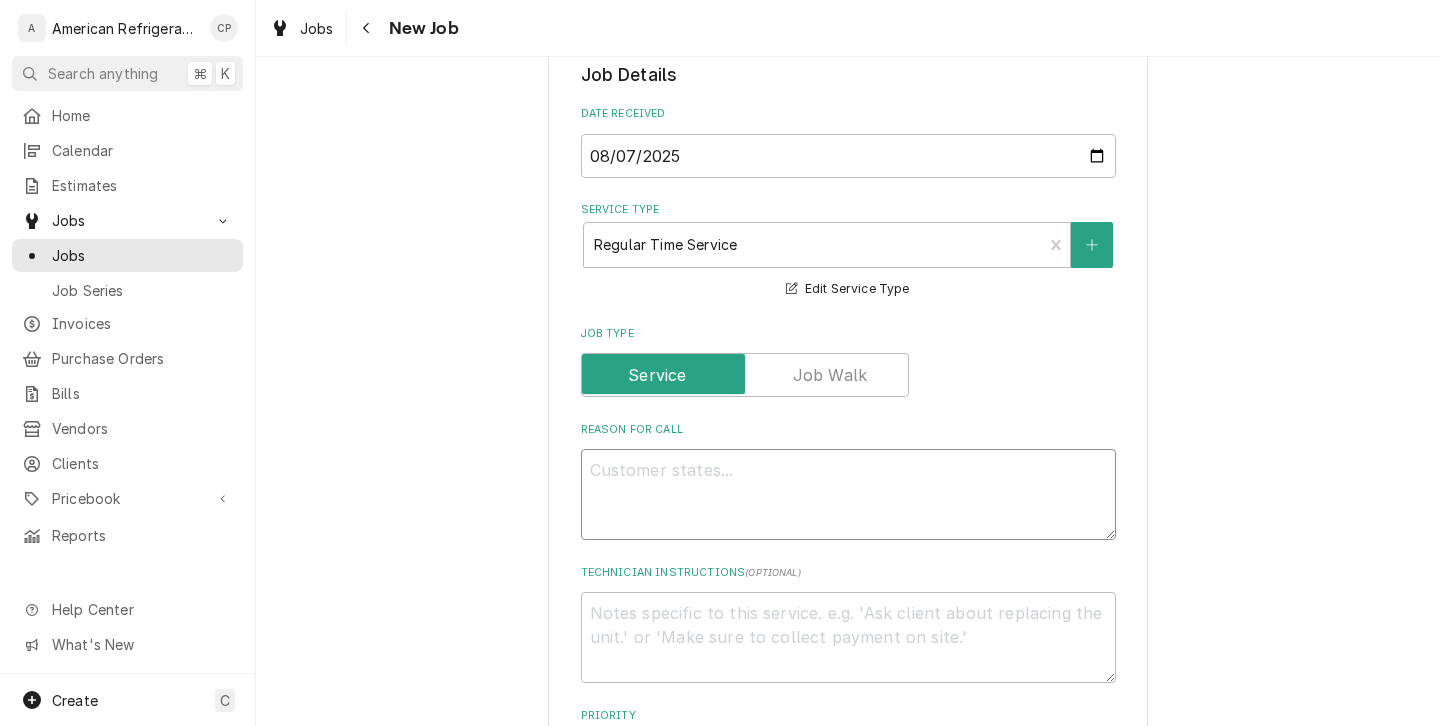 type on "W" 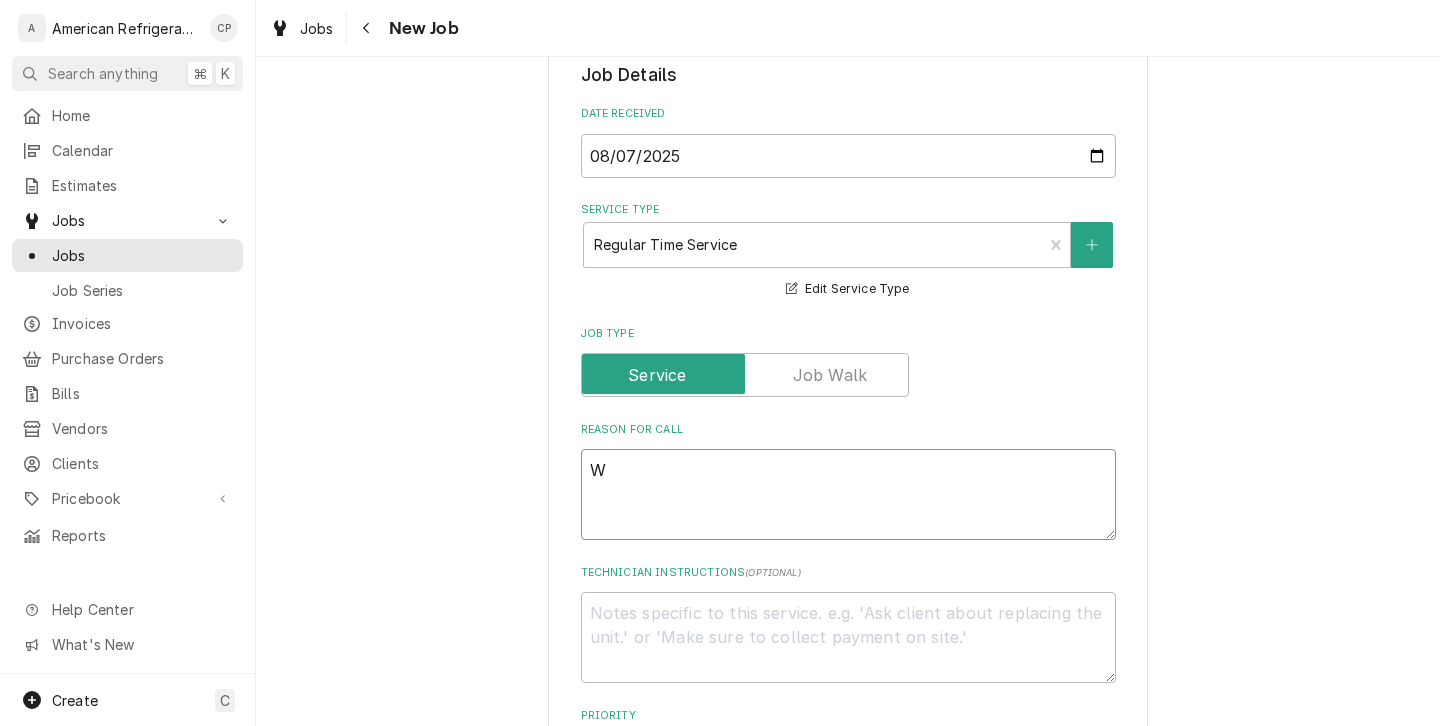 type on "x" 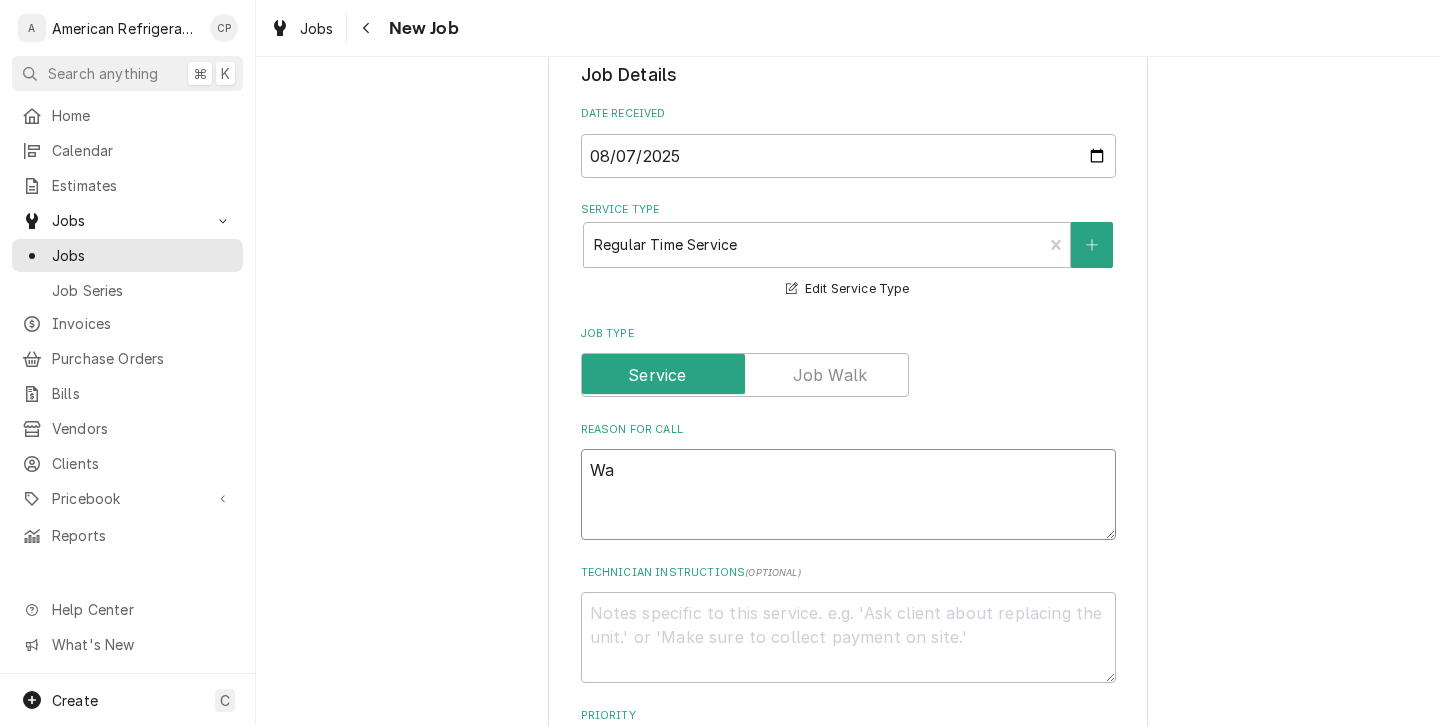 type on "Wal" 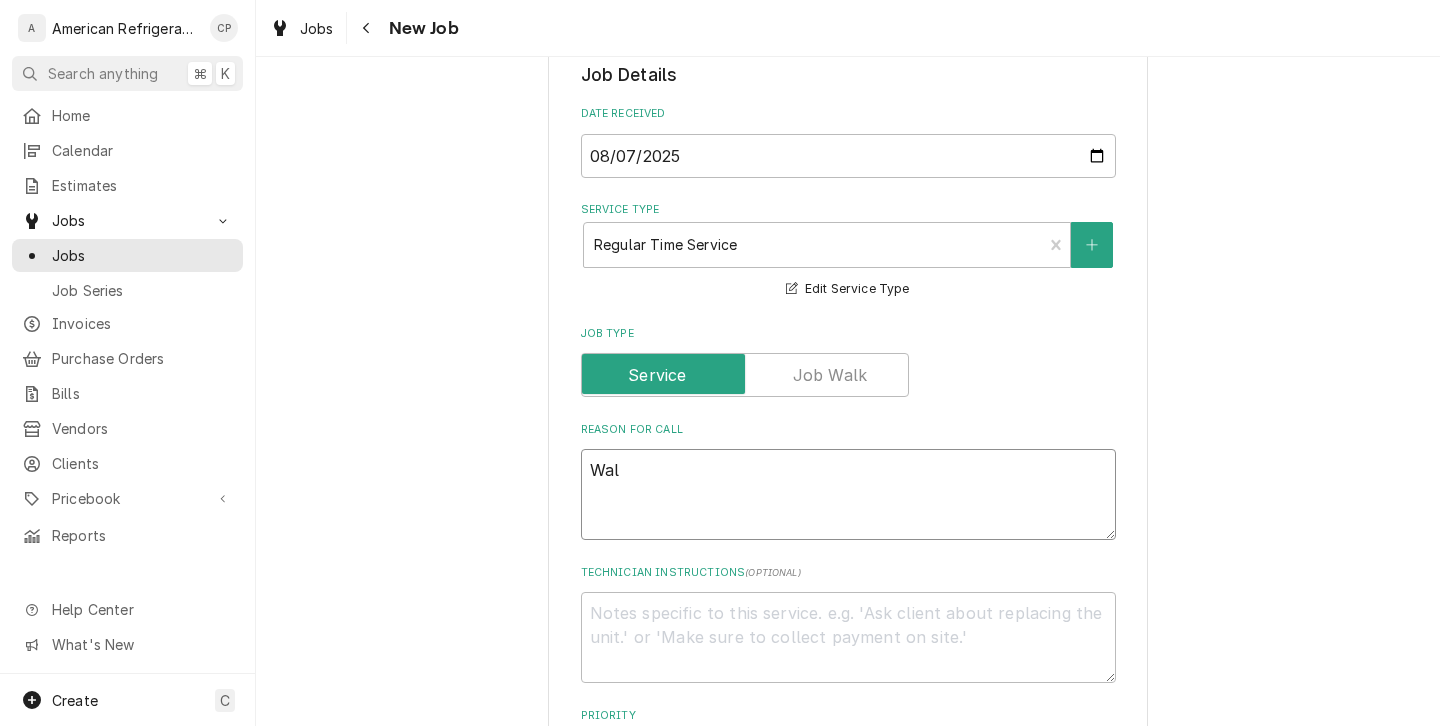 type on "x" 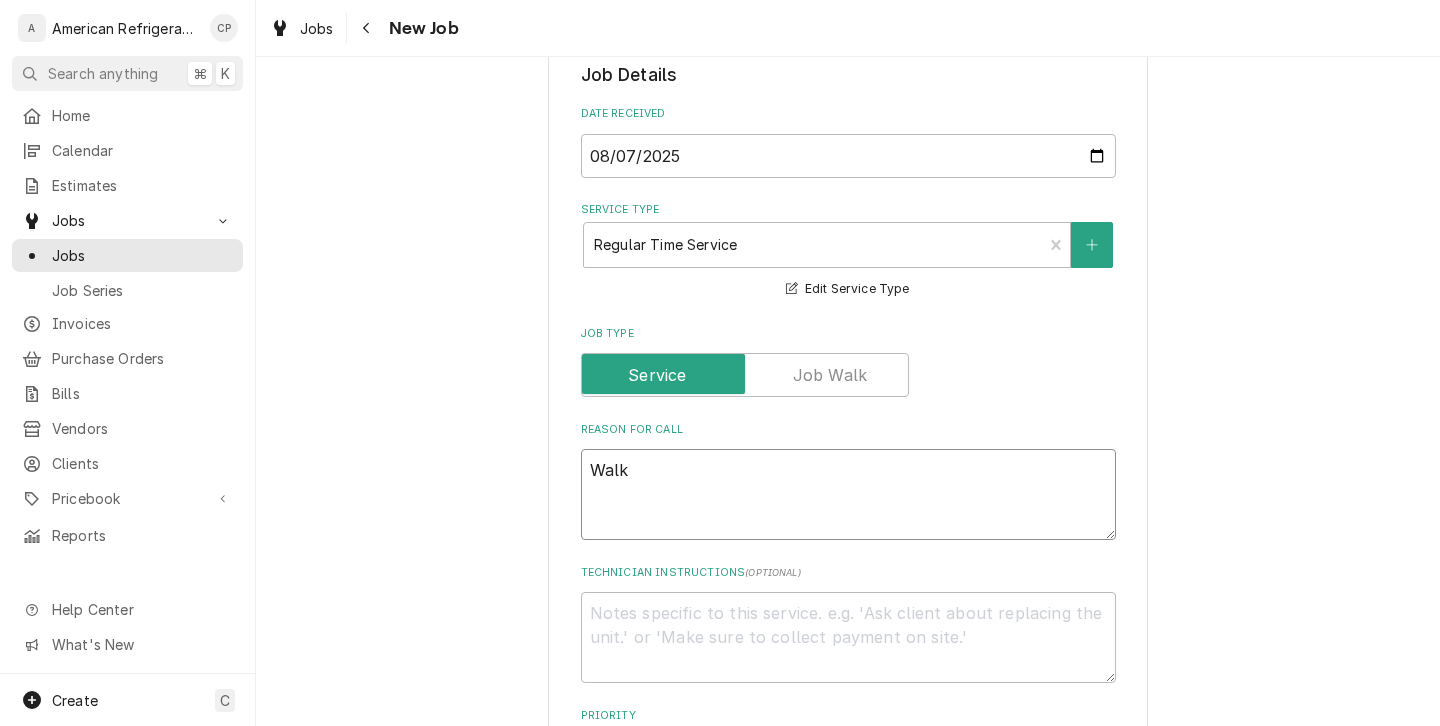 type on "x" 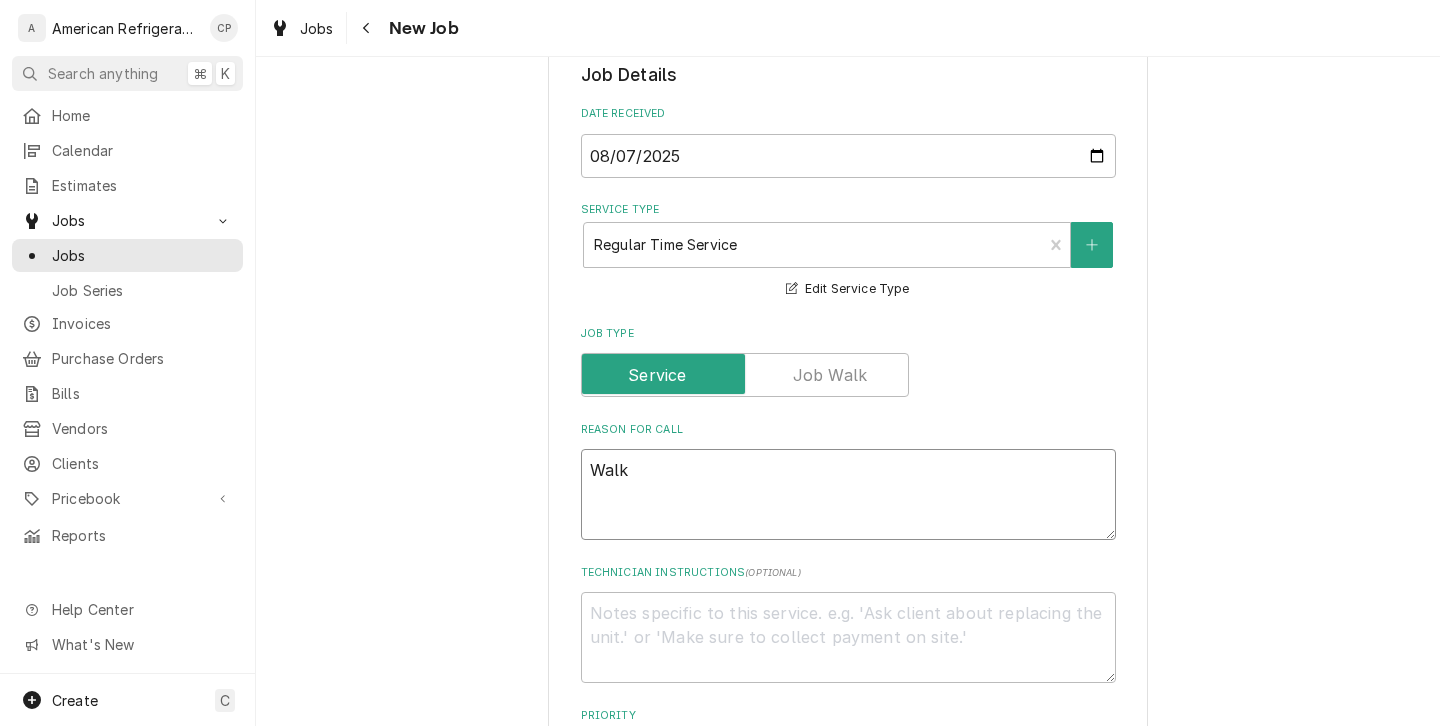 type on "Walk-" 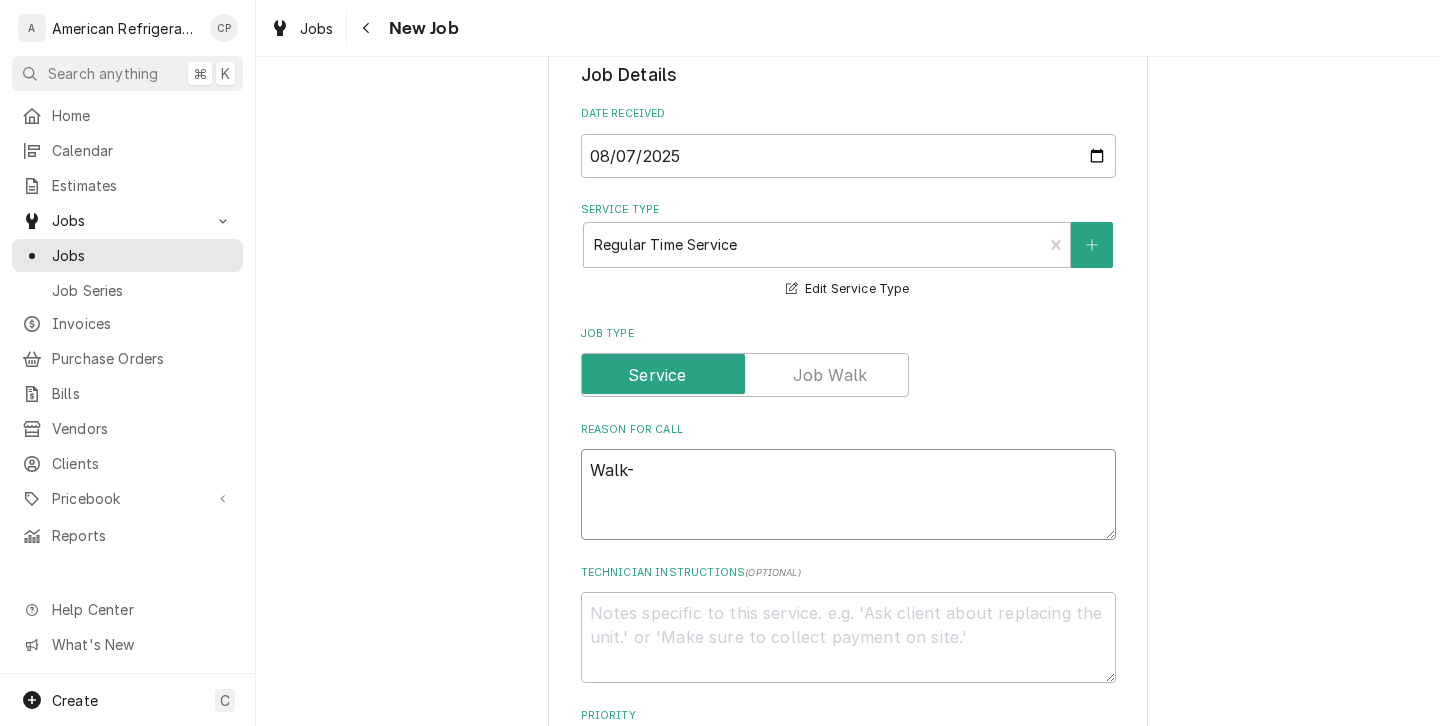 type on "x" 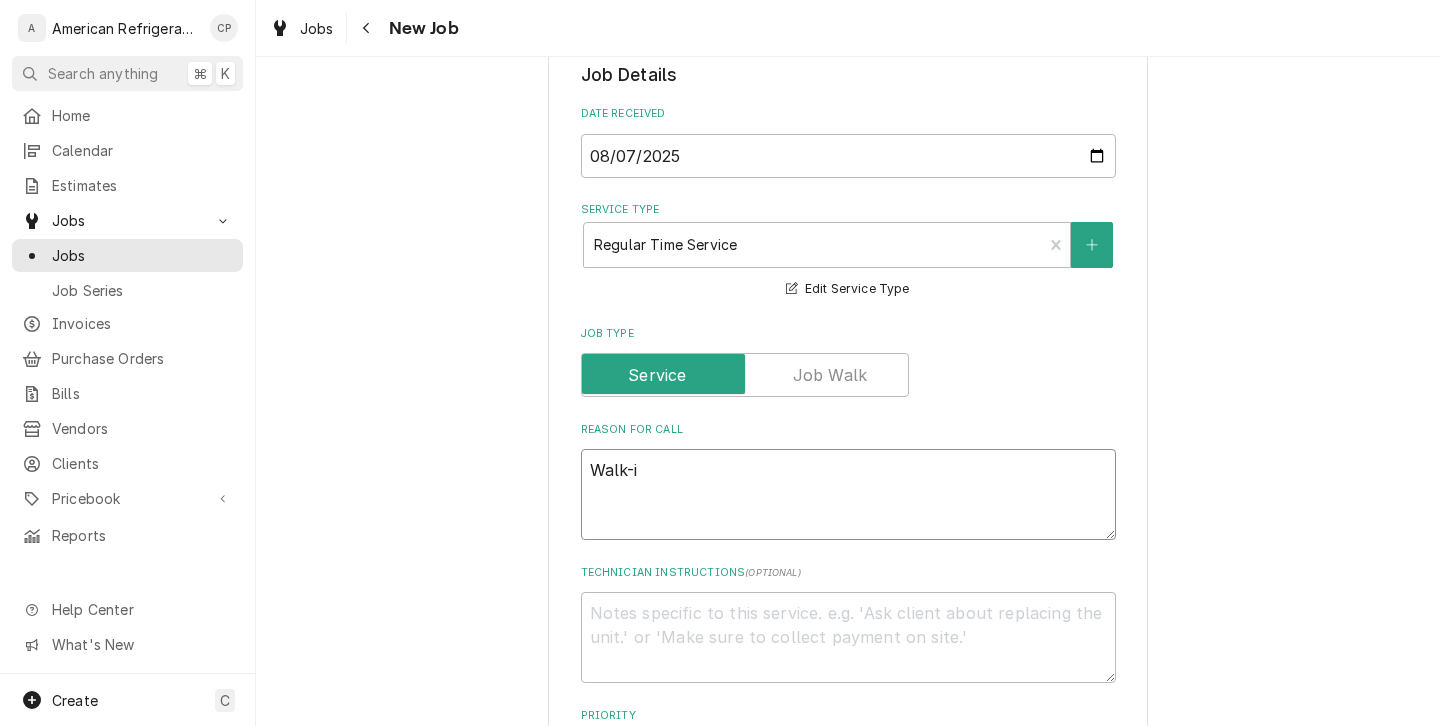 type on "x" 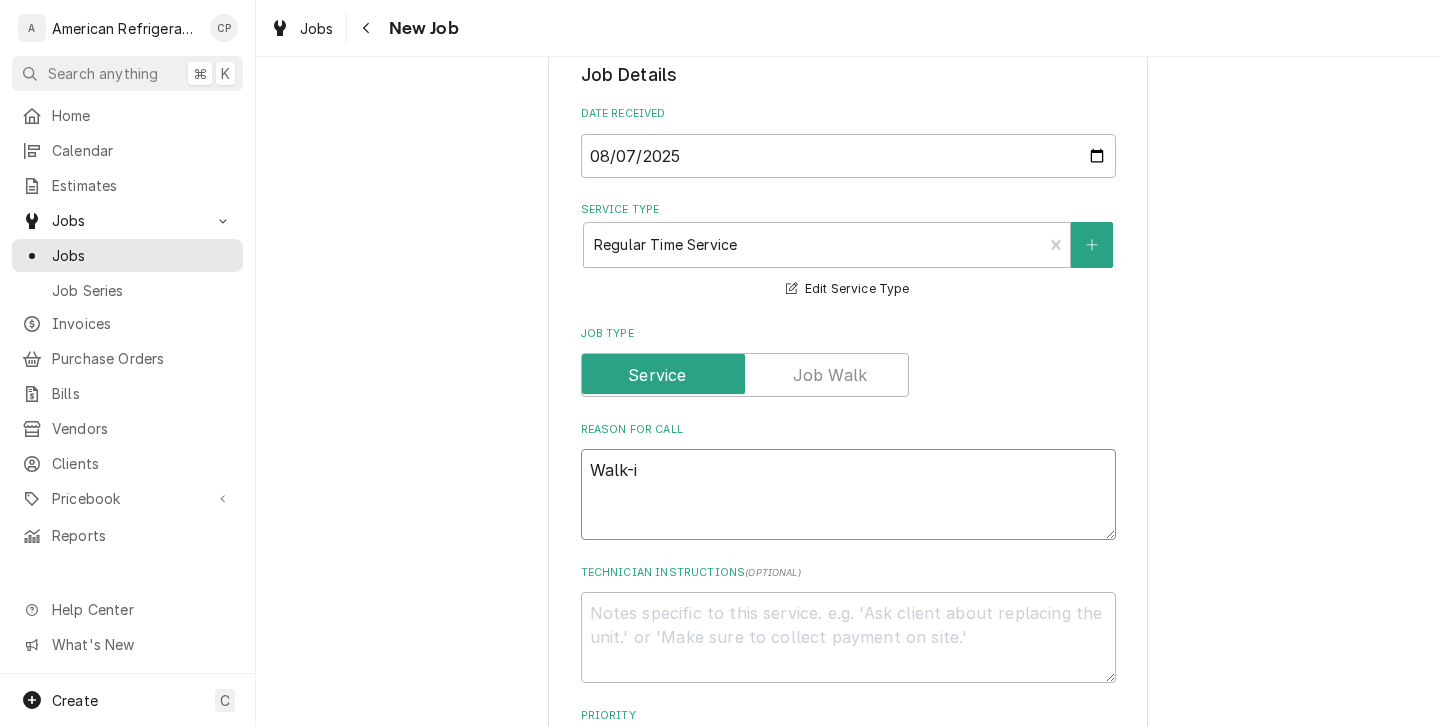 type on "Walk-in" 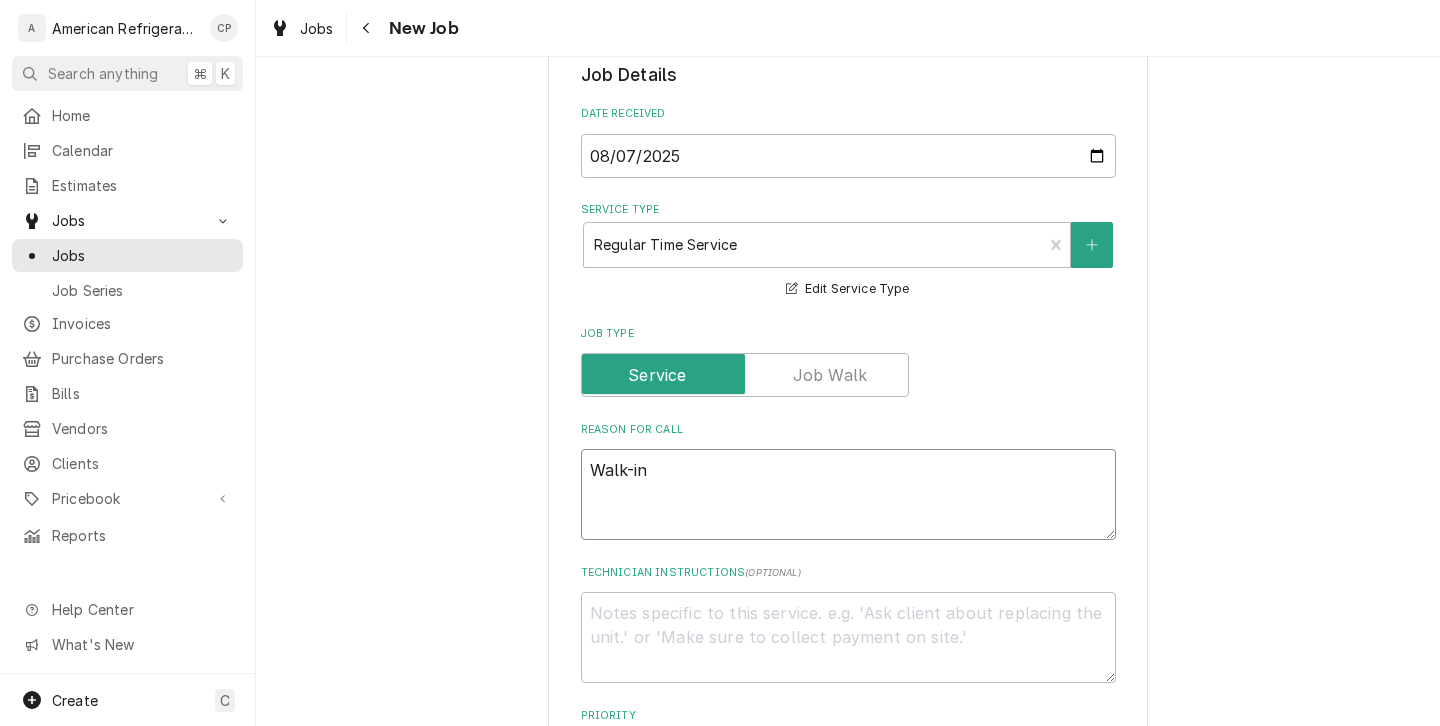 type on "x" 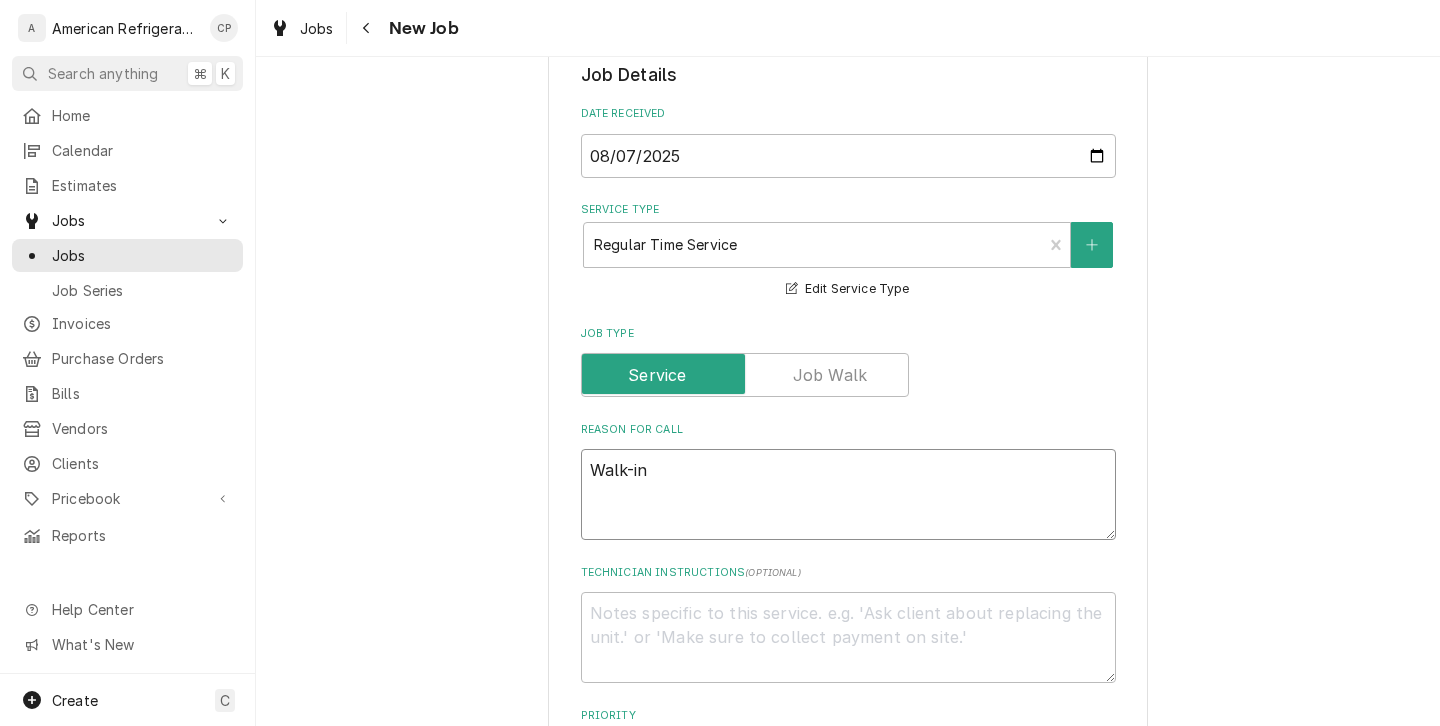 type on "Walk-in C" 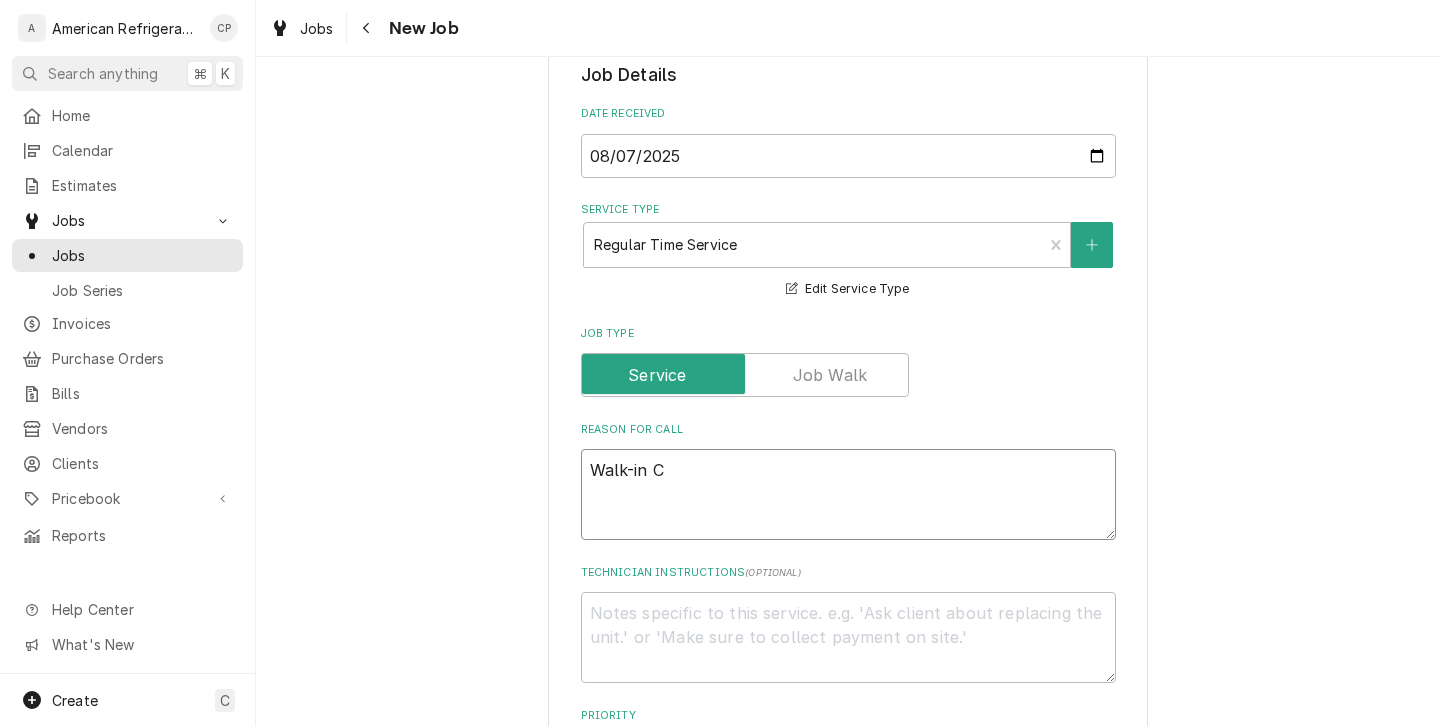 type on "x" 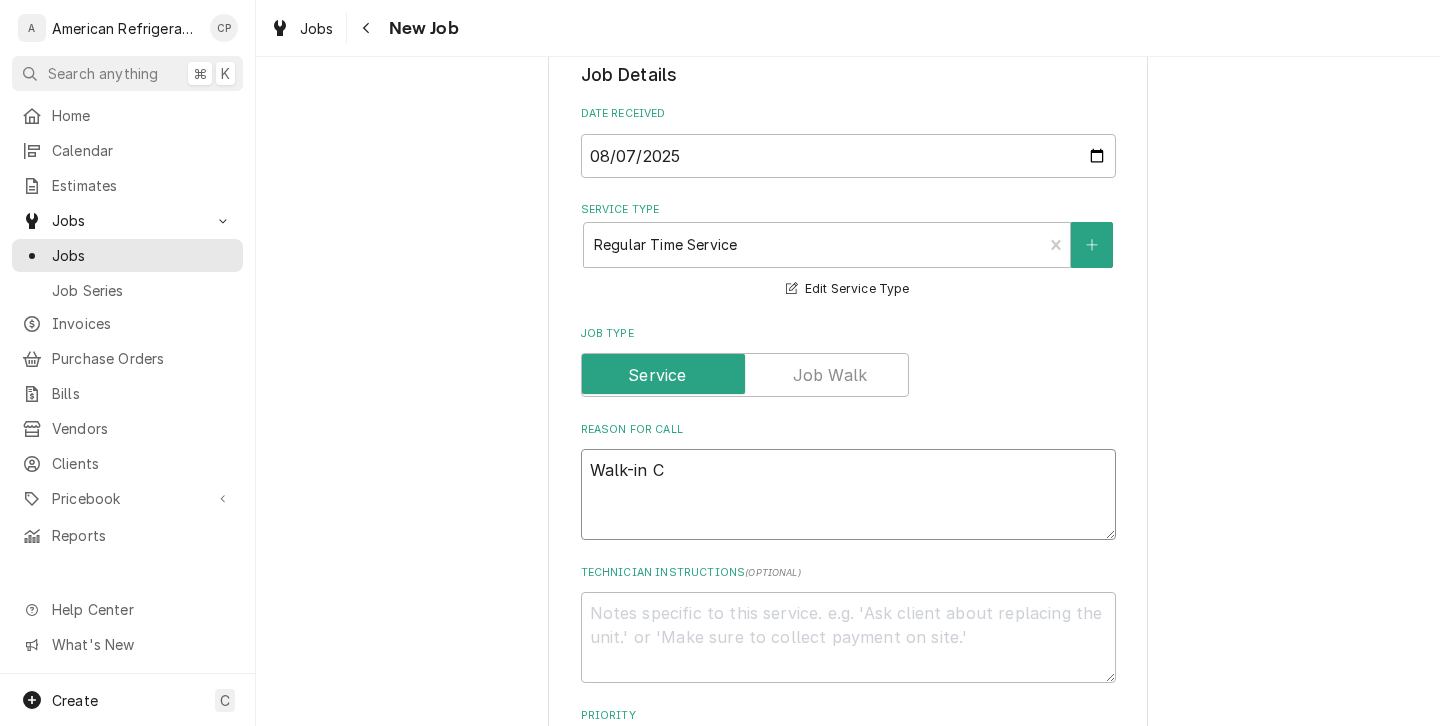 type on "Walk-in Co" 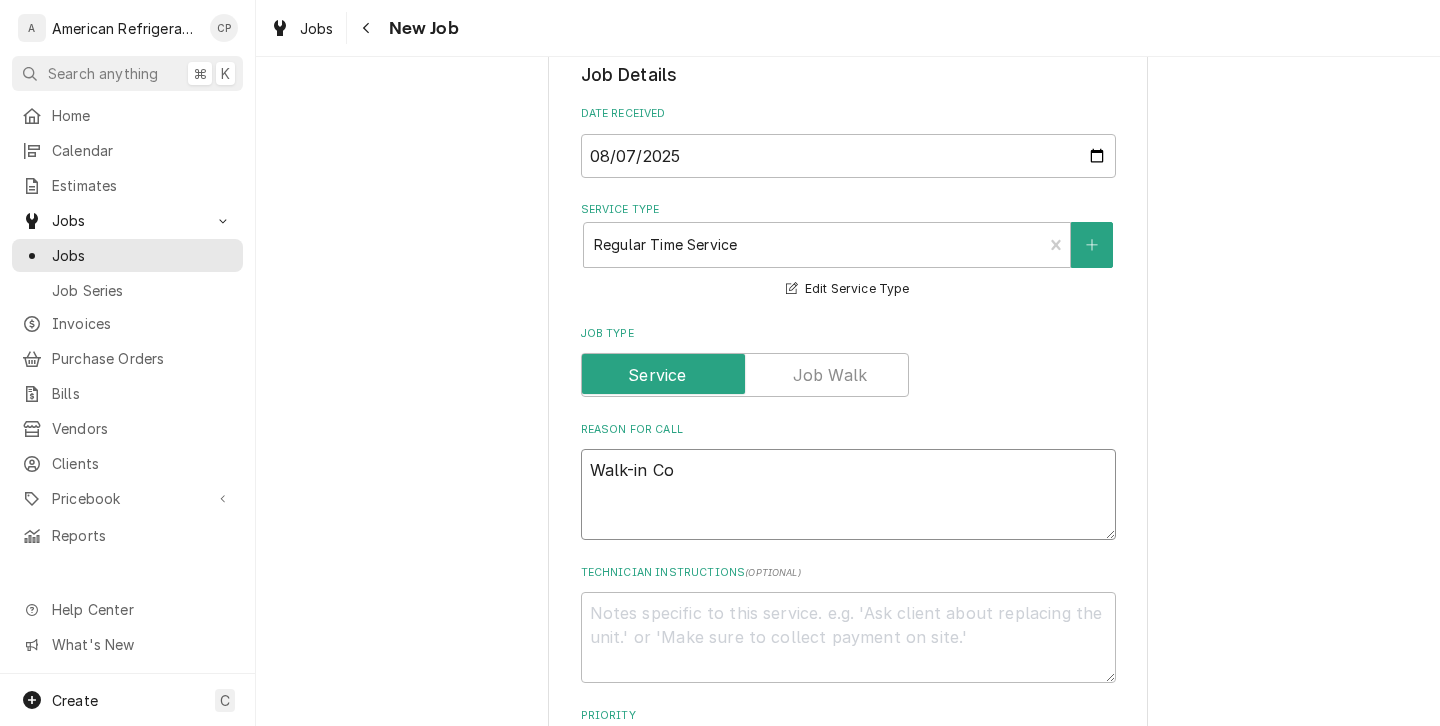 type on "x" 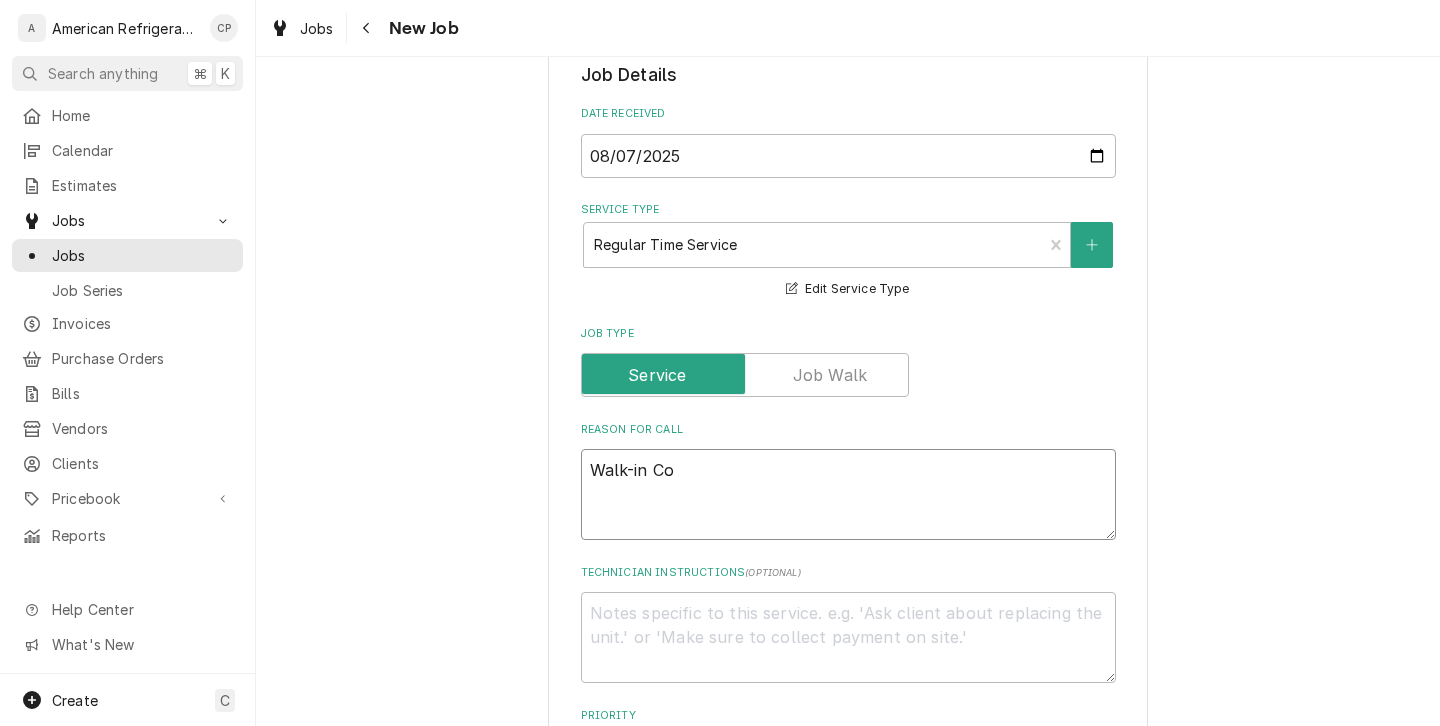 type on "Walk-in Coo" 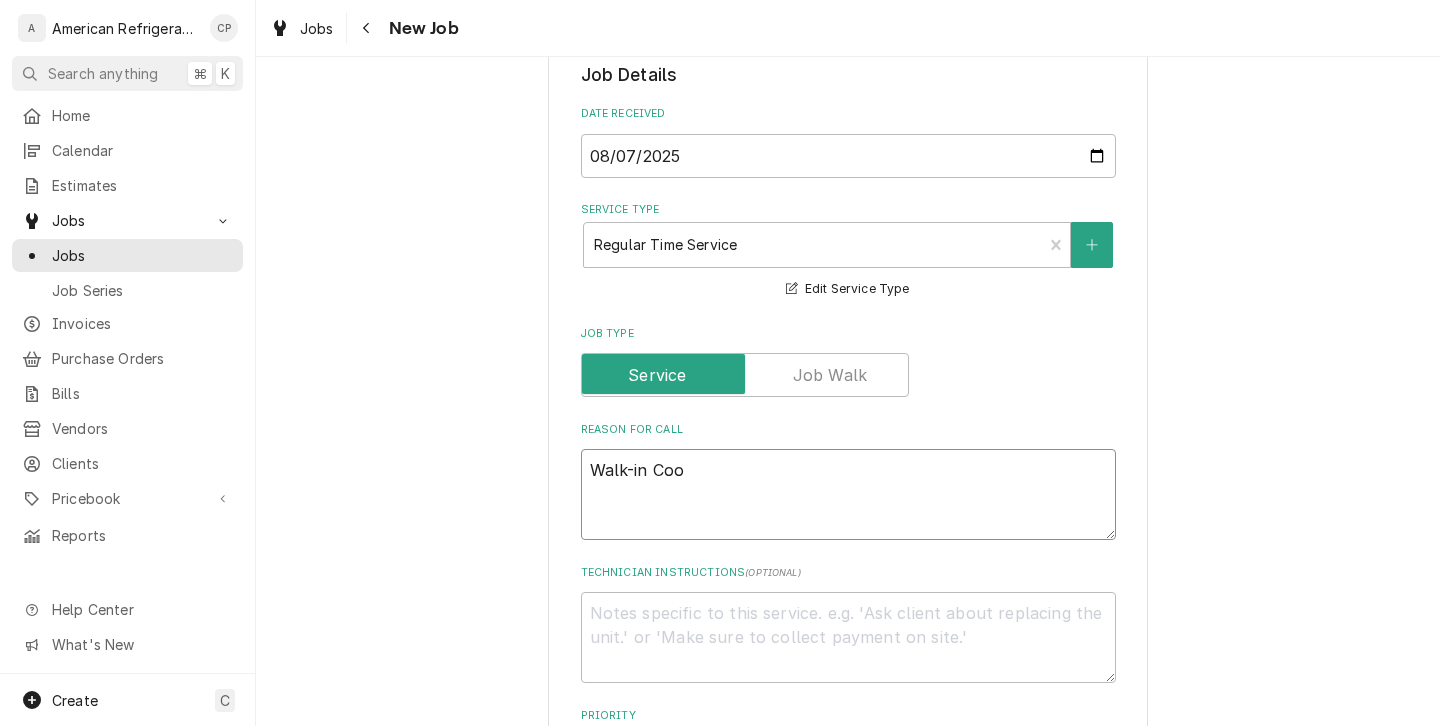 type on "x" 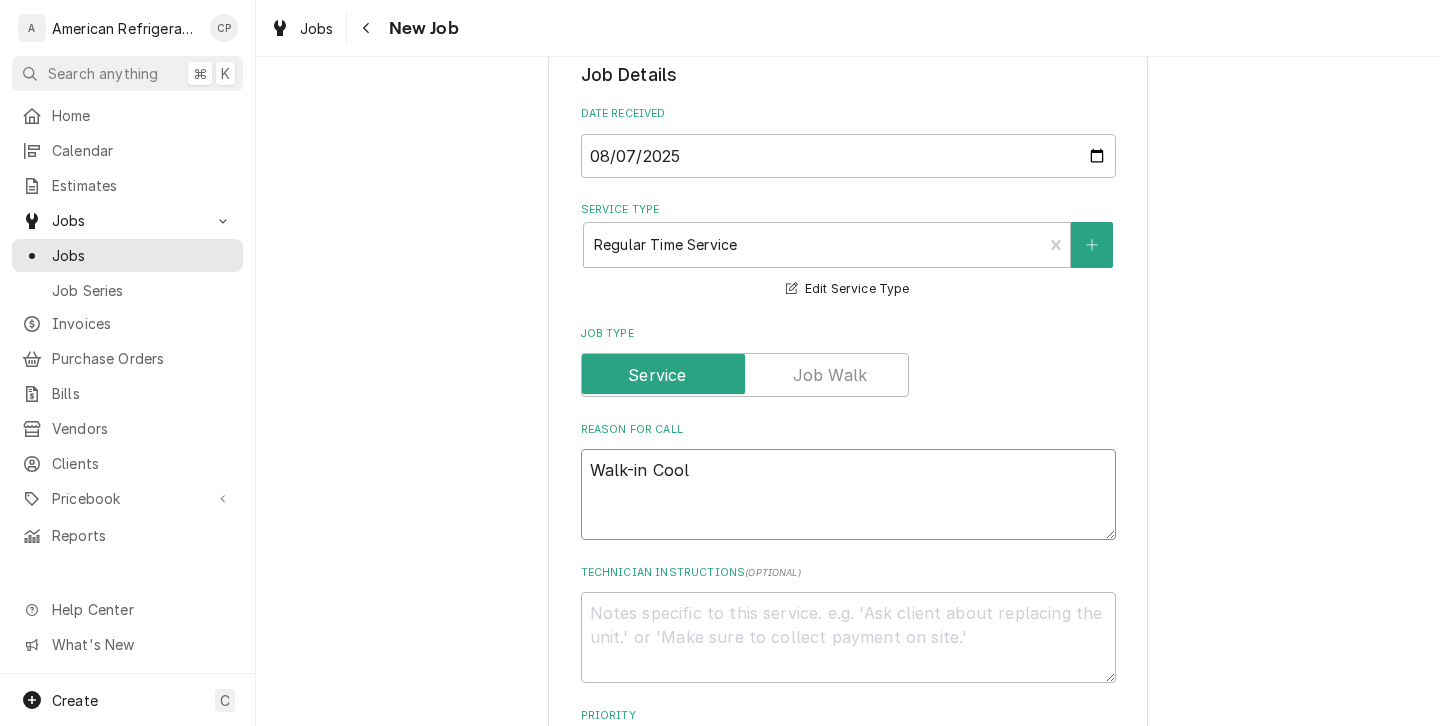 type on "x" 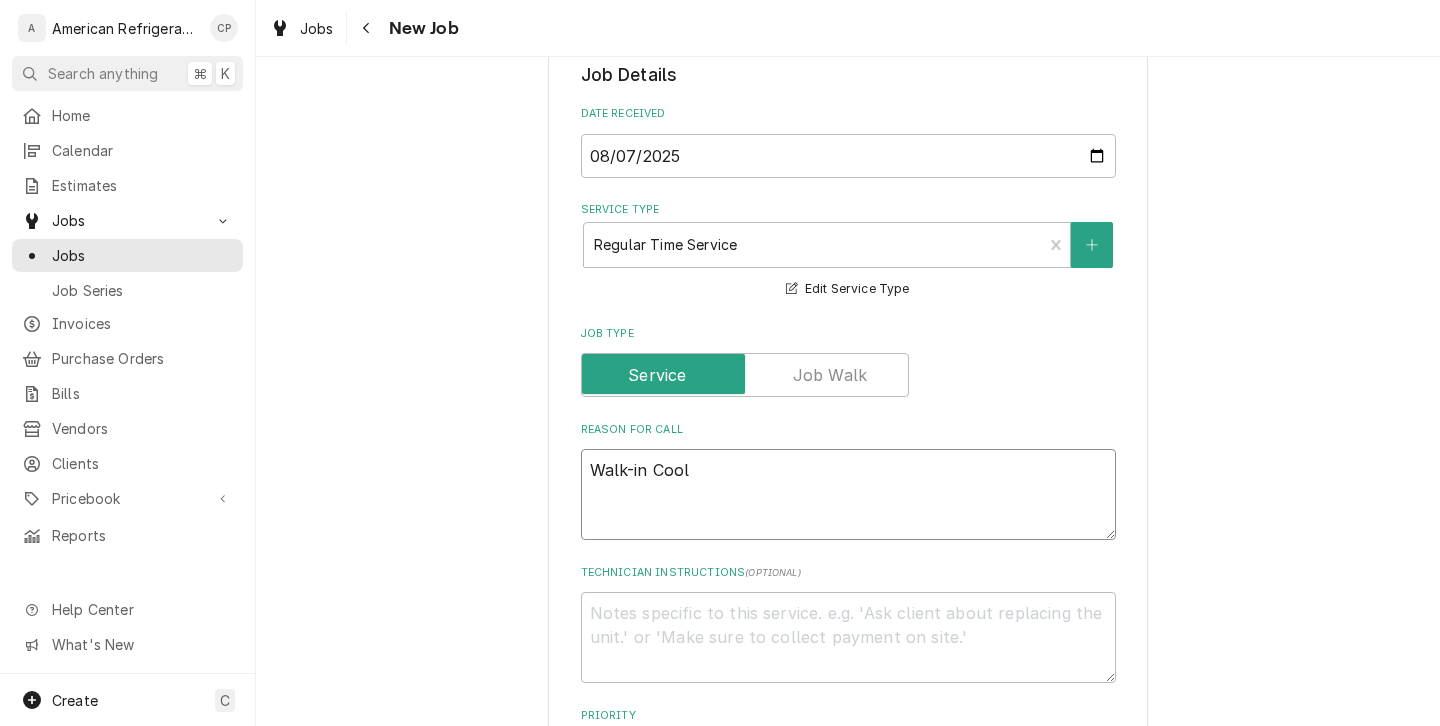type on "Walk-in Coole" 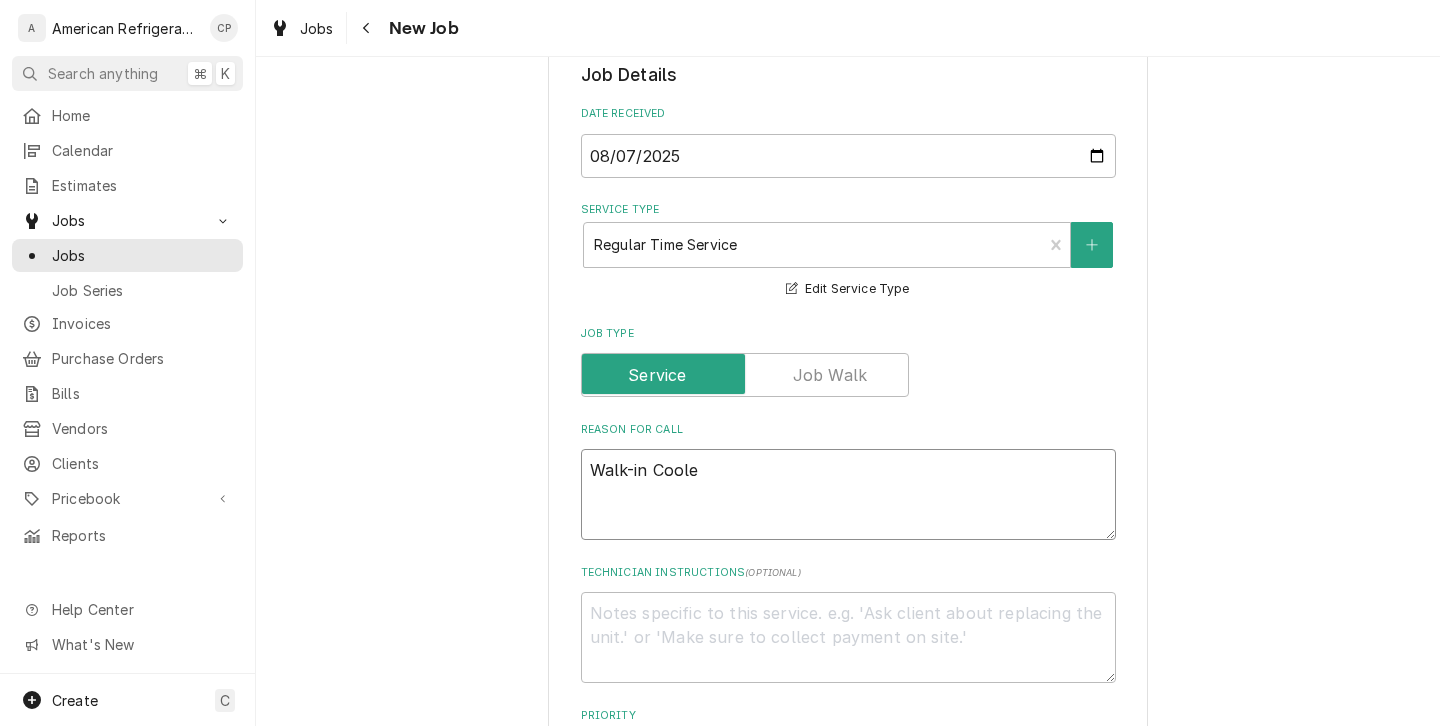 type on "x" 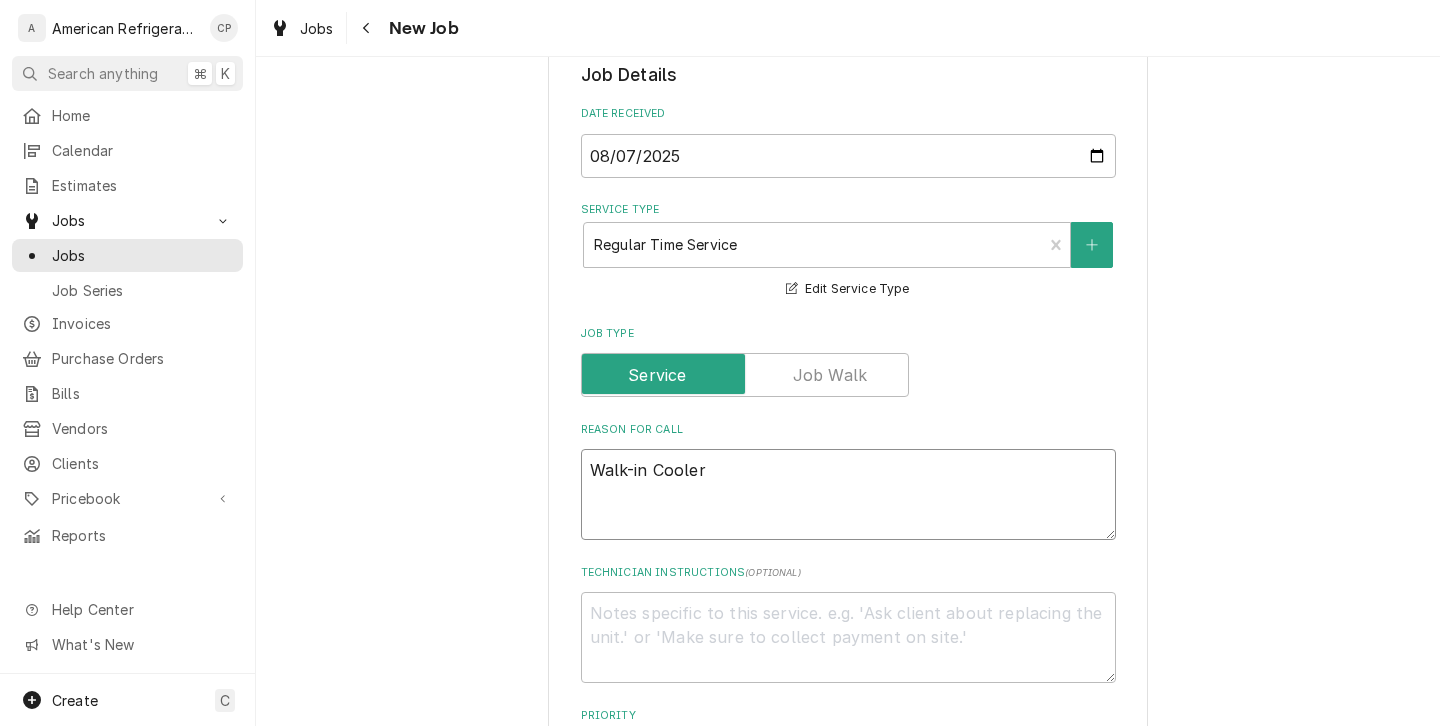 type on "x" 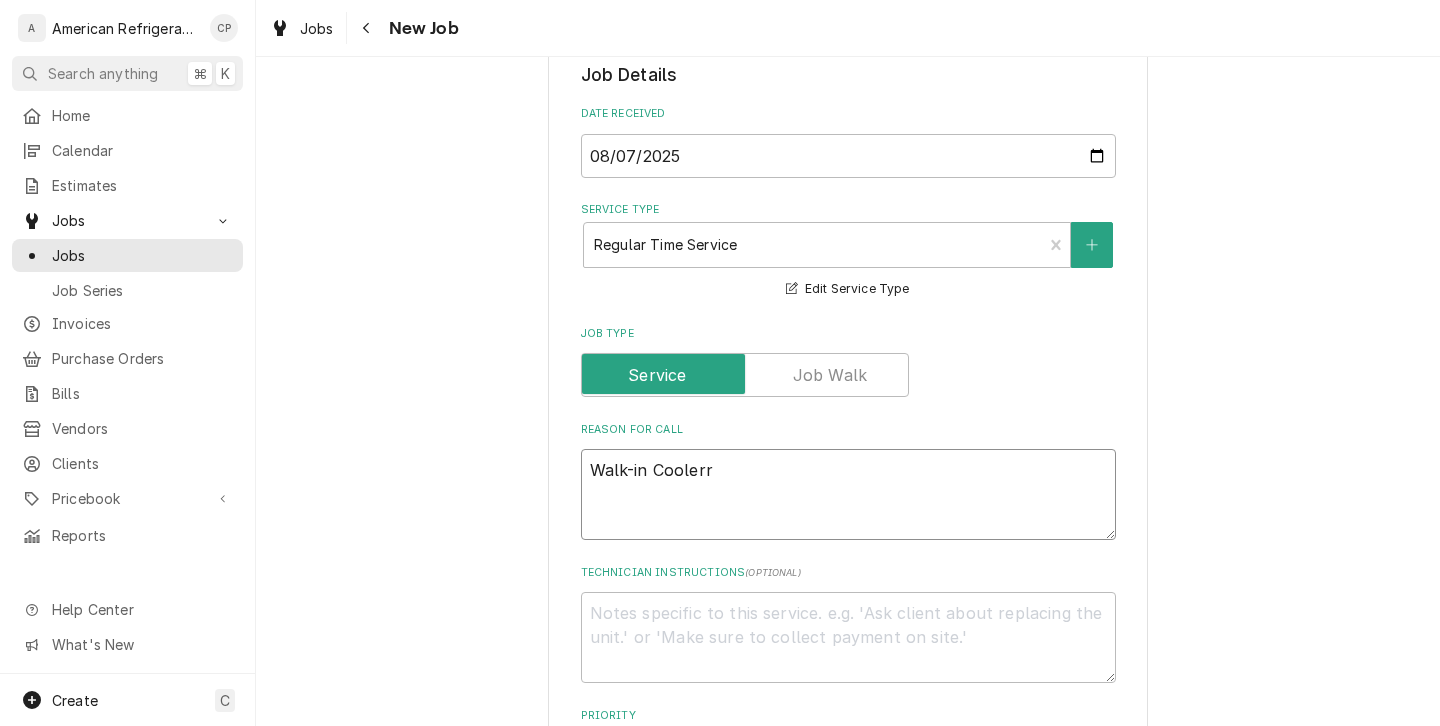 type on "x" 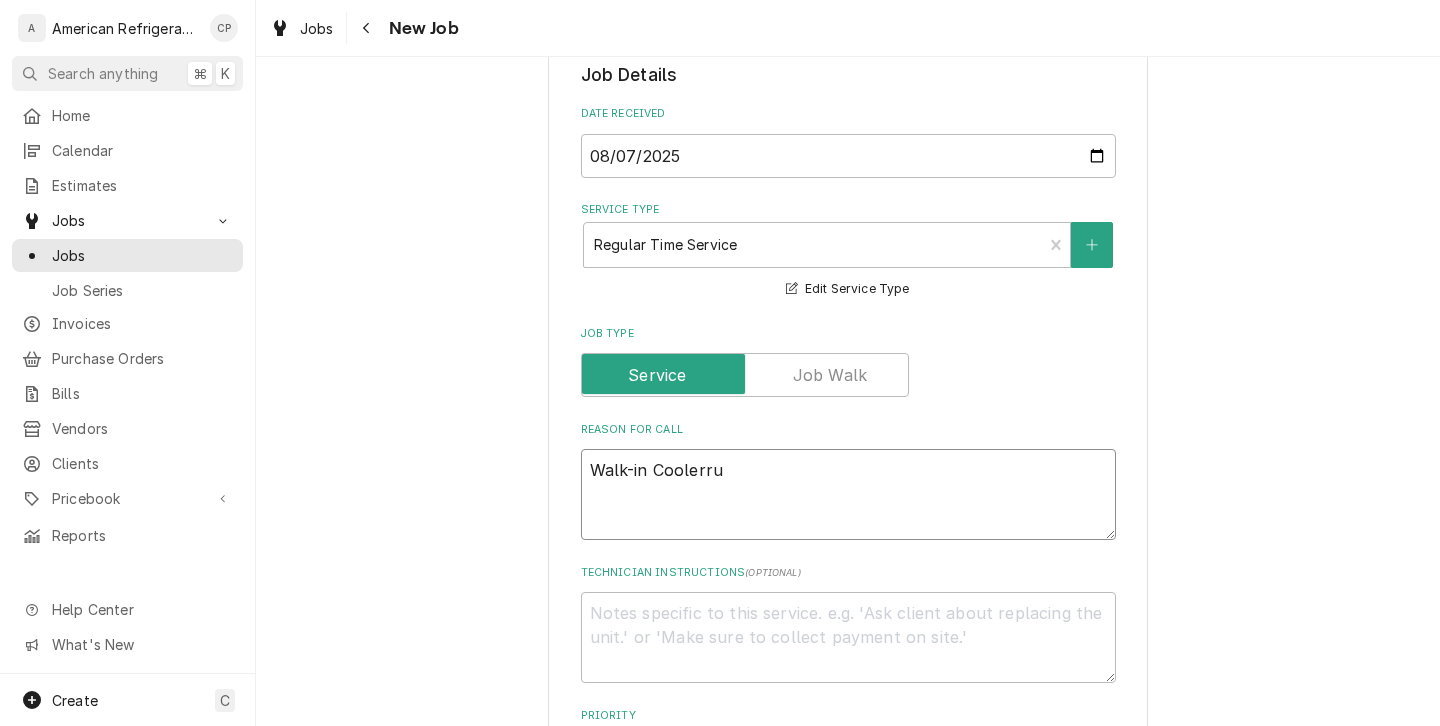 type on "x" 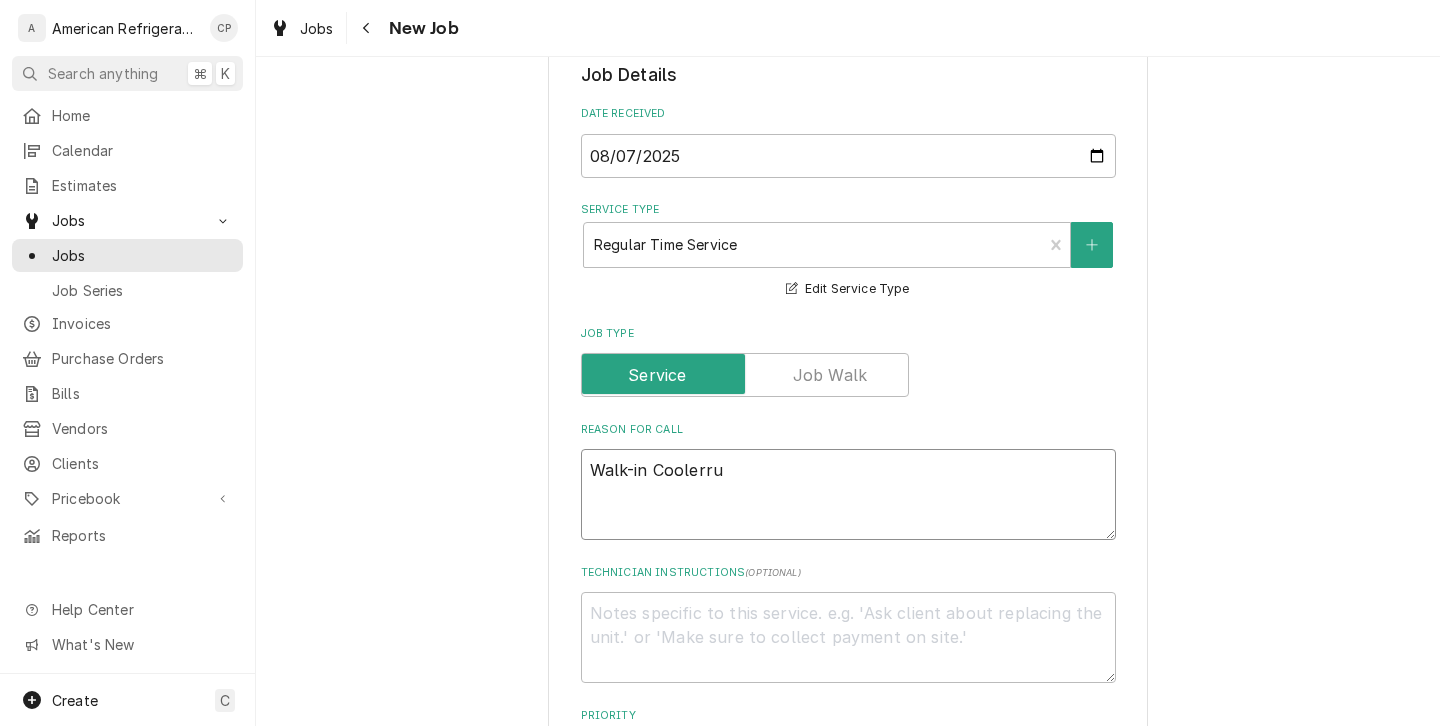 type on "Walk-in Coolerr" 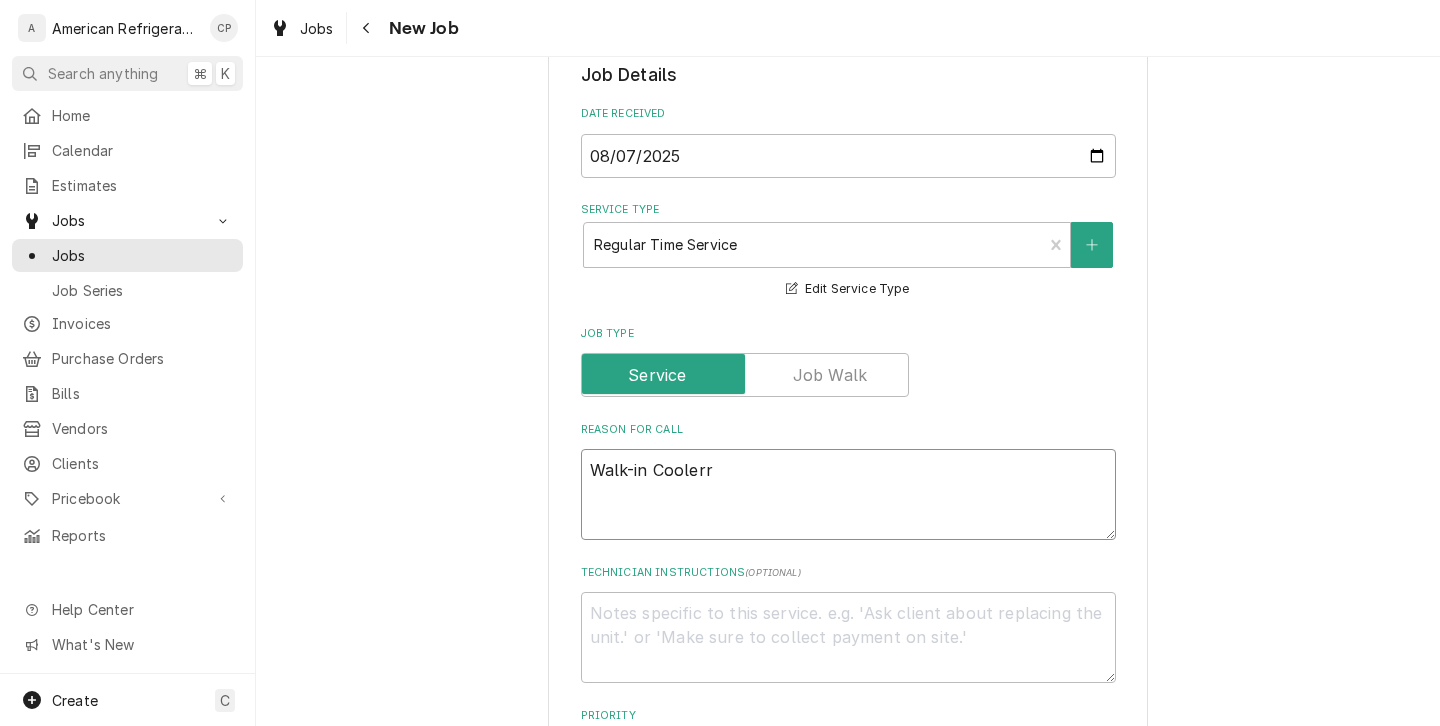 type on "x" 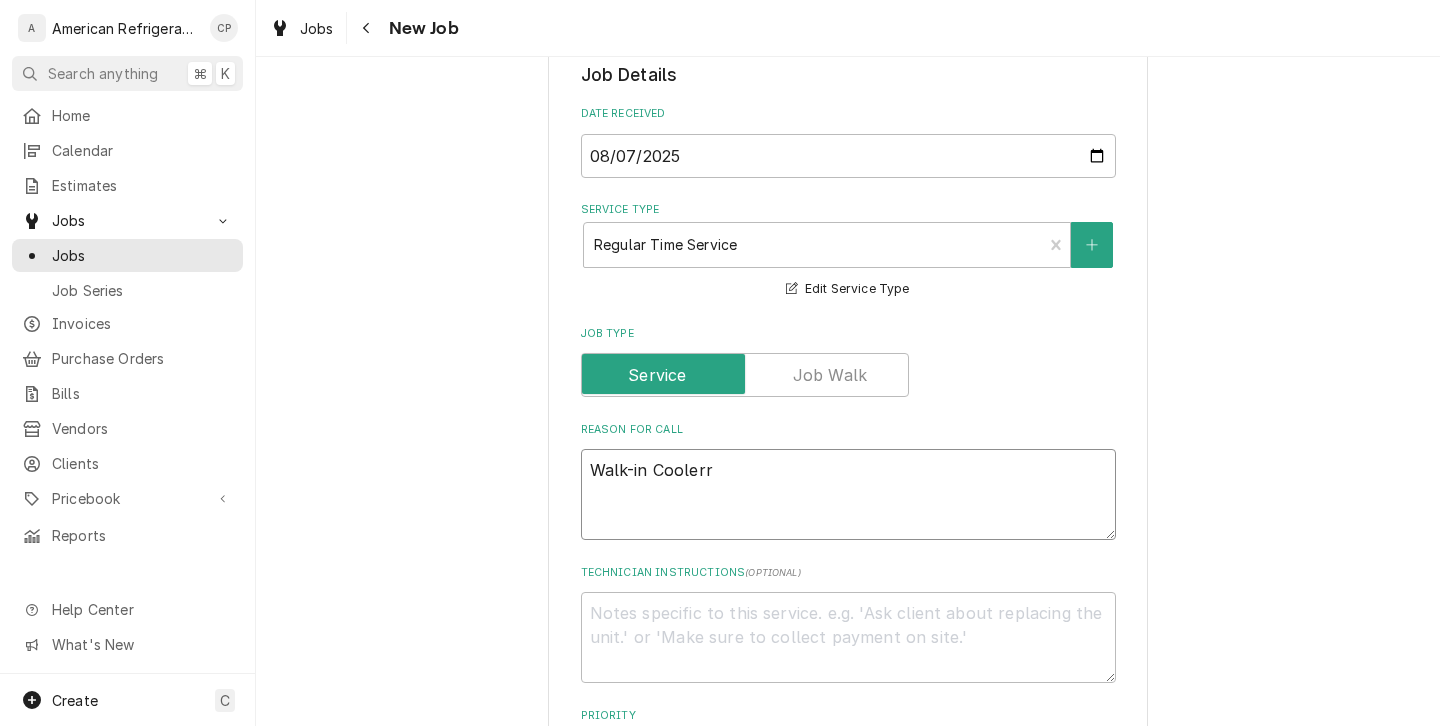 type on "Walk-in Cooler" 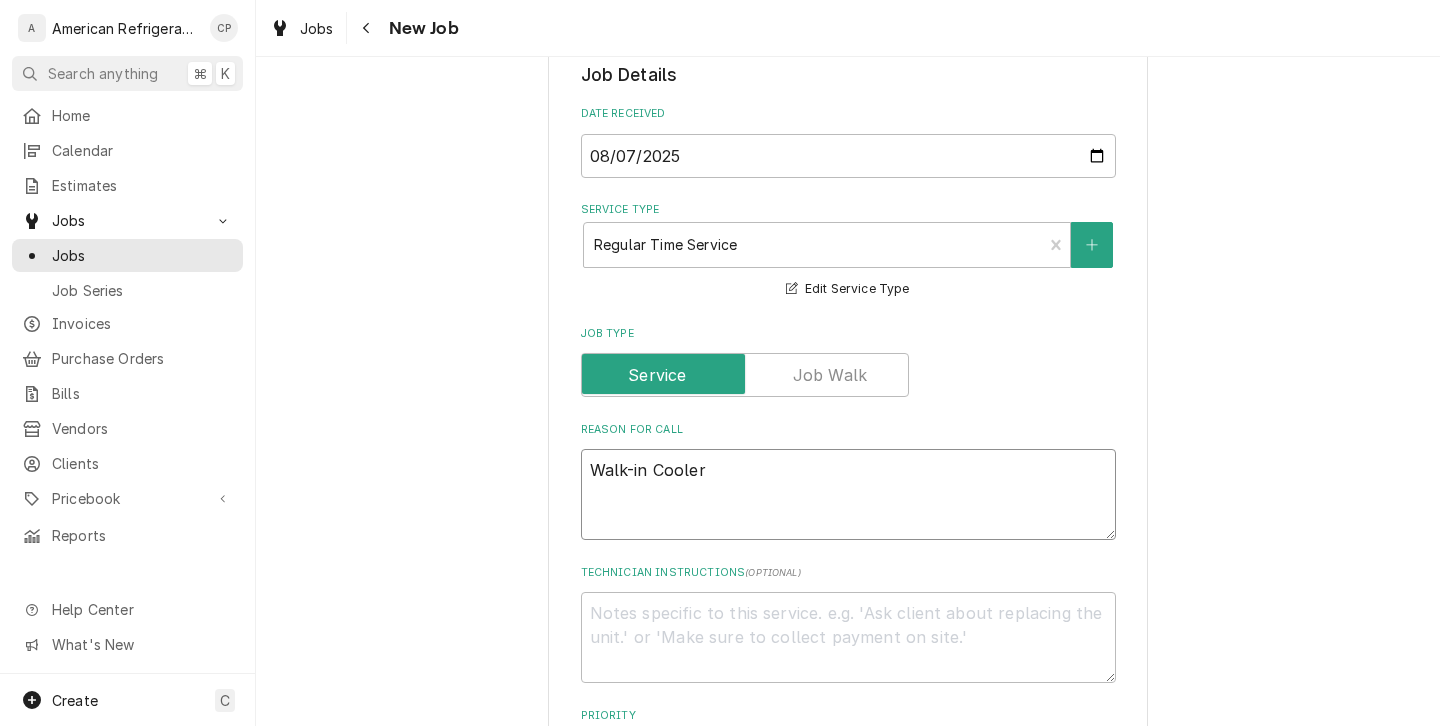 type on "x" 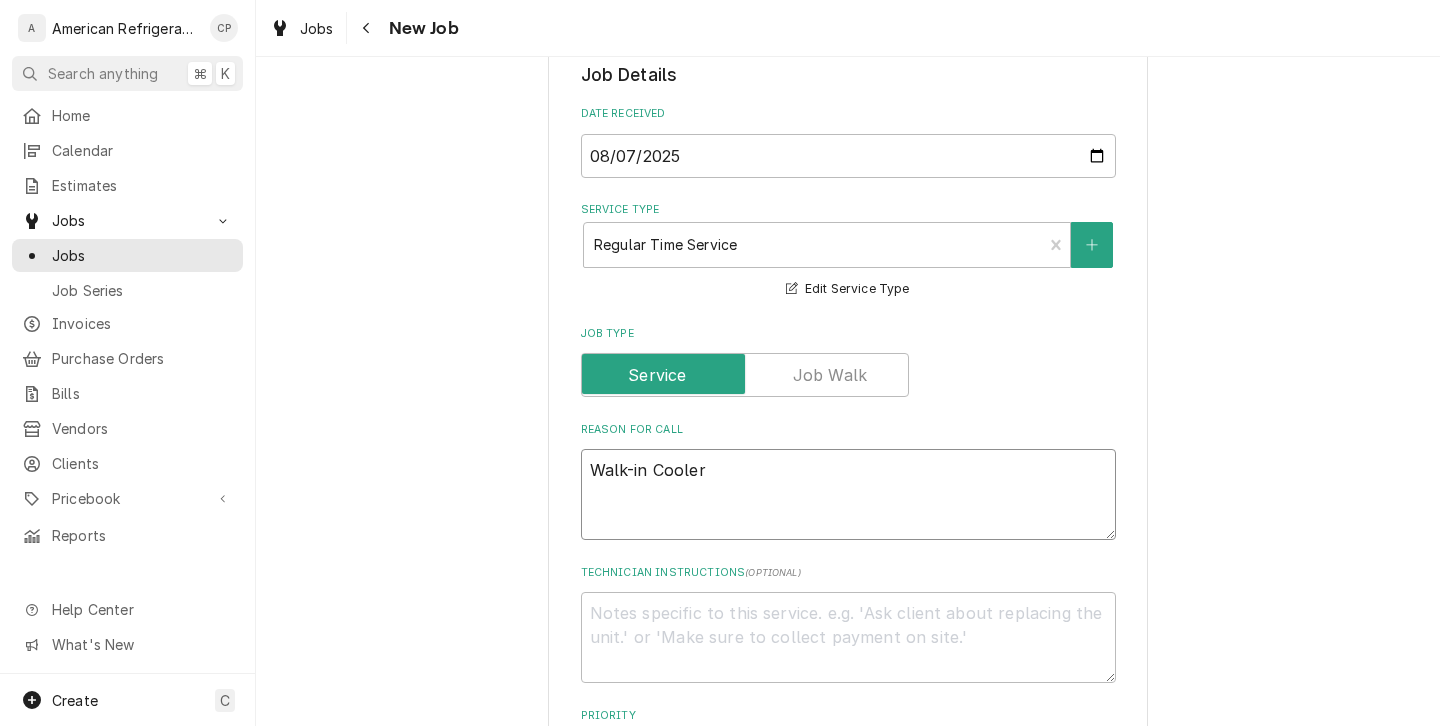 type on "Walk-in Cooler" 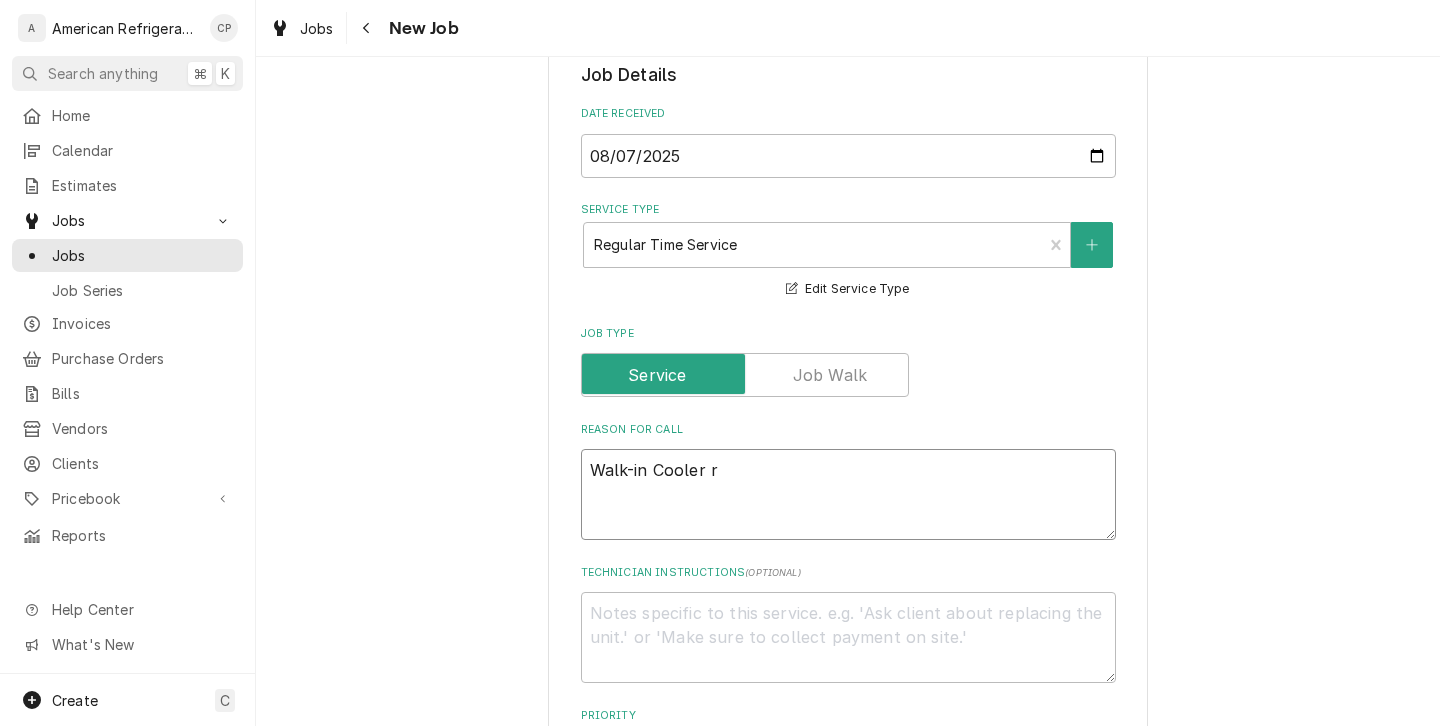 type on "x" 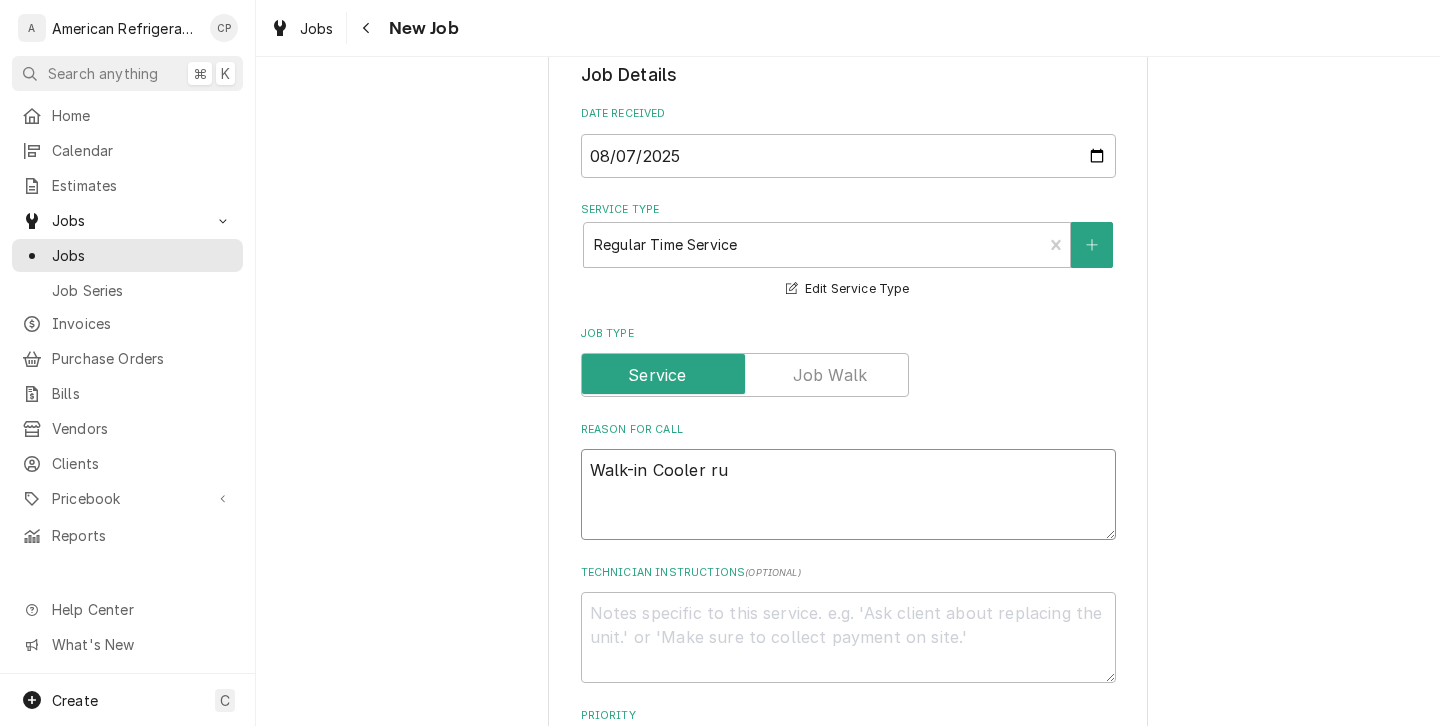 type on "x" 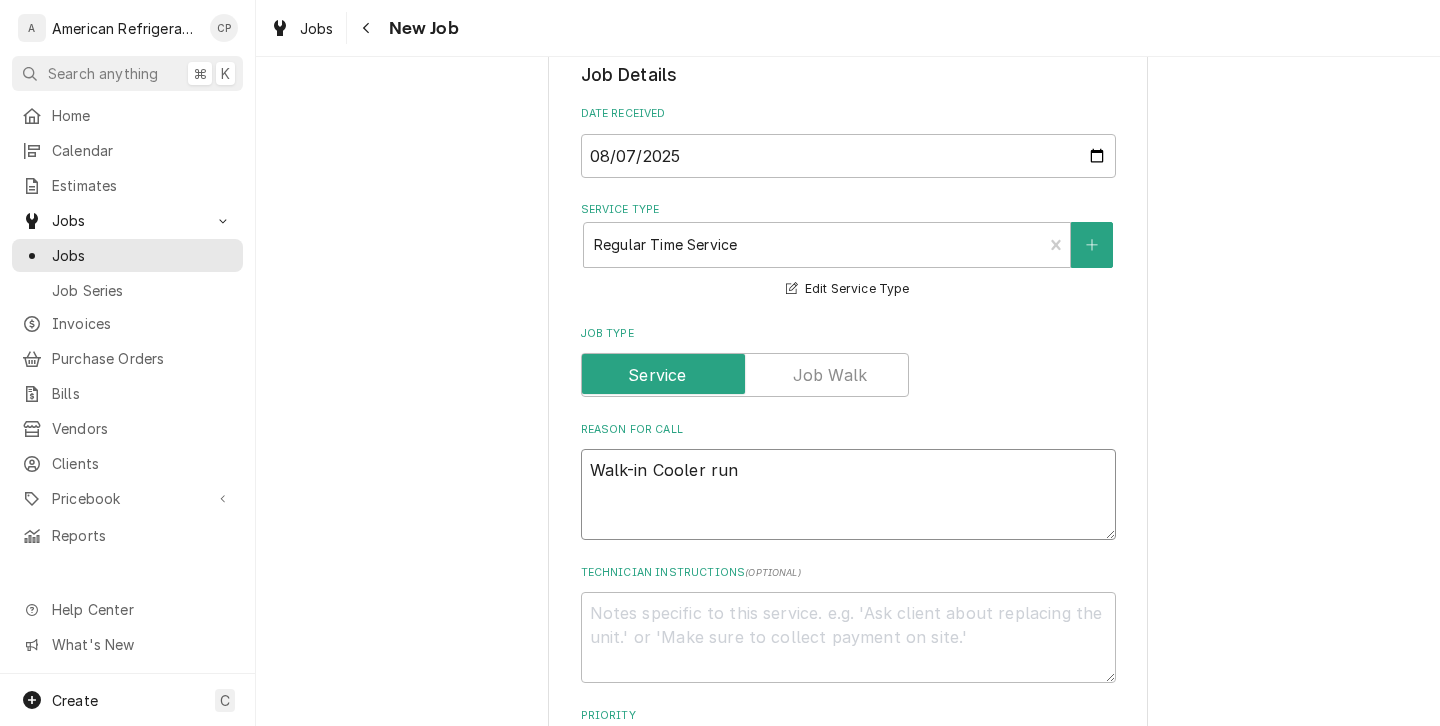 type on "x" 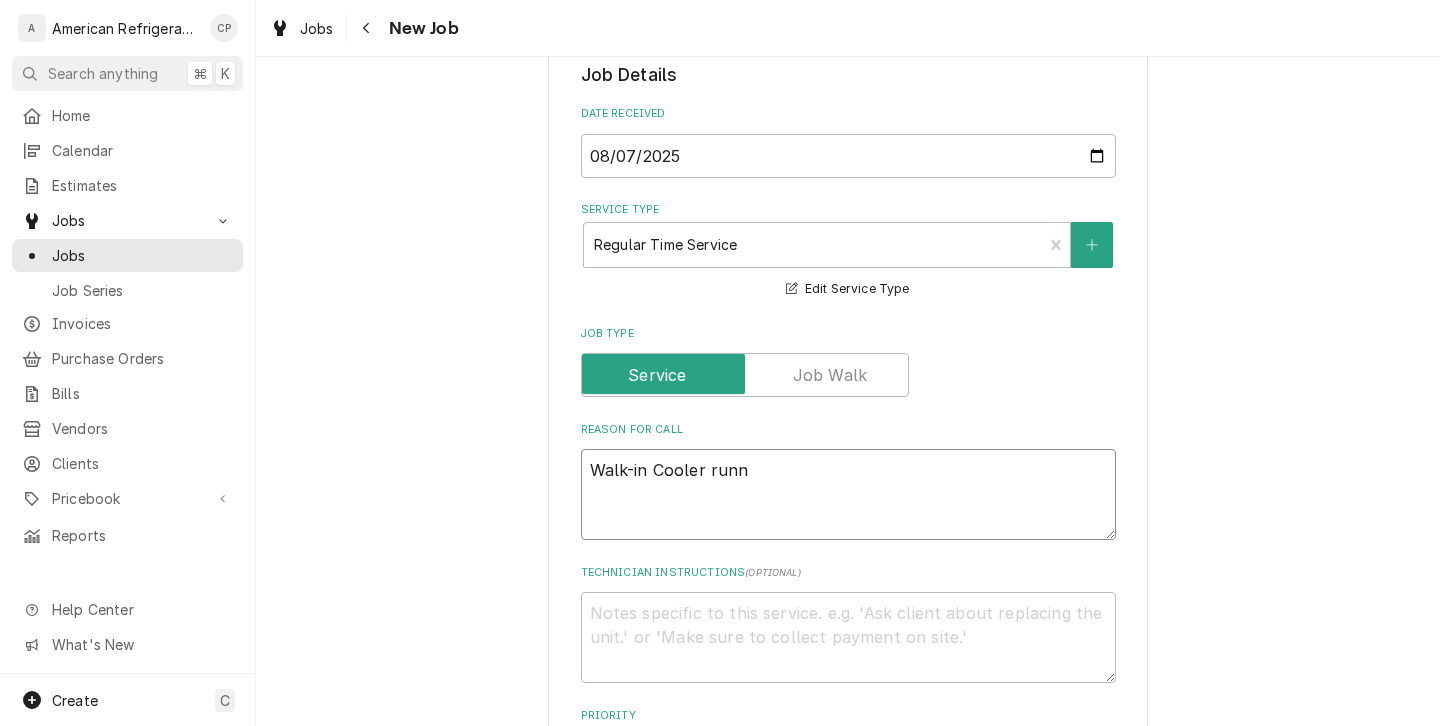 type on "x" 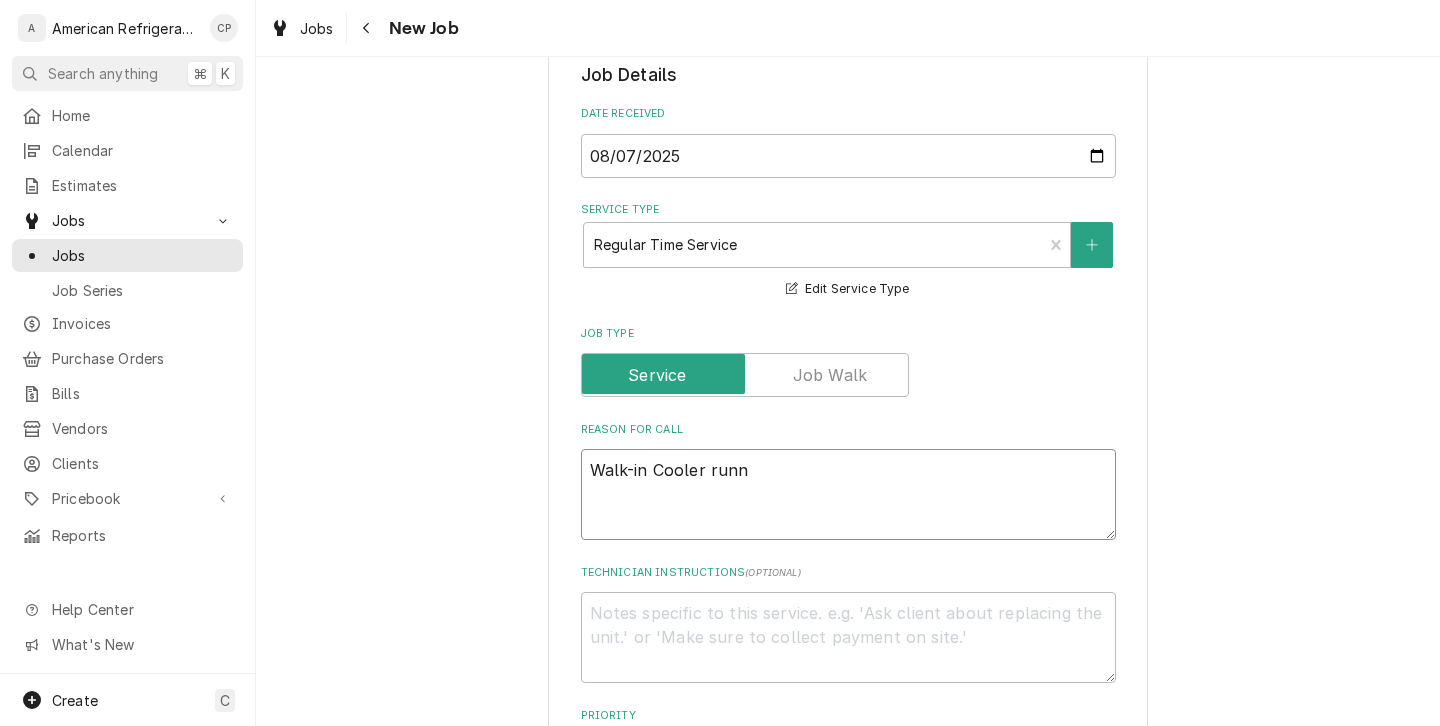type on "Walk-in Cooler runni" 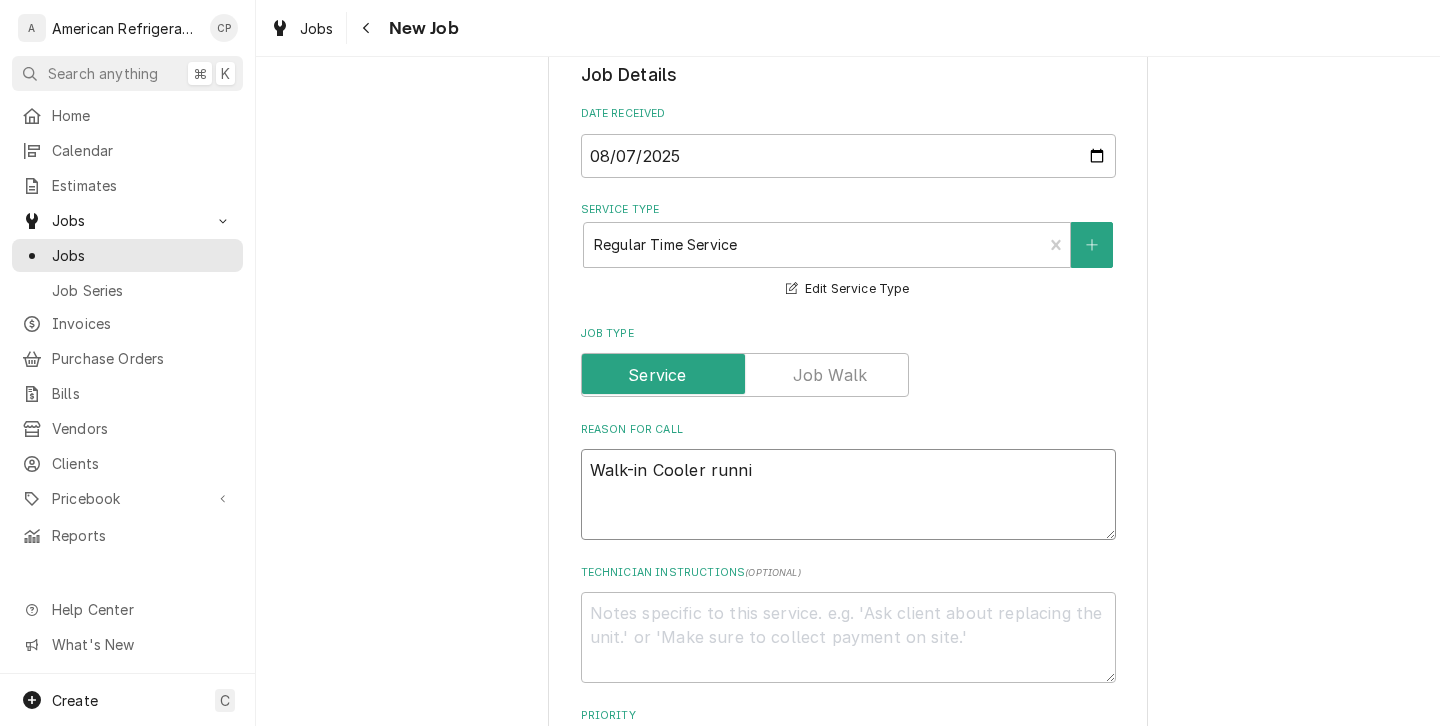 type on "x" 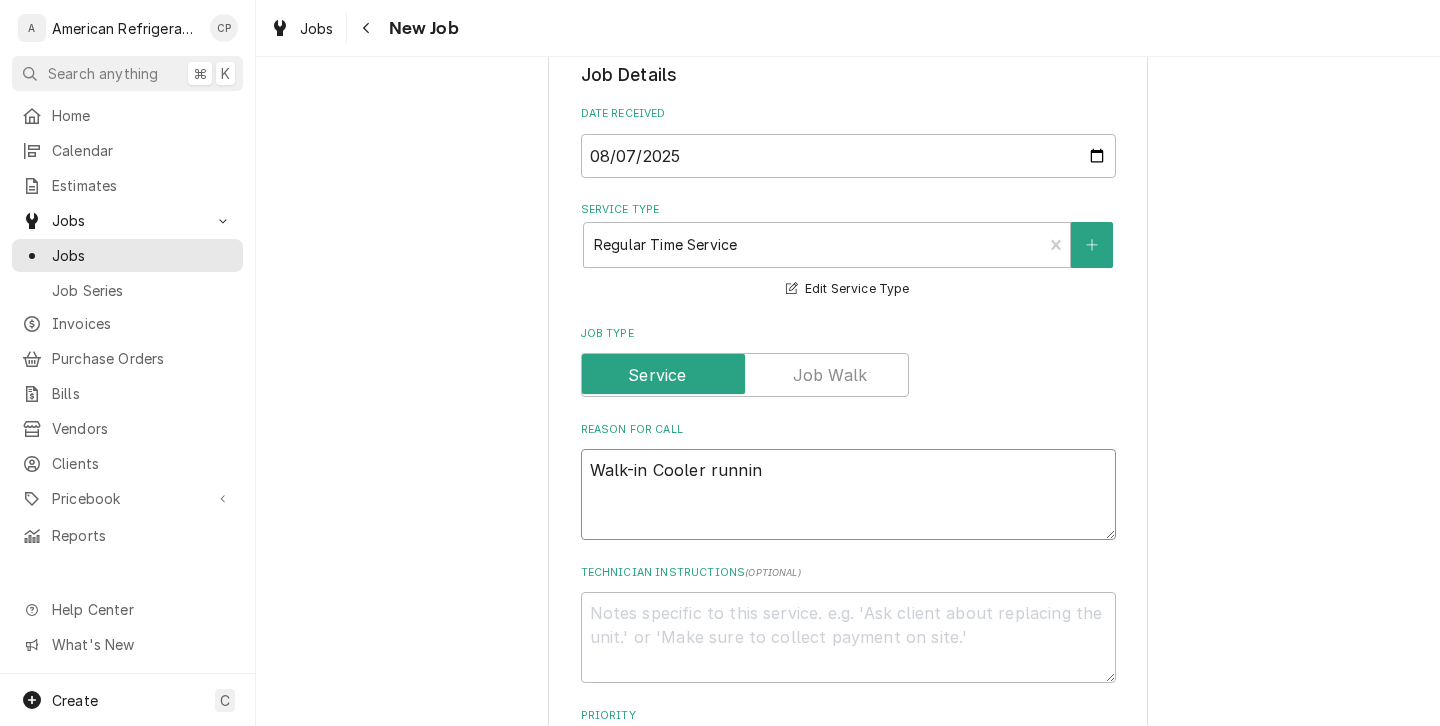 type on "Walk-in Cooler running" 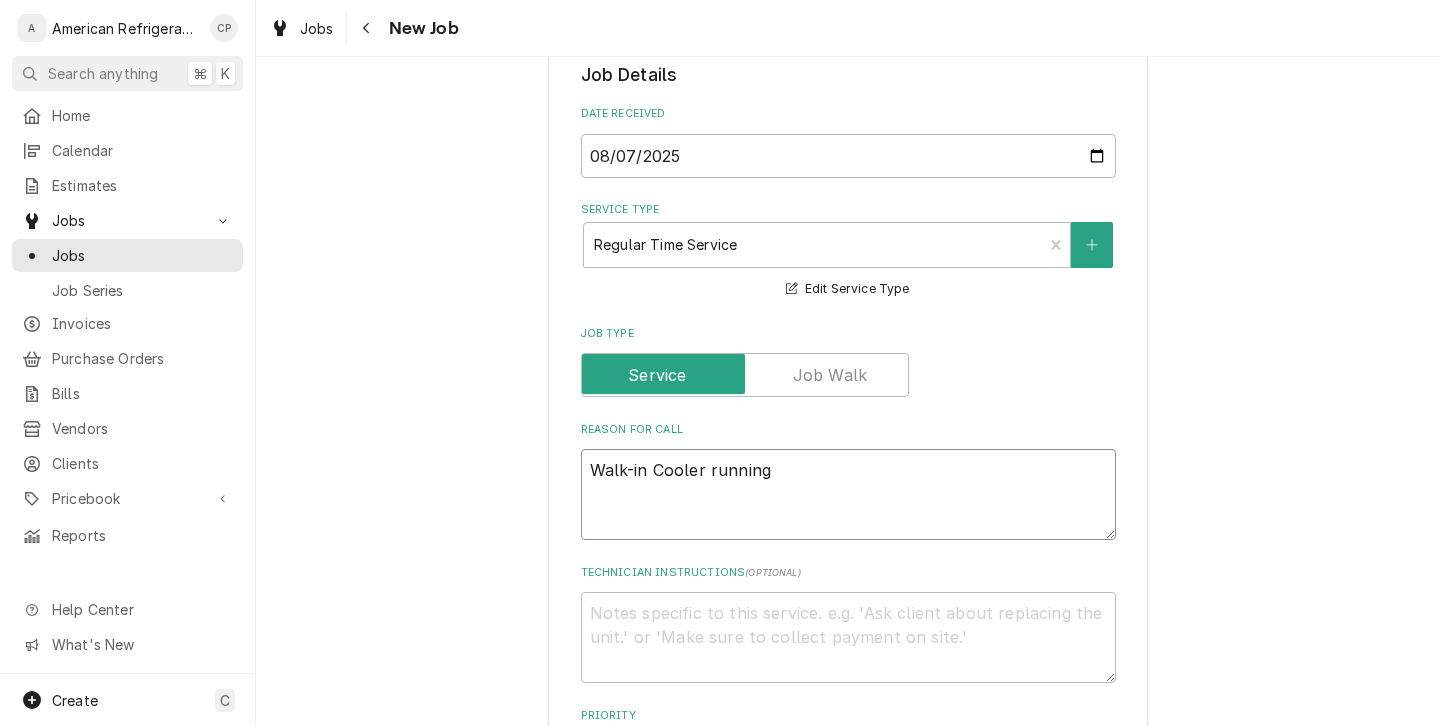 type on "x" 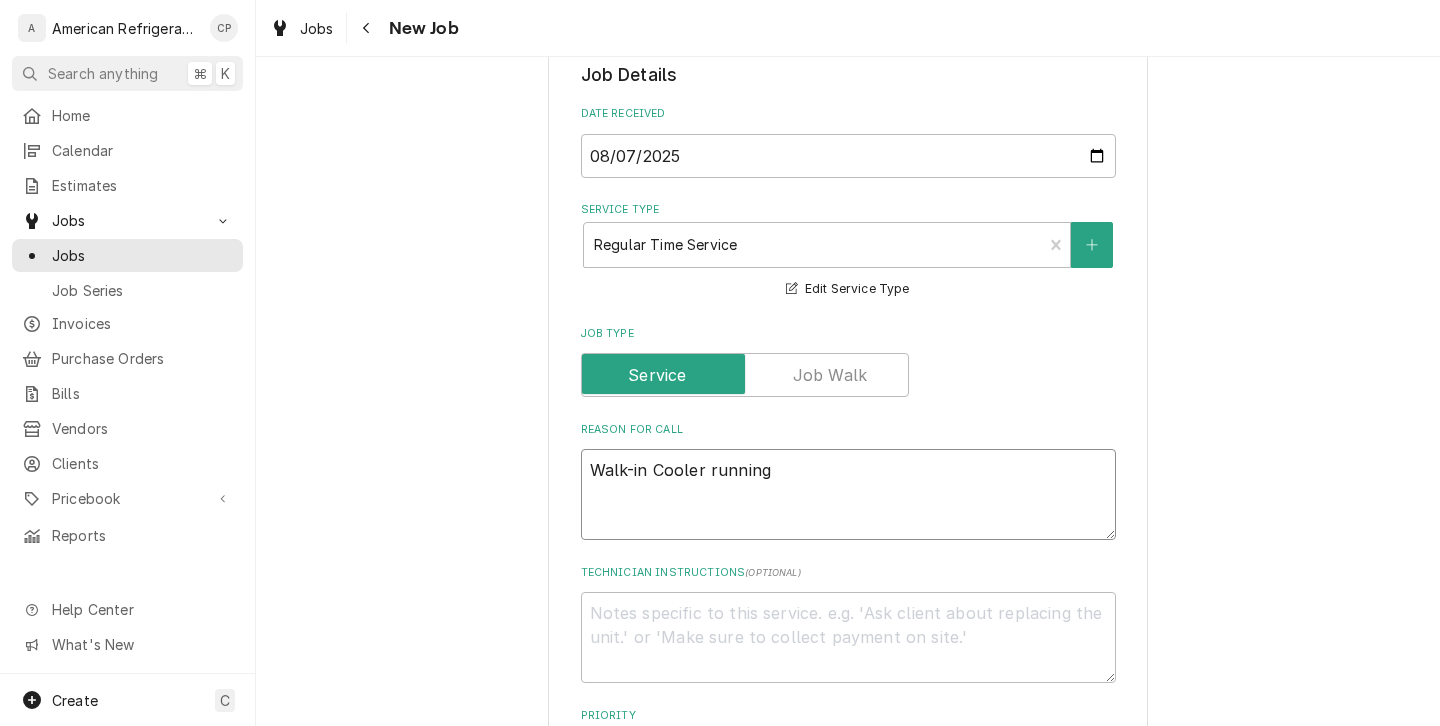 type on "Walk-in Cooler running" 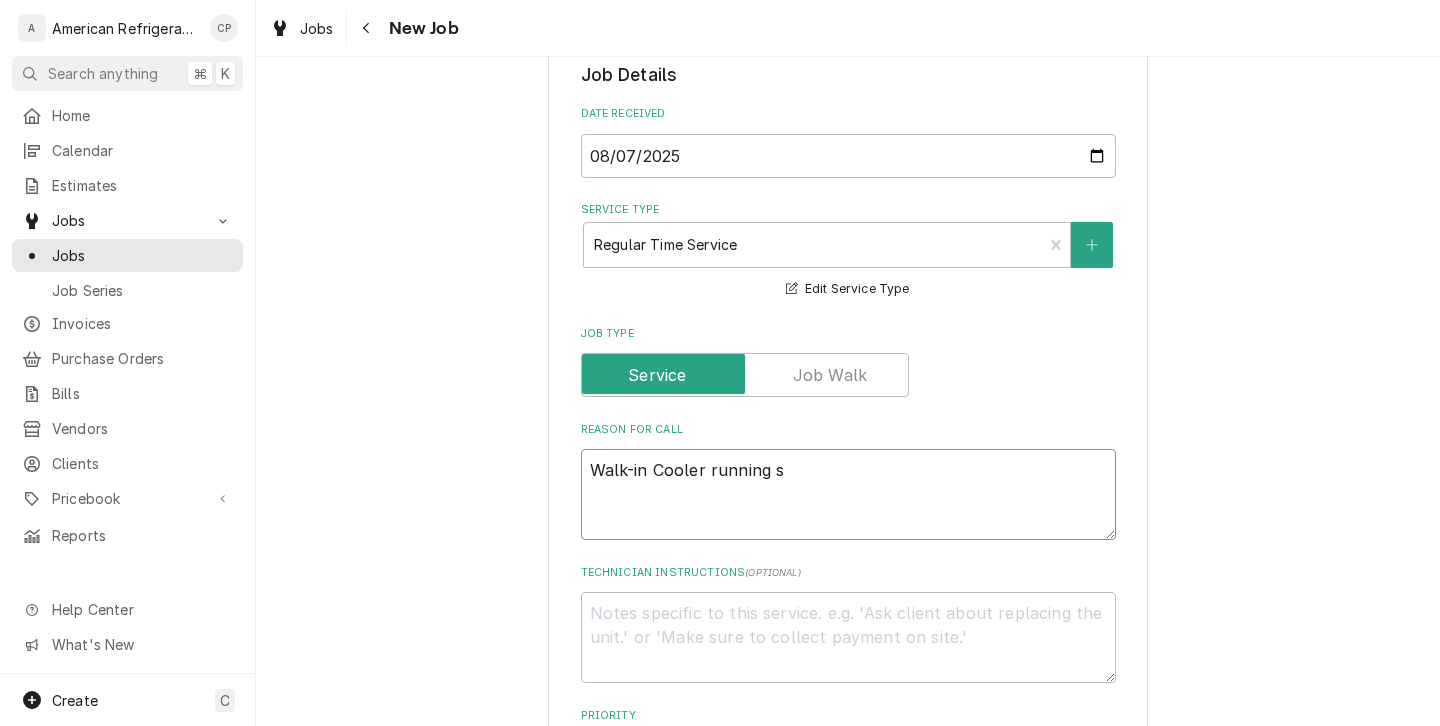 type on "Walk-in Cooler running sl" 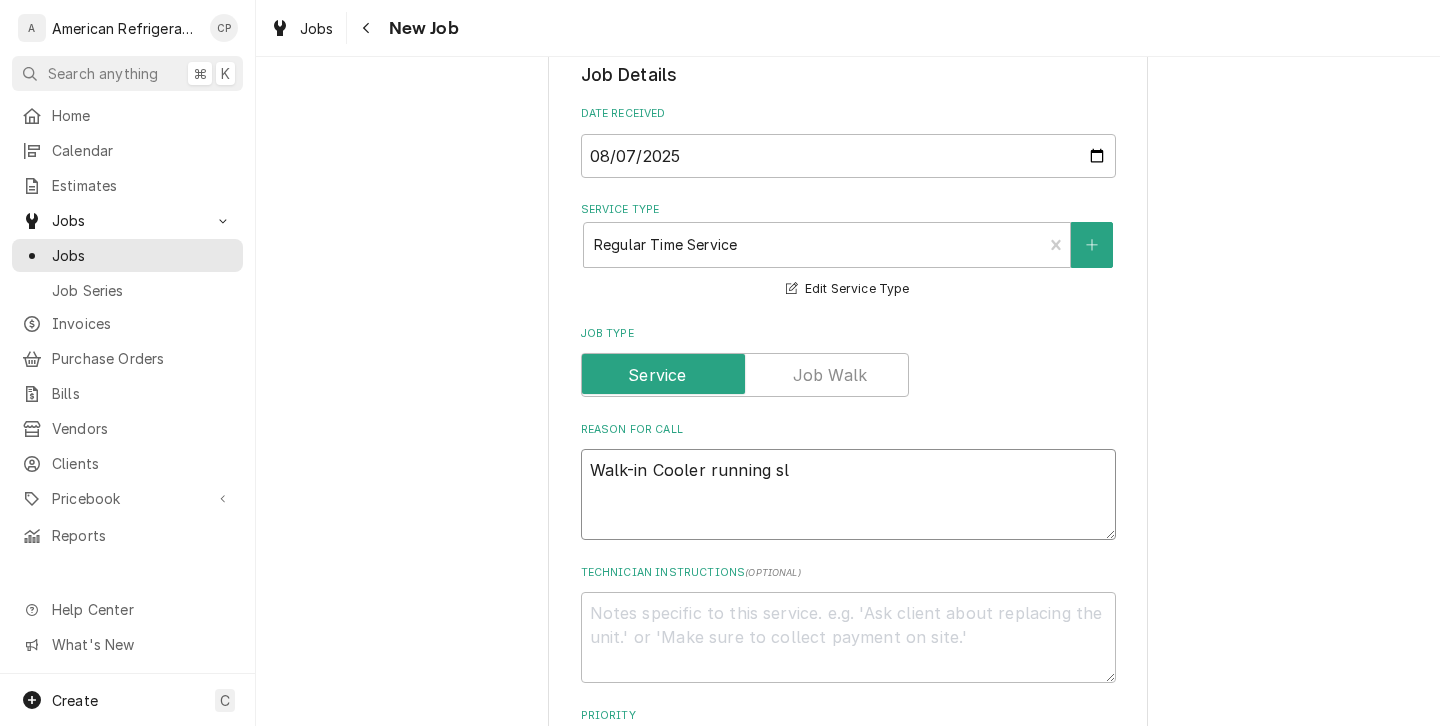 type on "x" 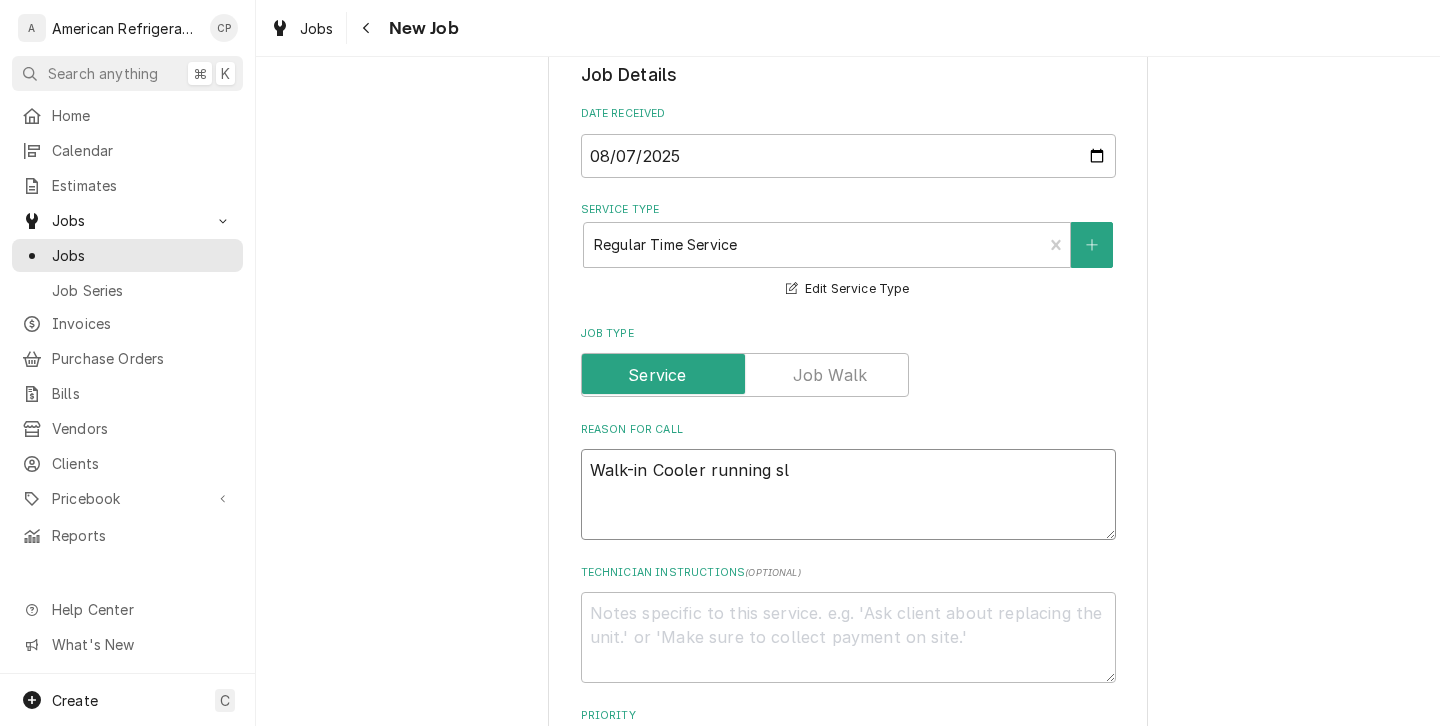 type on "Walk-in Cooler running sli" 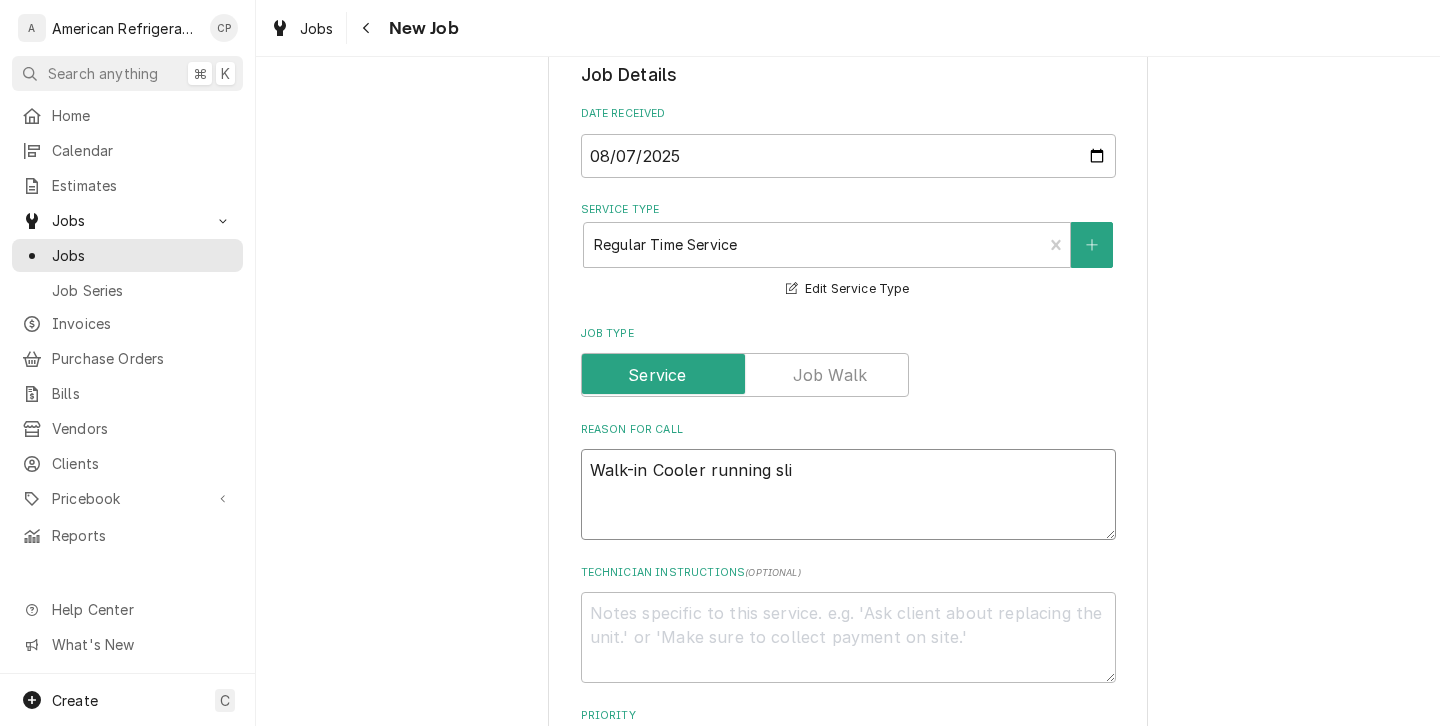 type on "x" 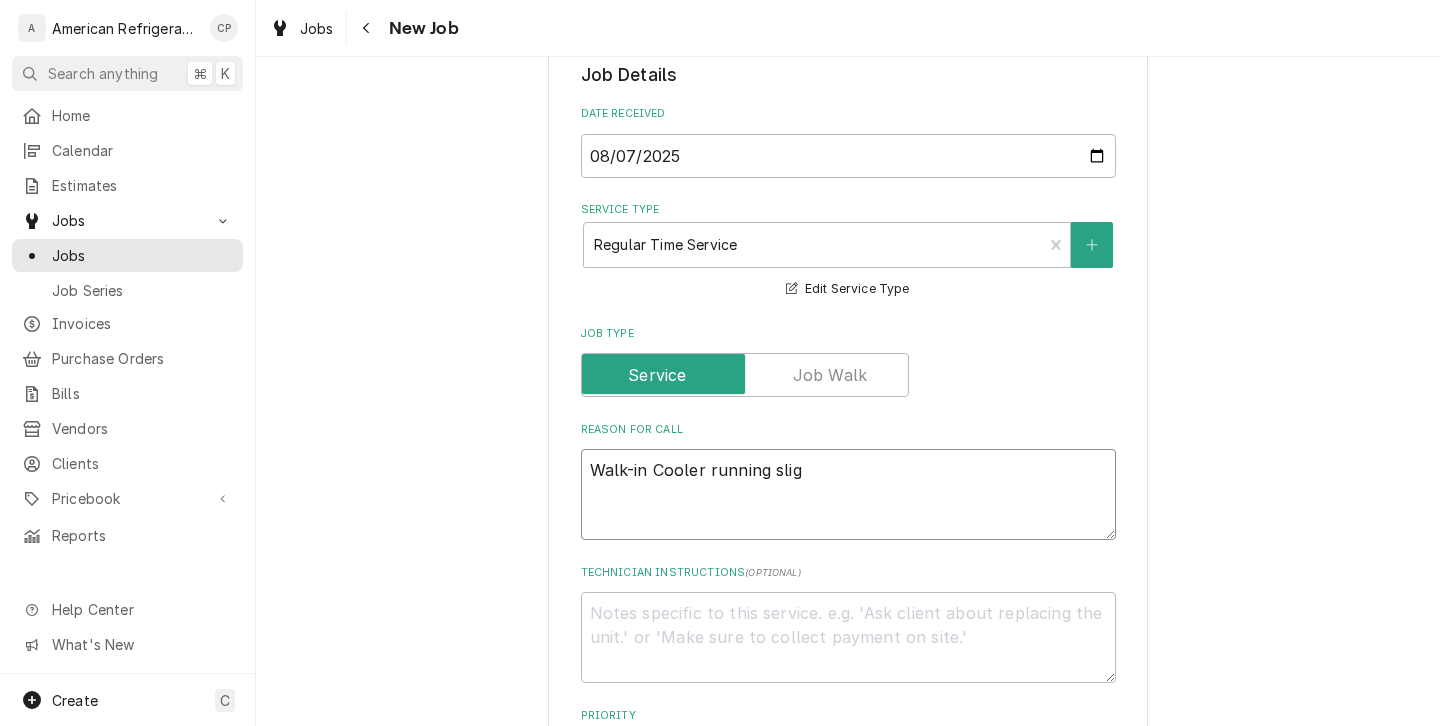 type on "Walk-in Cooler running sligh" 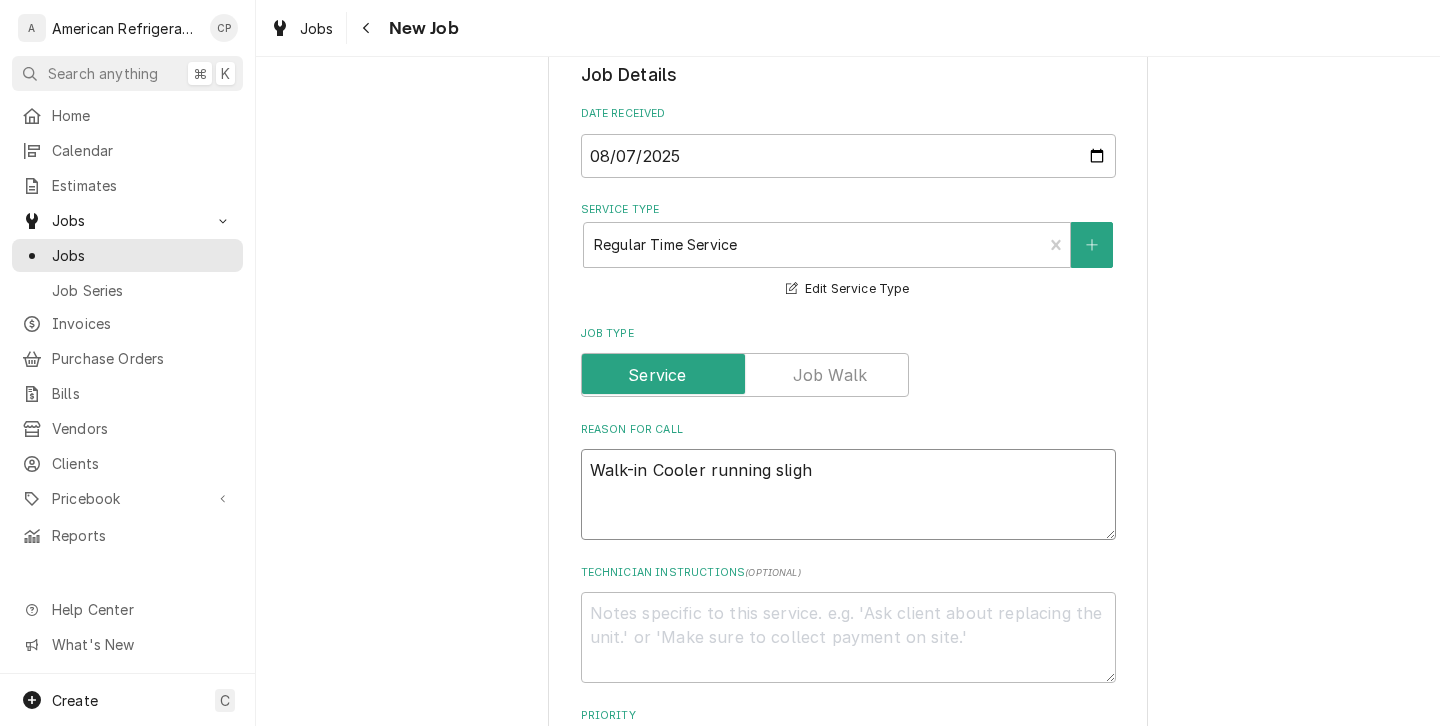 type on "x" 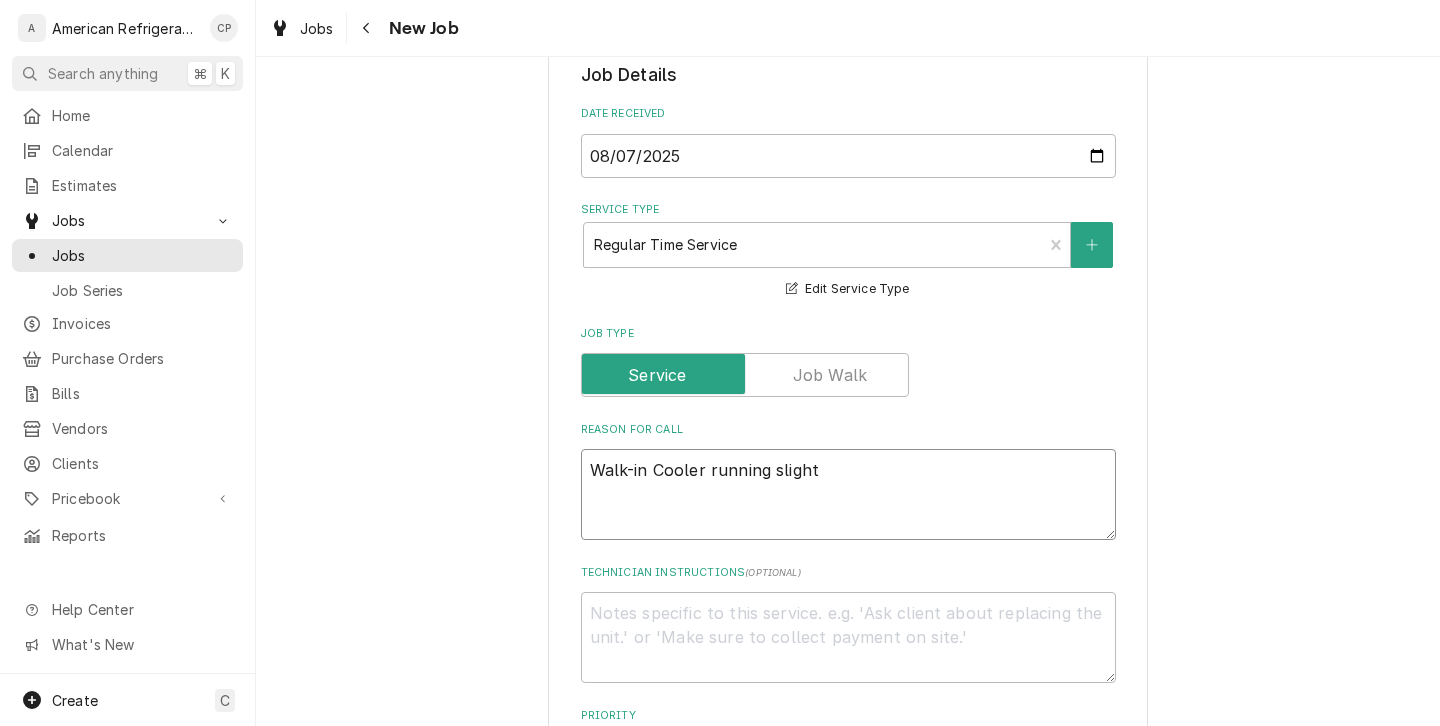 type on "Walk-in Cooler running slightl" 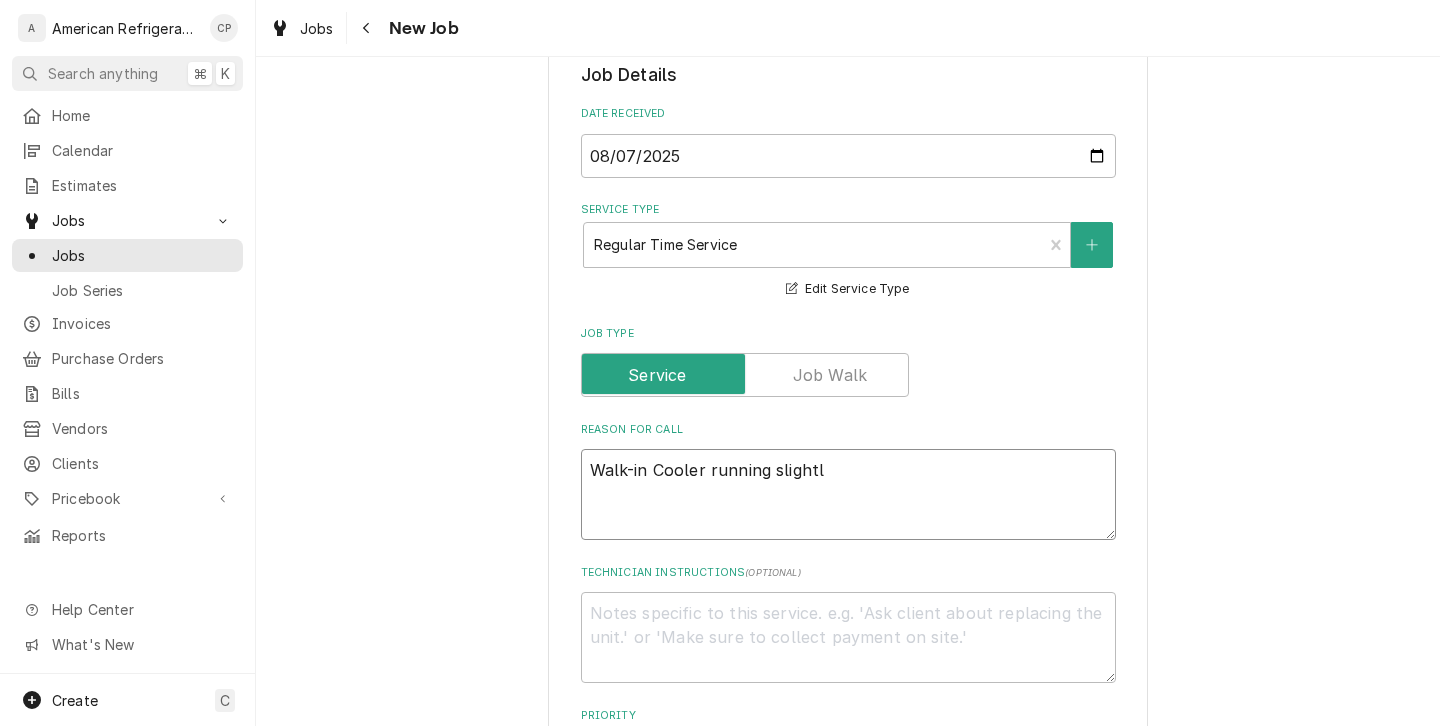 type on "x" 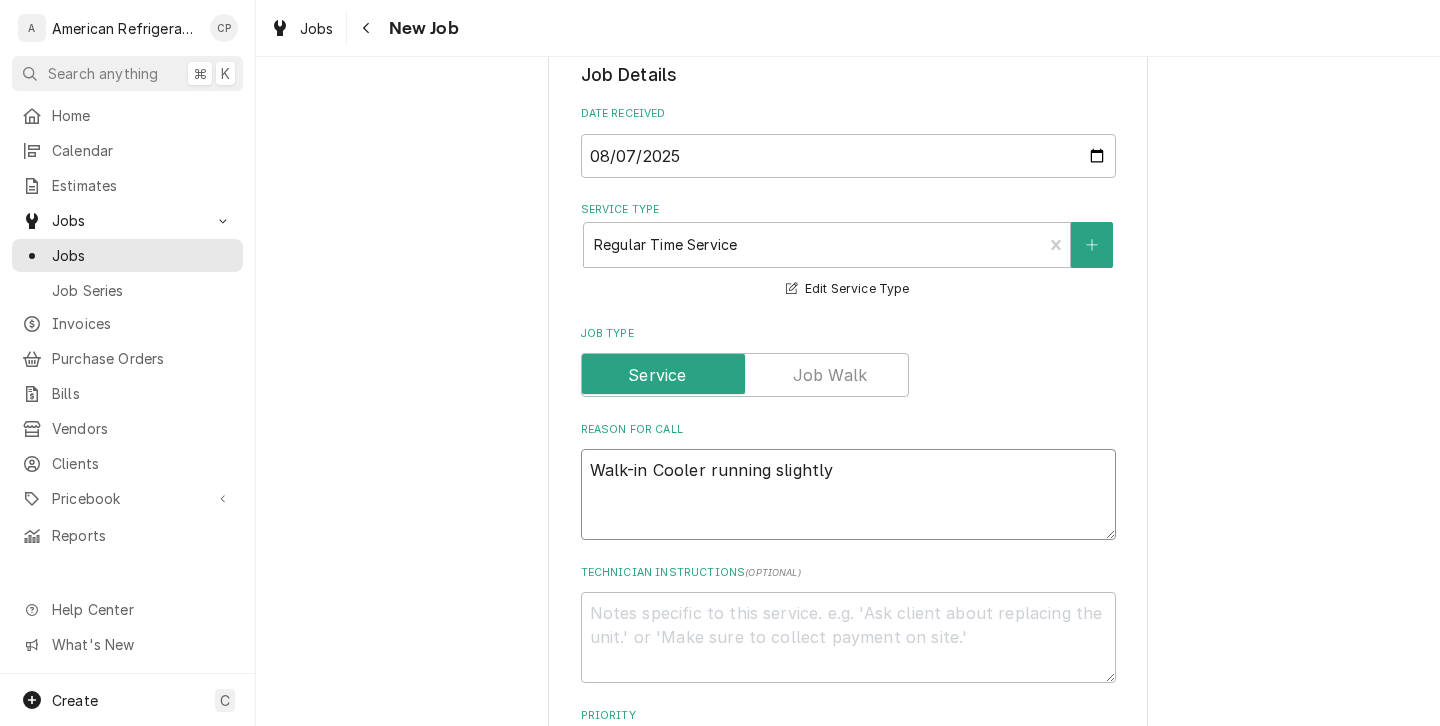 type on "x" 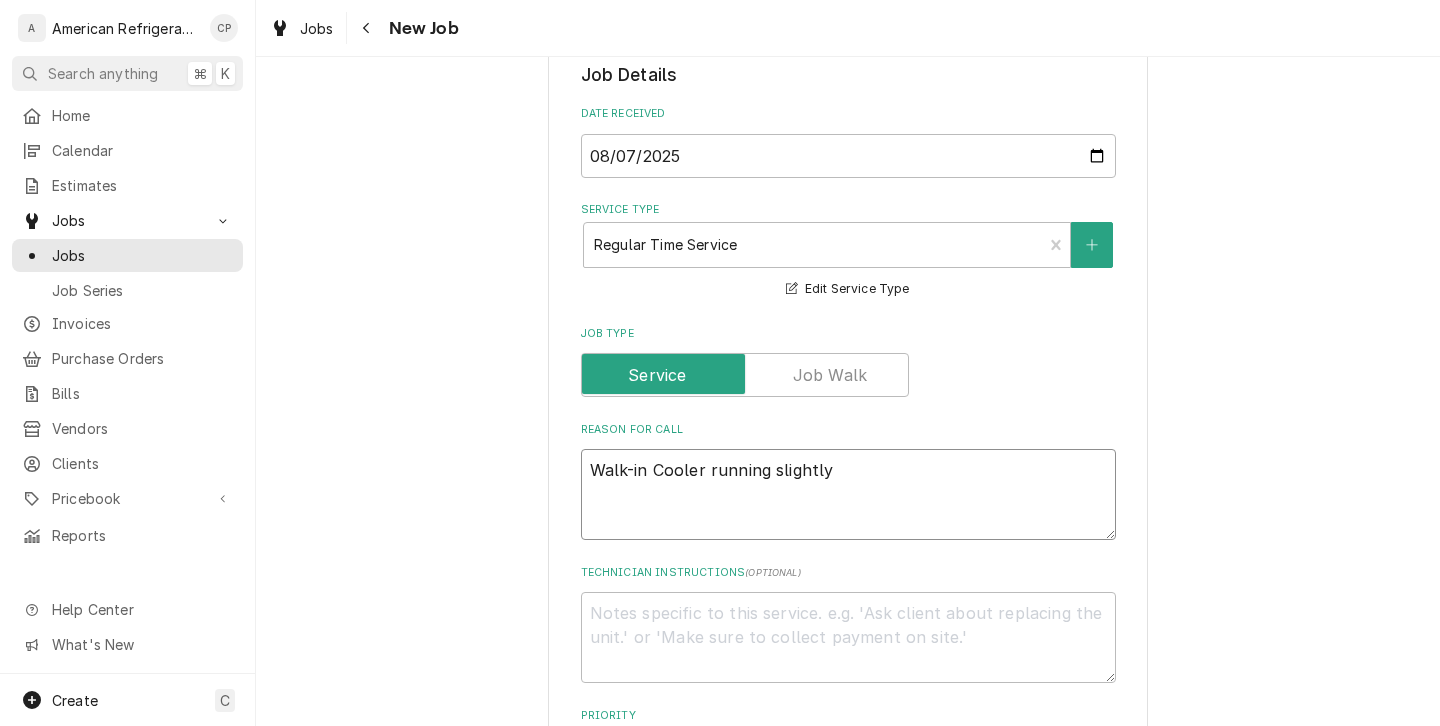 type on "Walk-in Cooler running slightly" 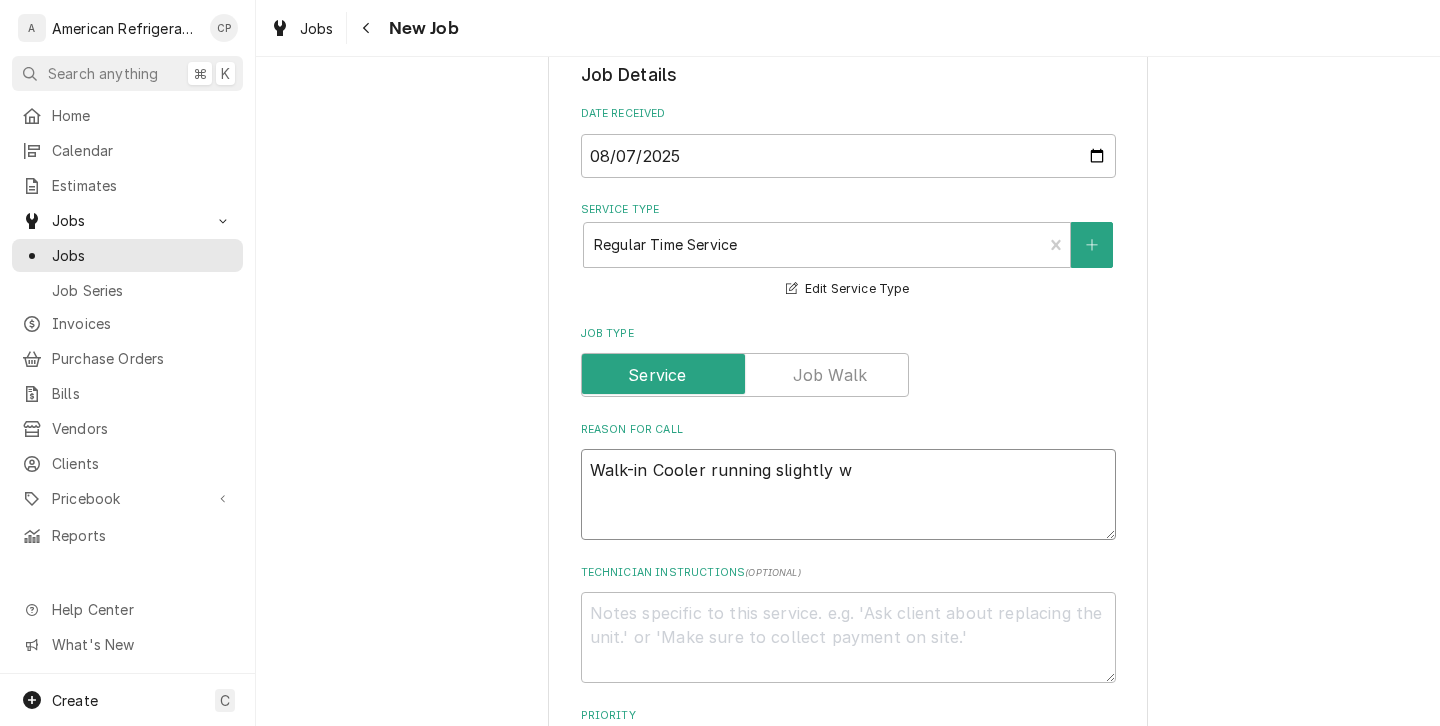 type on "x" 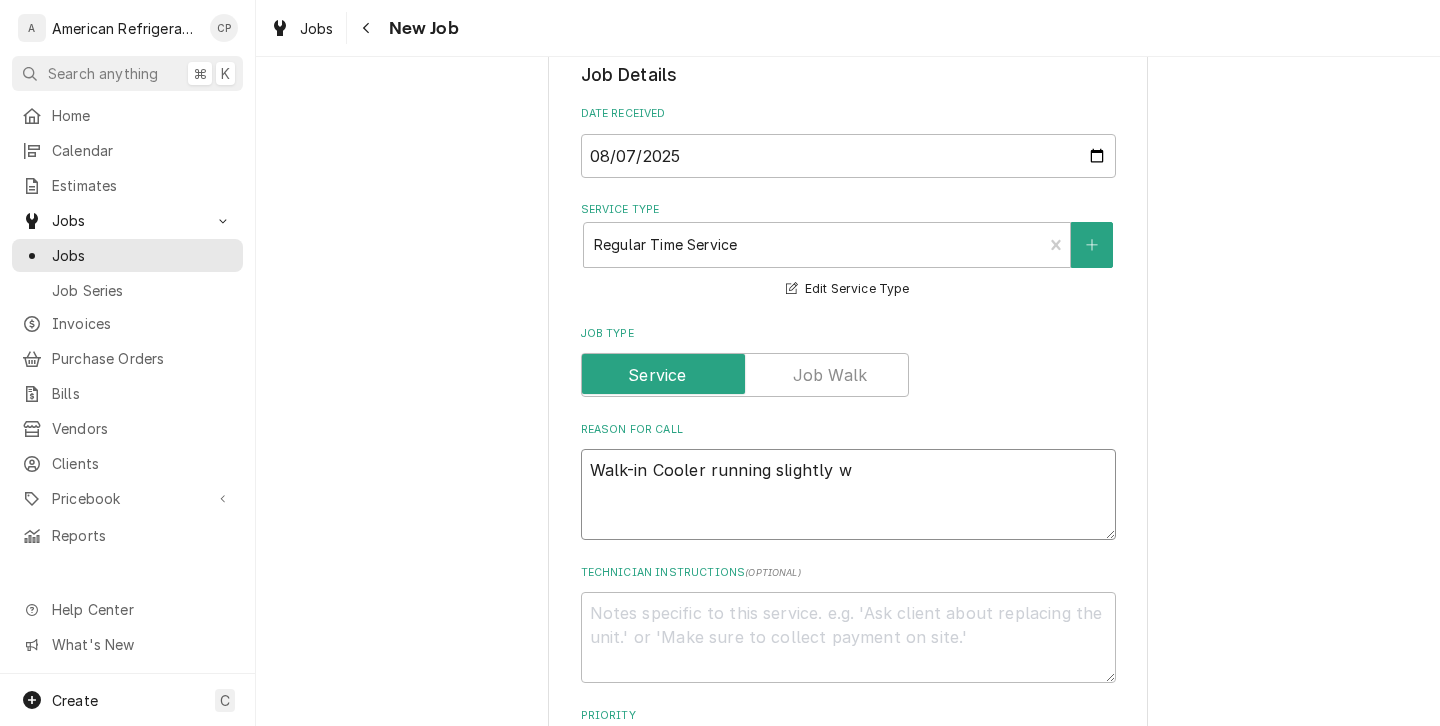 type on "Walk-in Cooler running slightly wa" 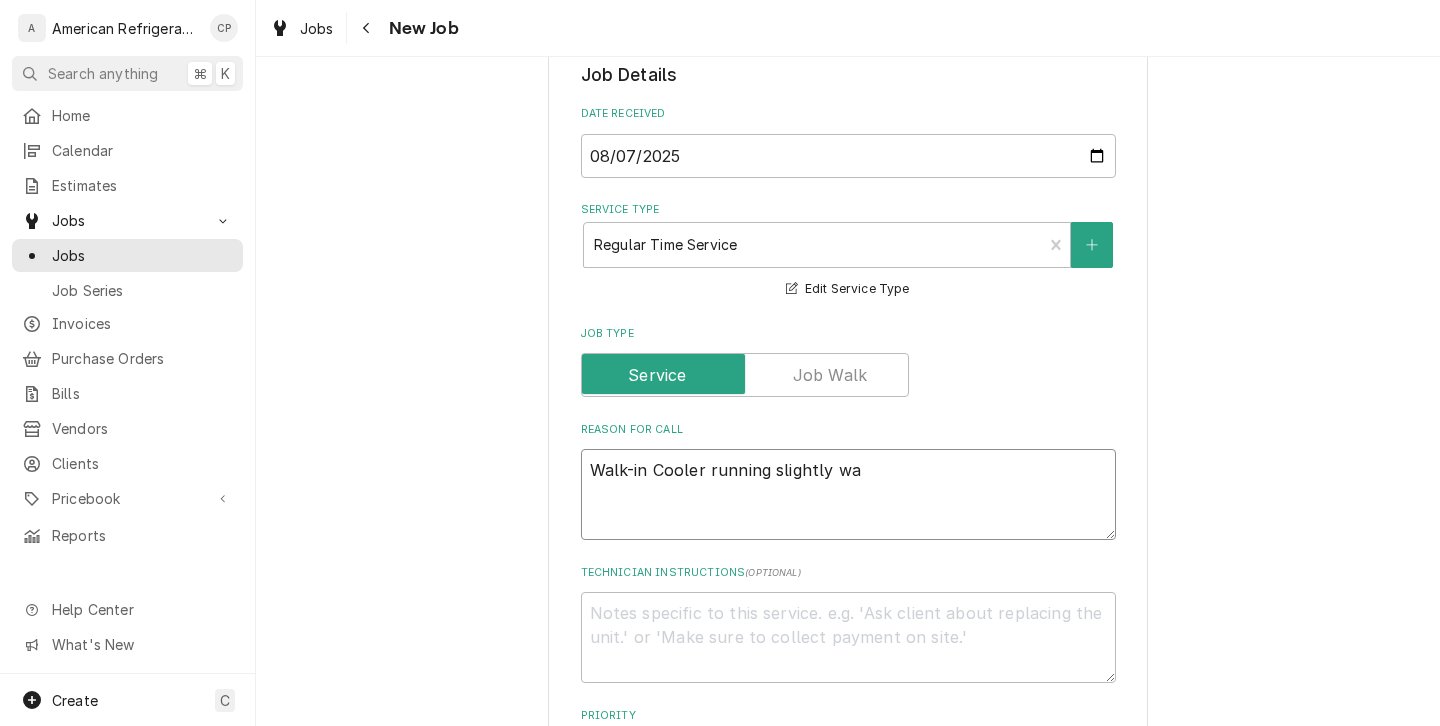 type on "x" 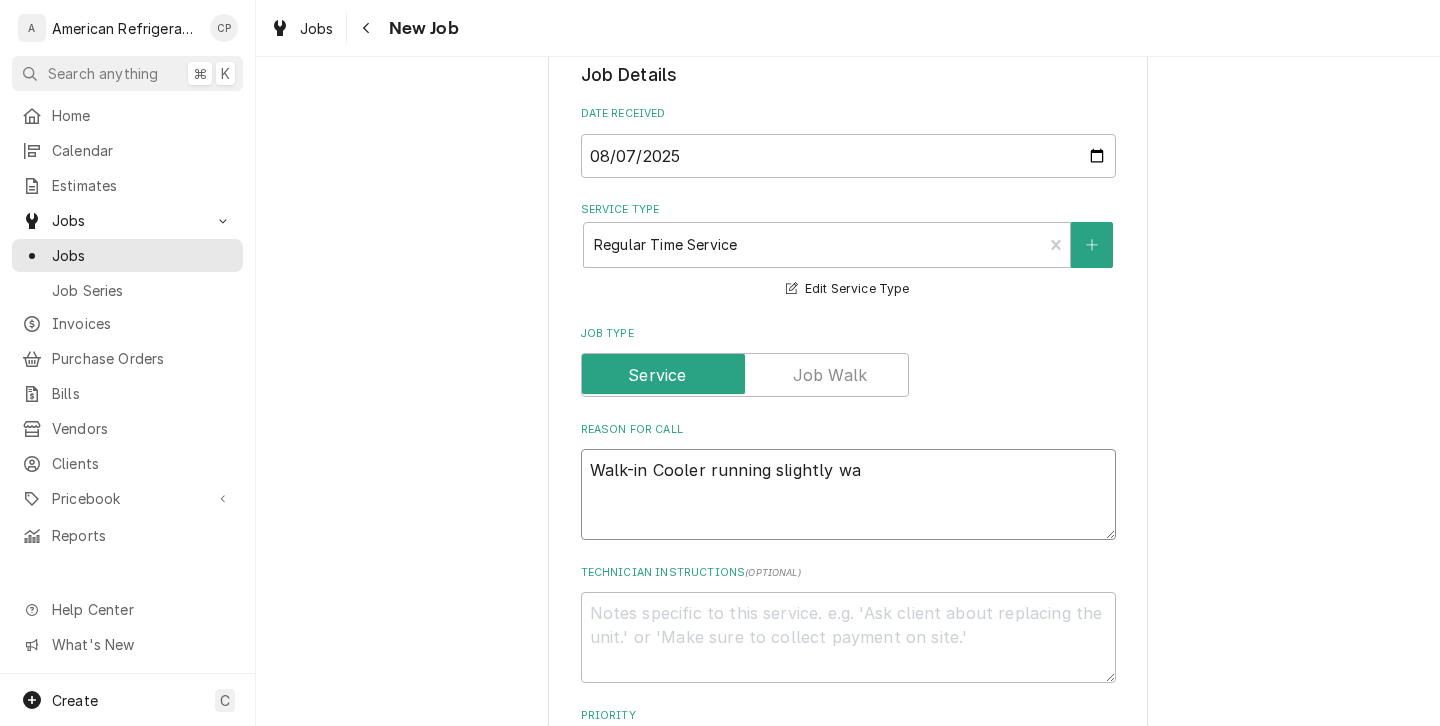 type on "Walk-in Cooler running slightly war" 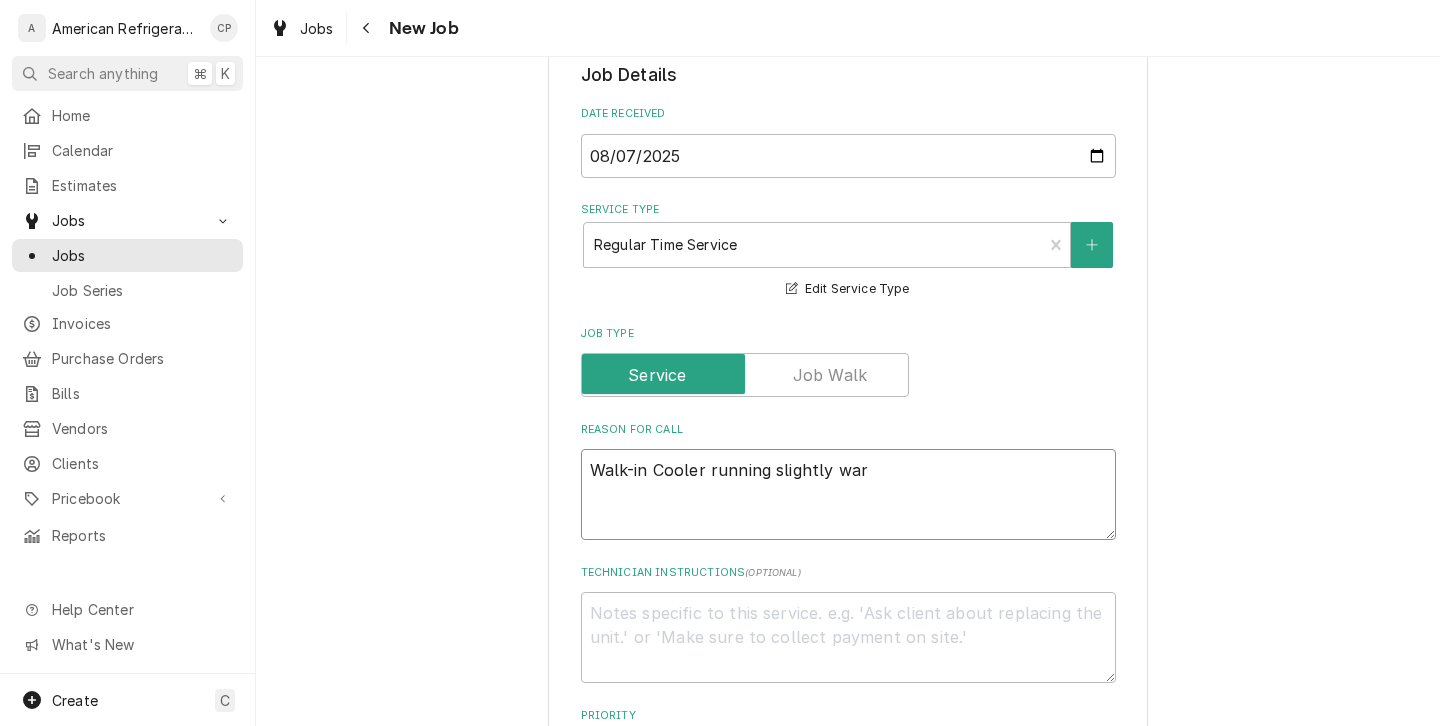 type on "x" 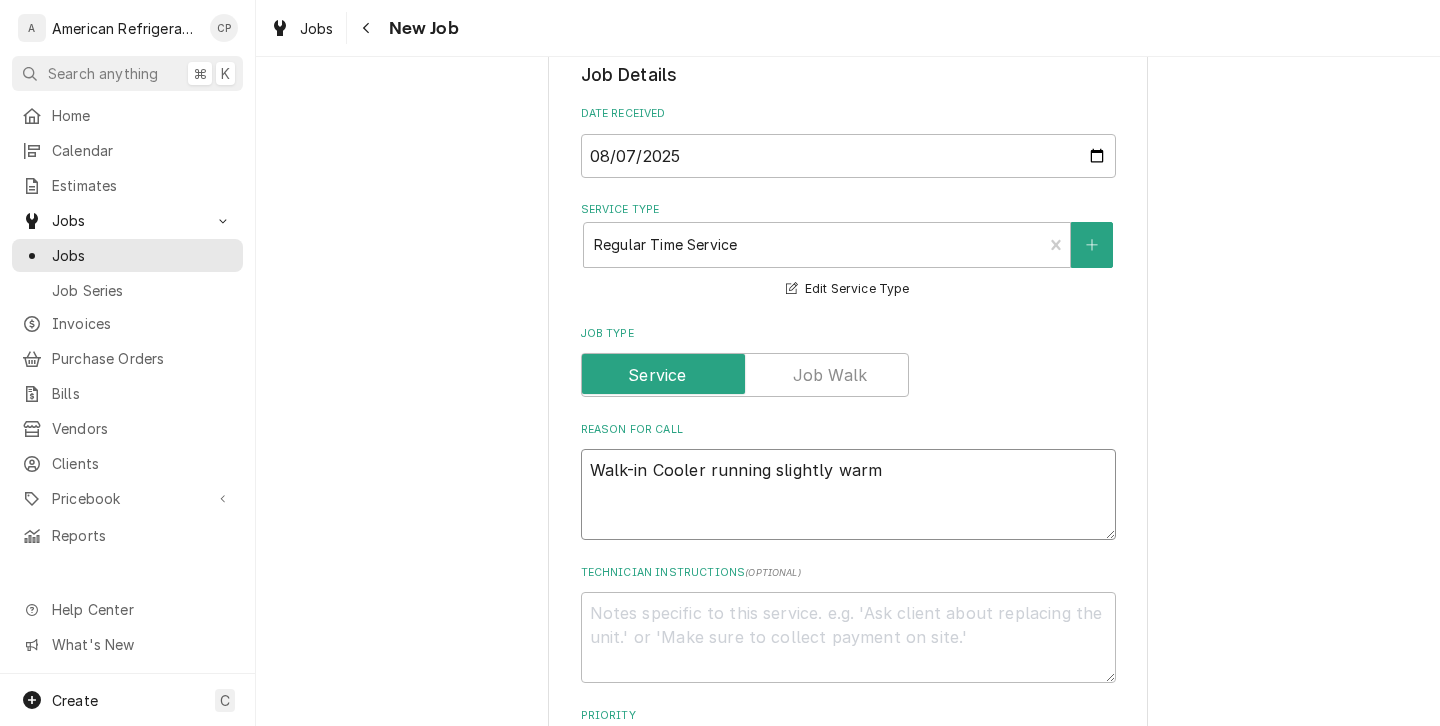 type on "x" 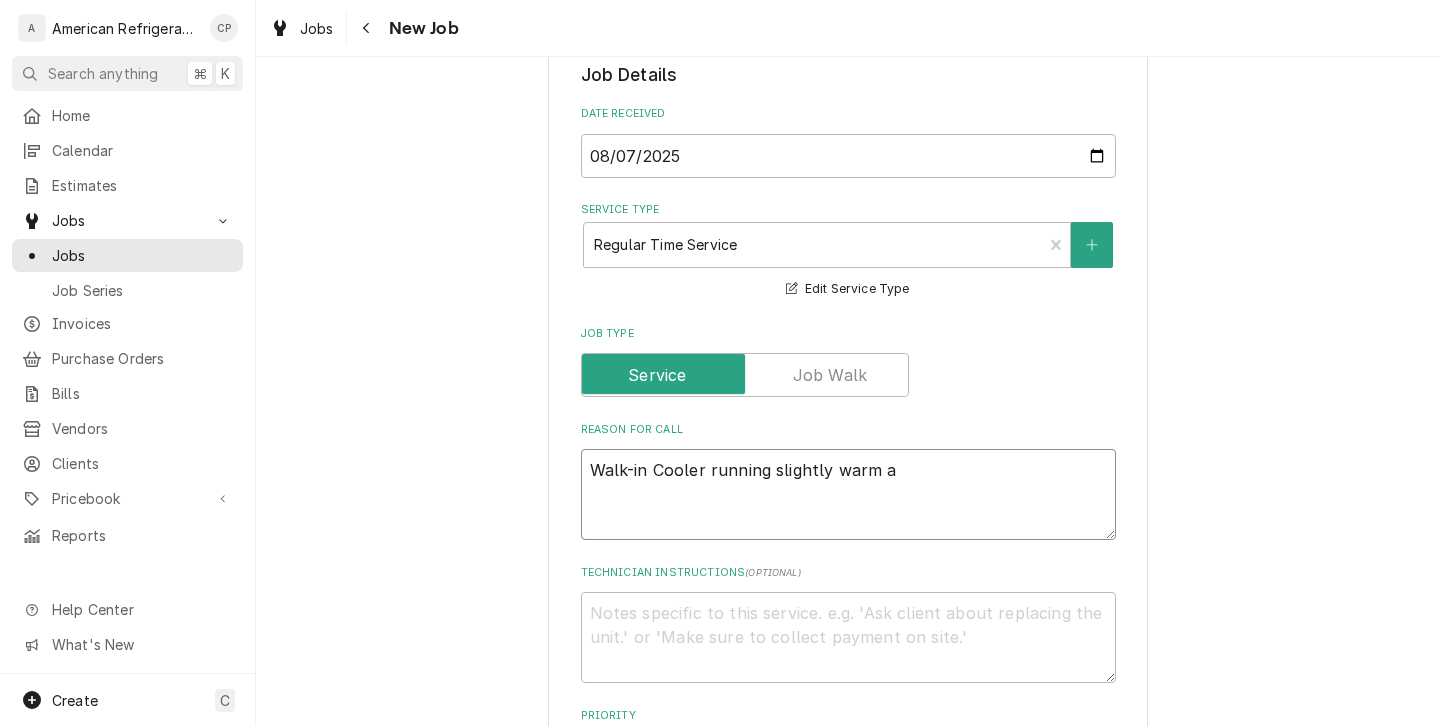 type on "x" 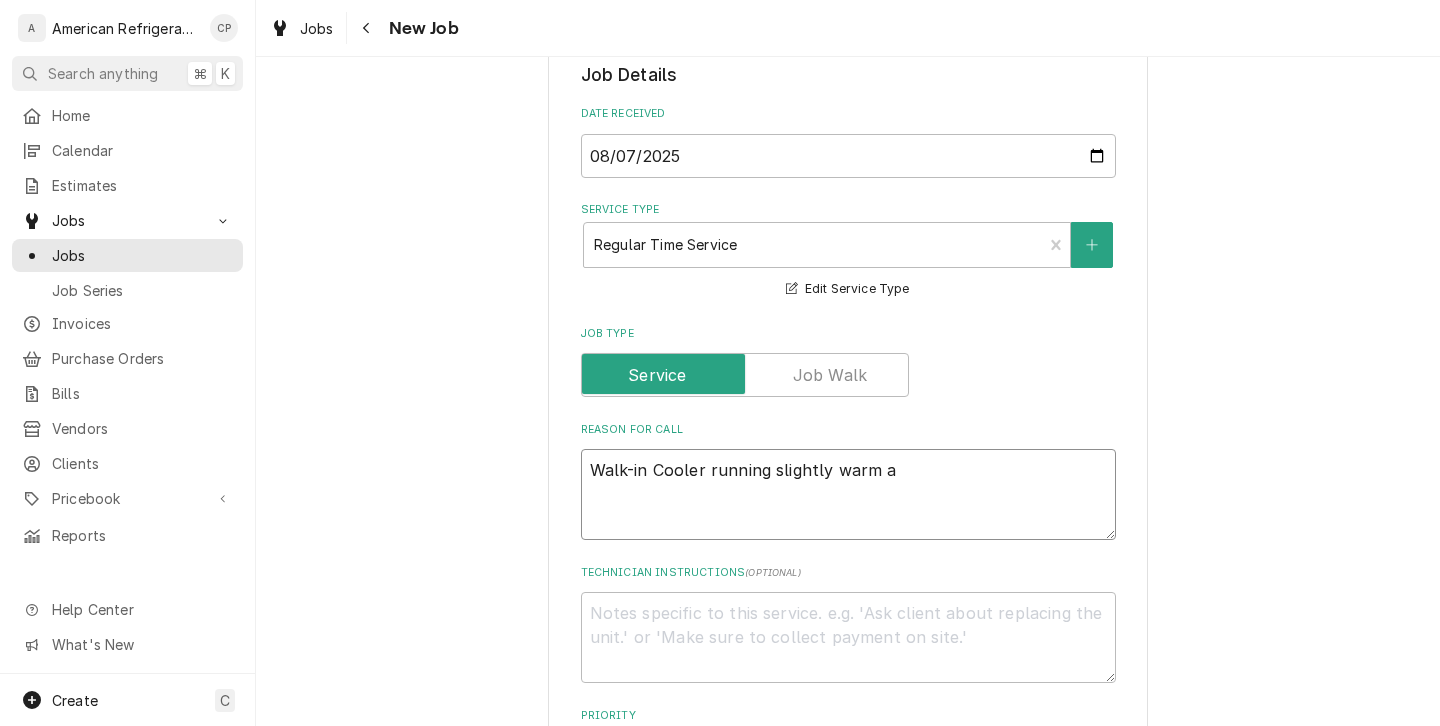 type on "Walk-in Cooler running slightly warm at" 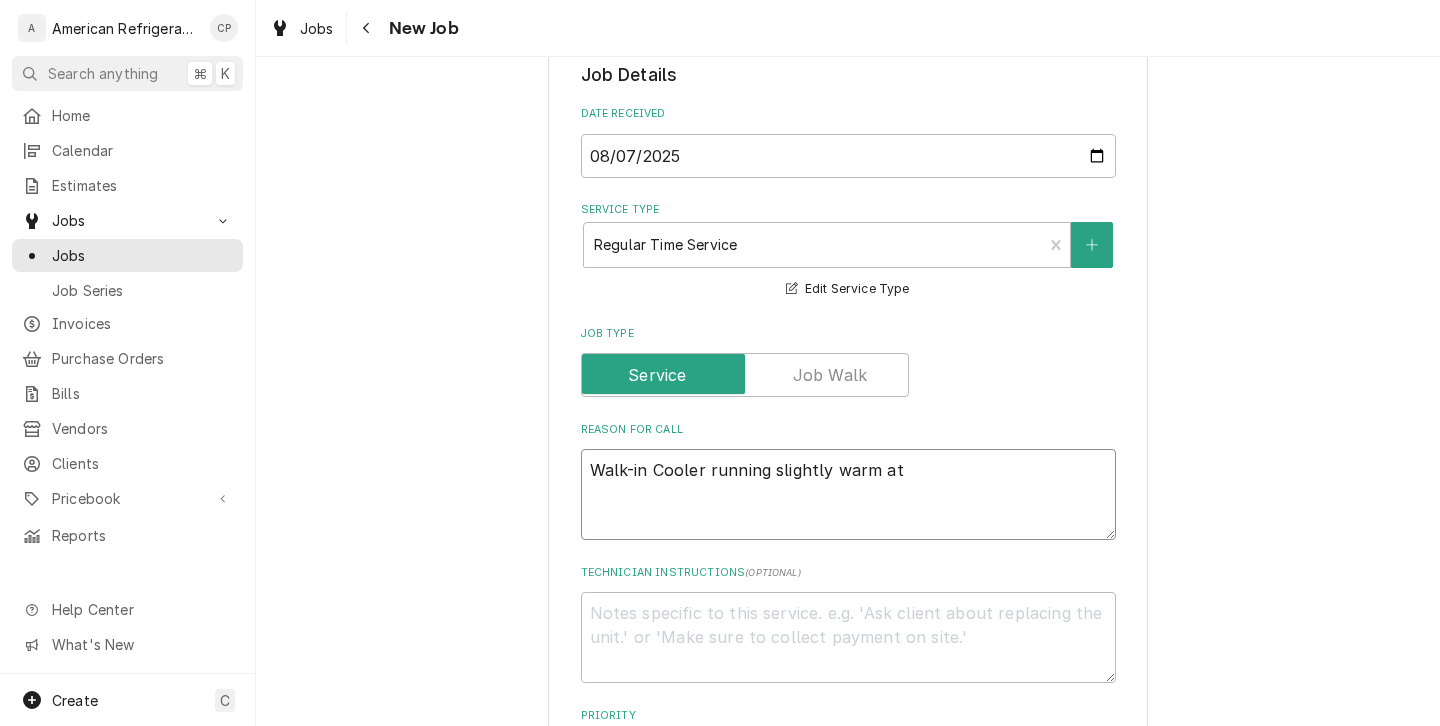 type on "x" 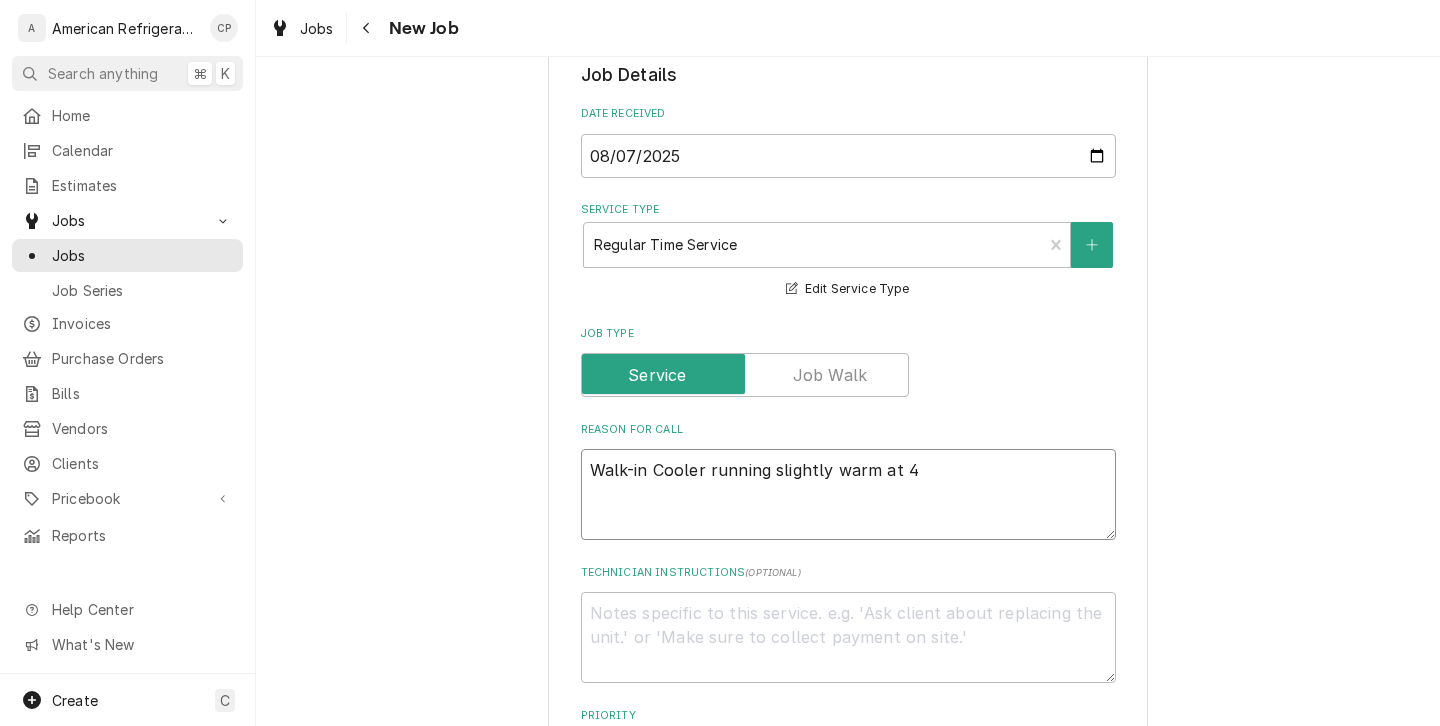 type on "x" 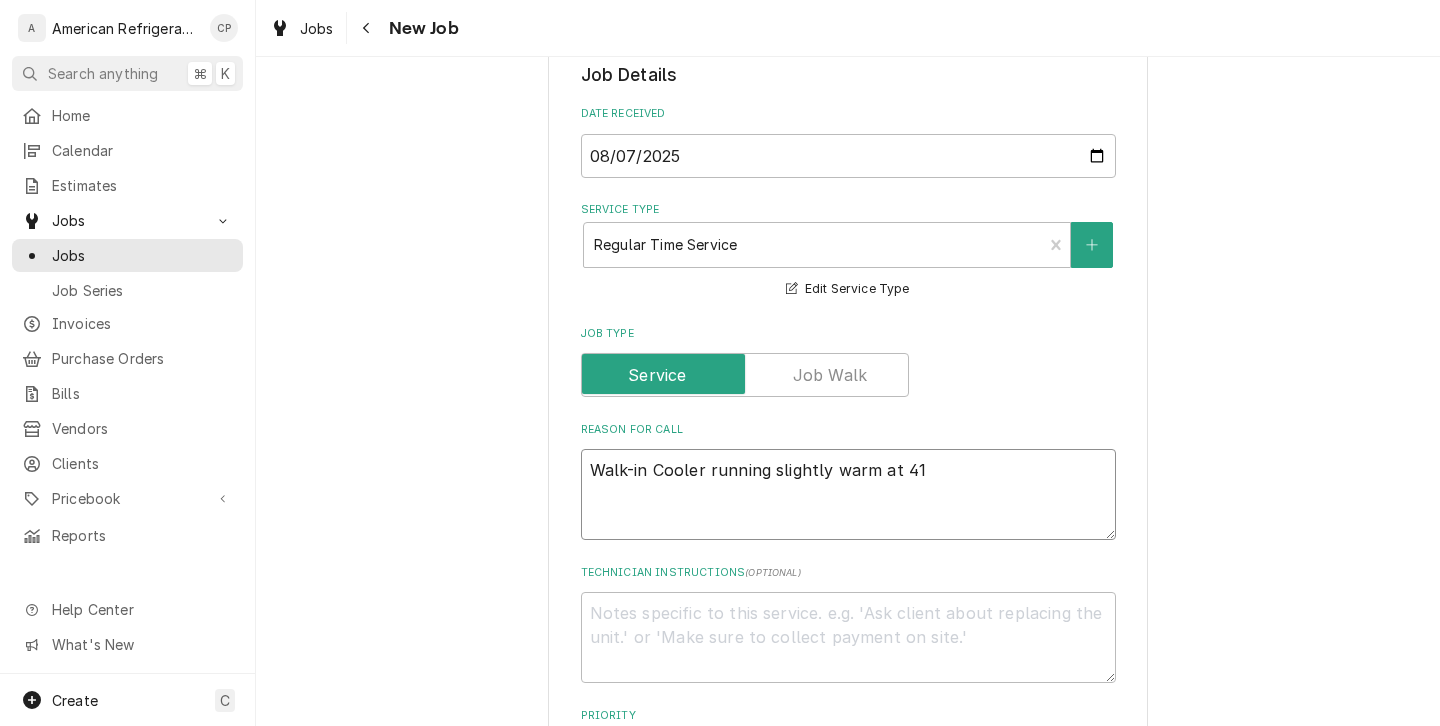 type on "x" 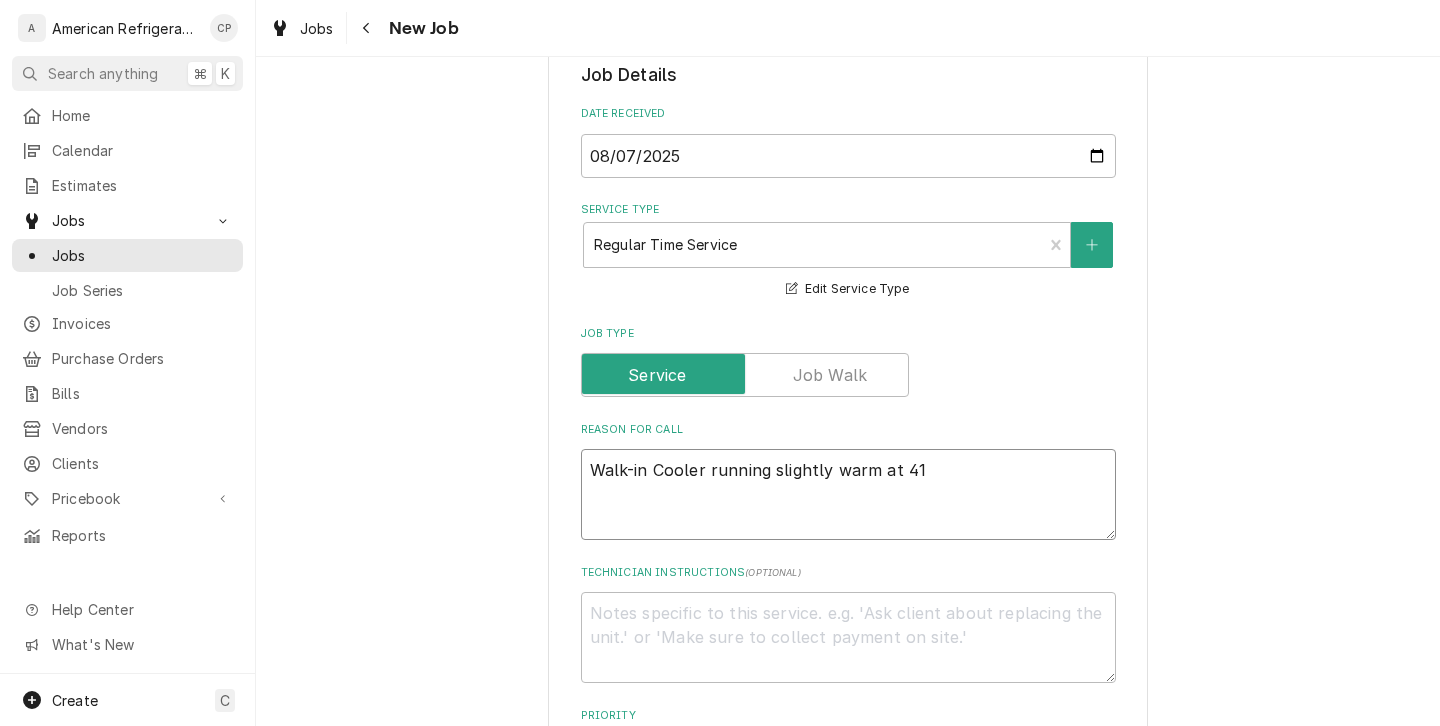 type on "Walk-in Cooler running slightly warm at 41 d" 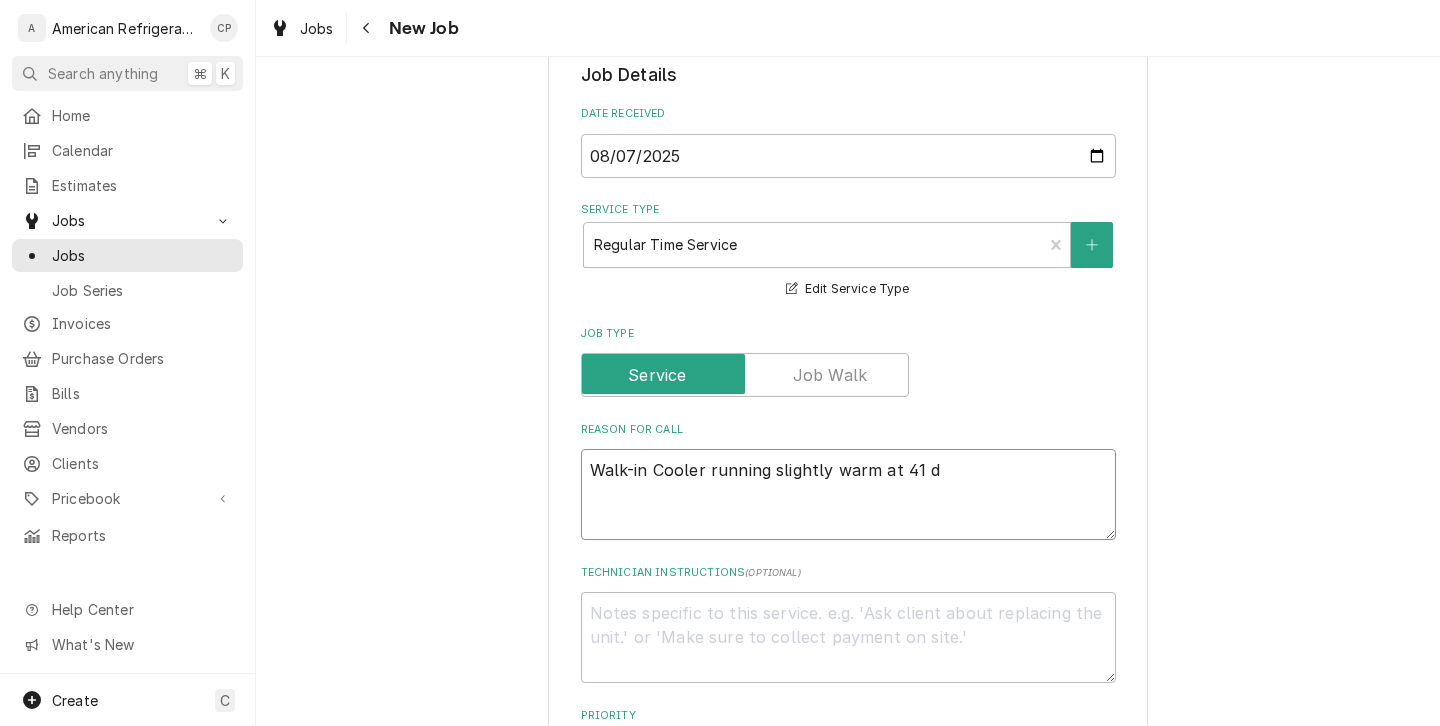 type on "x" 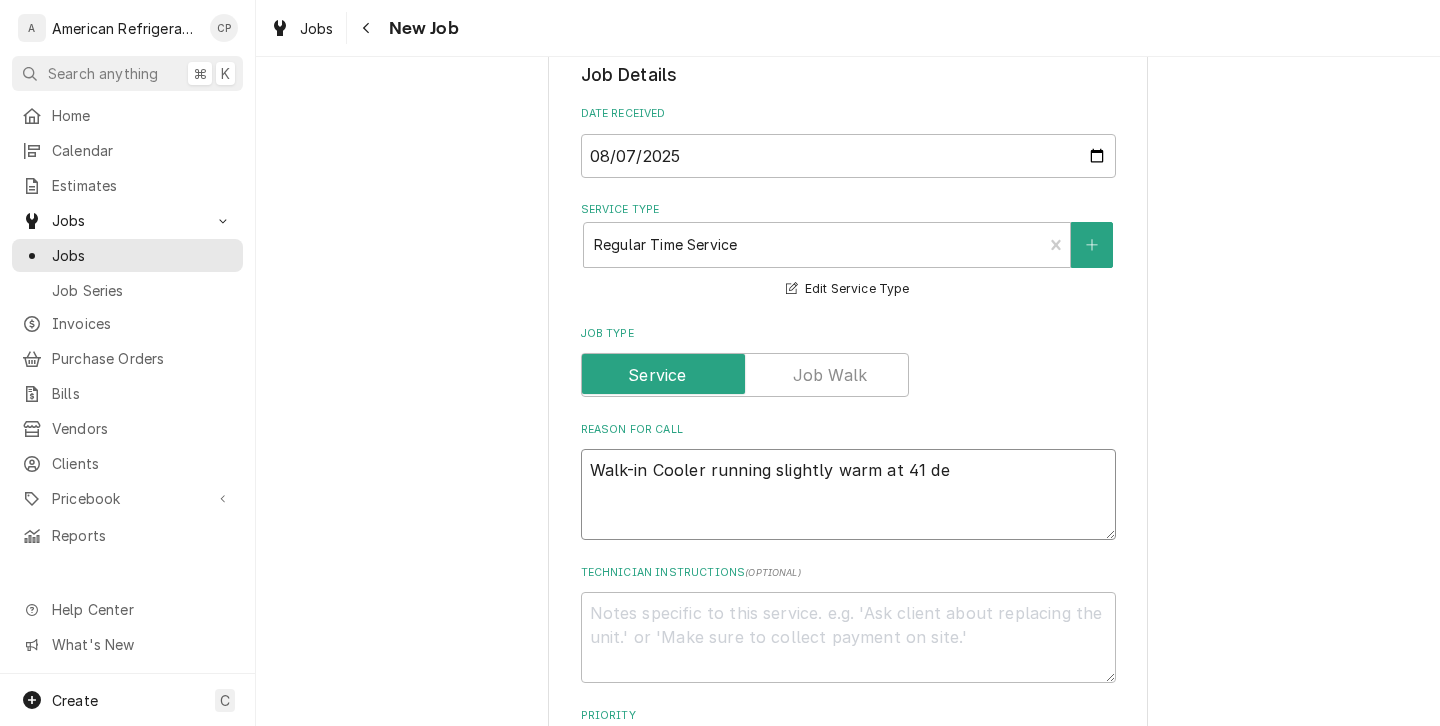 type on "x" 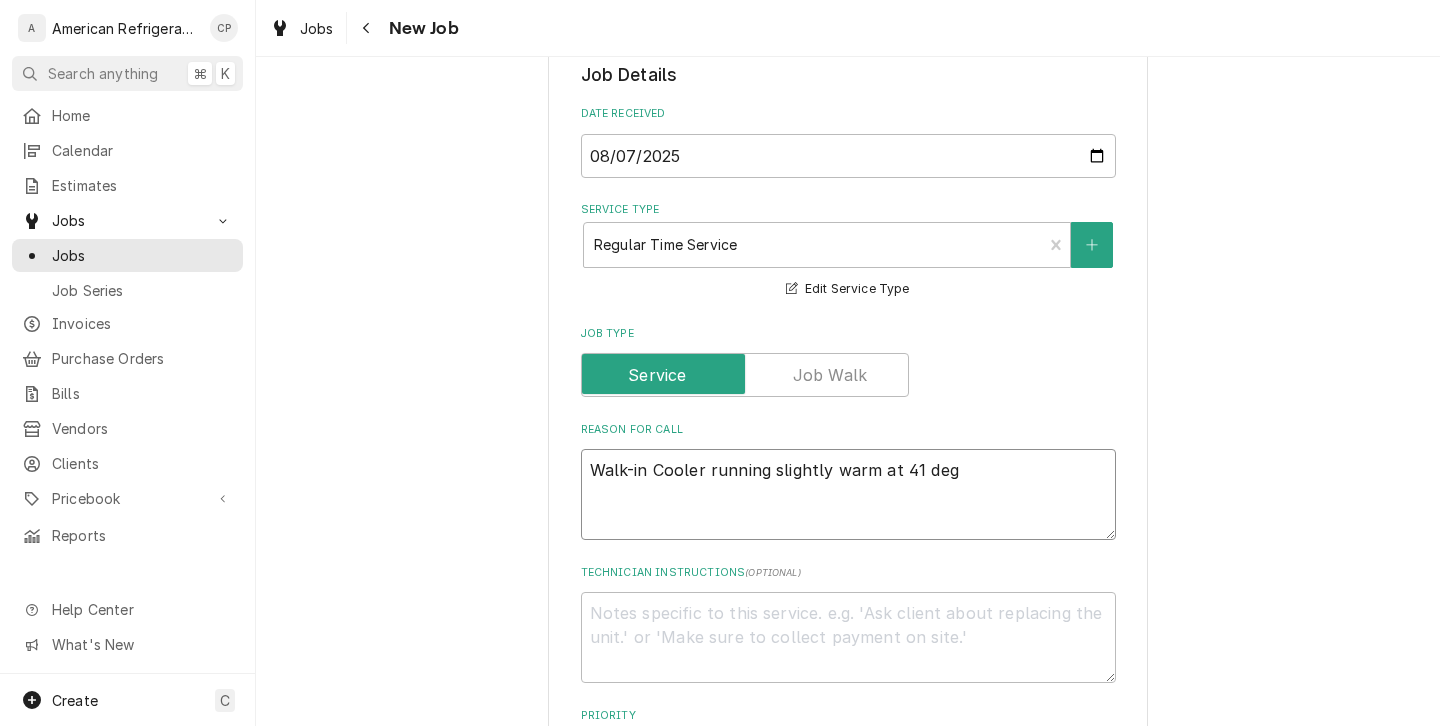 type on "x" 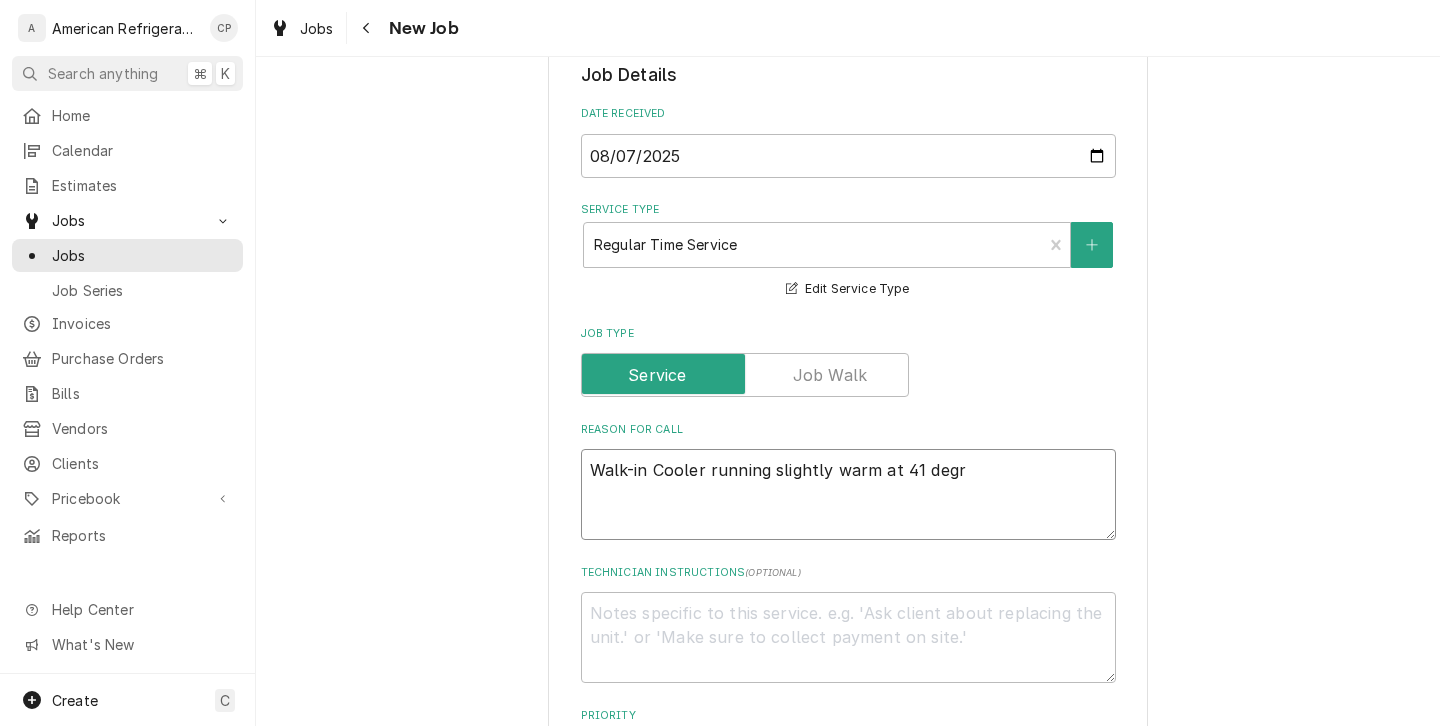 type on "x" 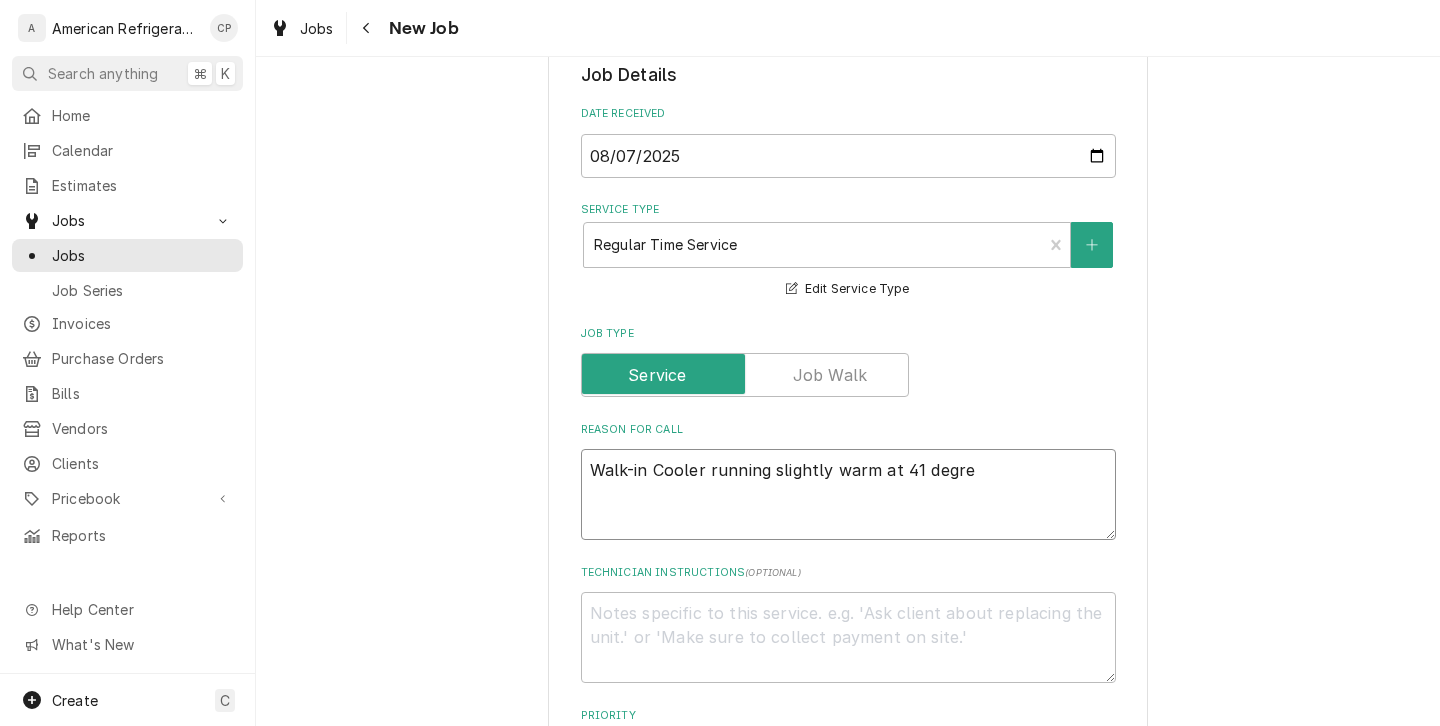 type on "x" 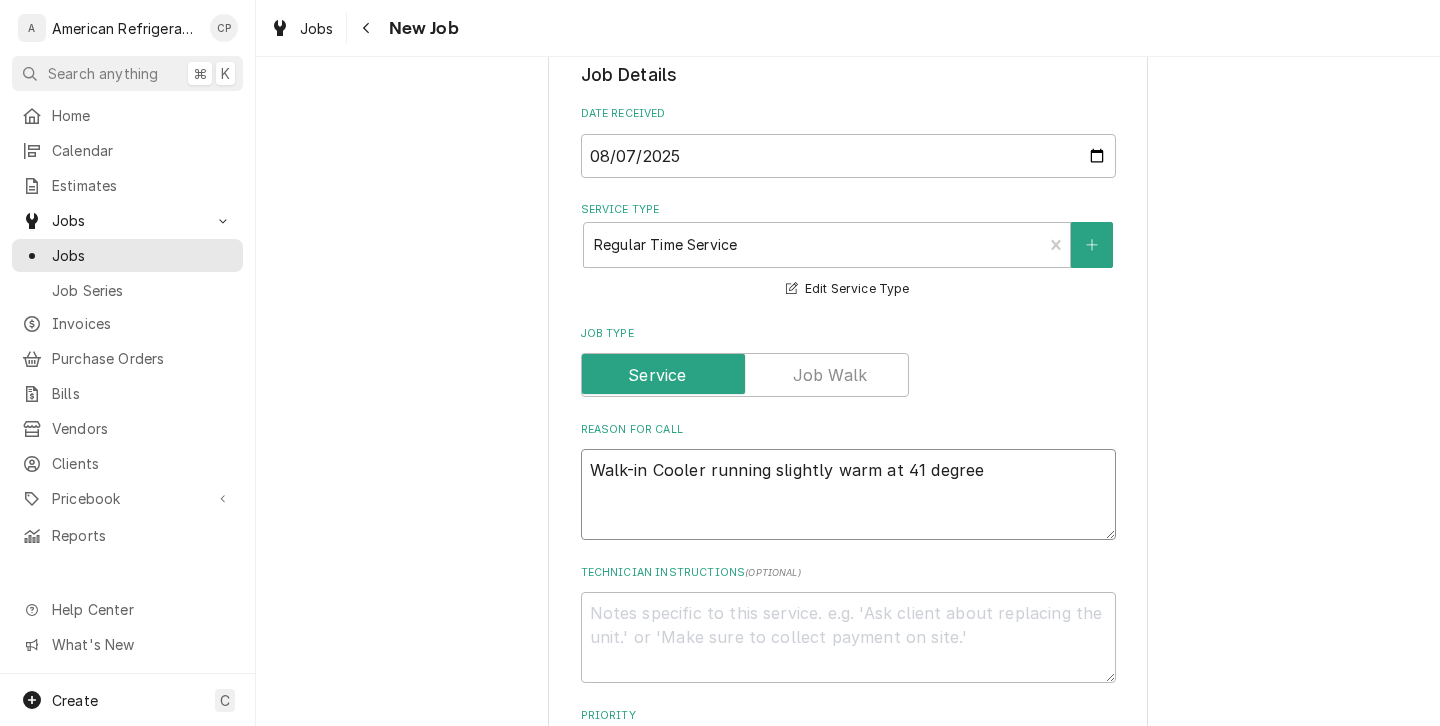 type on "x" 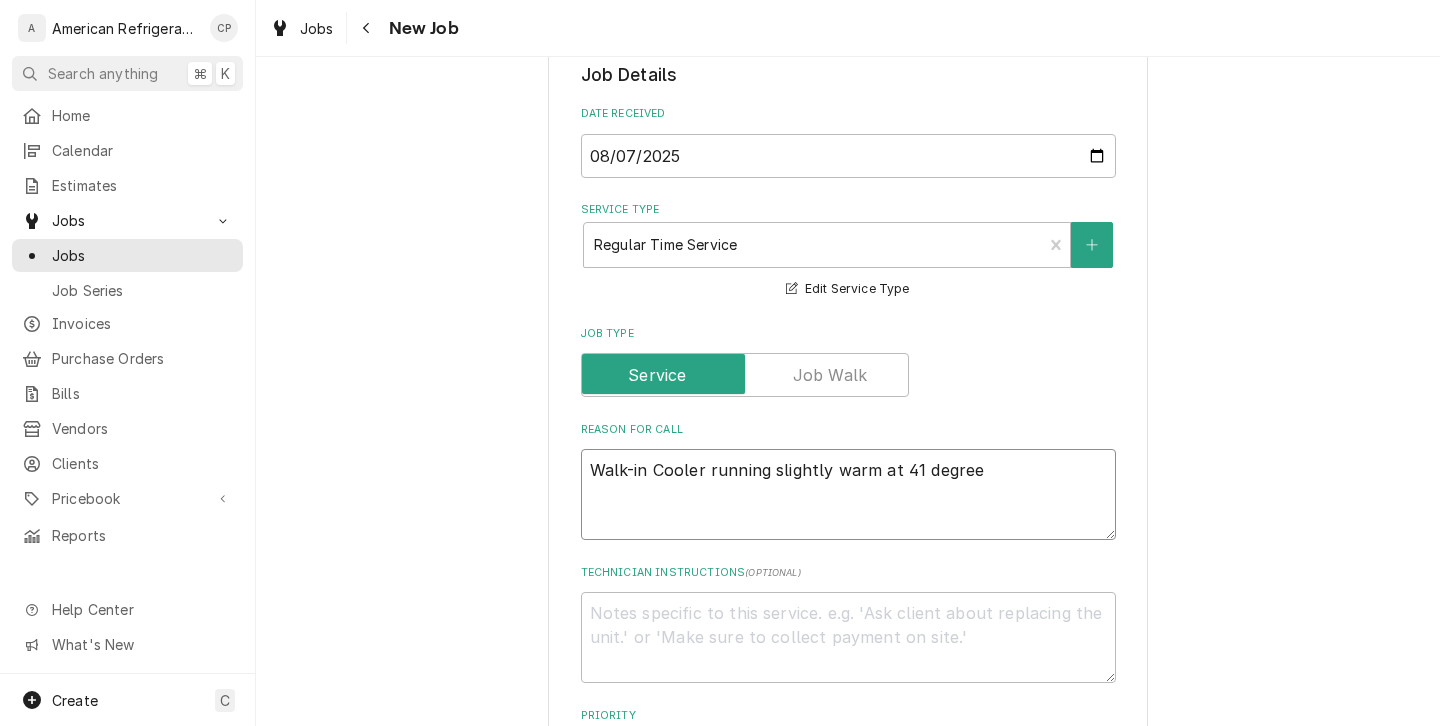 type on "Walk-in Cooler running slightly warm at 41 degrees" 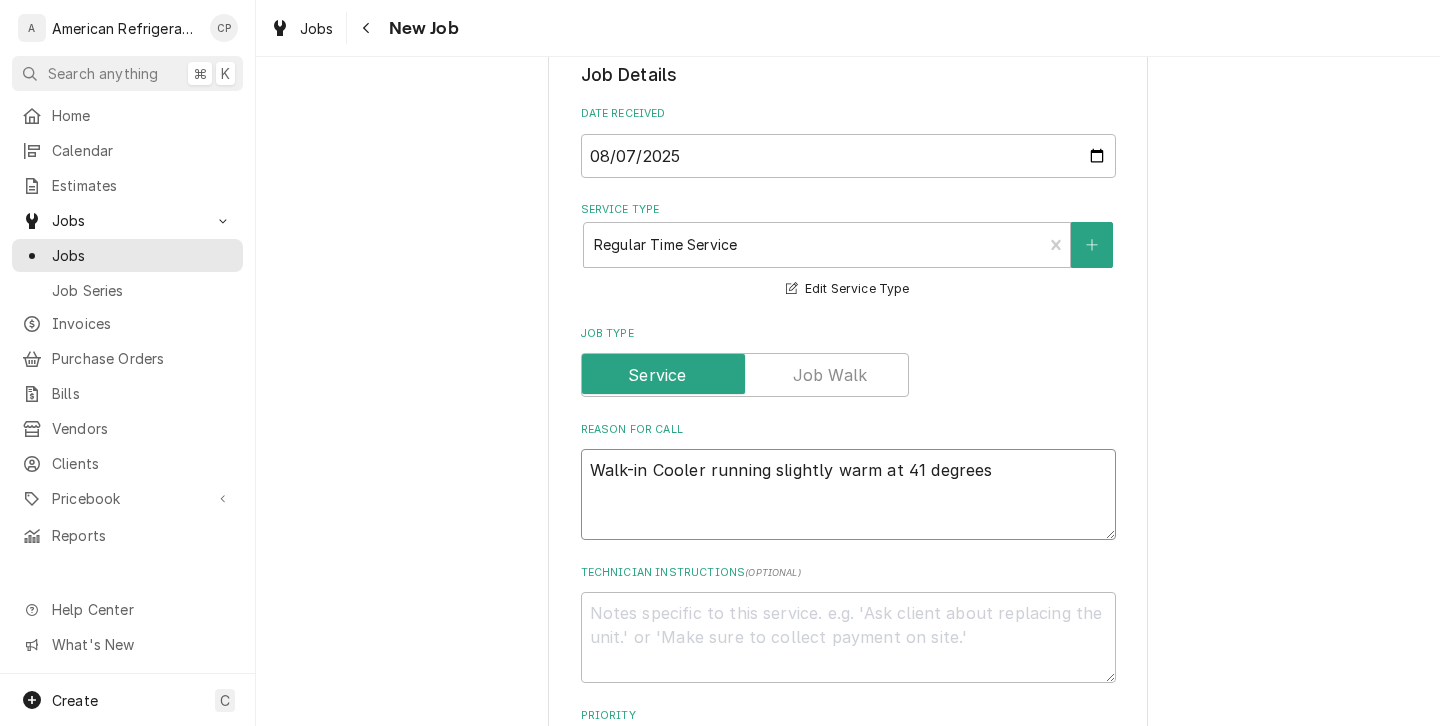 type on "x" 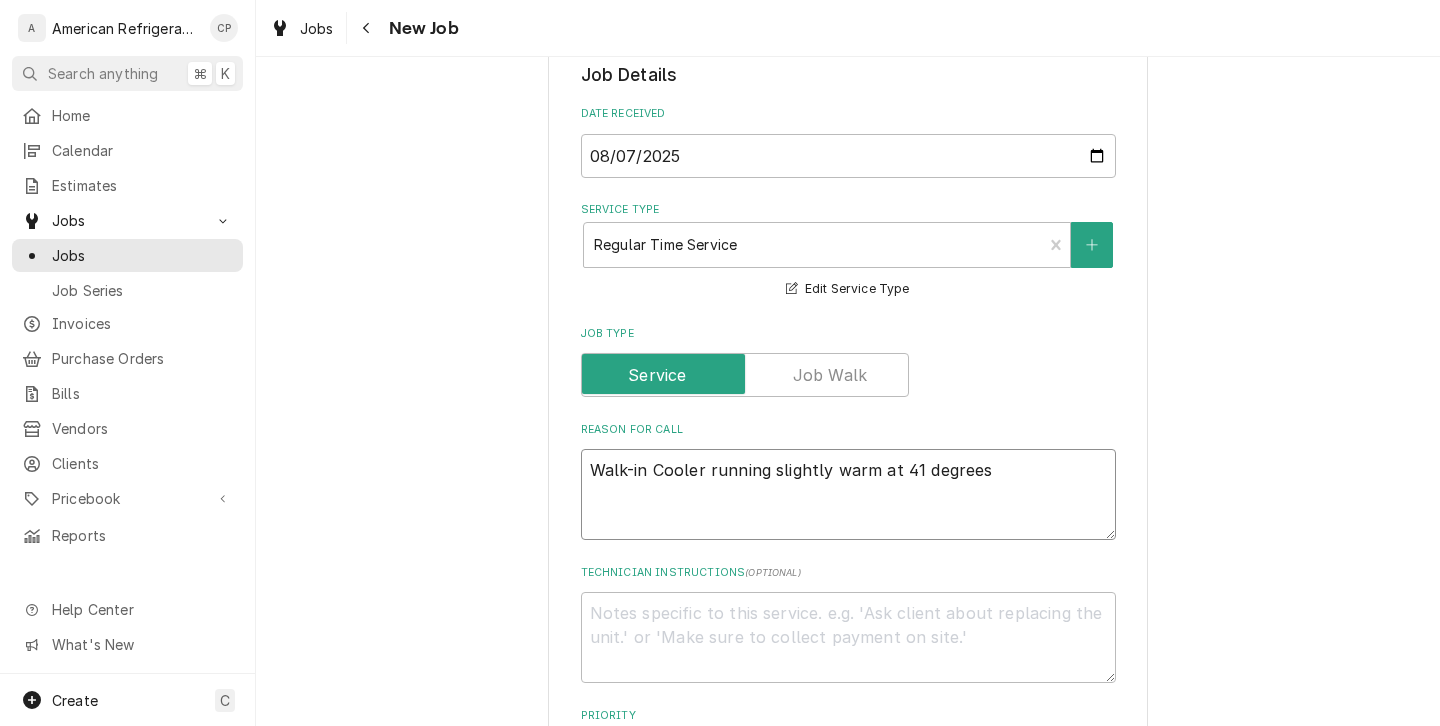 type on "Walk-in Cooler running slightly warm at 41 degrees" 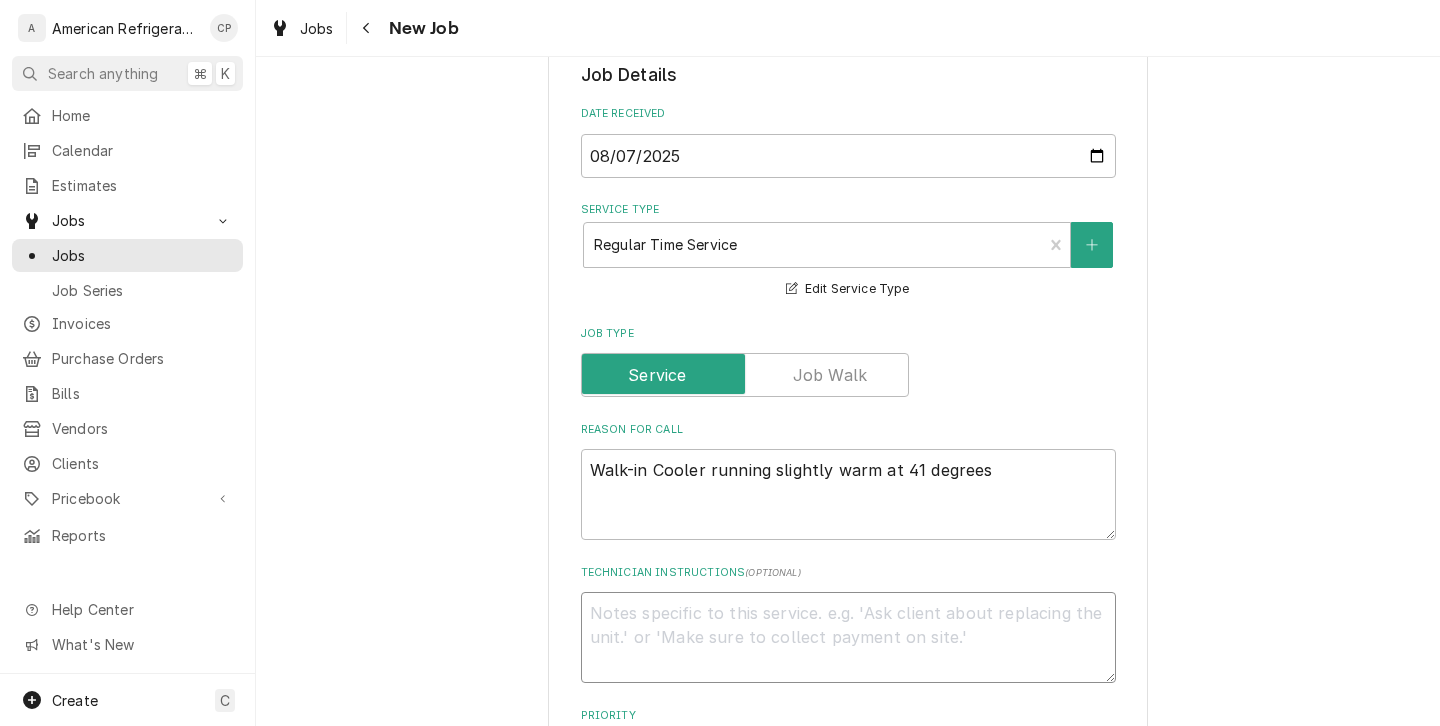 type on "x" 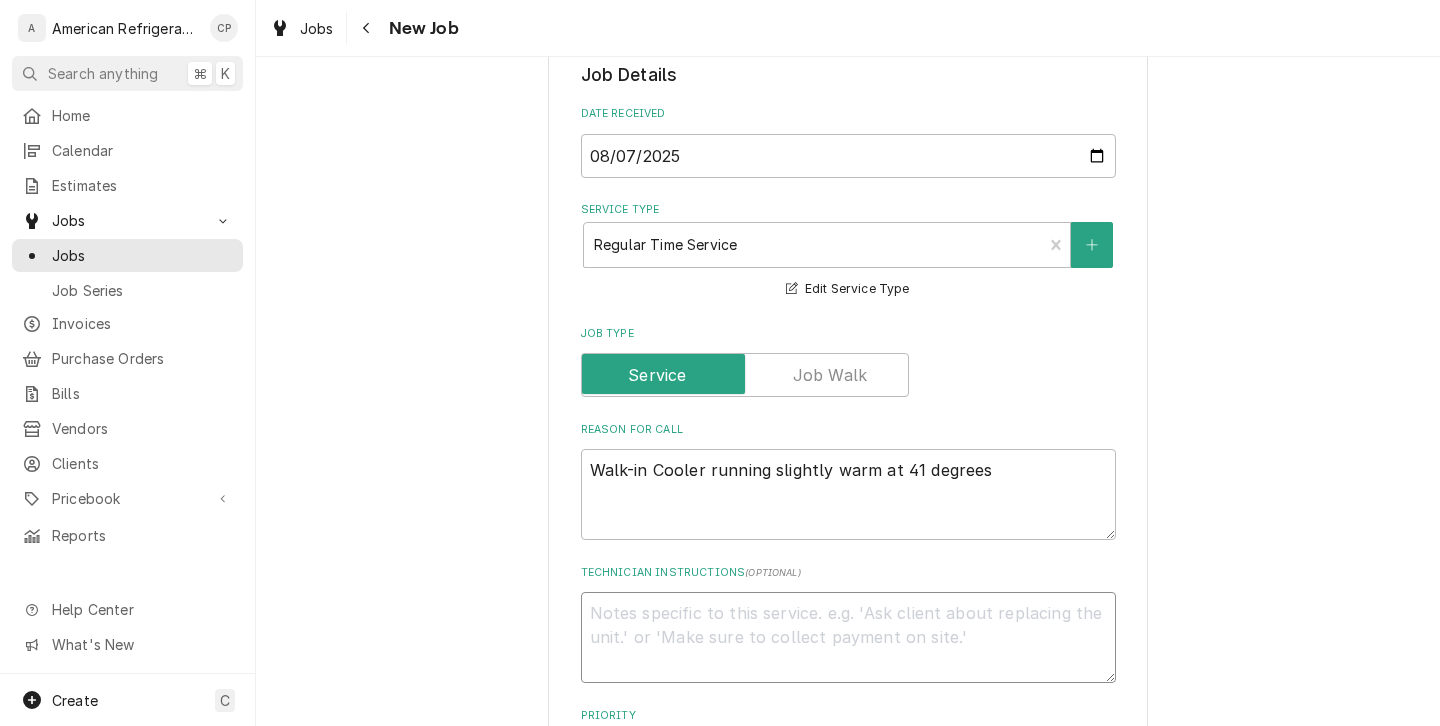 type on "D" 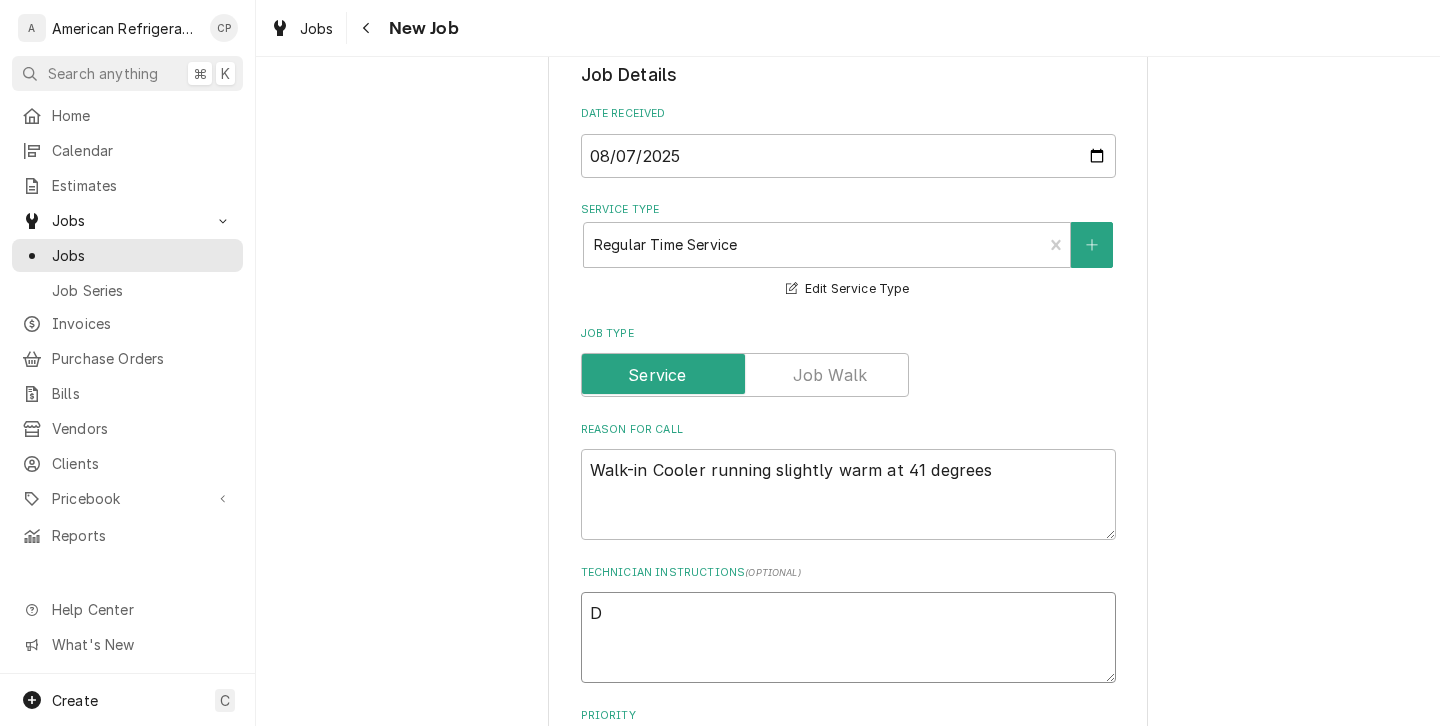 type on "x" 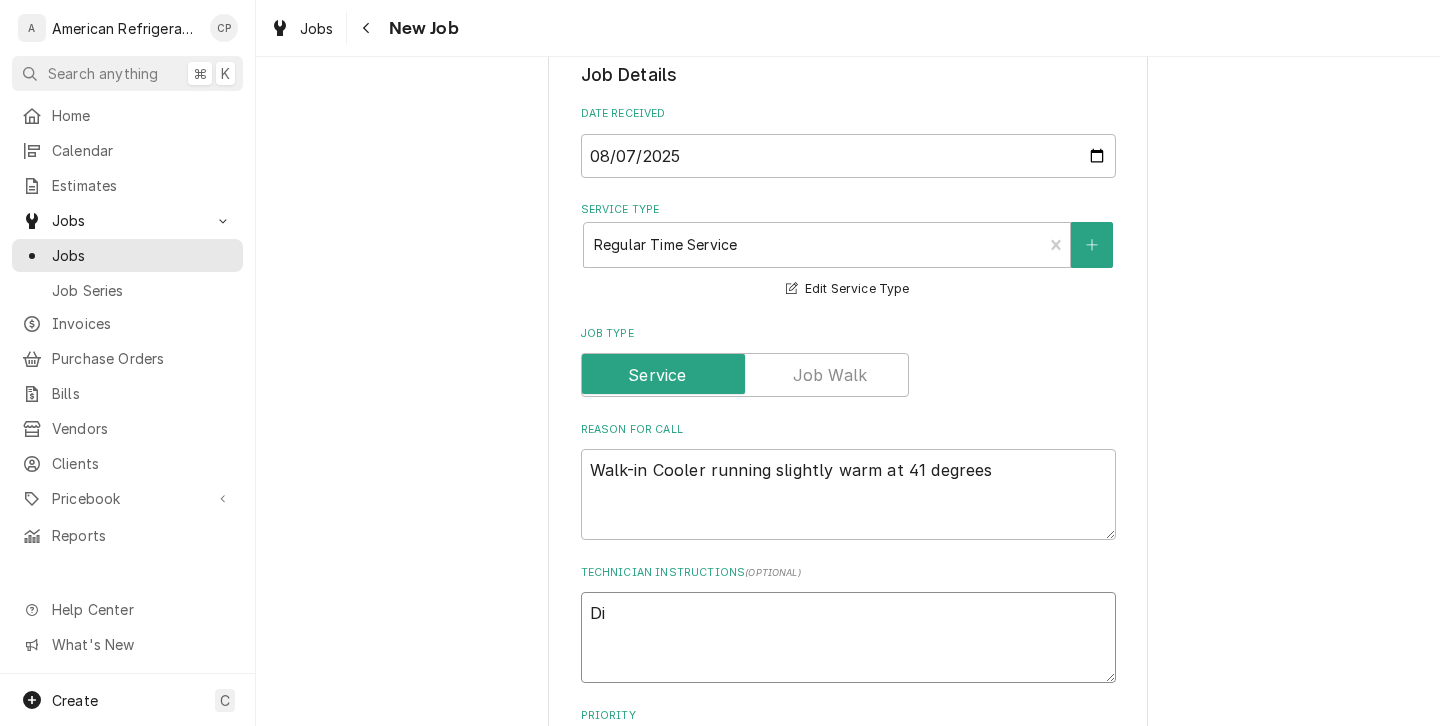 type on "x" 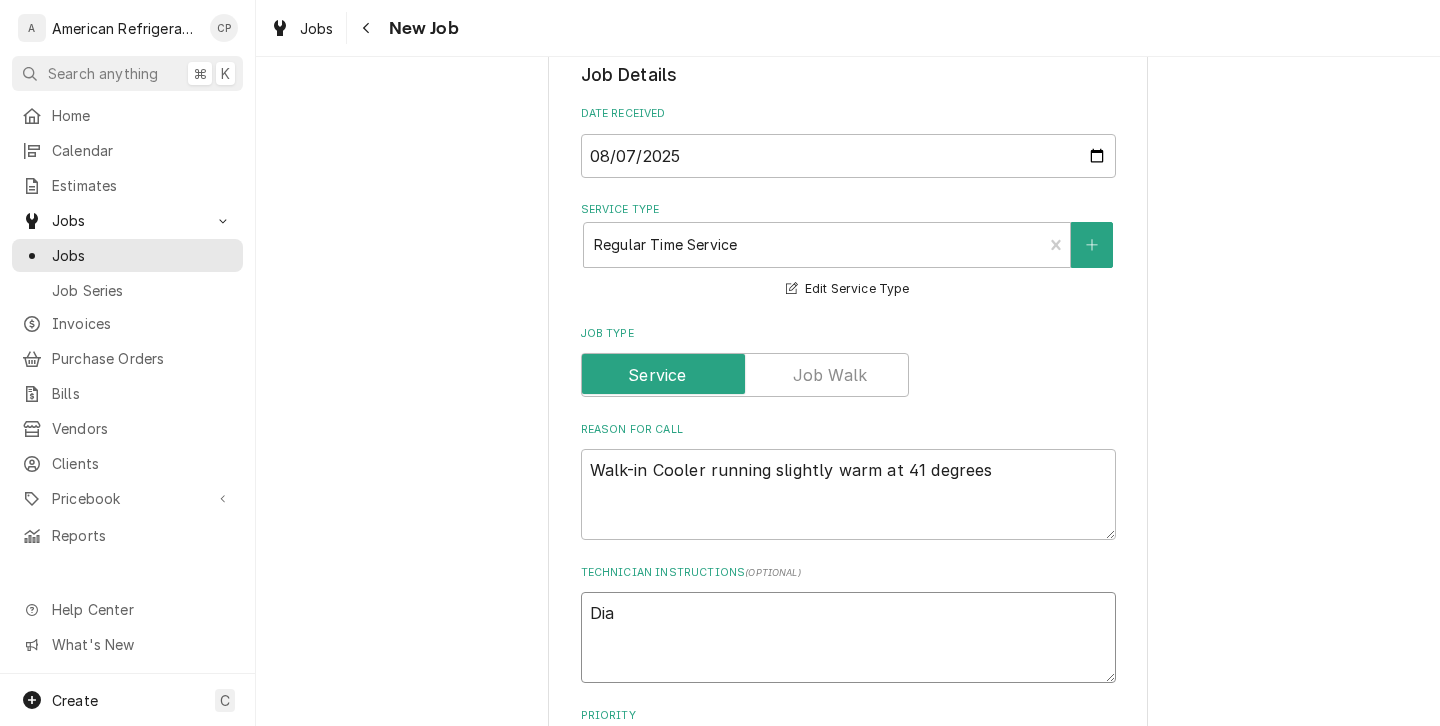 type on "Diag" 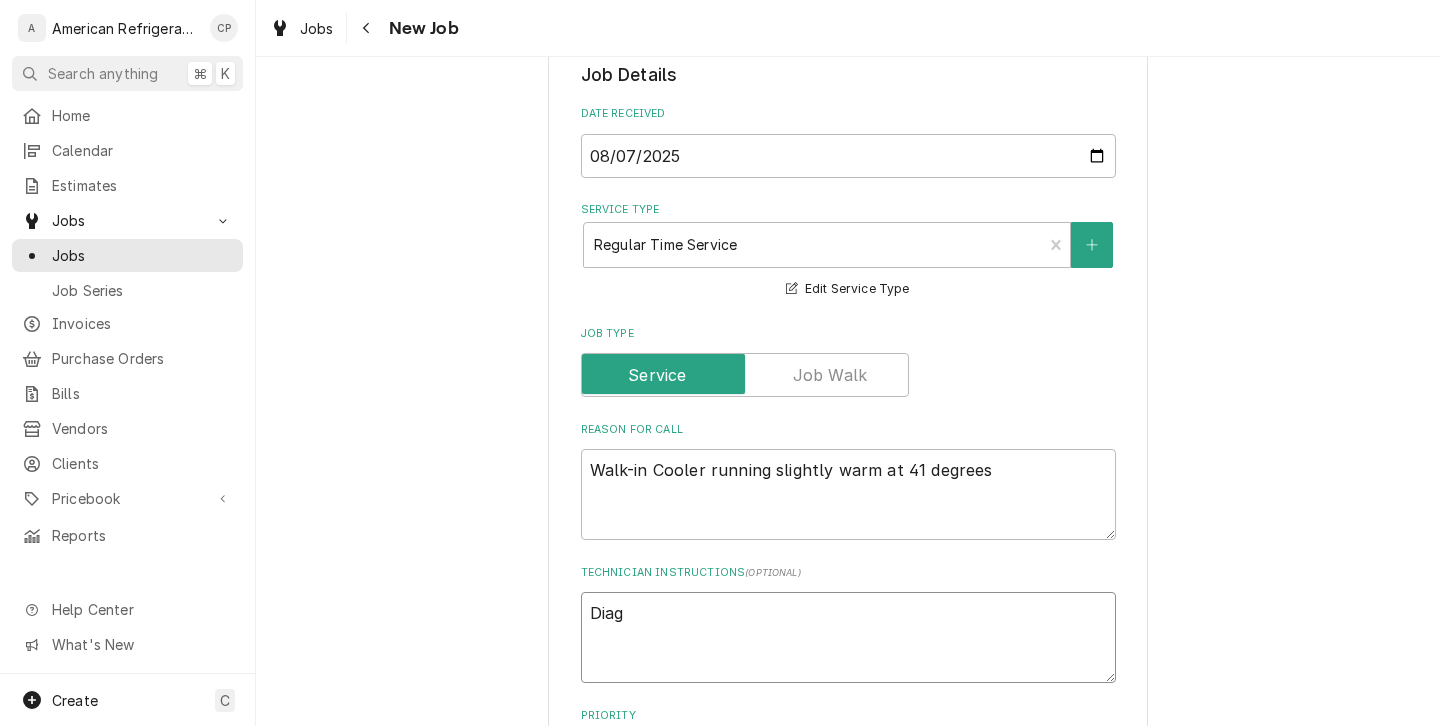 type on "x" 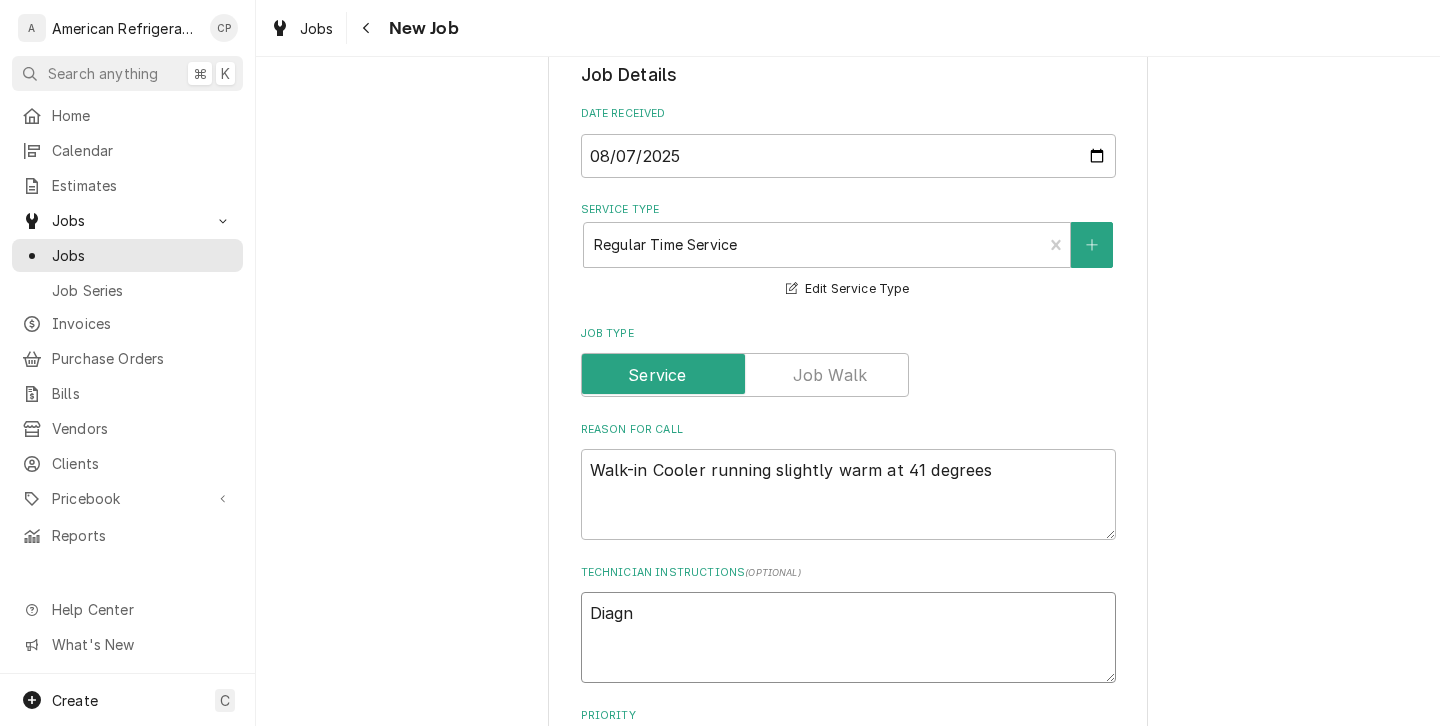 type on "x" 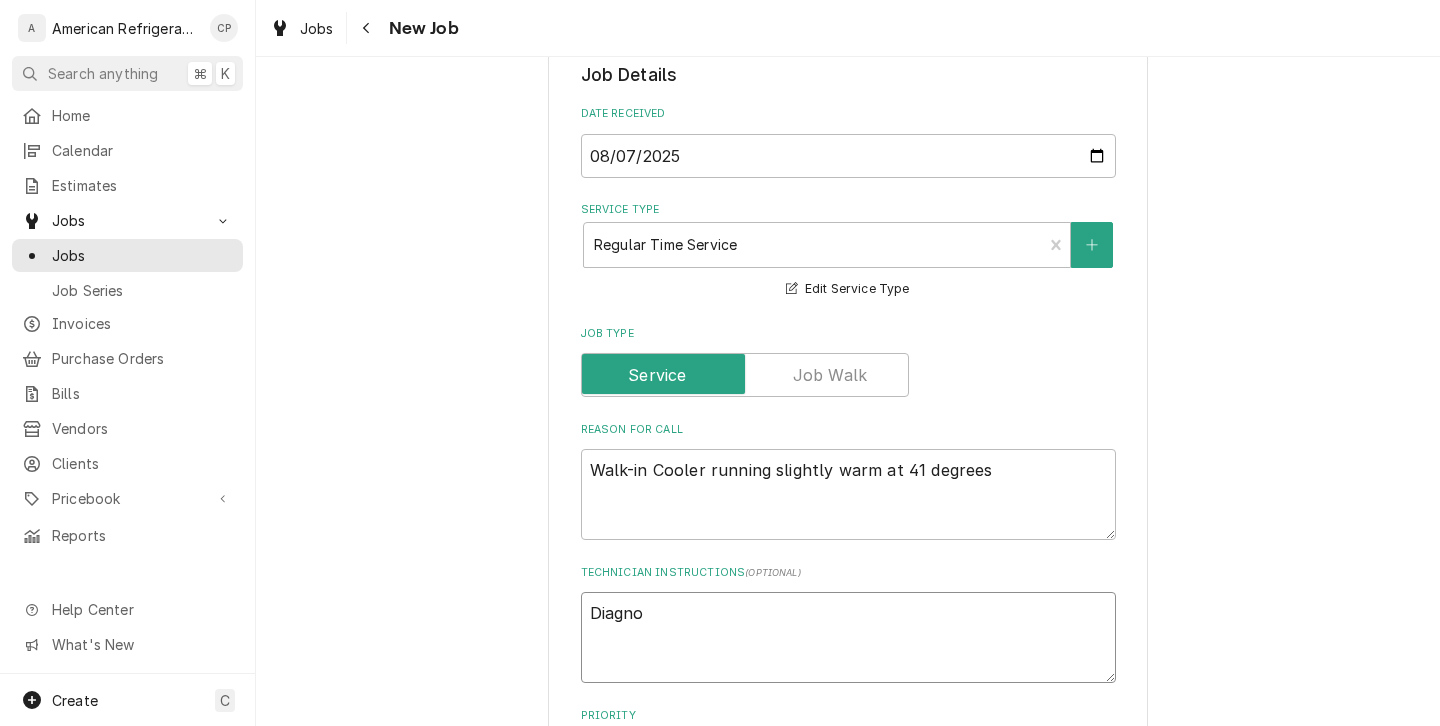 type on "x" 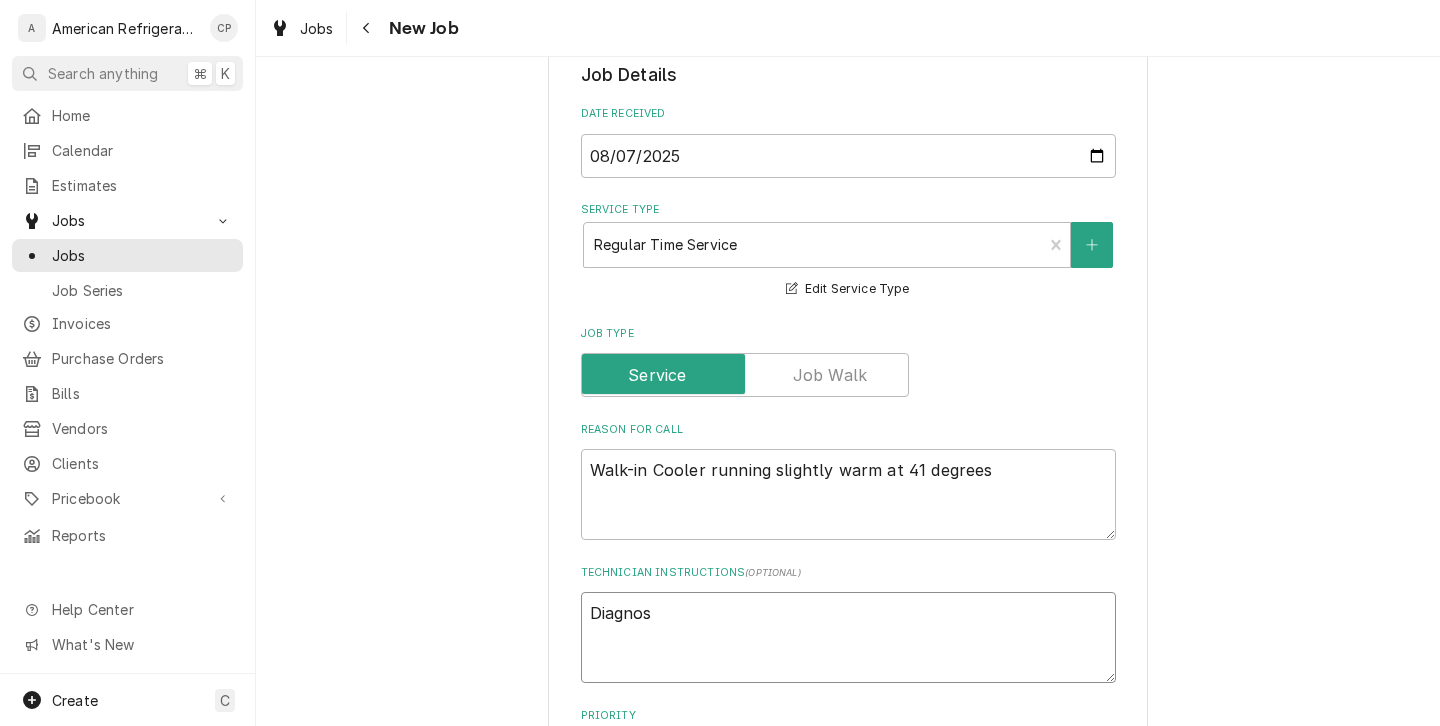 type on "x" 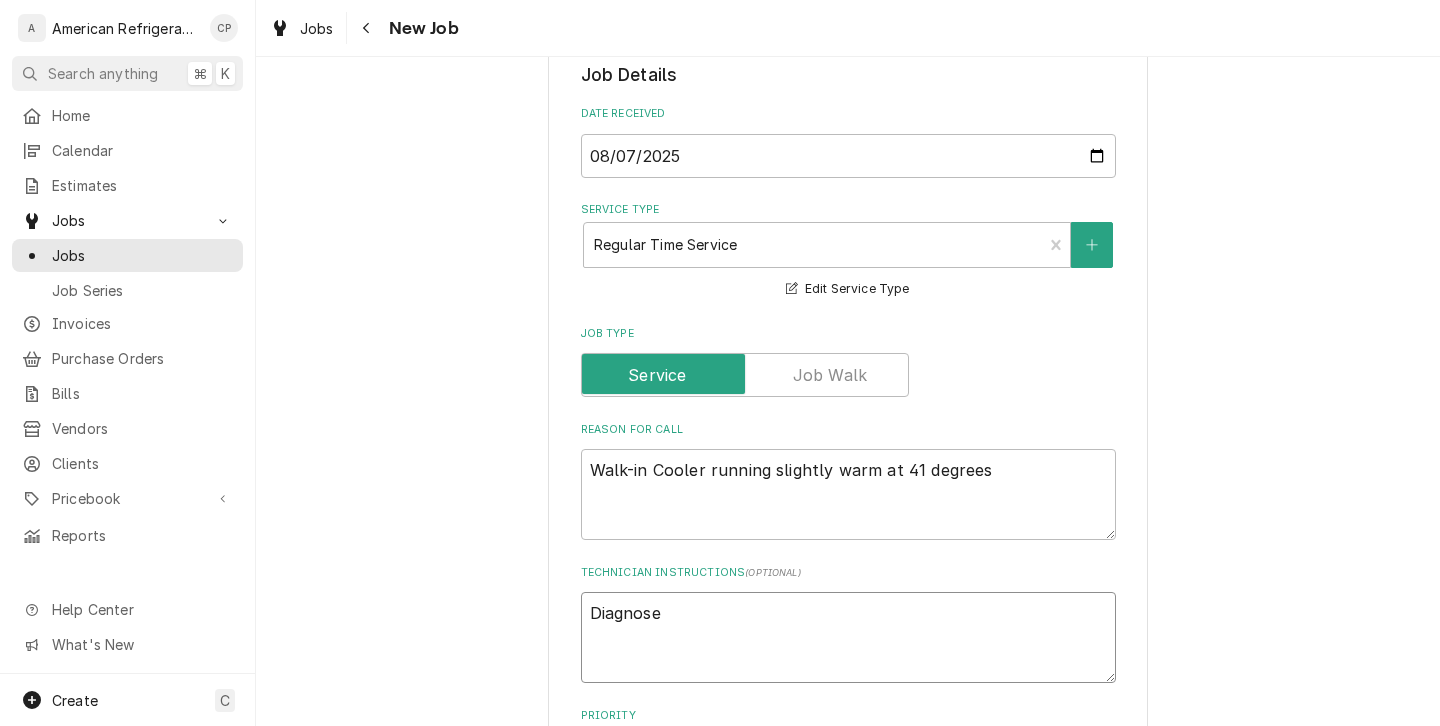 type on "Diagnose" 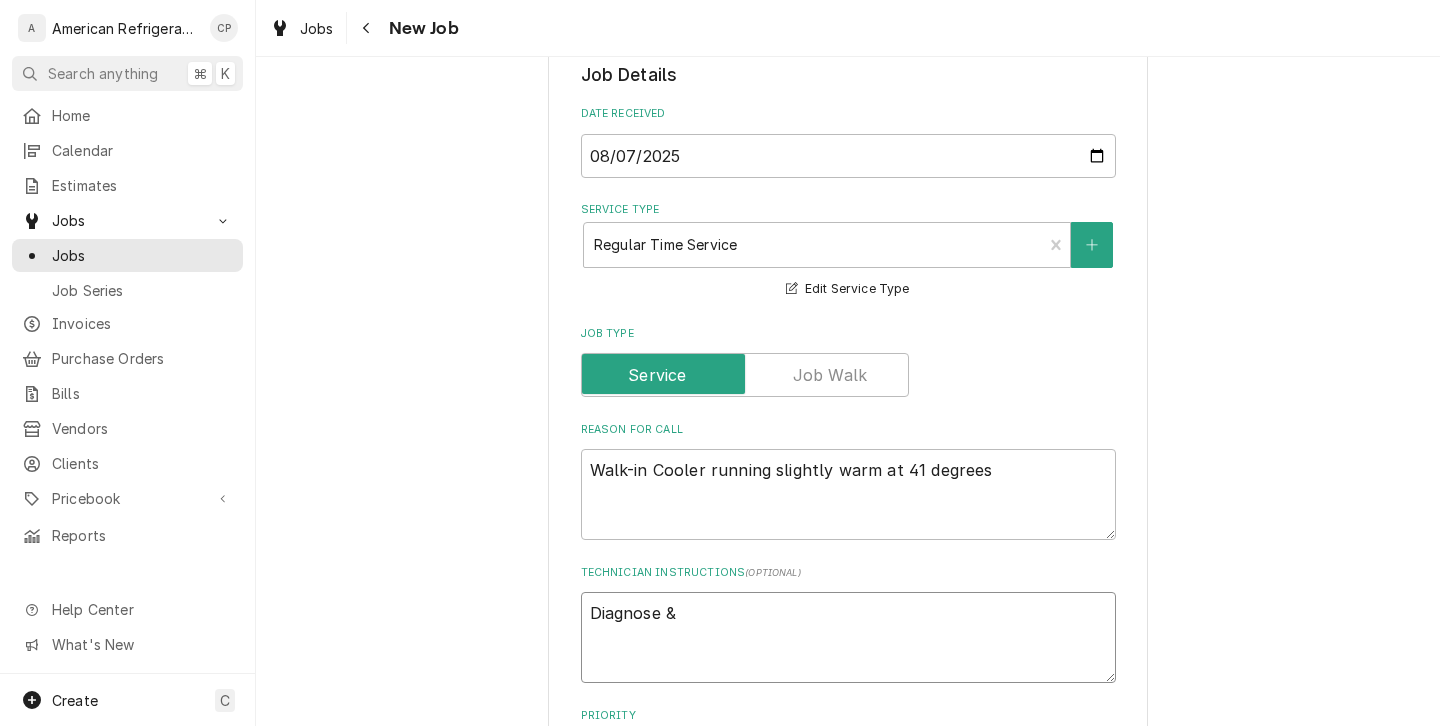 type on "x" 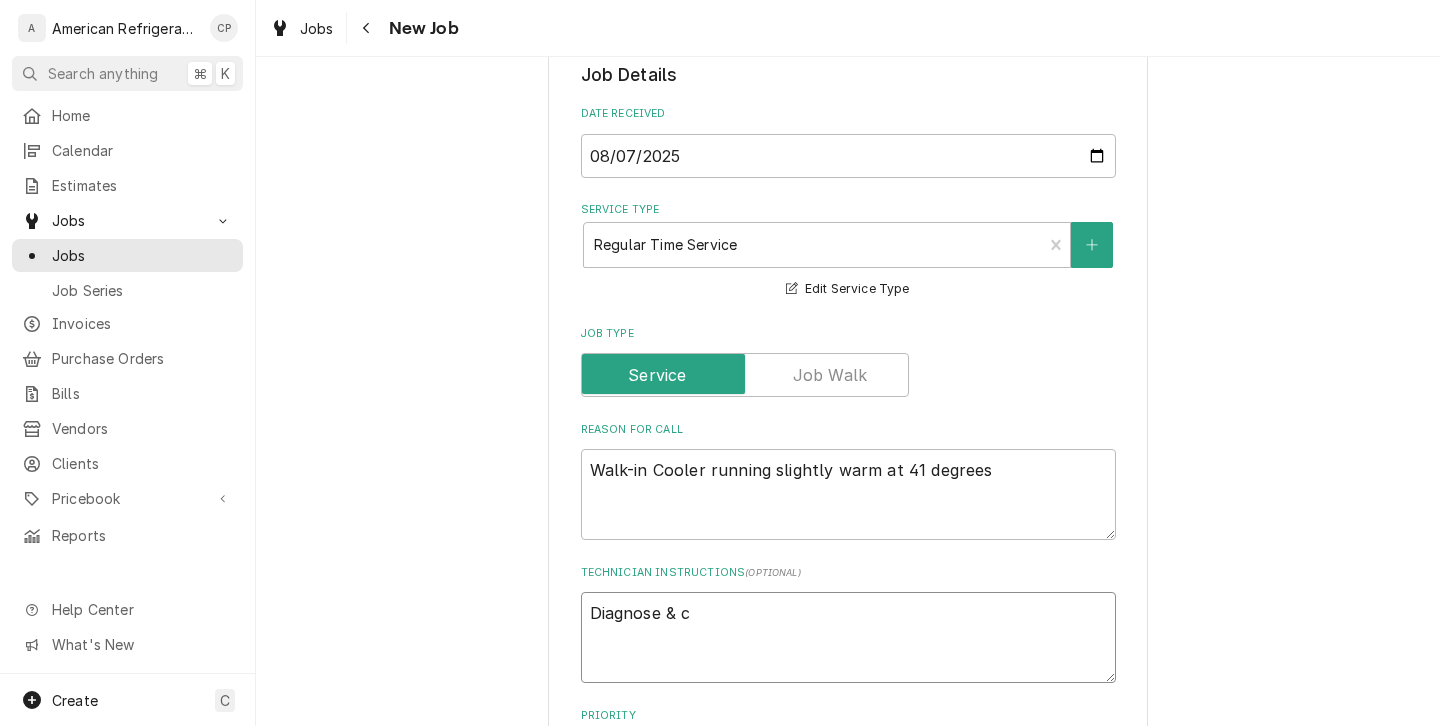 type on "x" 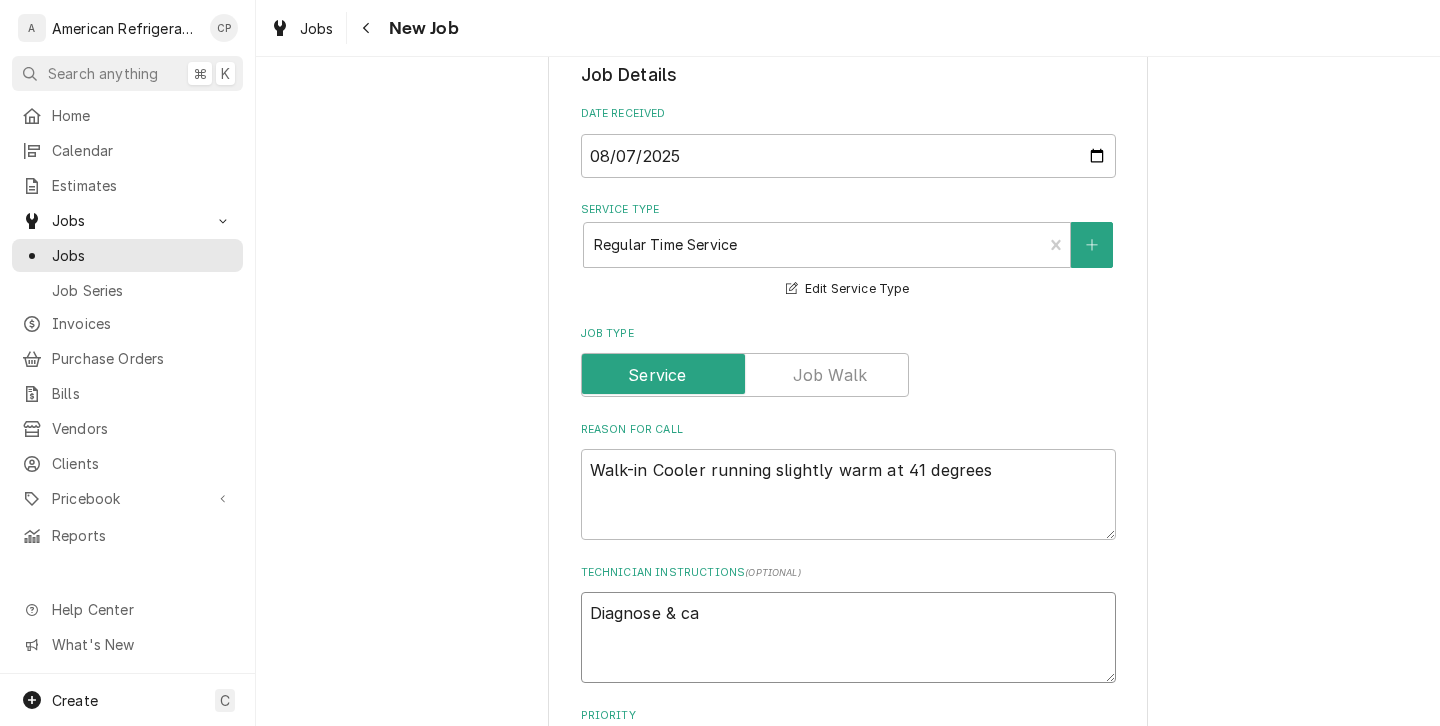 type on "x" 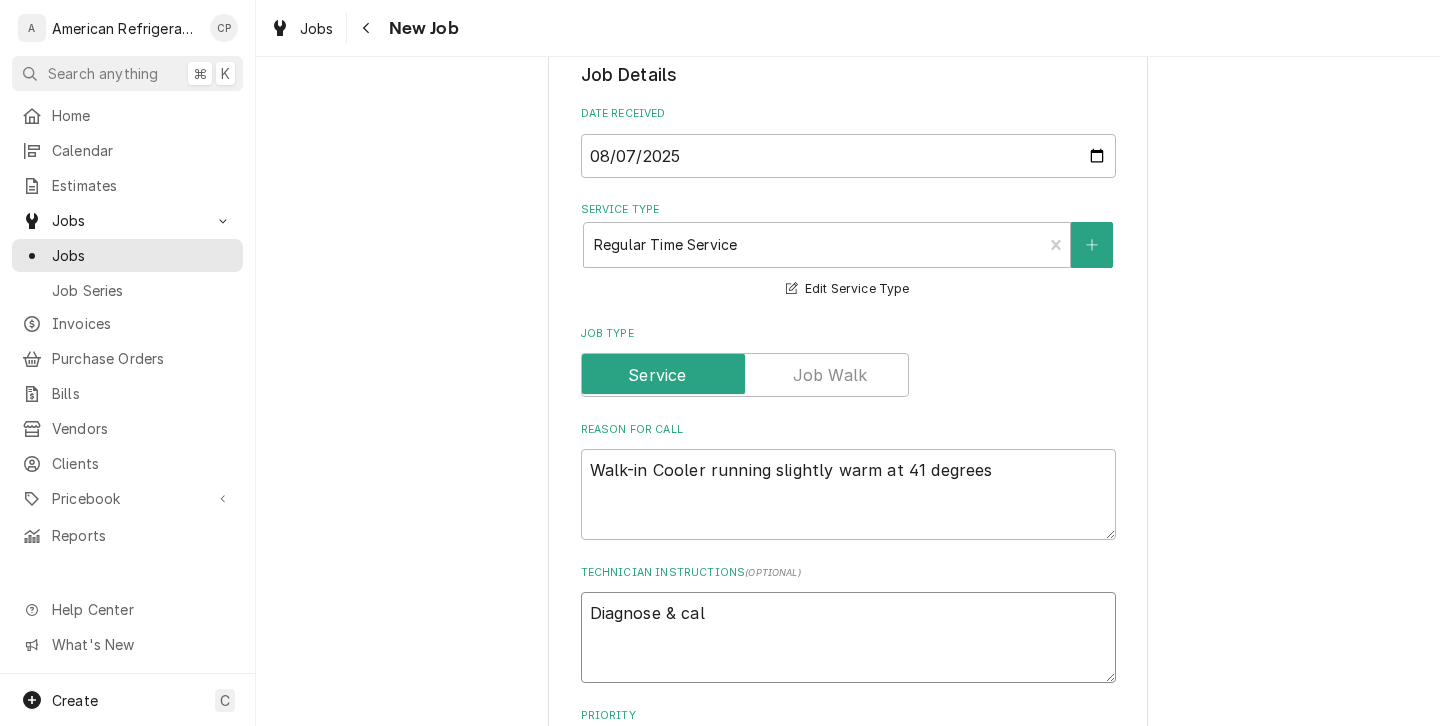 type on "x" 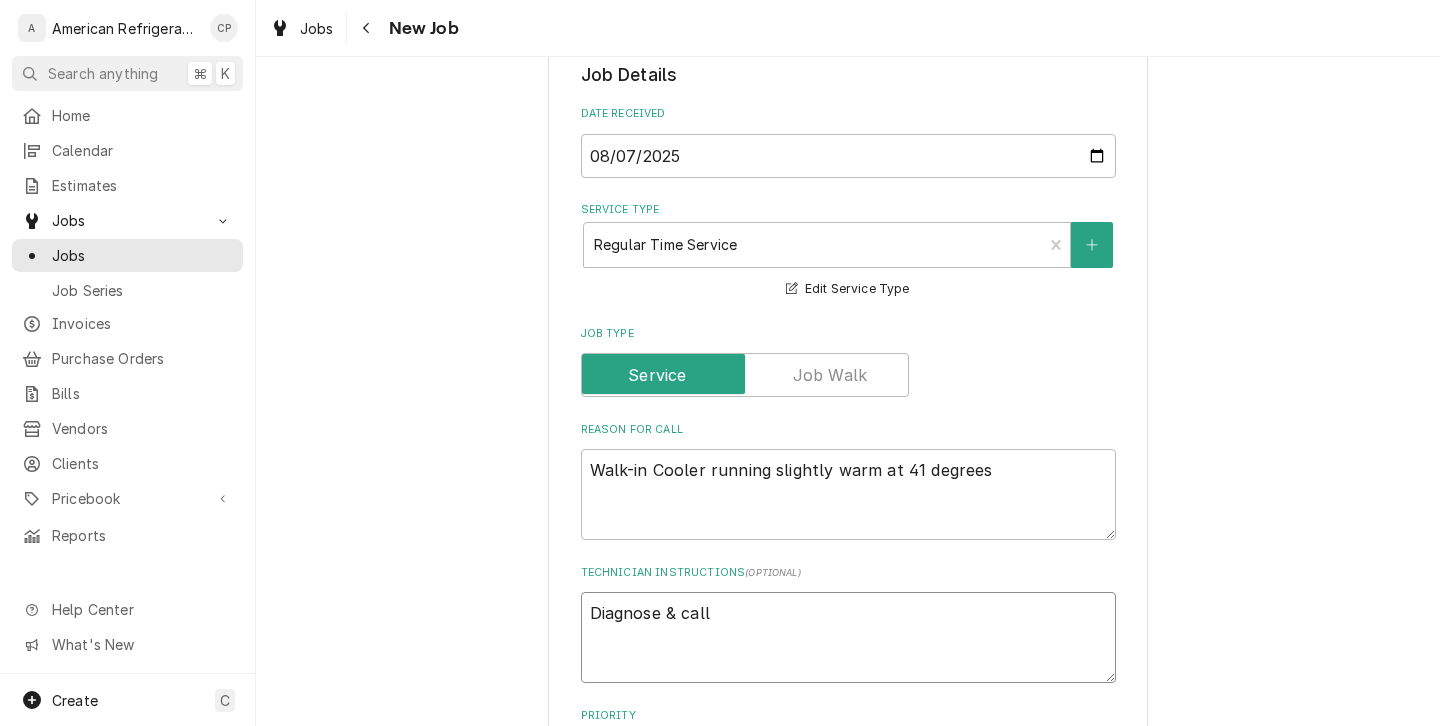 type on "x" 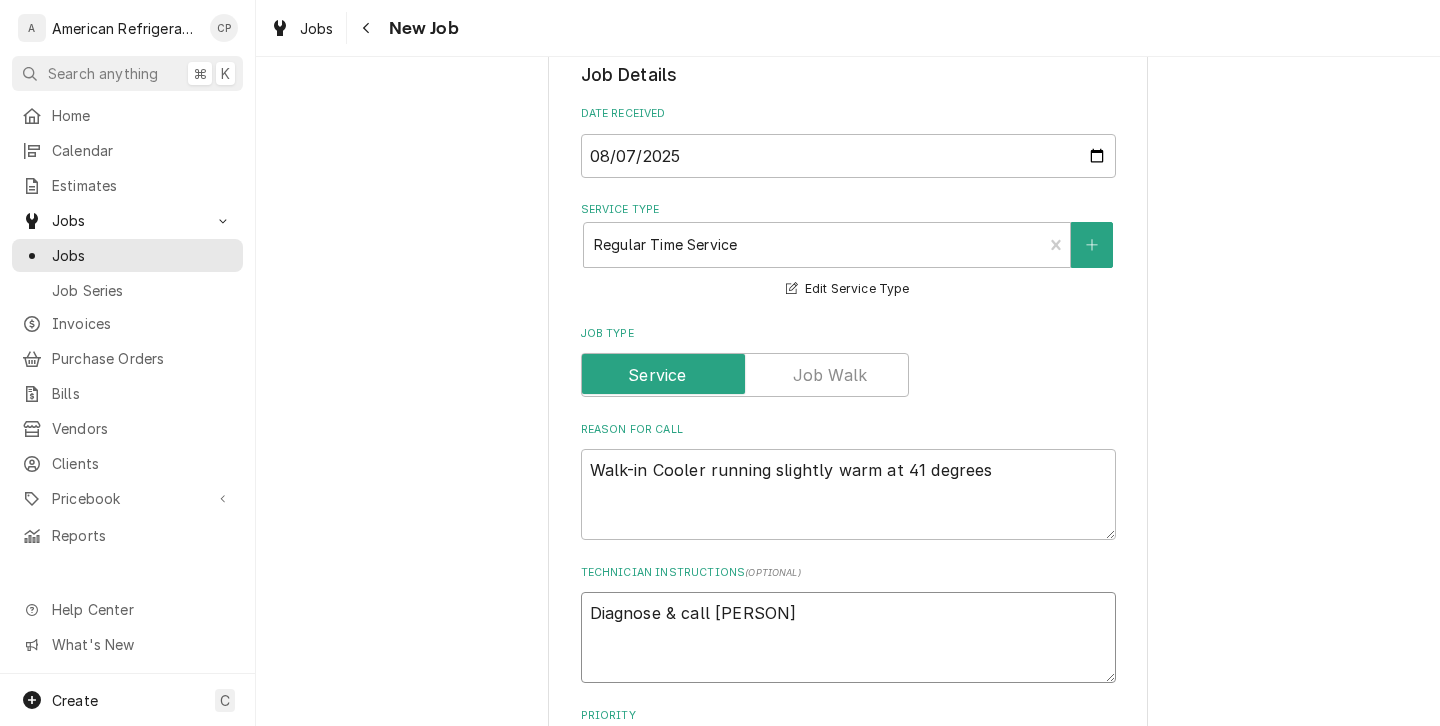 type on "x" 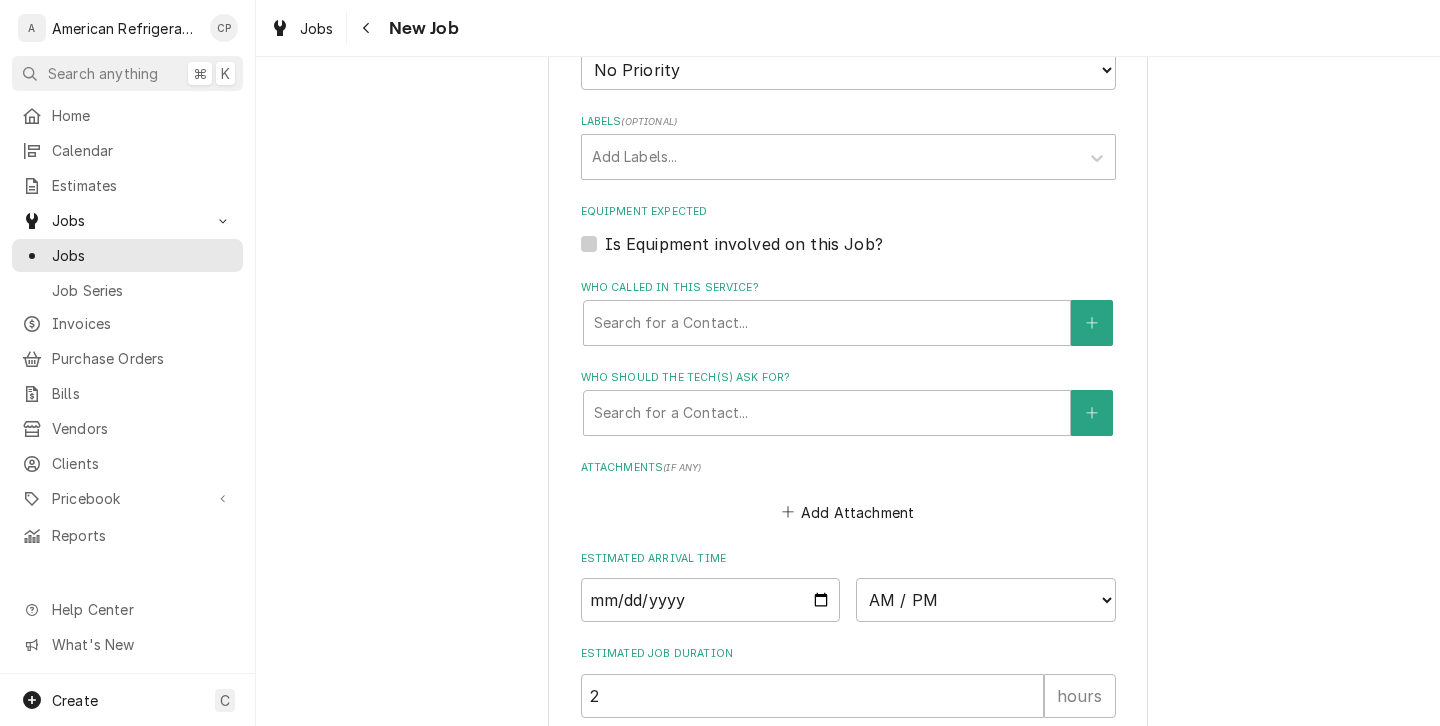 scroll, scrollTop: 1365, scrollLeft: 0, axis: vertical 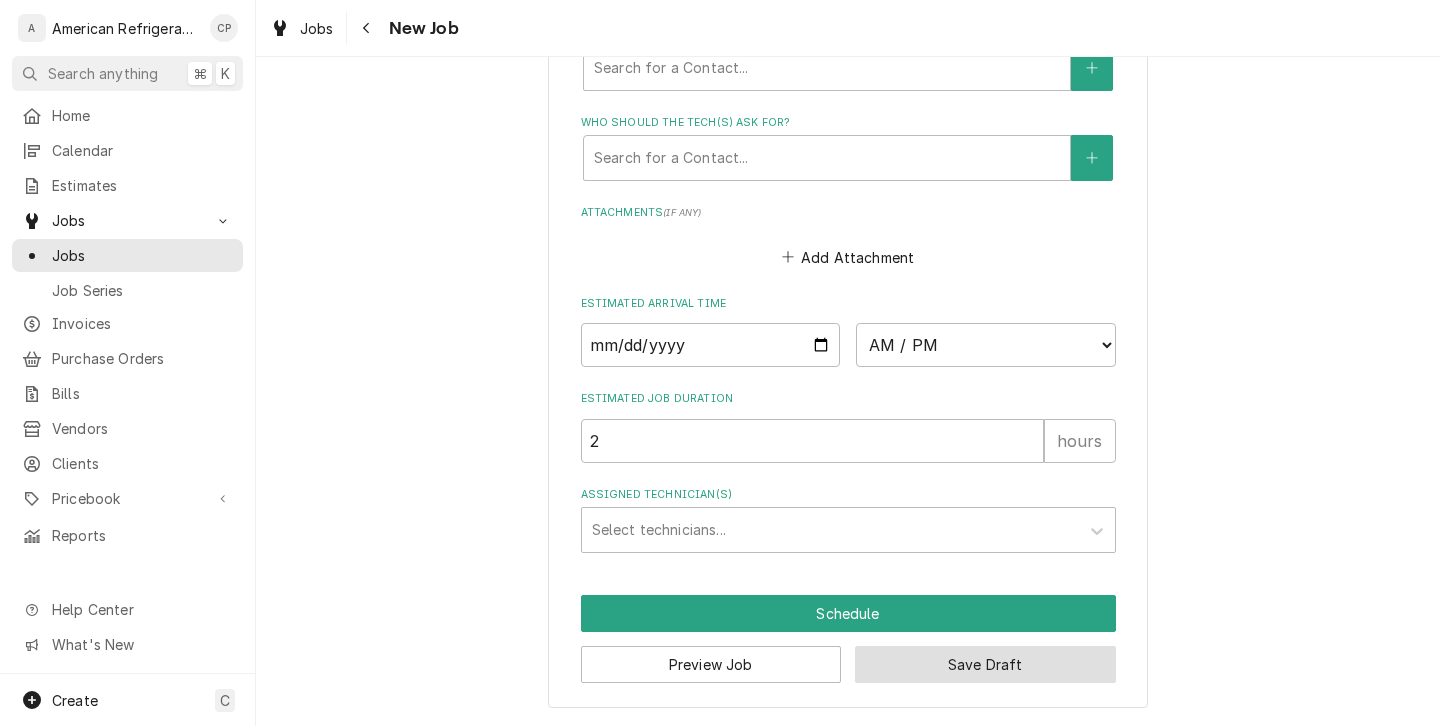 type on "Diagnose & call Cordel" 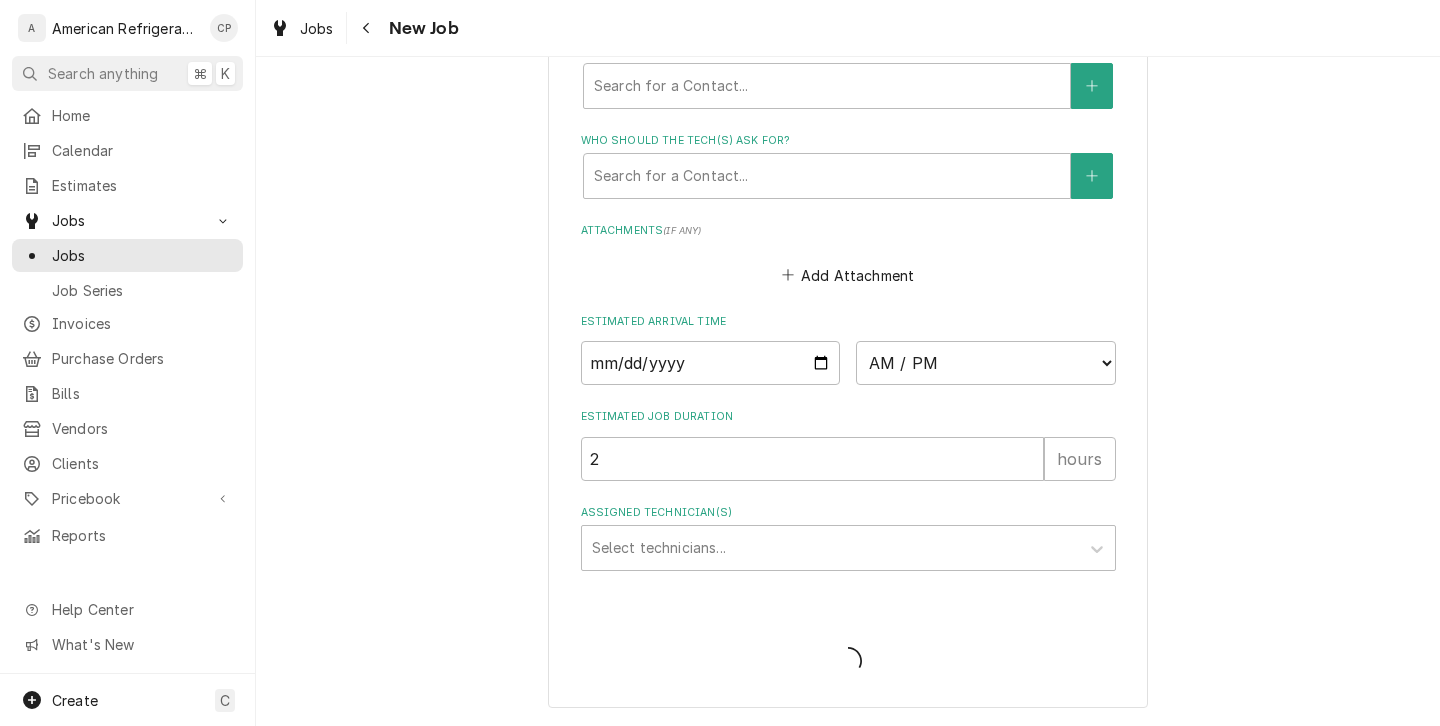 scroll, scrollTop: 1345, scrollLeft: 0, axis: vertical 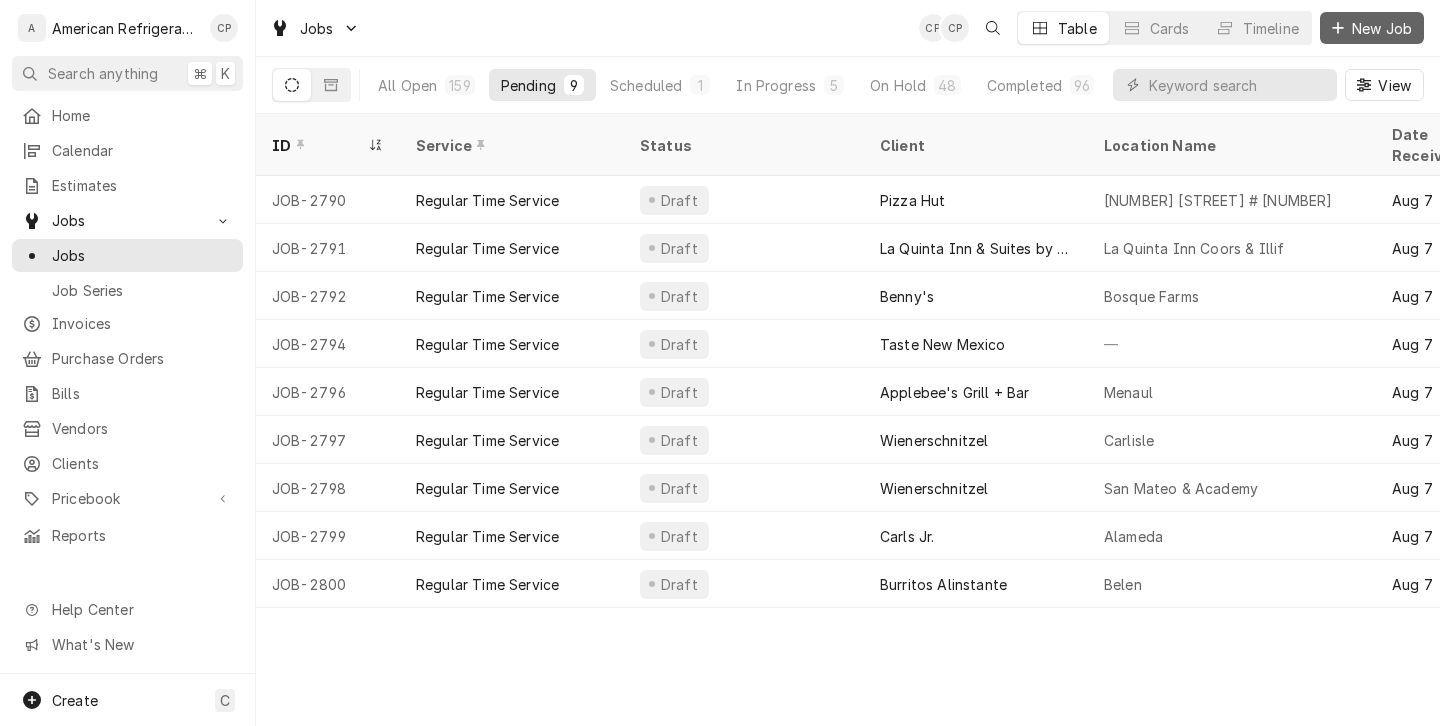 click on "CP CP Table Cards Timeline New Job" at bounding box center (1171, 28) 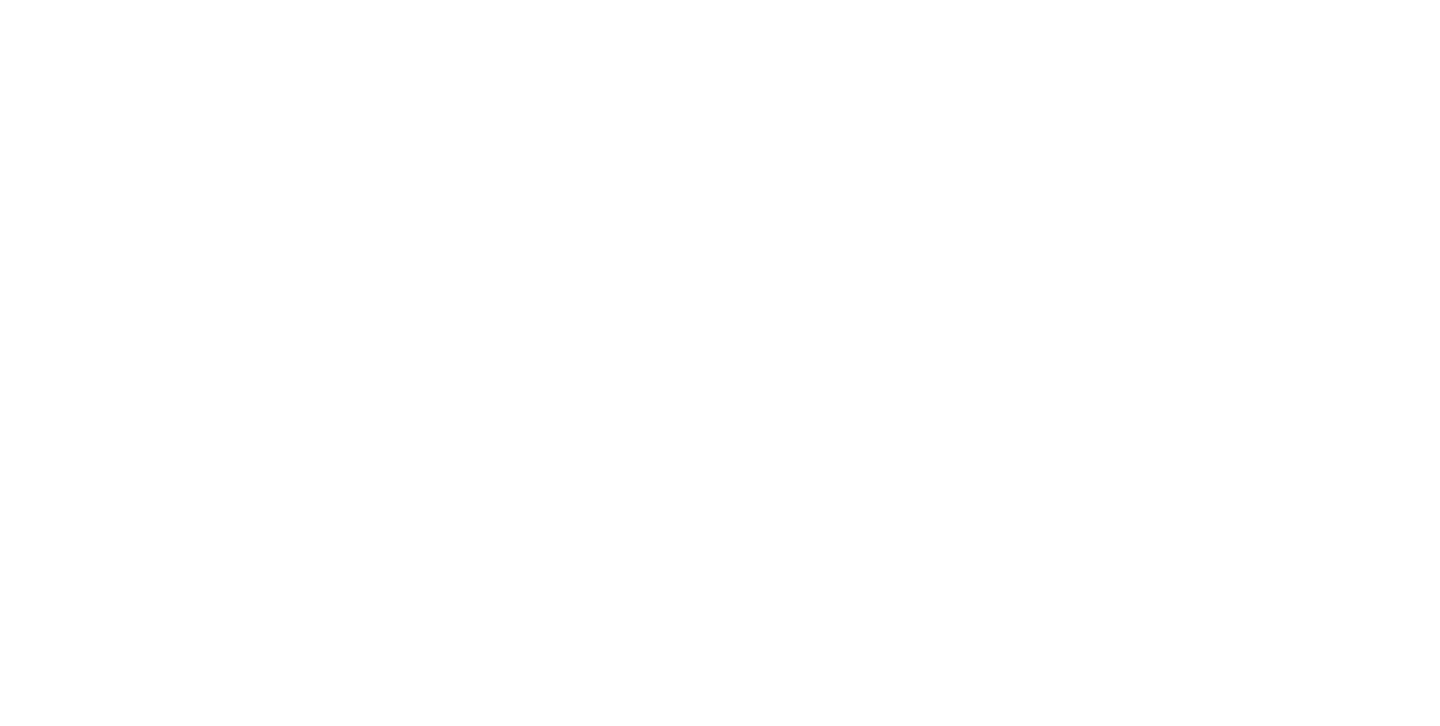 scroll, scrollTop: 0, scrollLeft: 0, axis: both 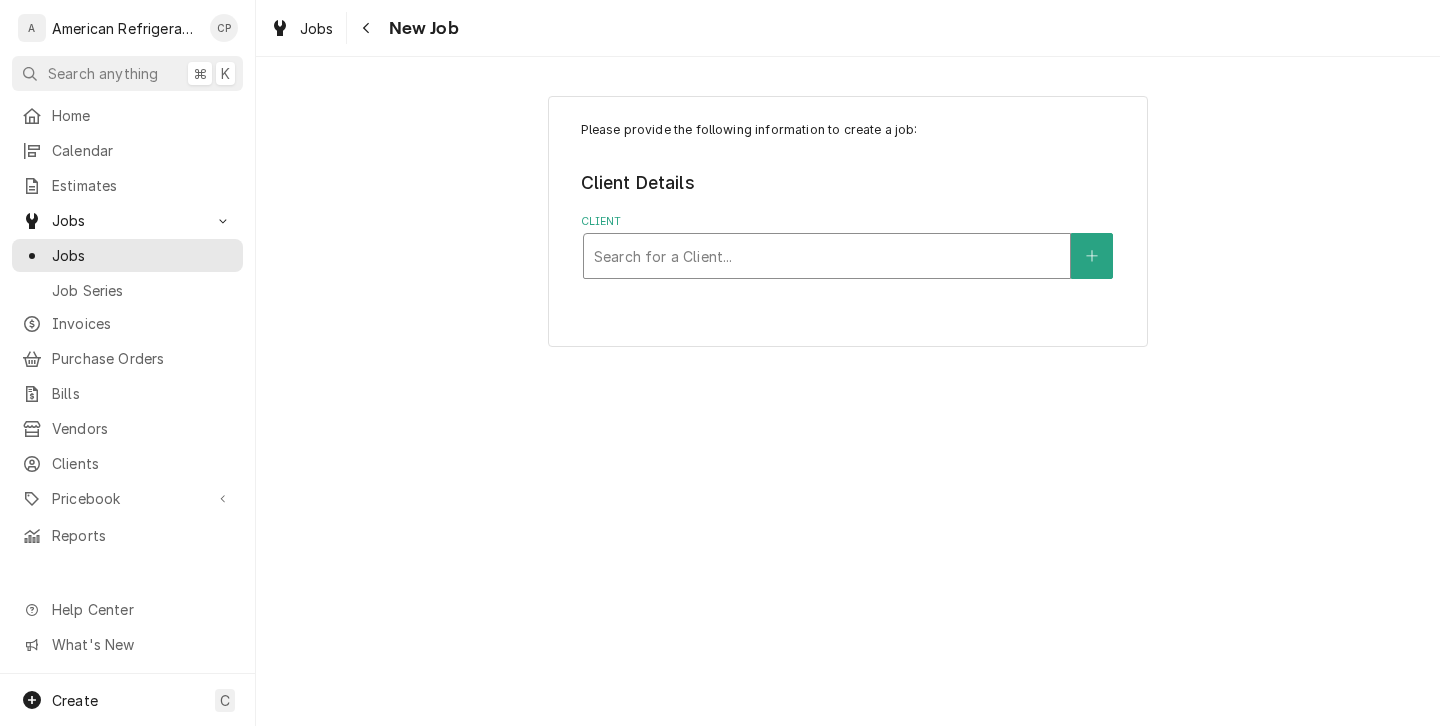 click on "Search for a Client..." at bounding box center [827, 256] 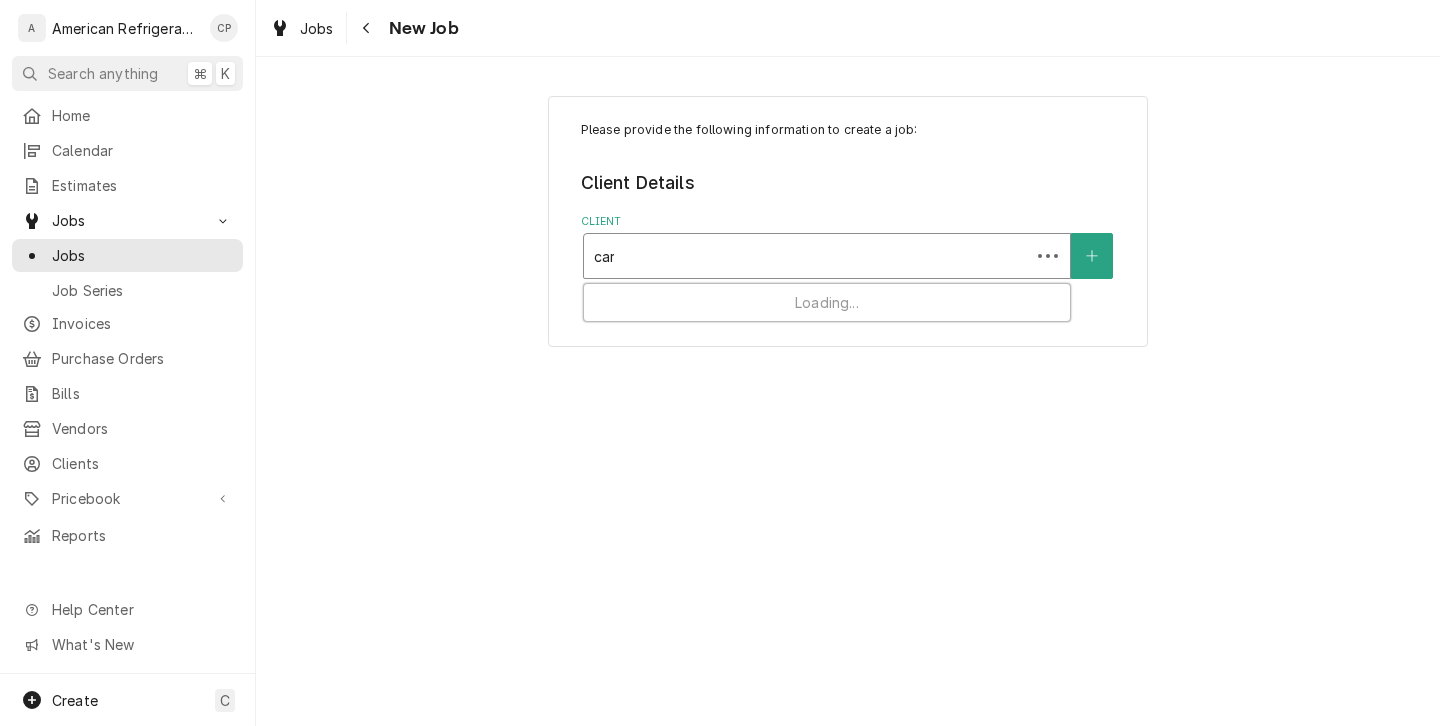 type on "carl" 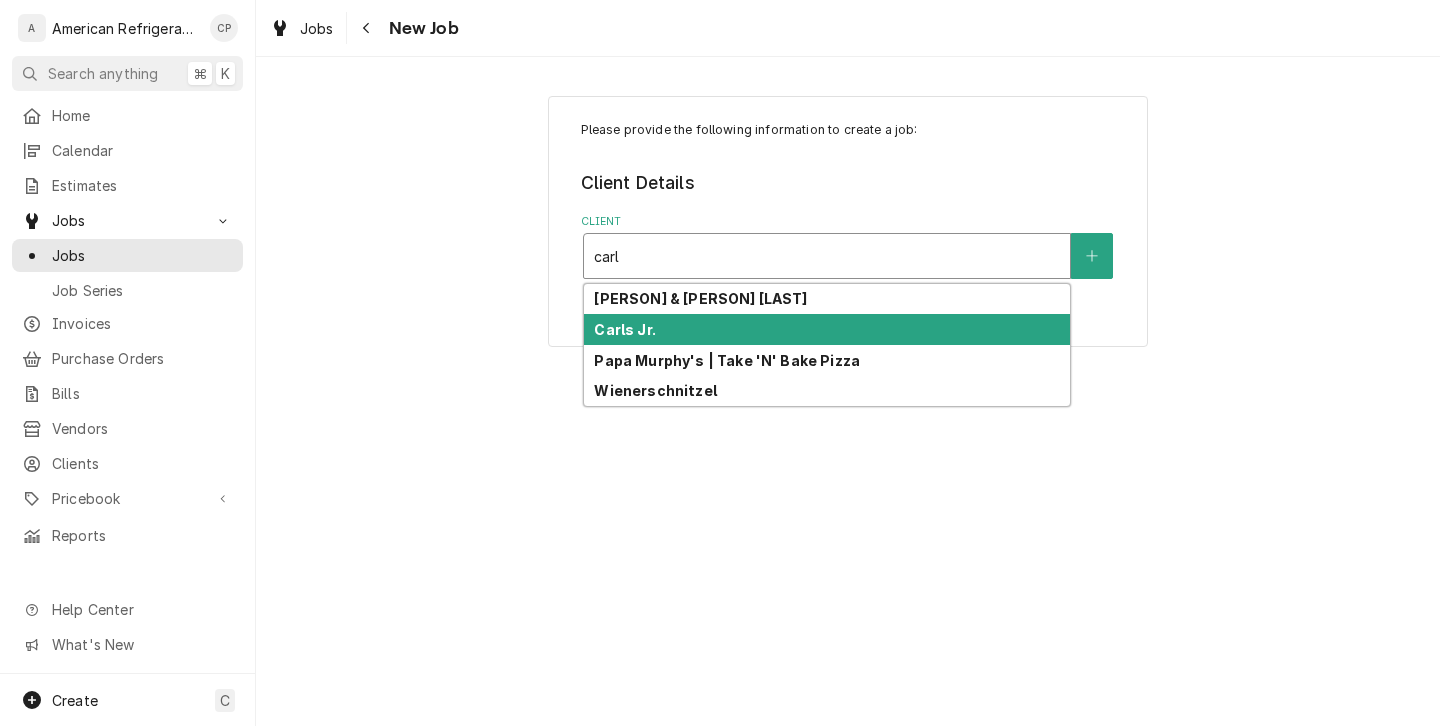click on "Carls Jr." at bounding box center (624, 329) 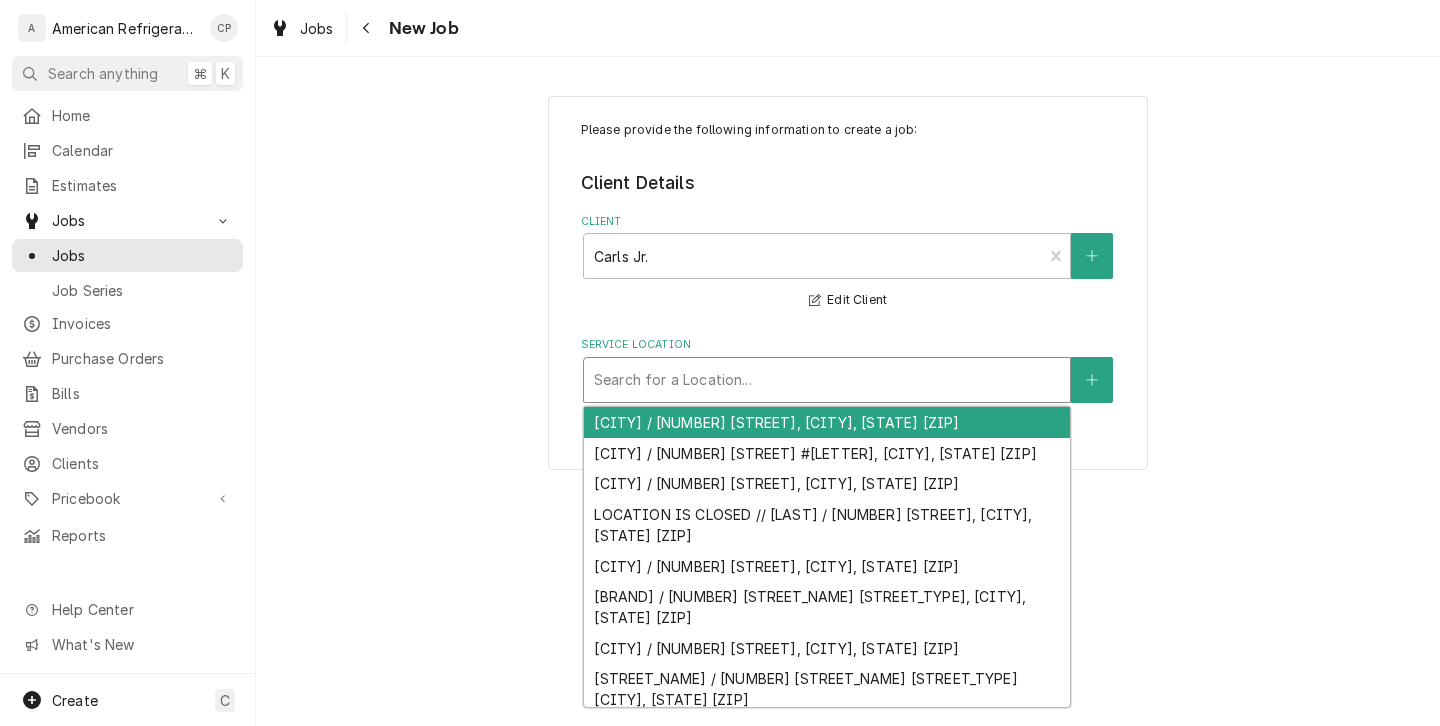 click at bounding box center [827, 380] 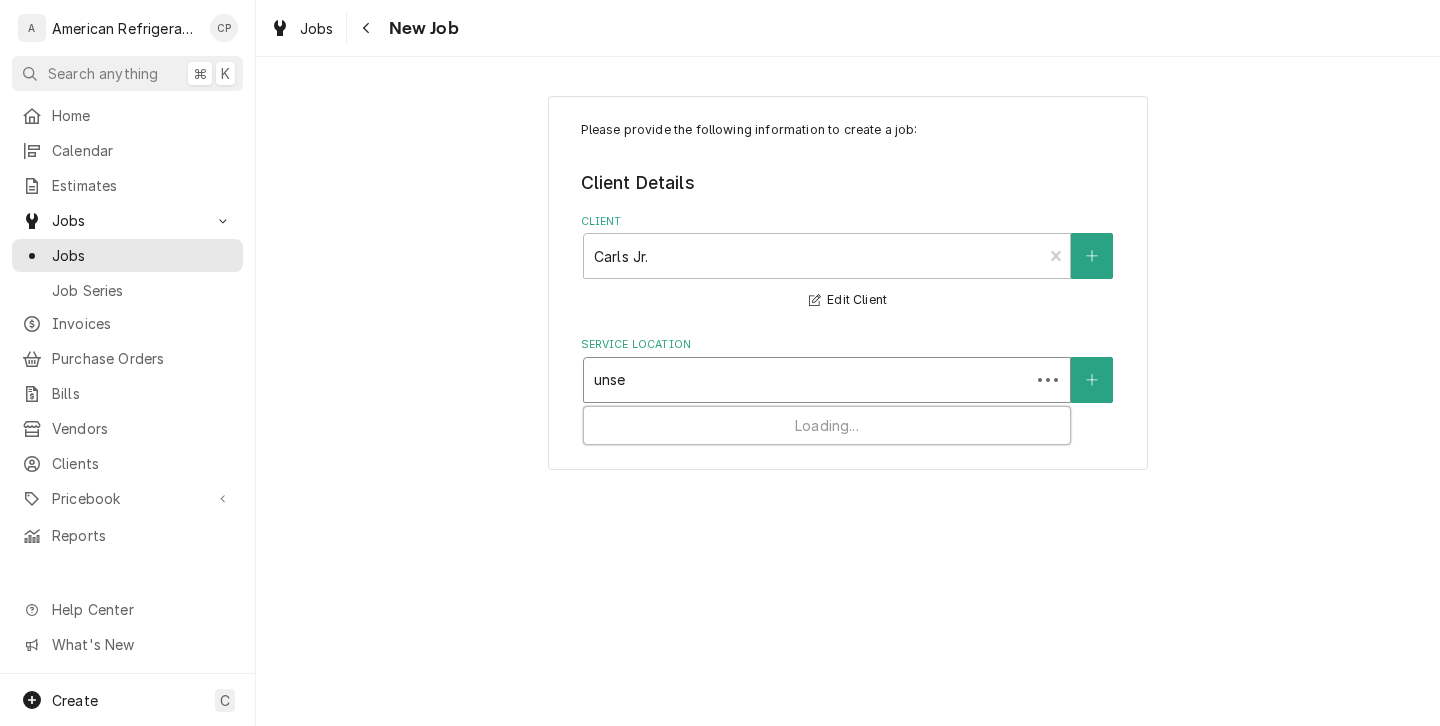 type on "unser" 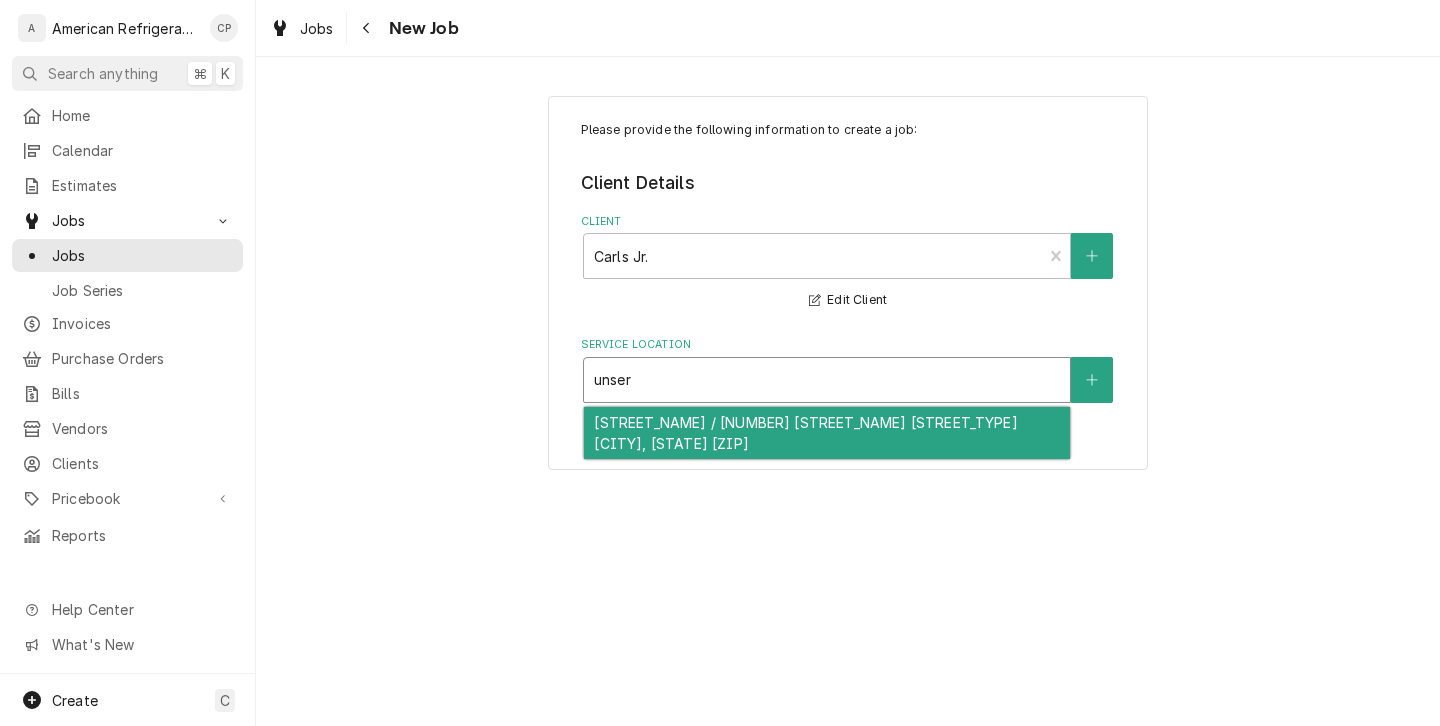 click on "Unser / 751 Unser Blvd SE, Rio Rancho, NM 87124" at bounding box center (827, 433) 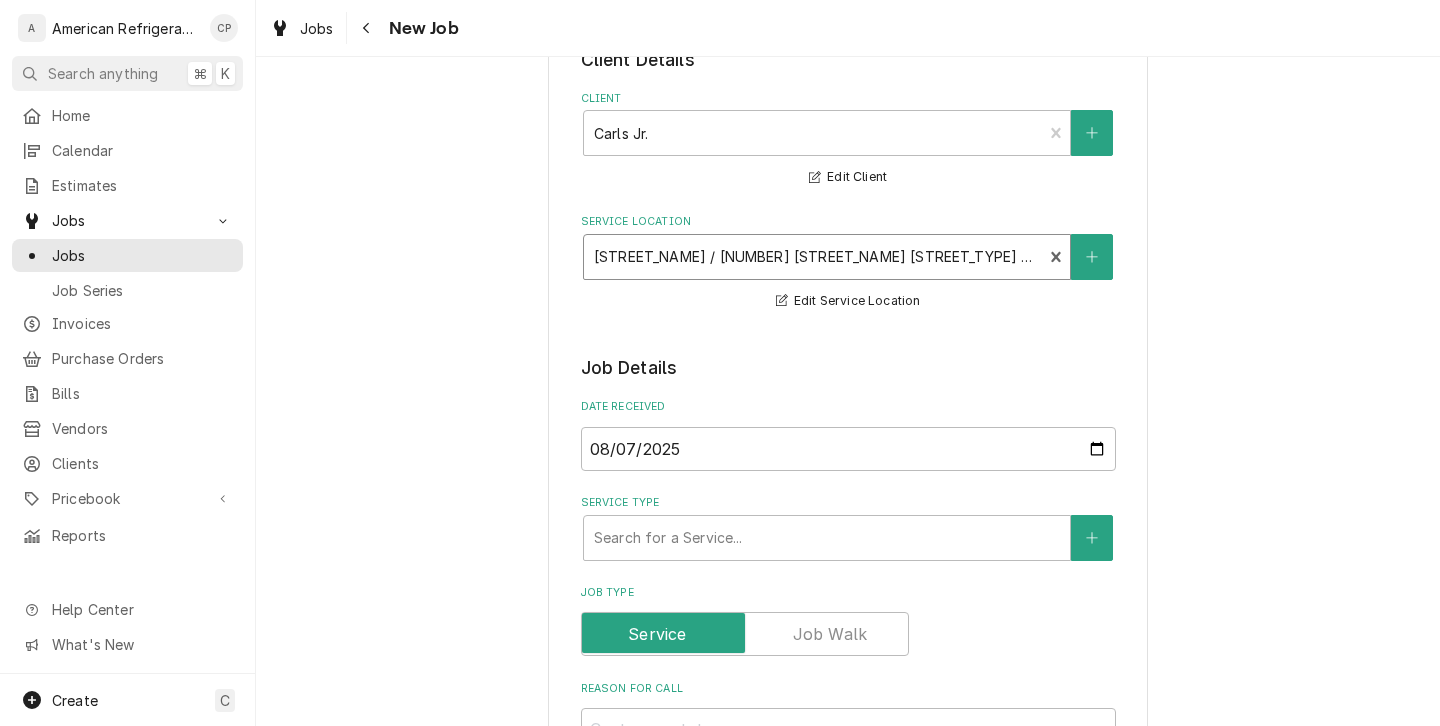 scroll, scrollTop: 153, scrollLeft: 0, axis: vertical 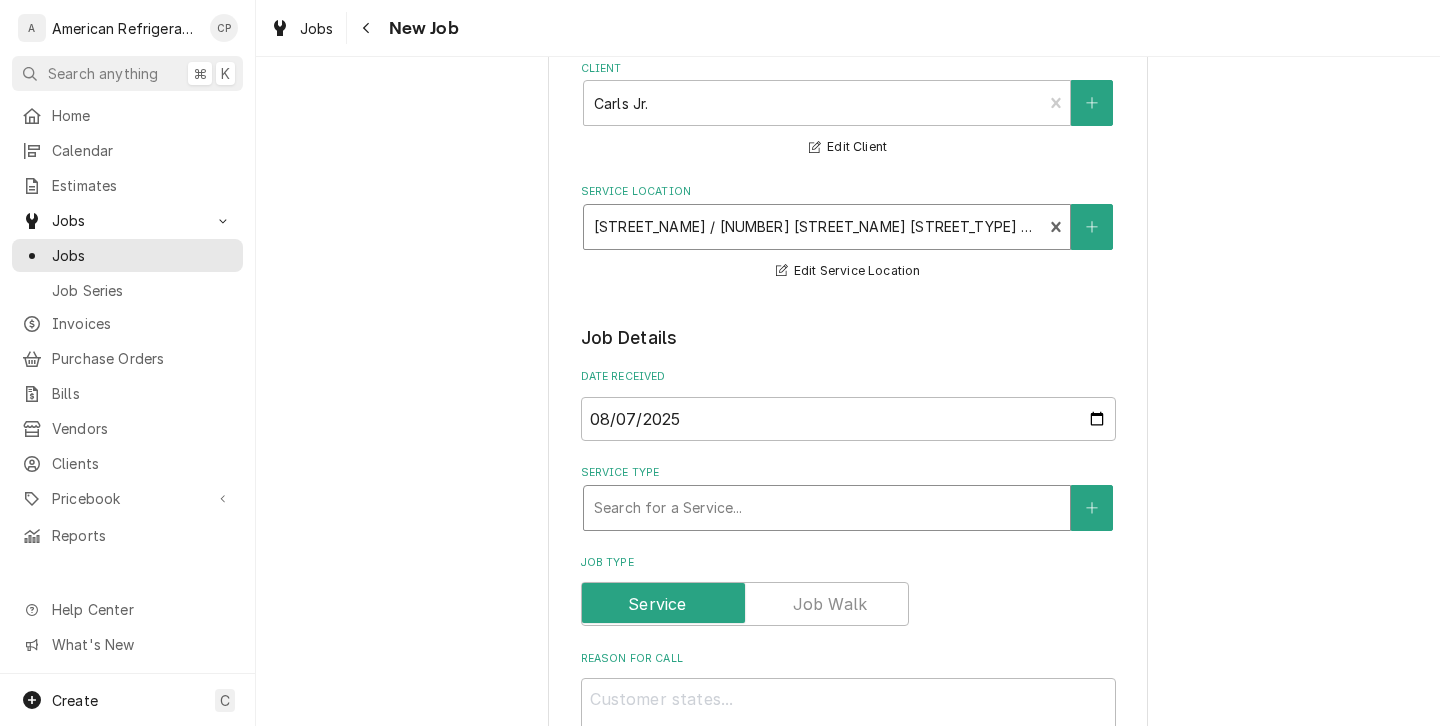 click at bounding box center (827, 508) 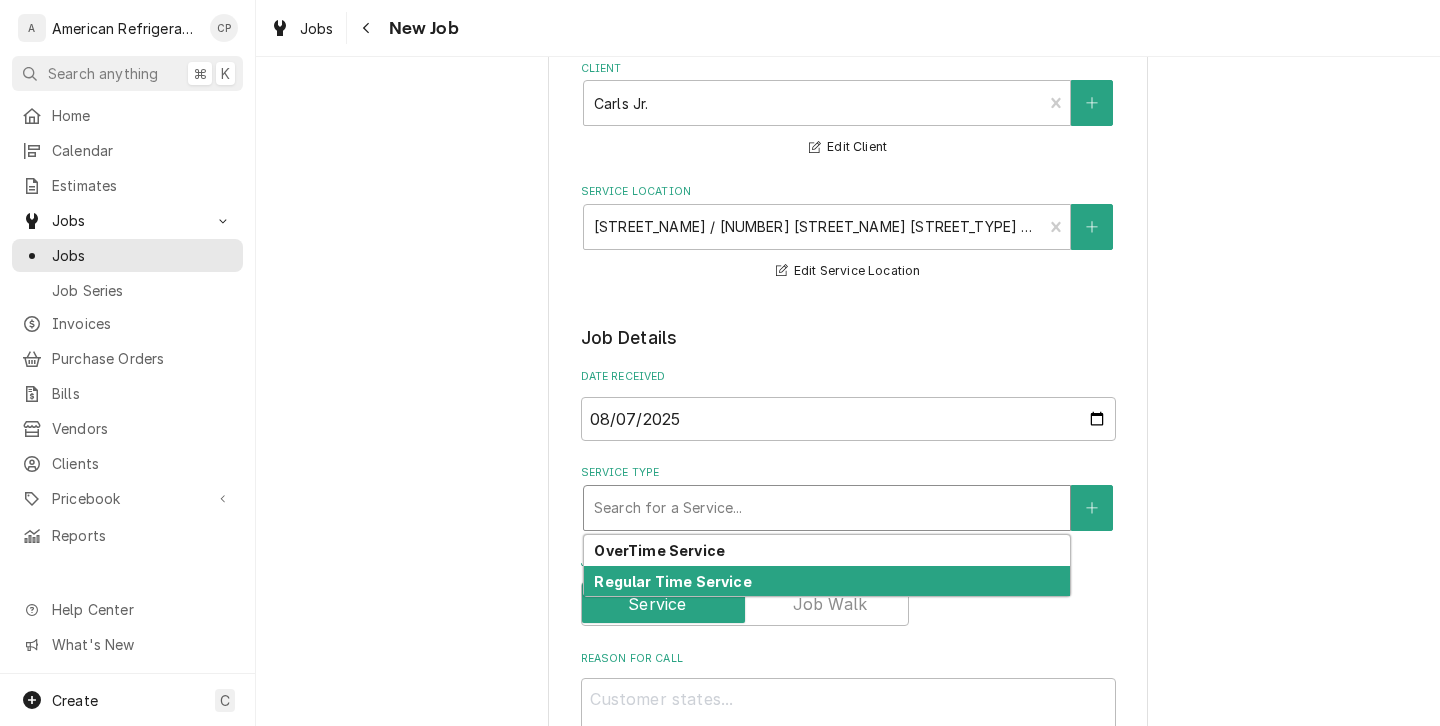 click on "Regular Time Service" at bounding box center [672, 581] 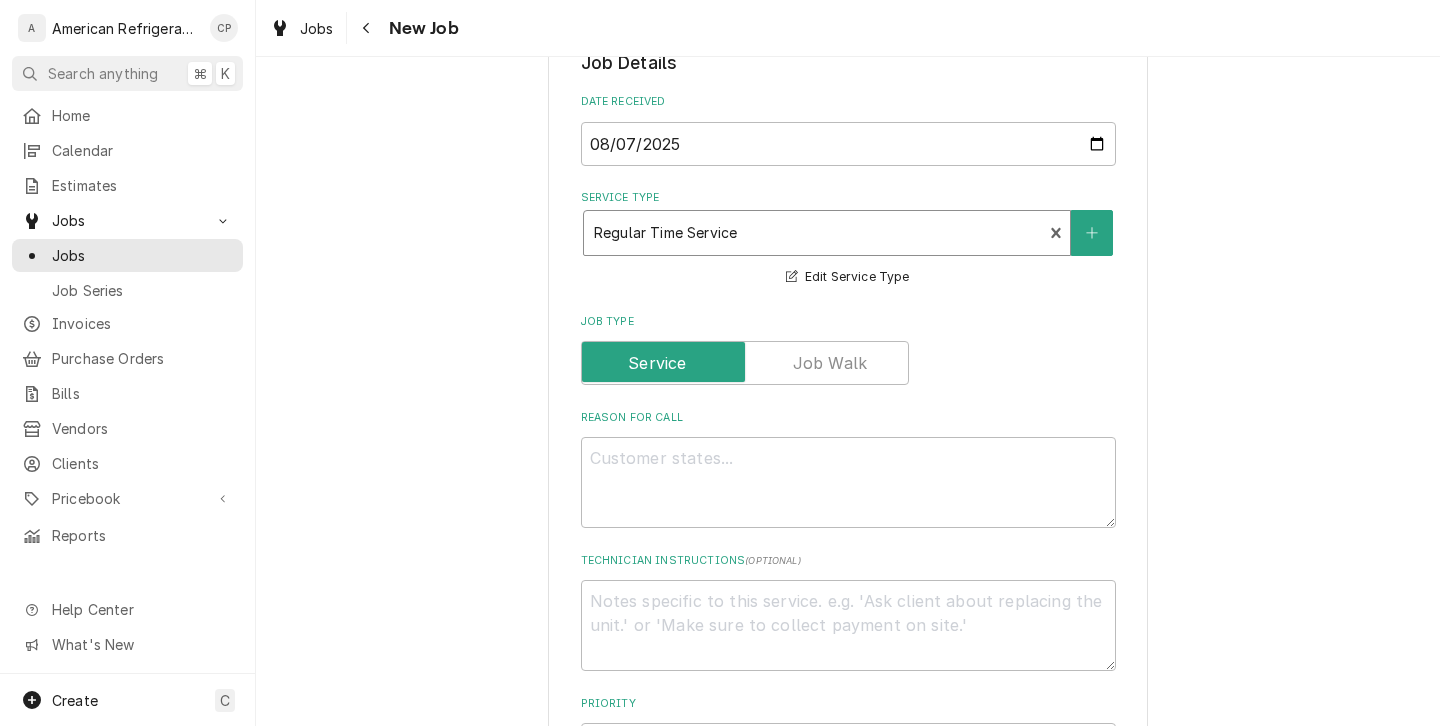 scroll, scrollTop: 464, scrollLeft: 0, axis: vertical 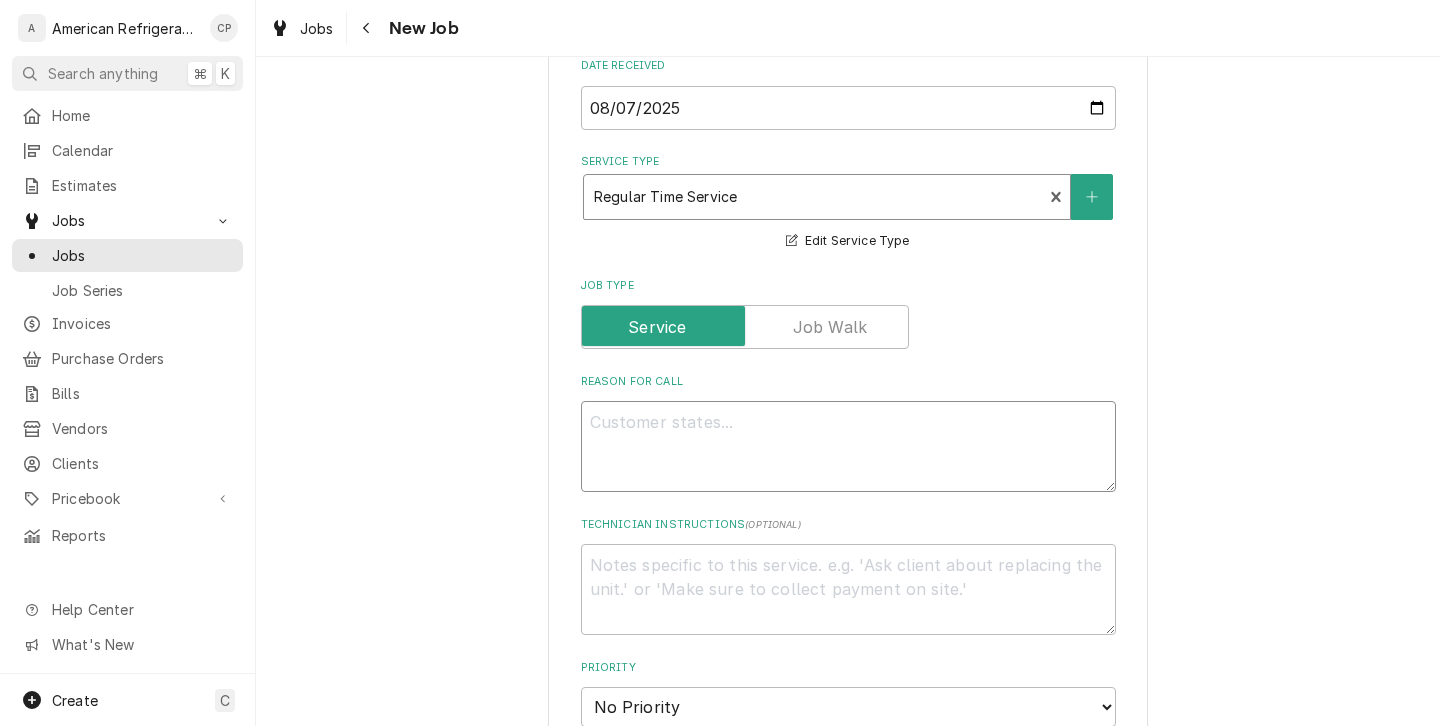 click on "Reason For Call" at bounding box center (848, 446) 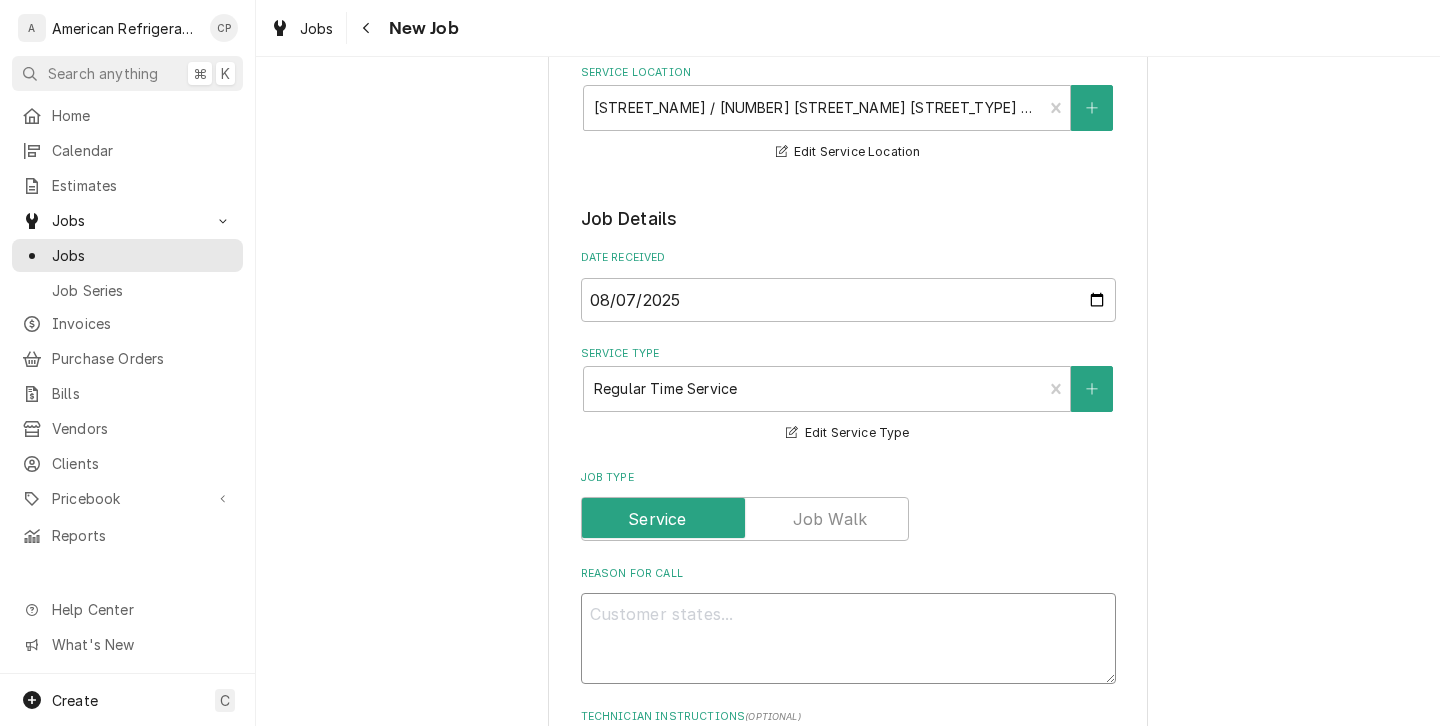 scroll, scrollTop: 630, scrollLeft: 0, axis: vertical 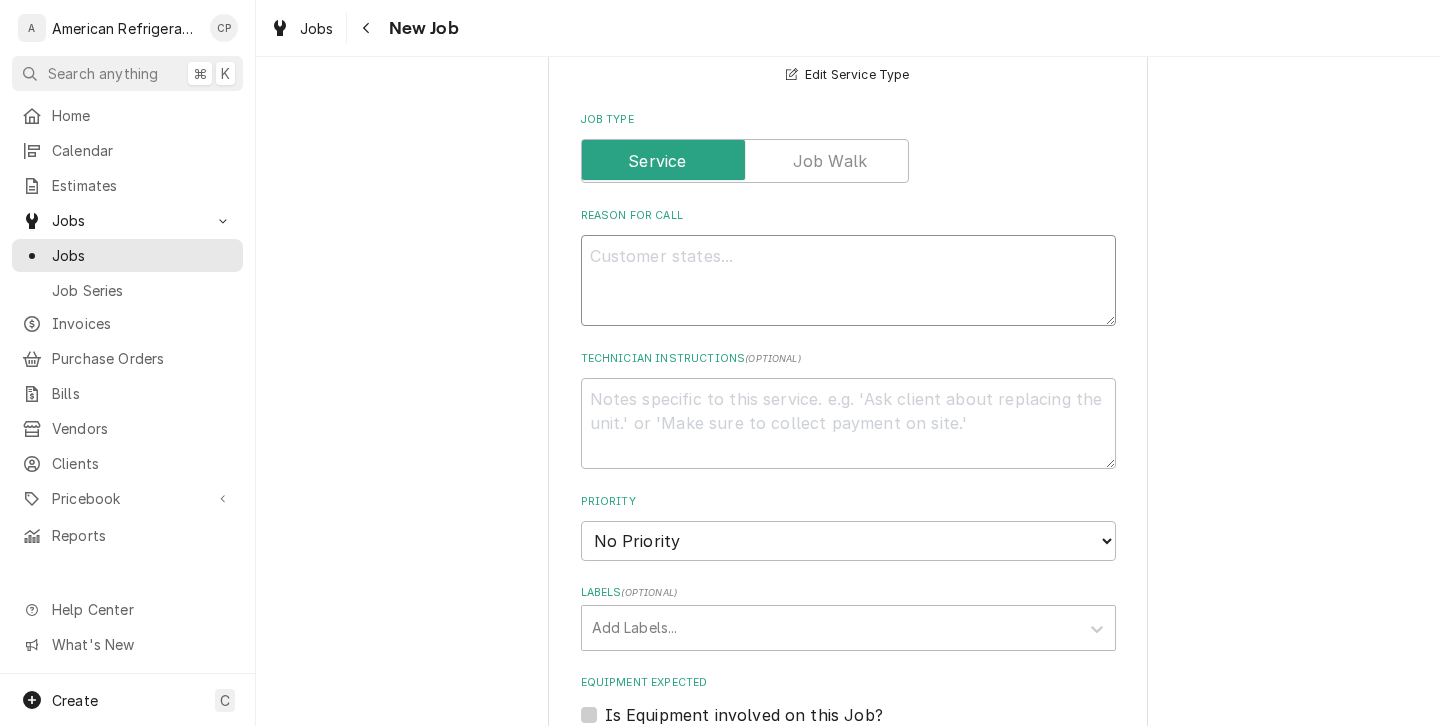 click on "Reason For Call" at bounding box center [848, 280] 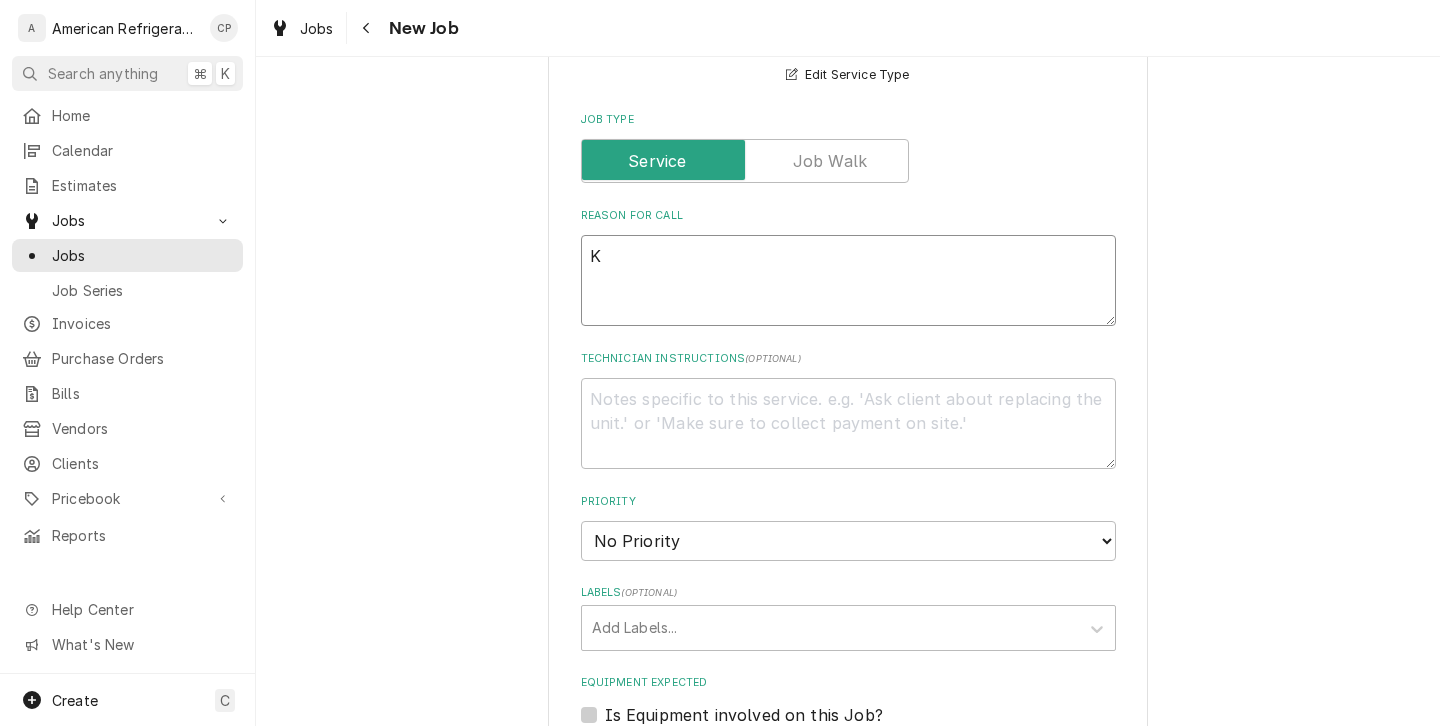 type on "x" 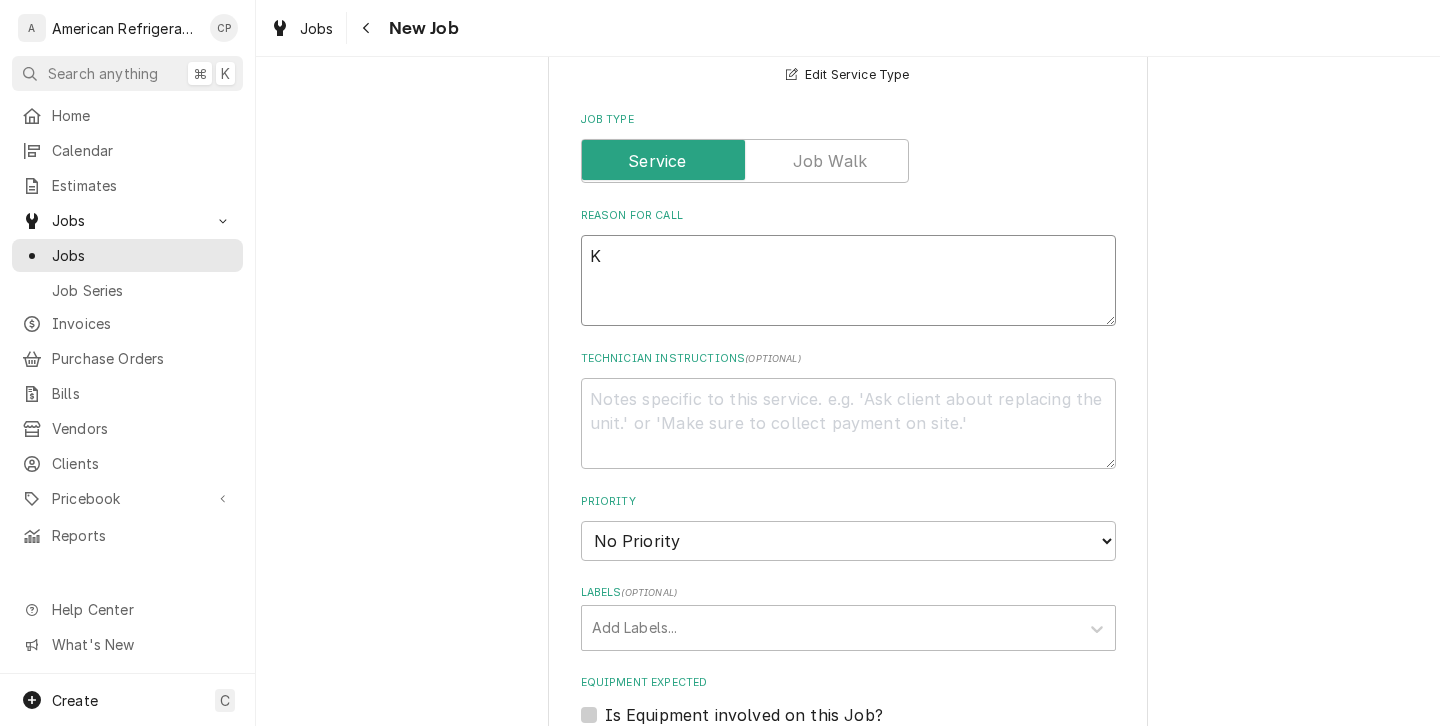 type on "Ki" 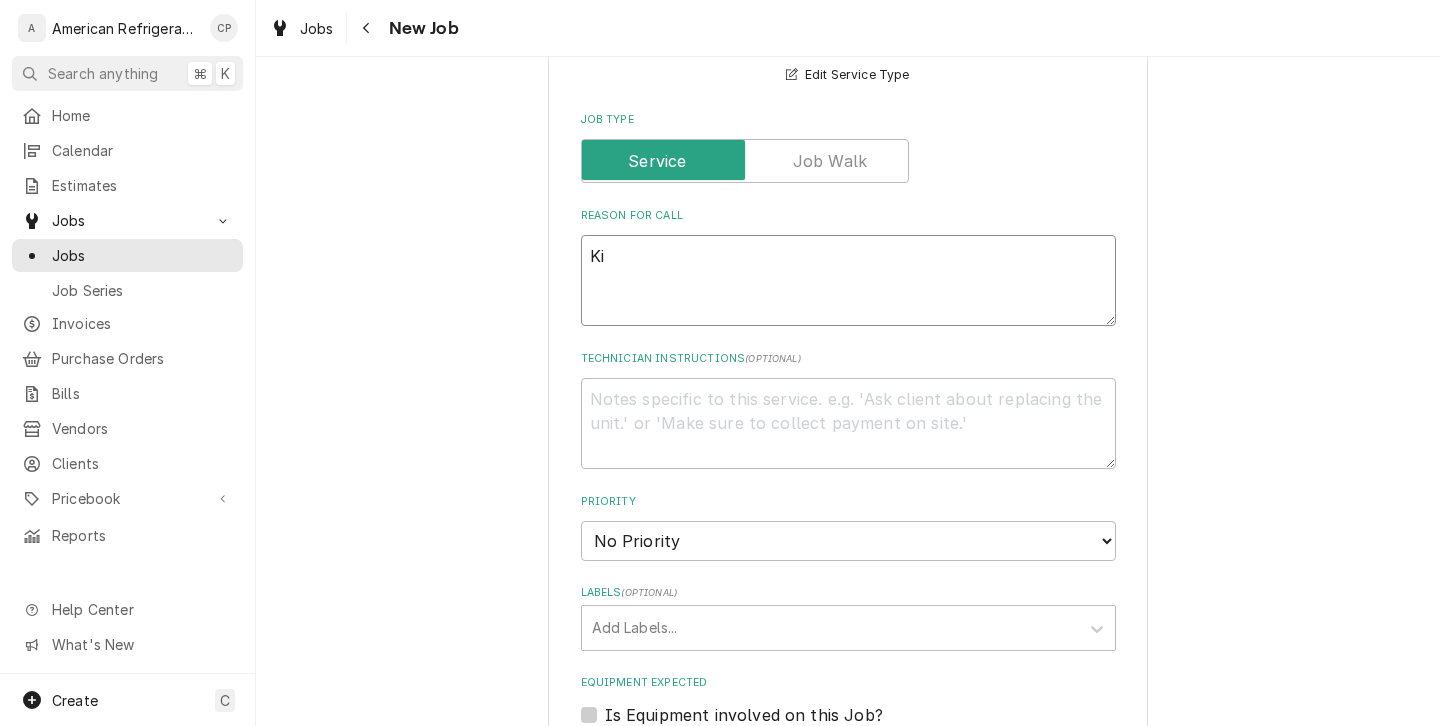 type on "x" 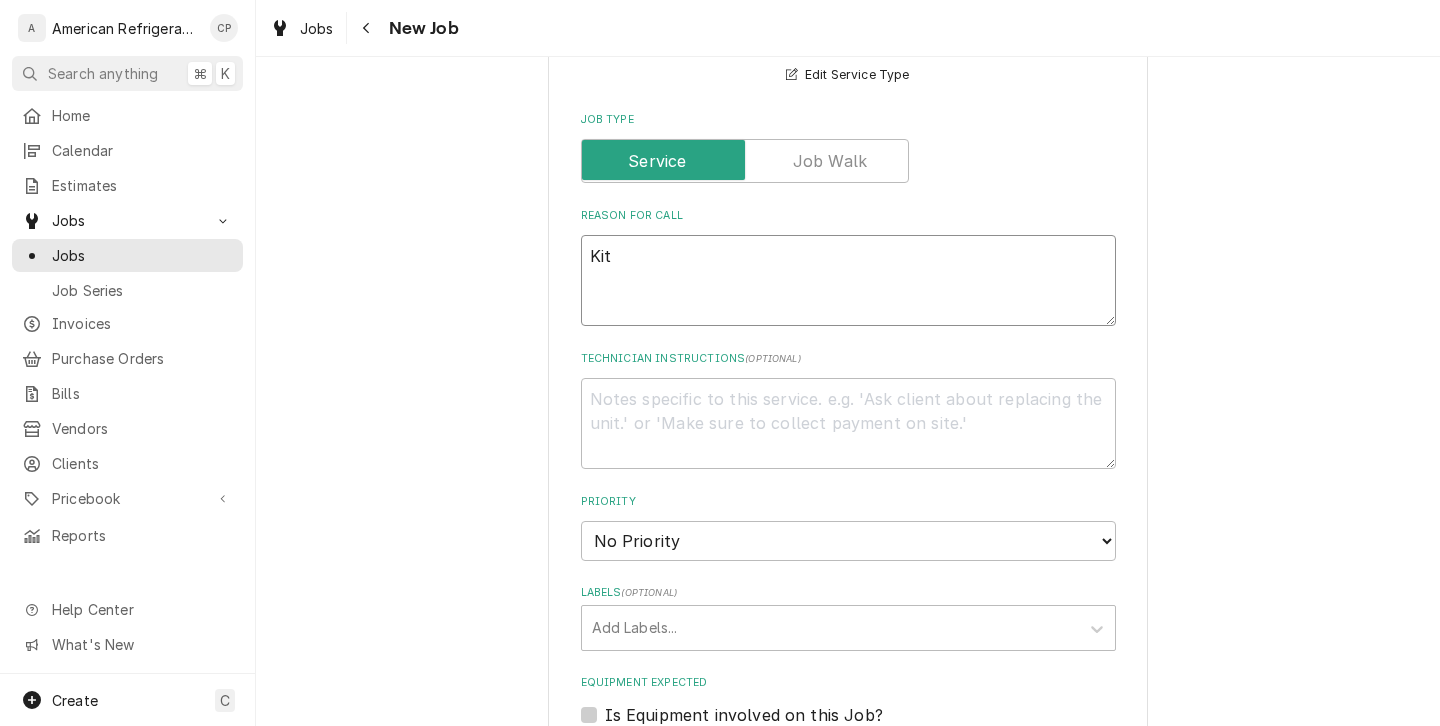 type on "x" 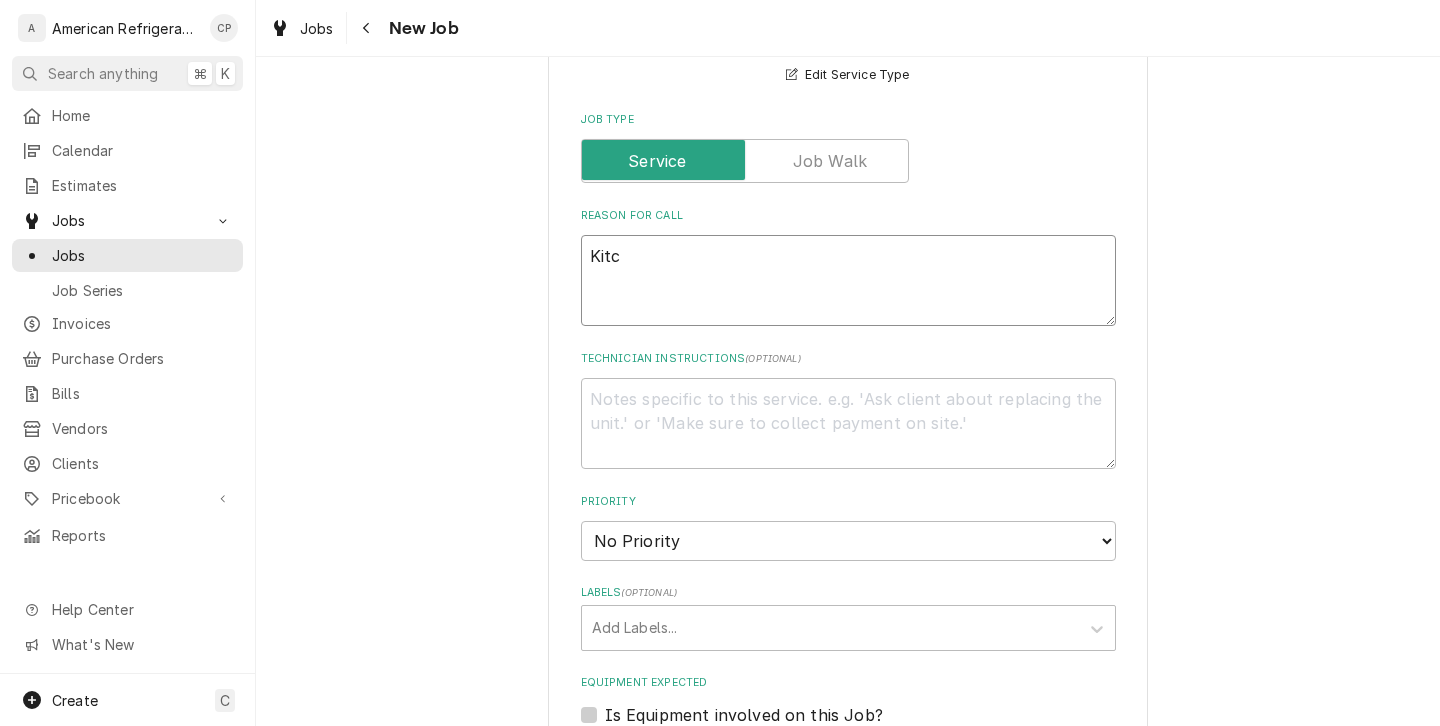 type on "x" 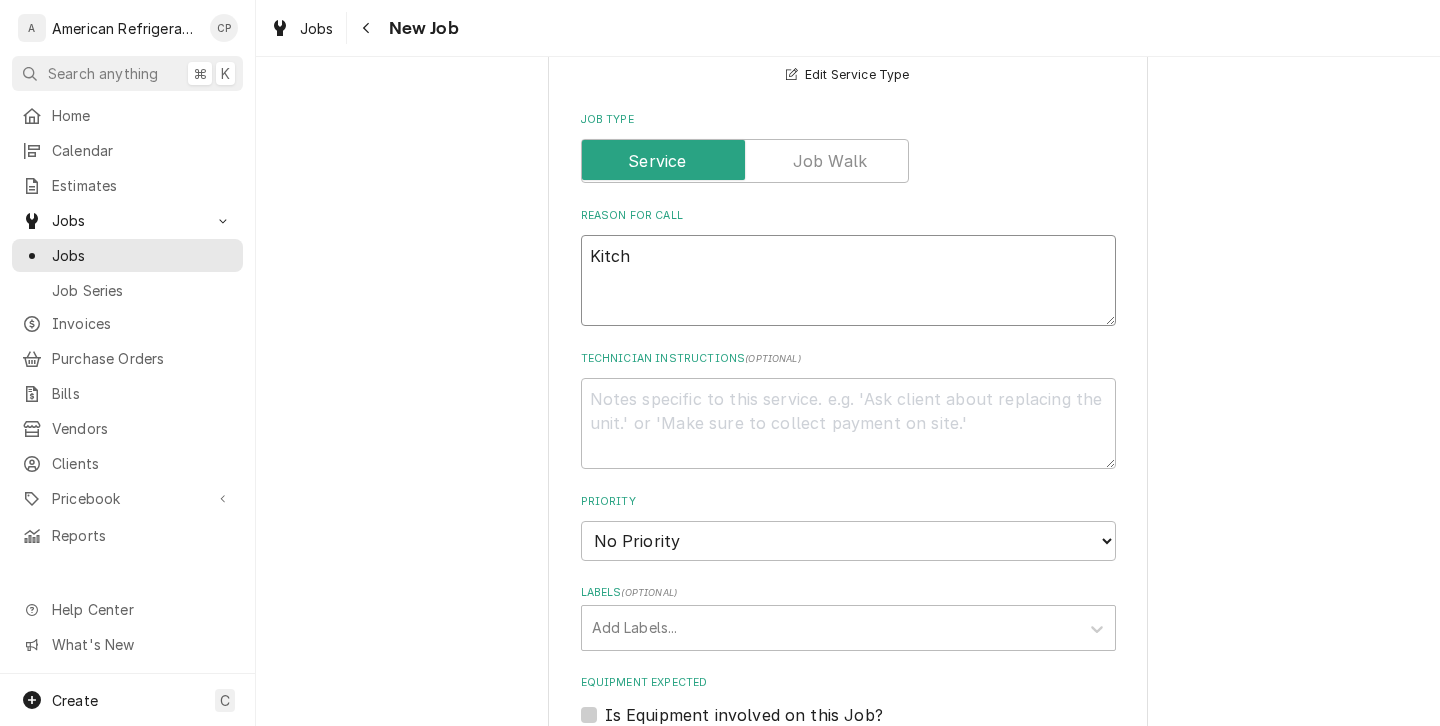 type on "Kitche" 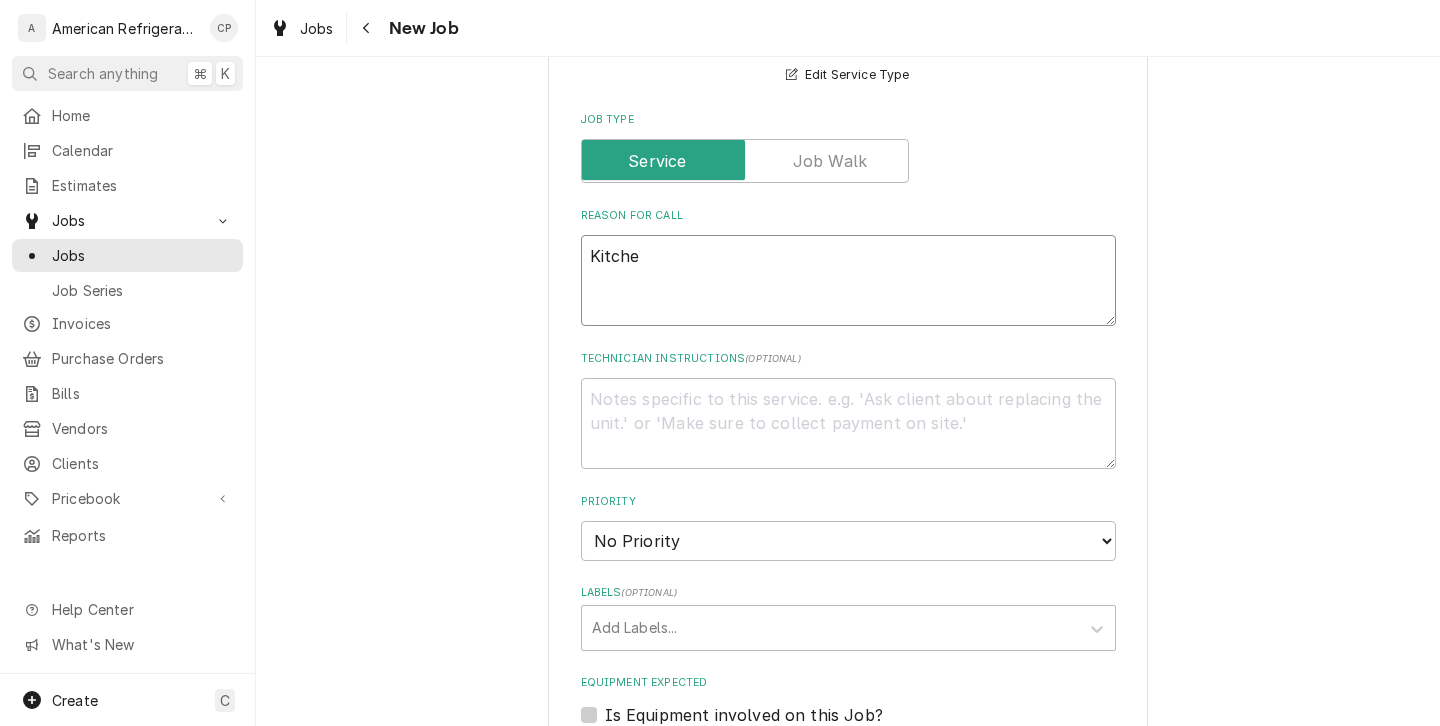 type on "x" 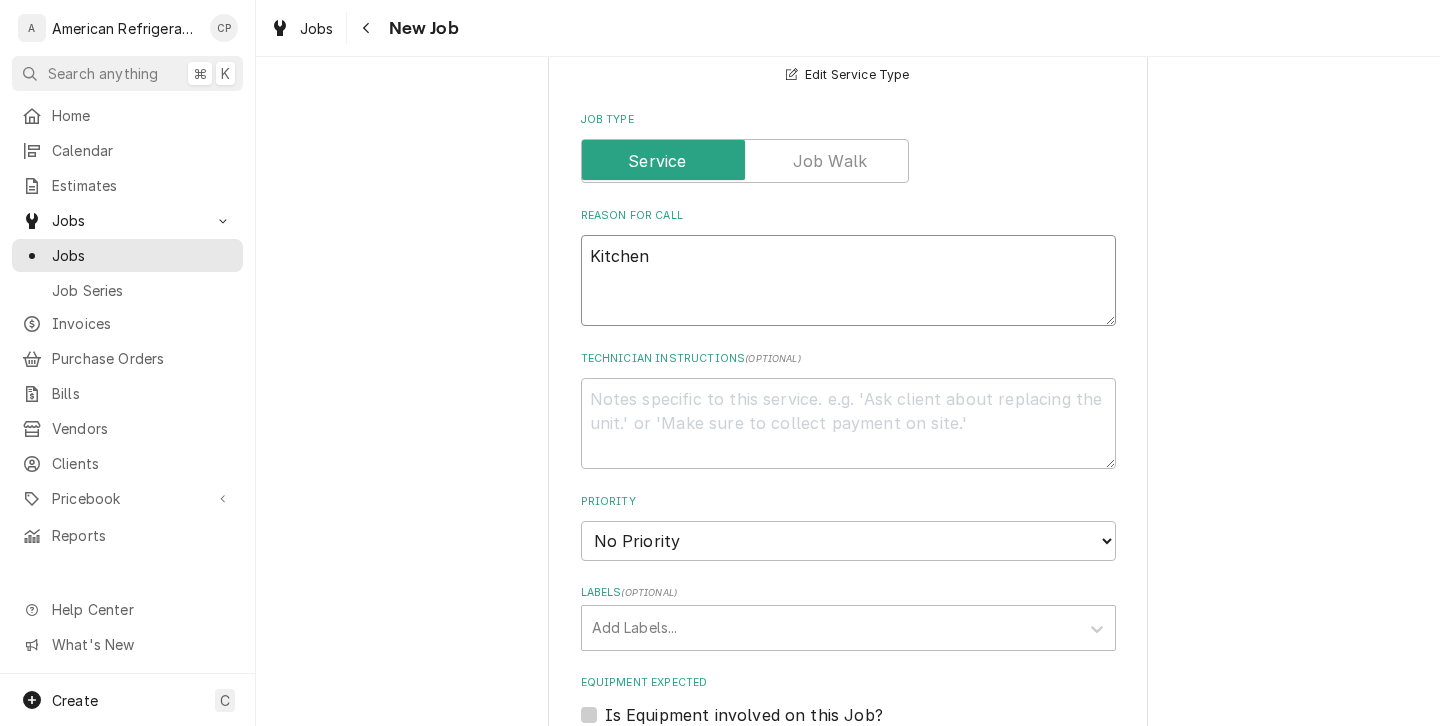 type on "x" 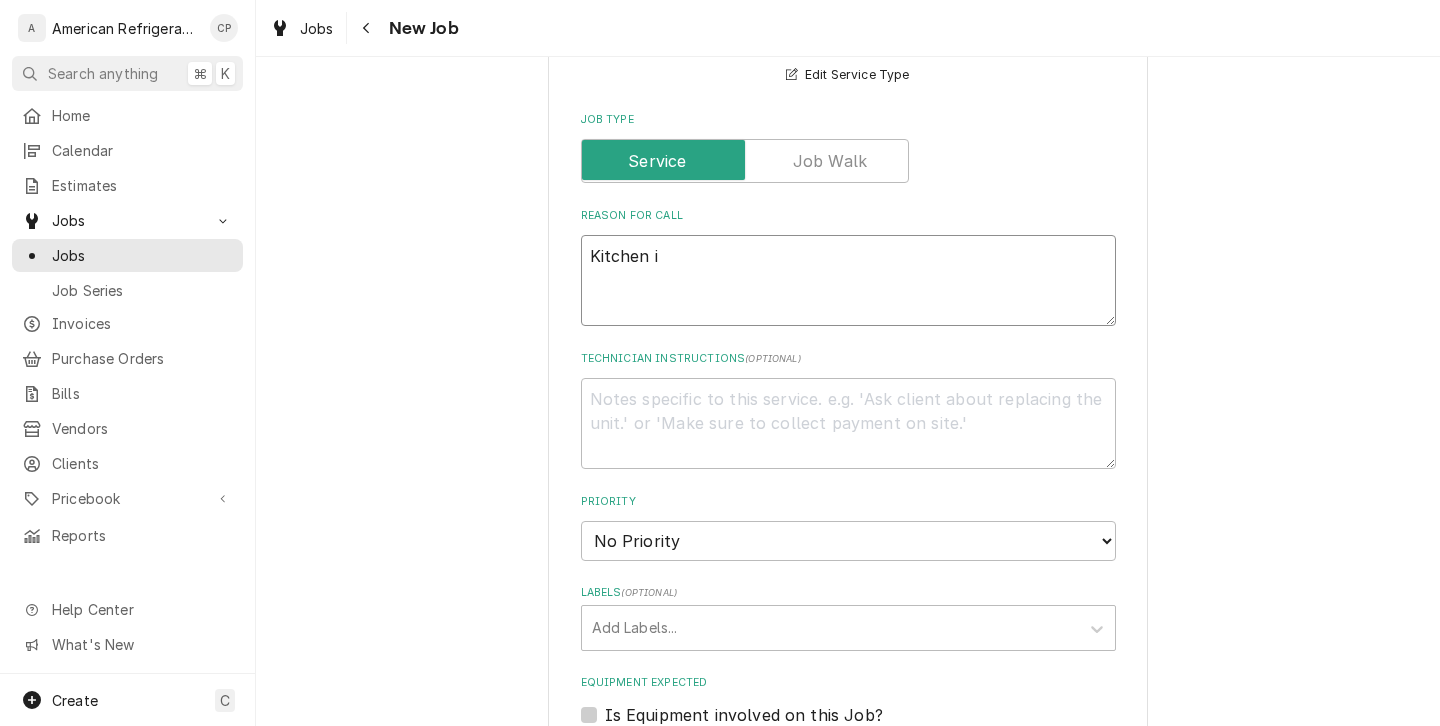type on "x" 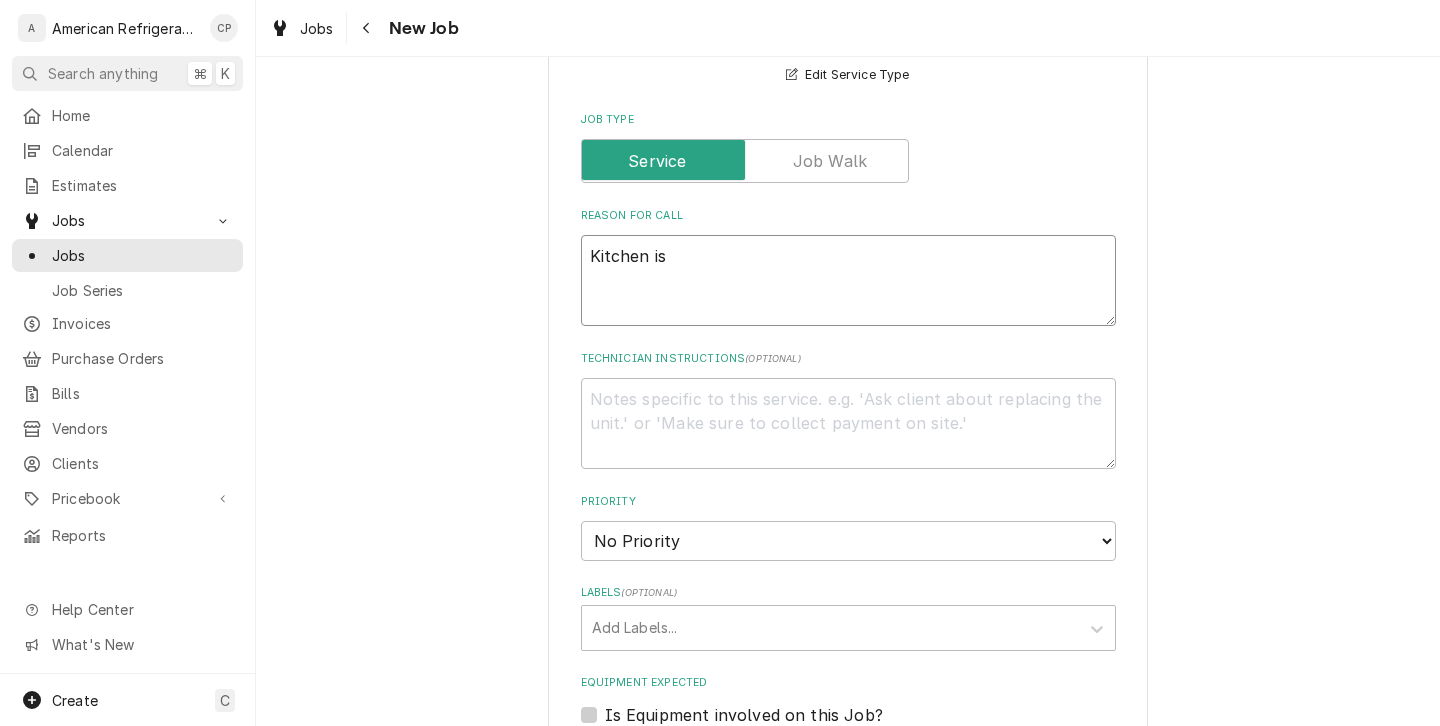 type on "x" 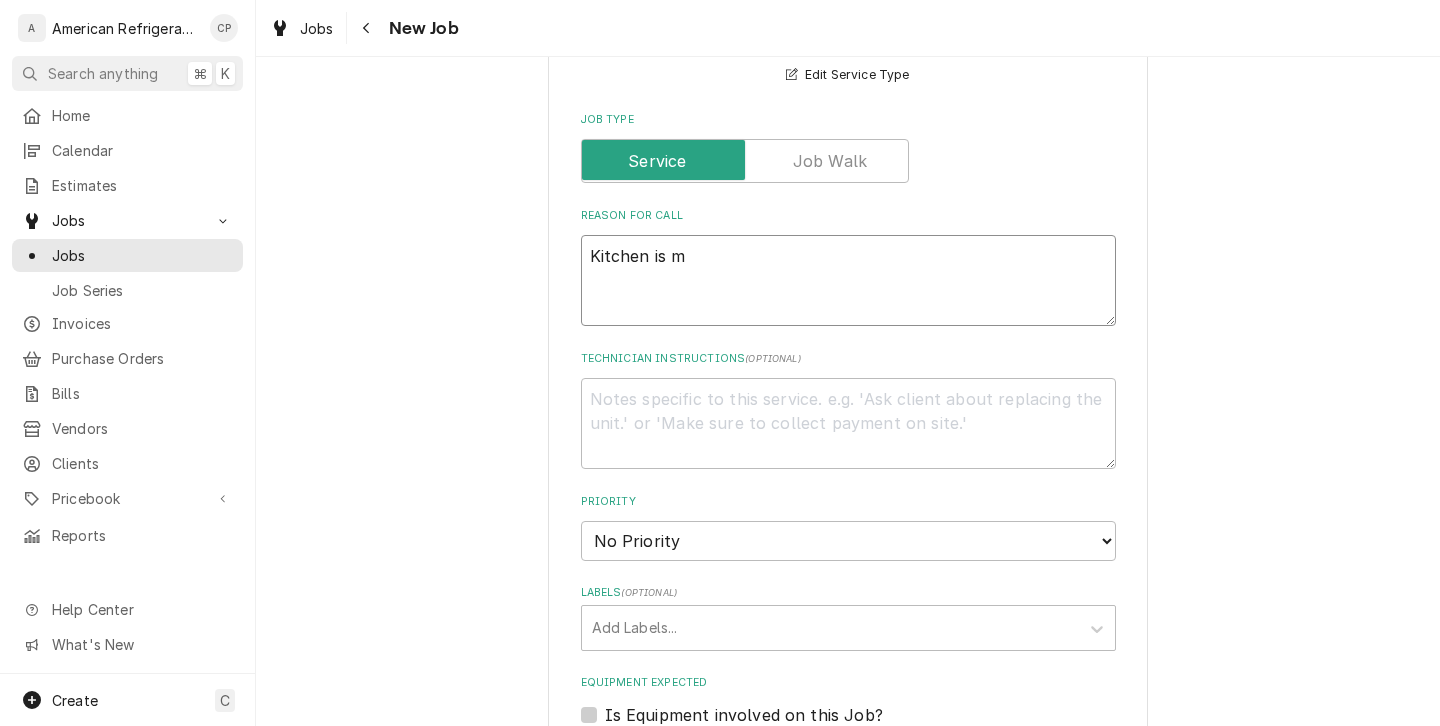 type on "x" 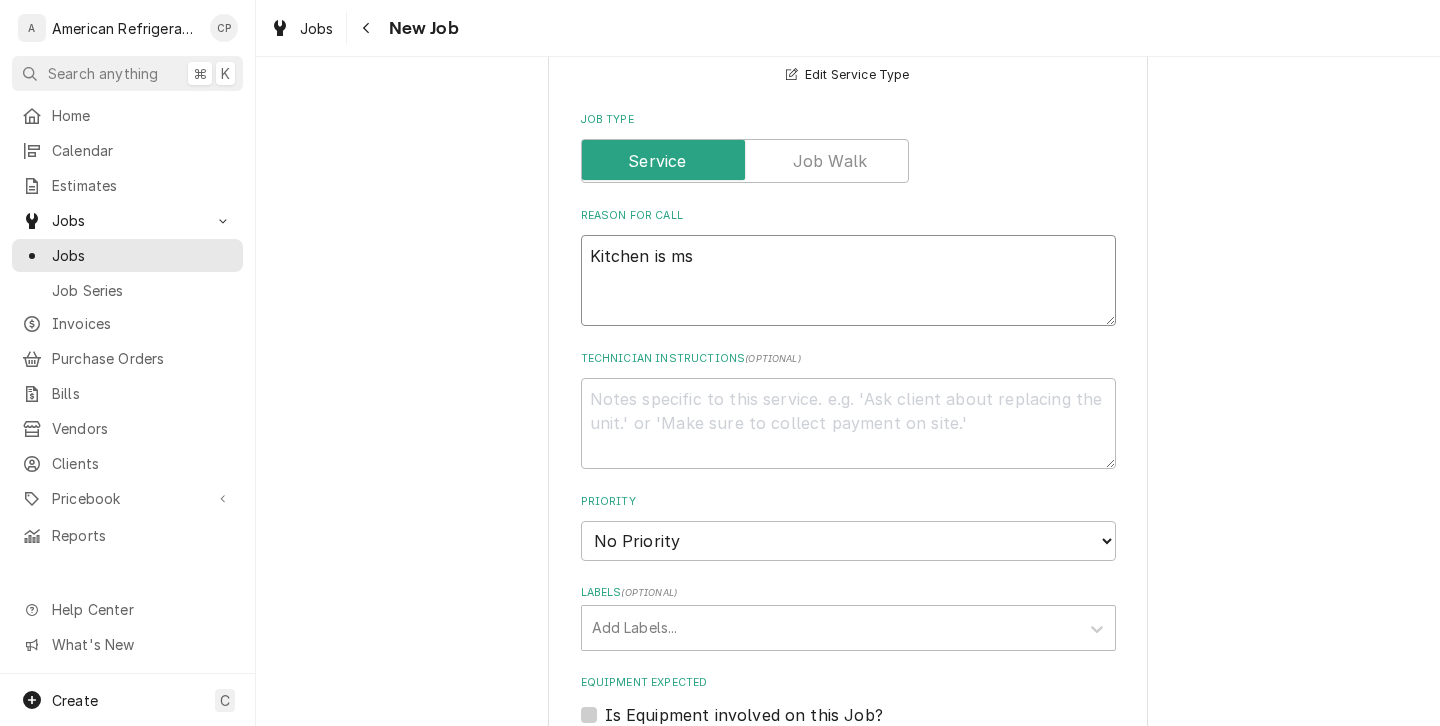 type on "x" 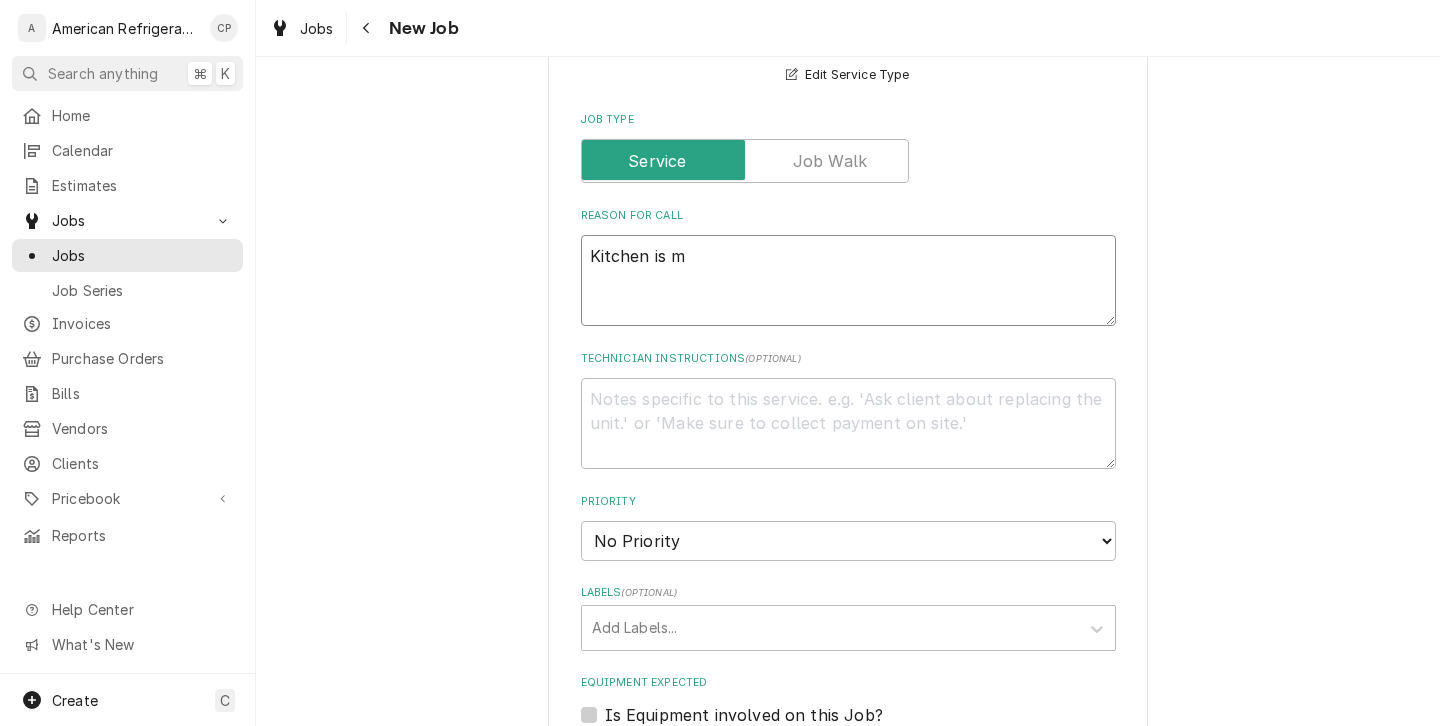 type on "x" 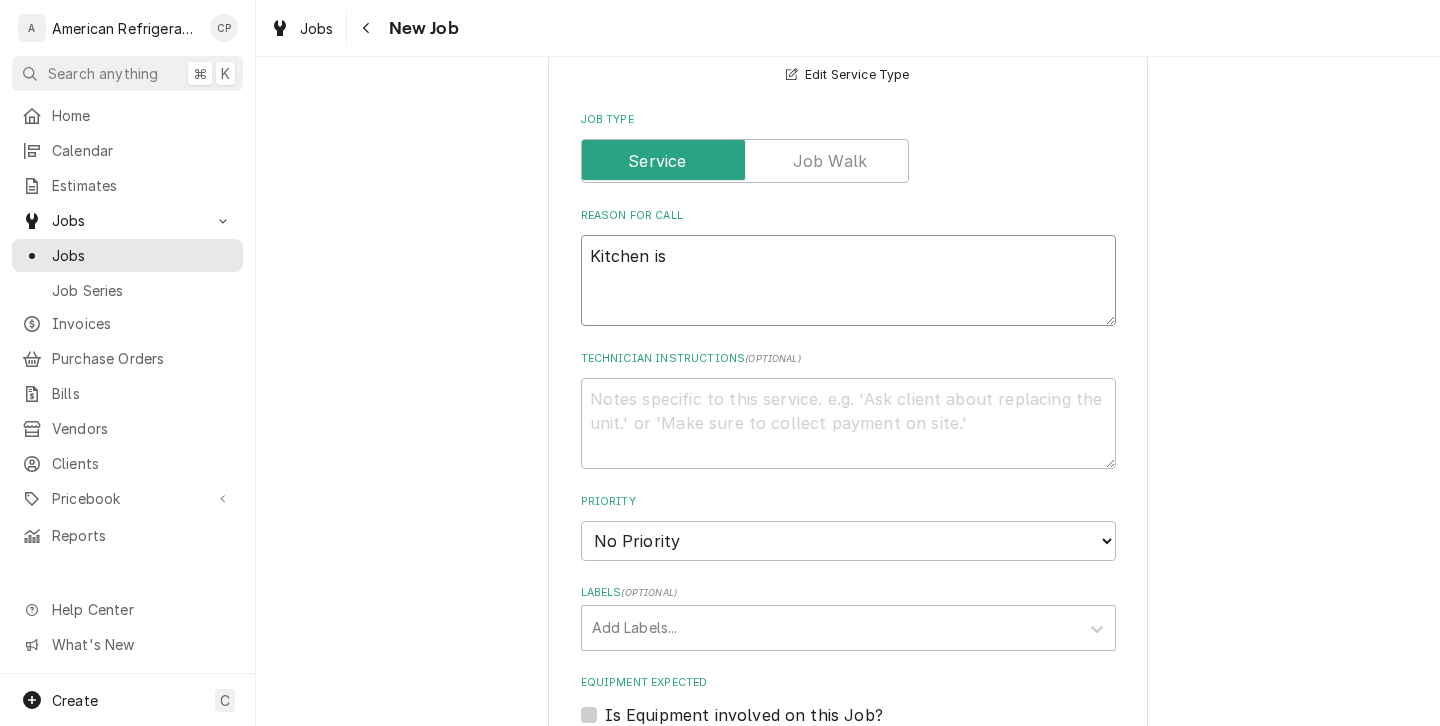 type on "x" 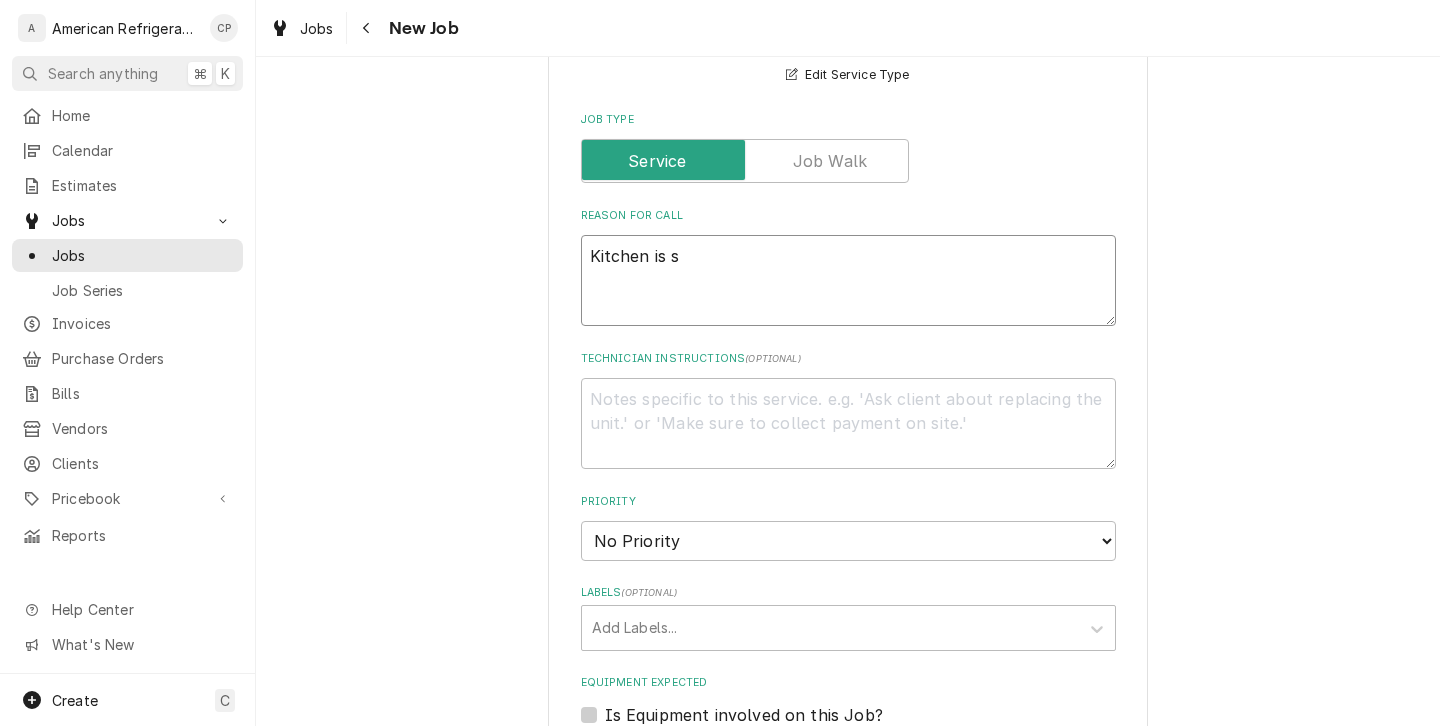 type on "x" 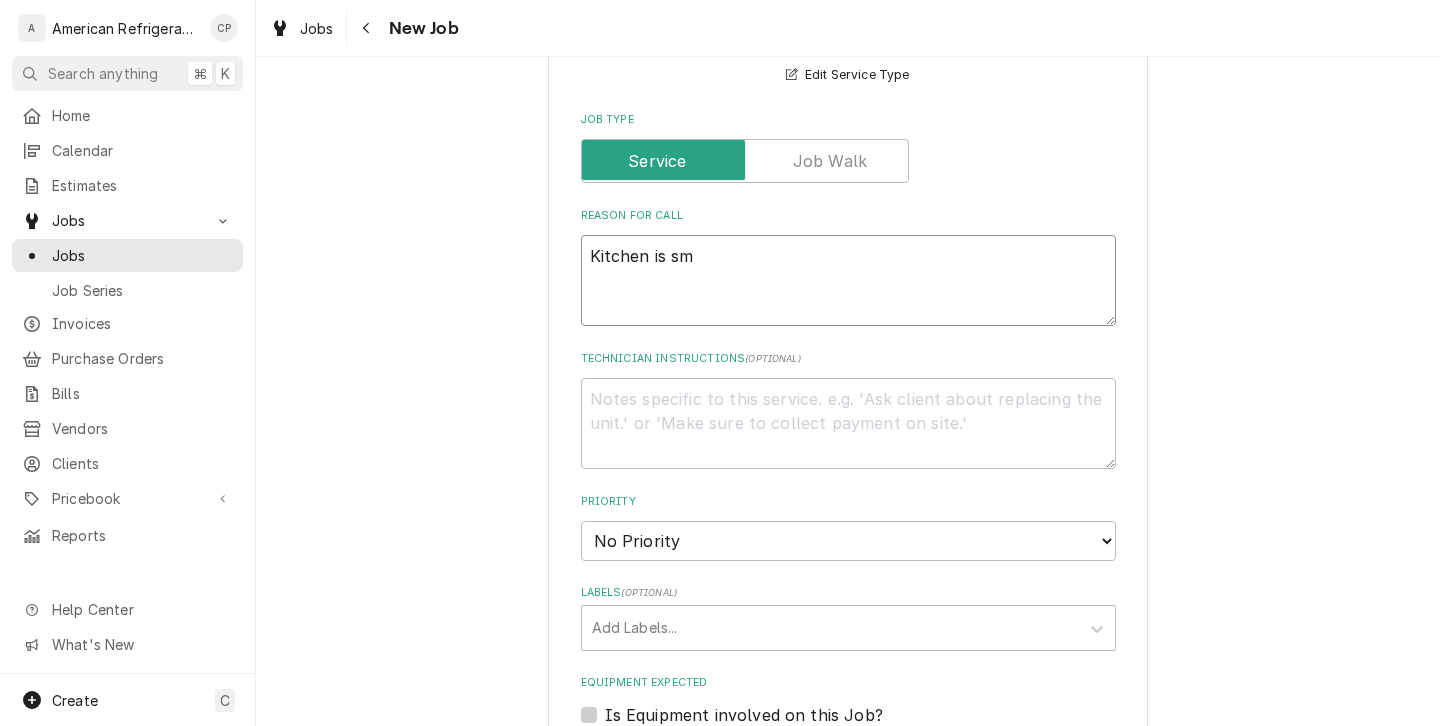 type on "x" 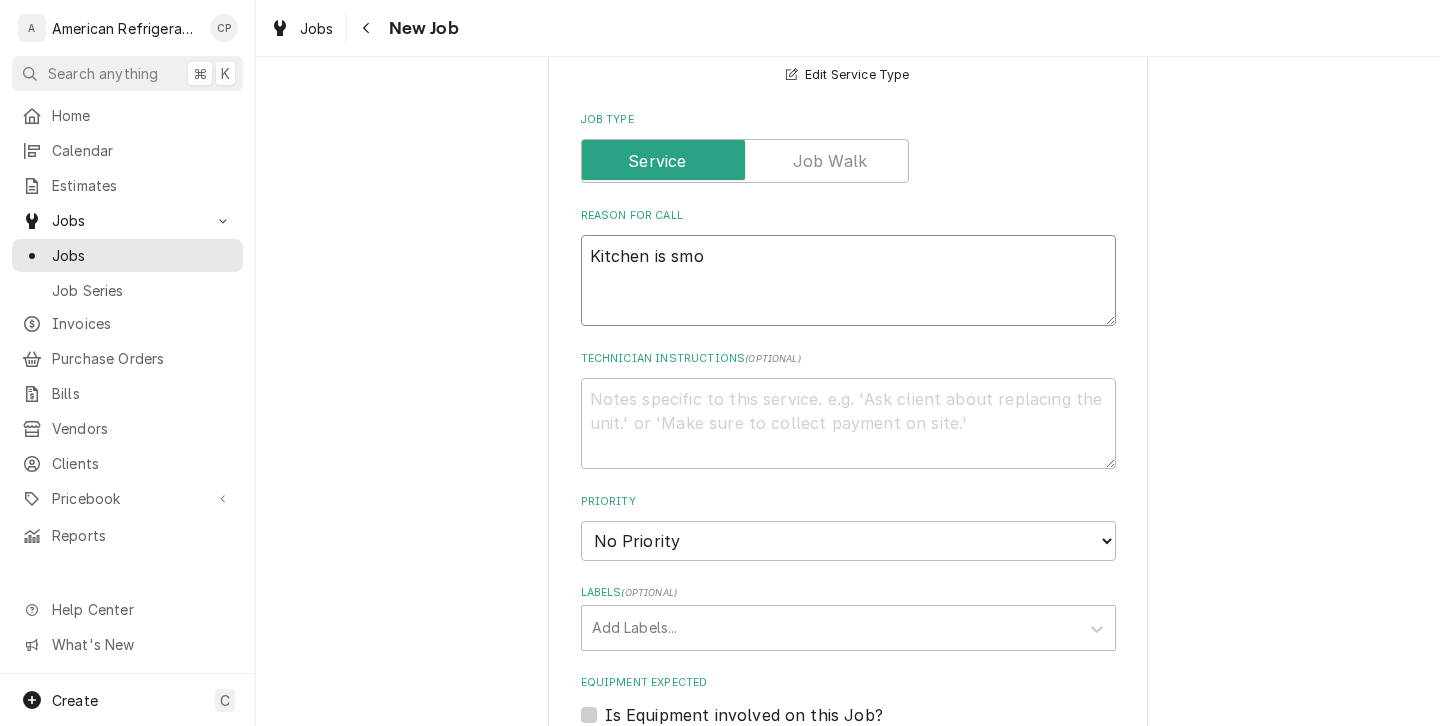 type on "x" 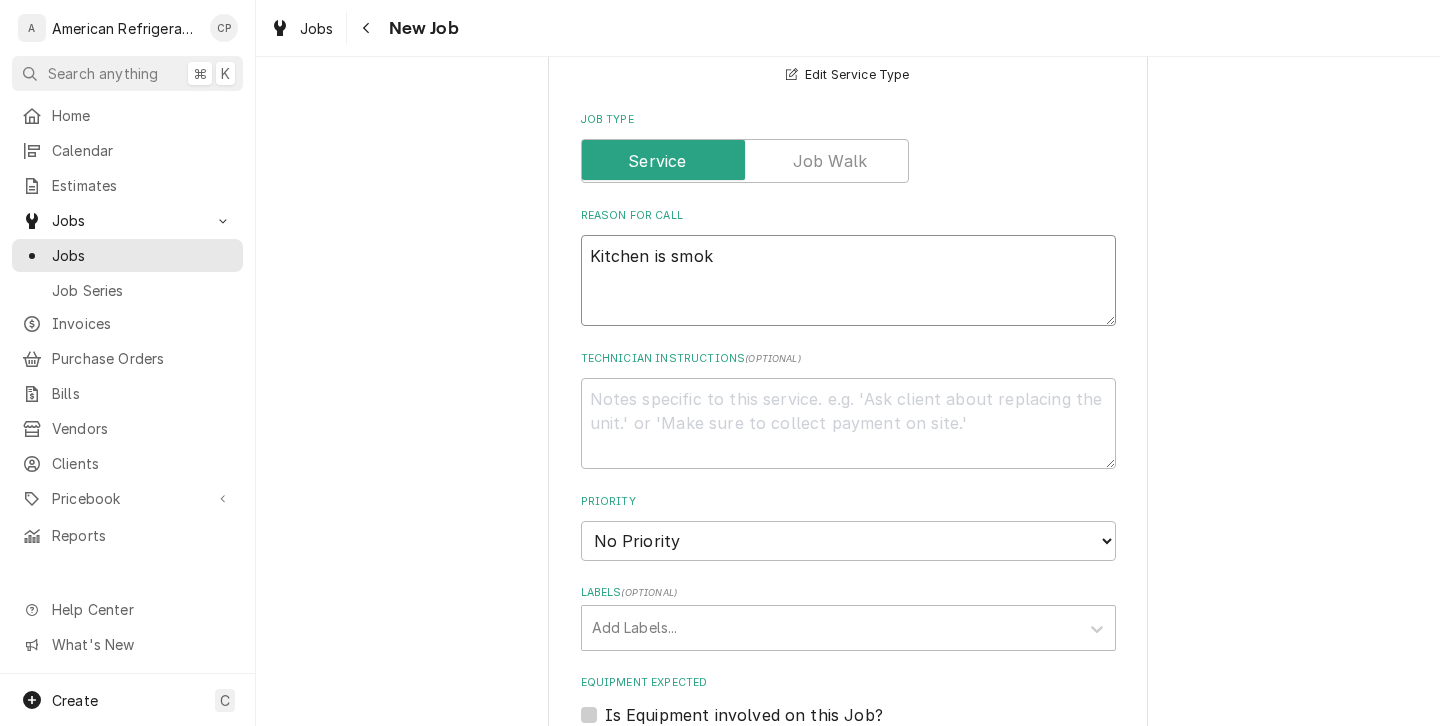 type on "x" 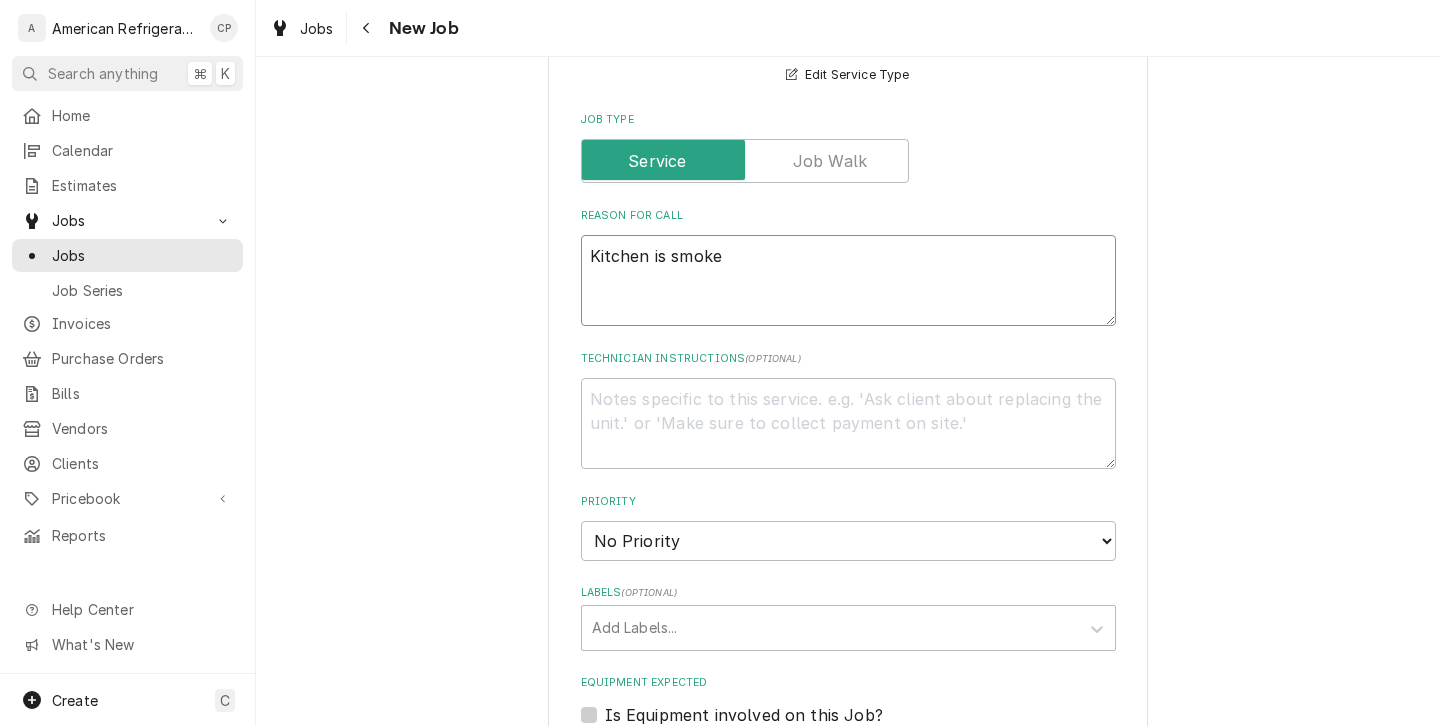 type on "x" 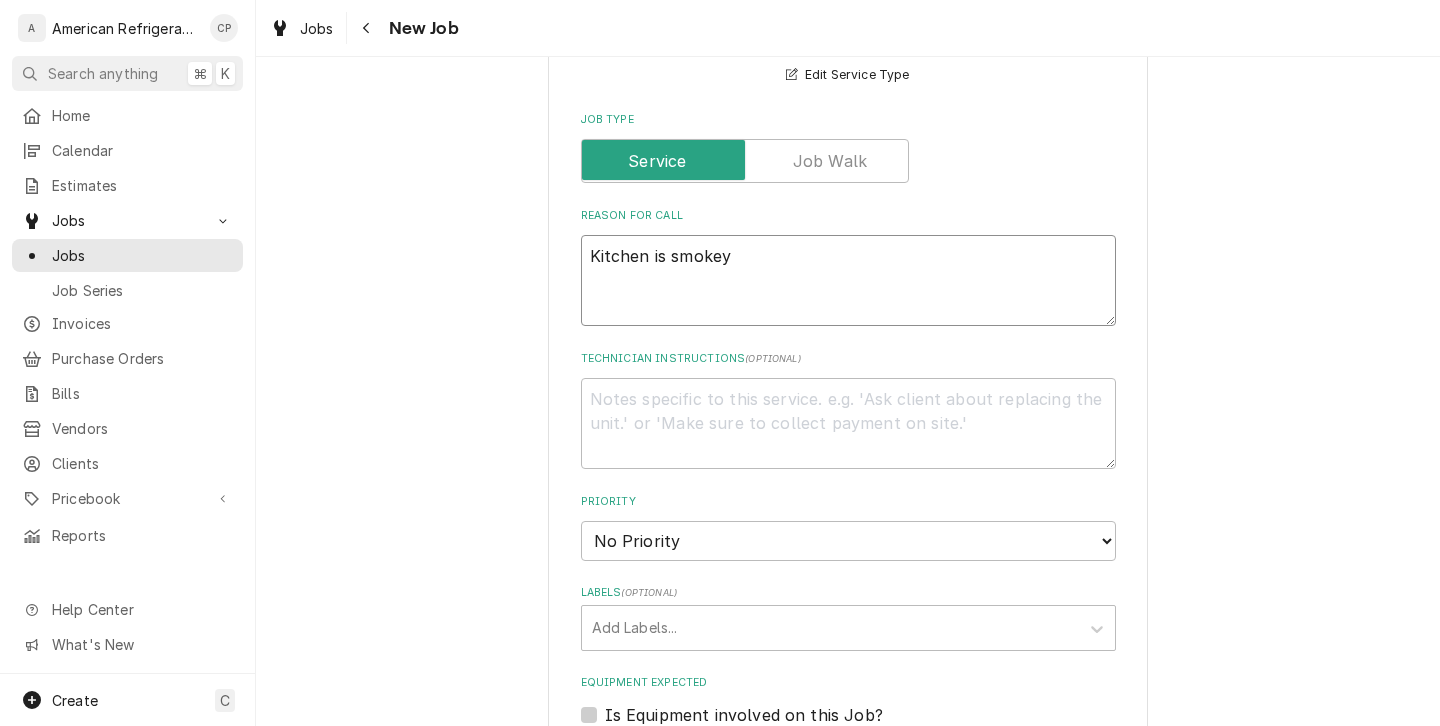 type on "x" 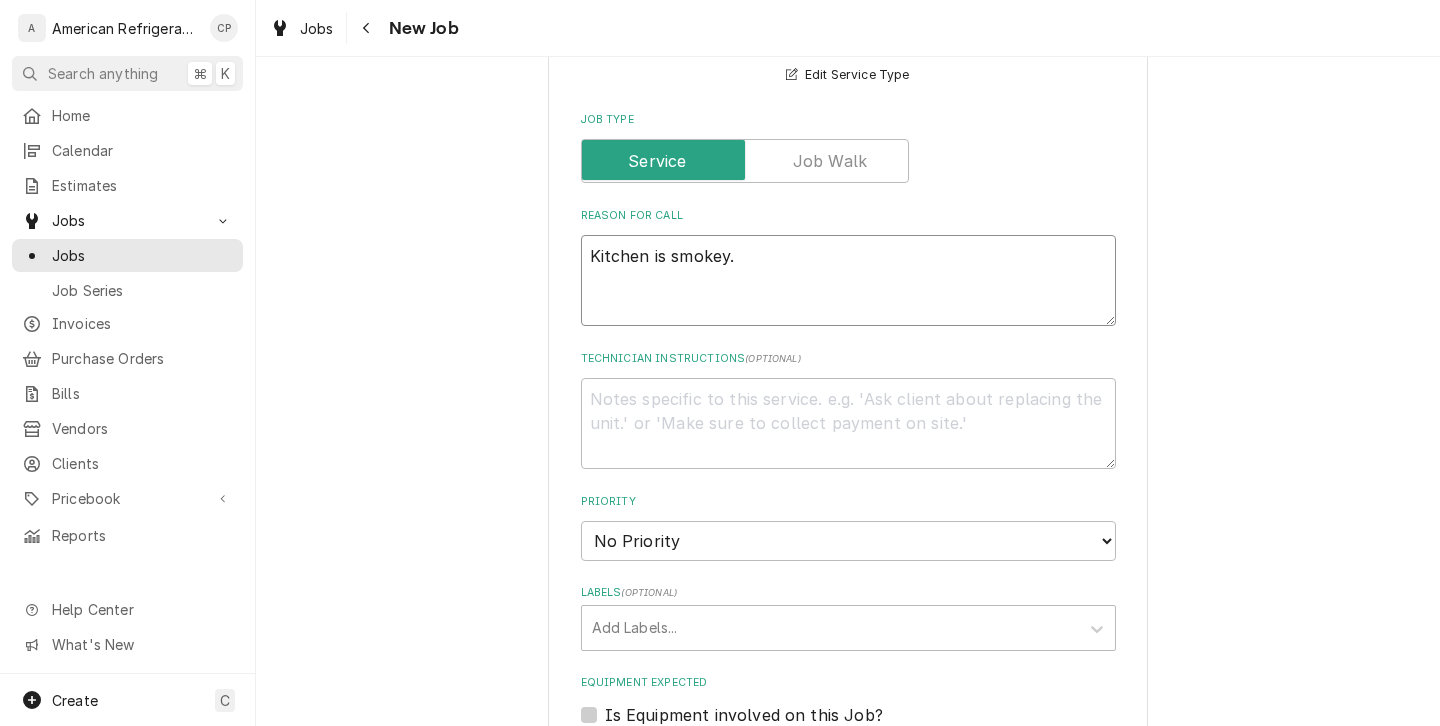 type on "x" 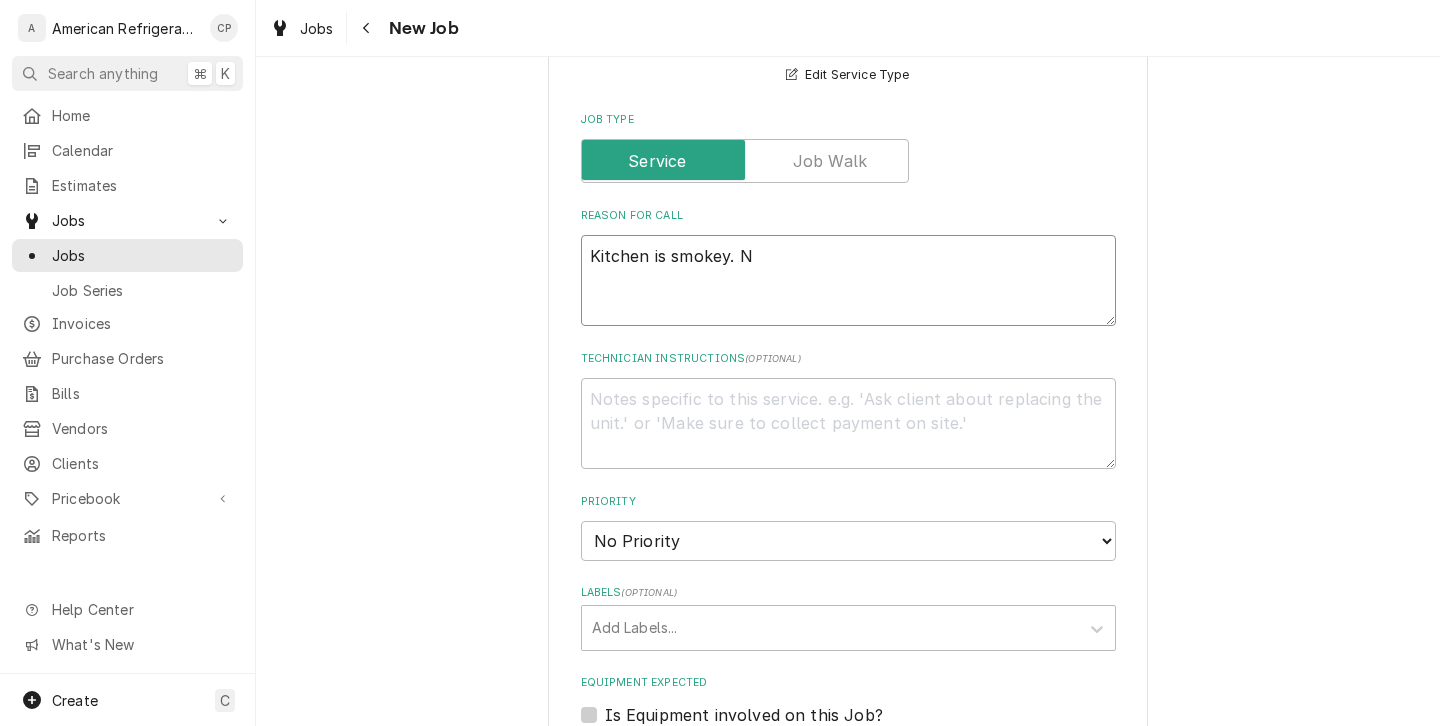 type on "x" 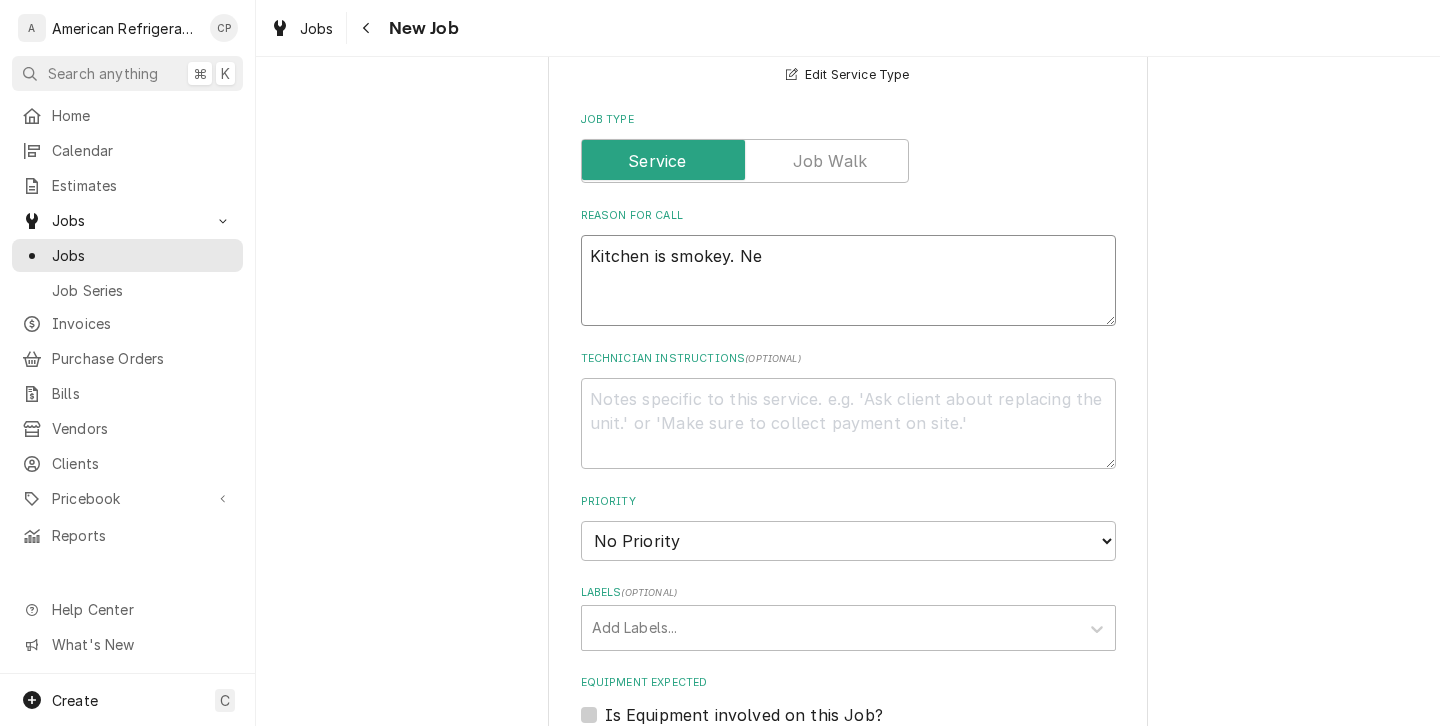 type on "x" 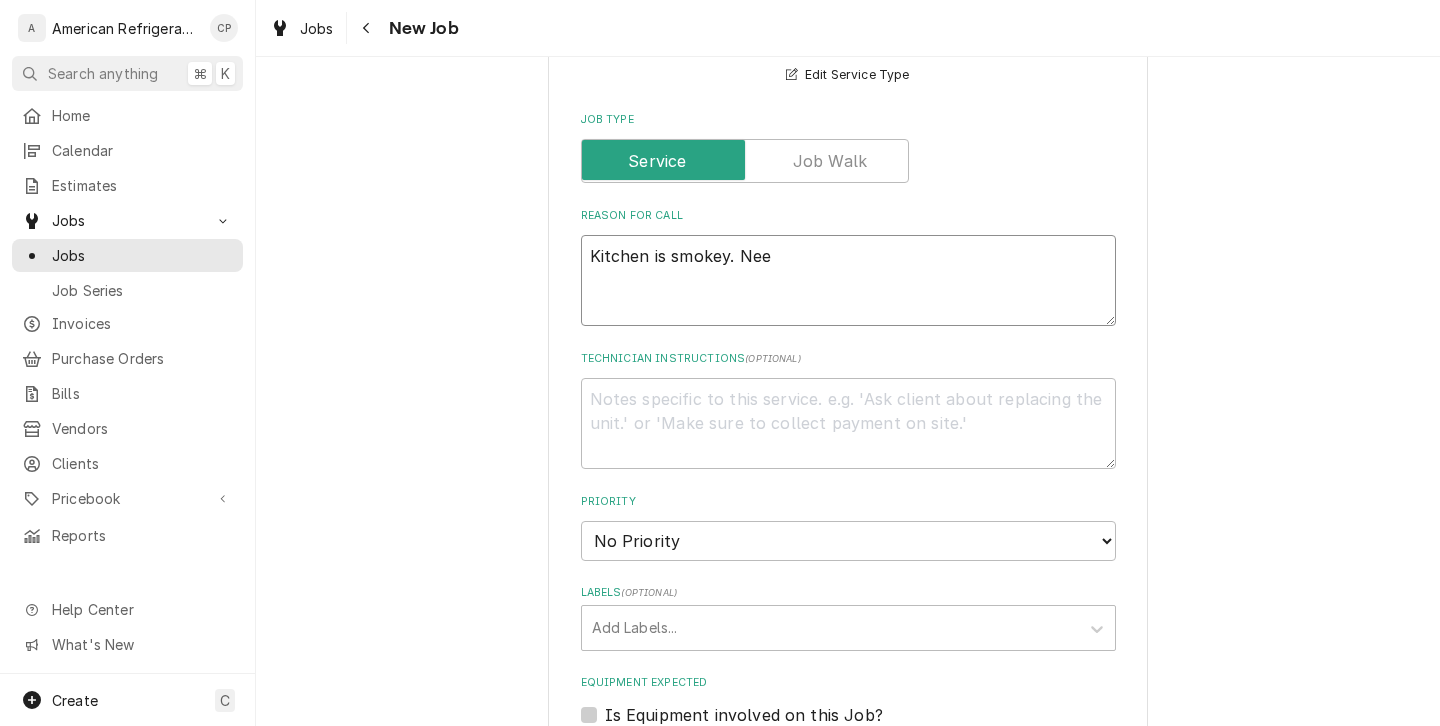 type on "x" 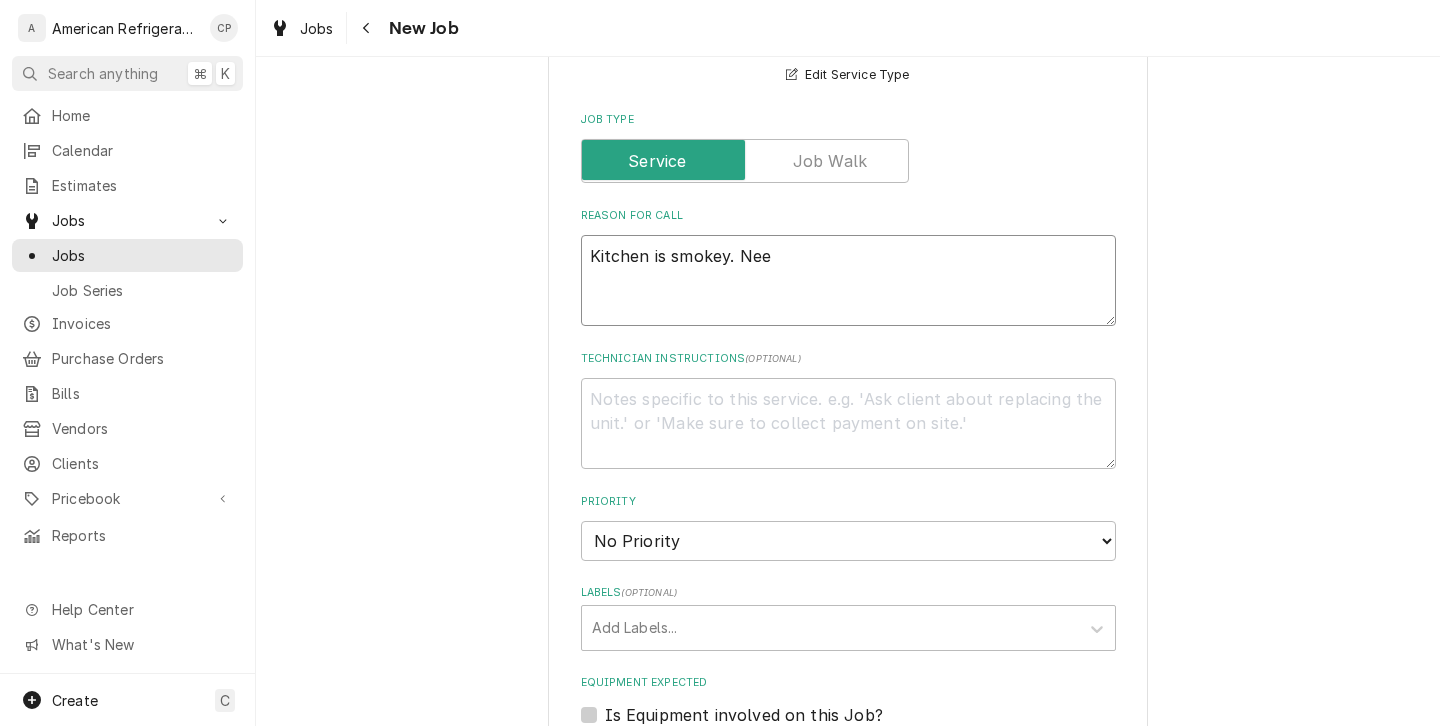 type on "Kitchen is smokey. Need" 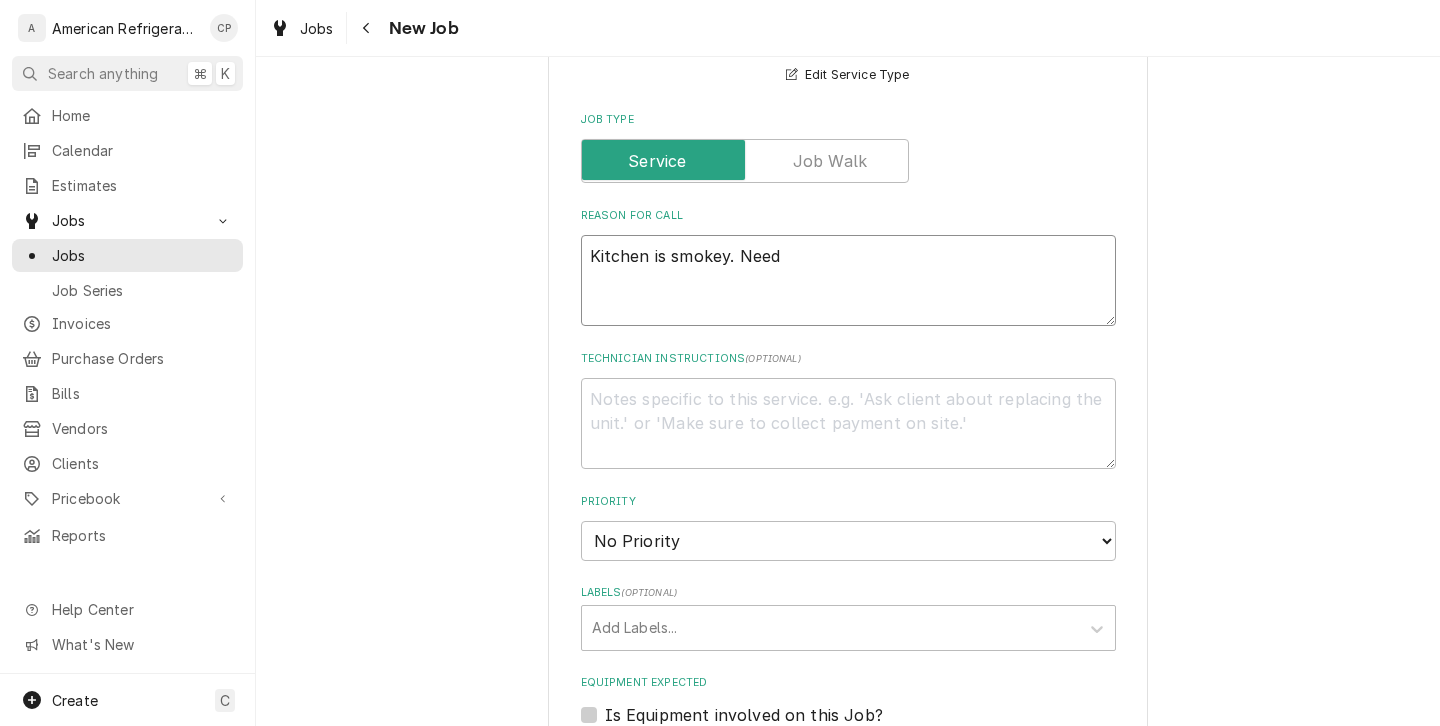type on "x" 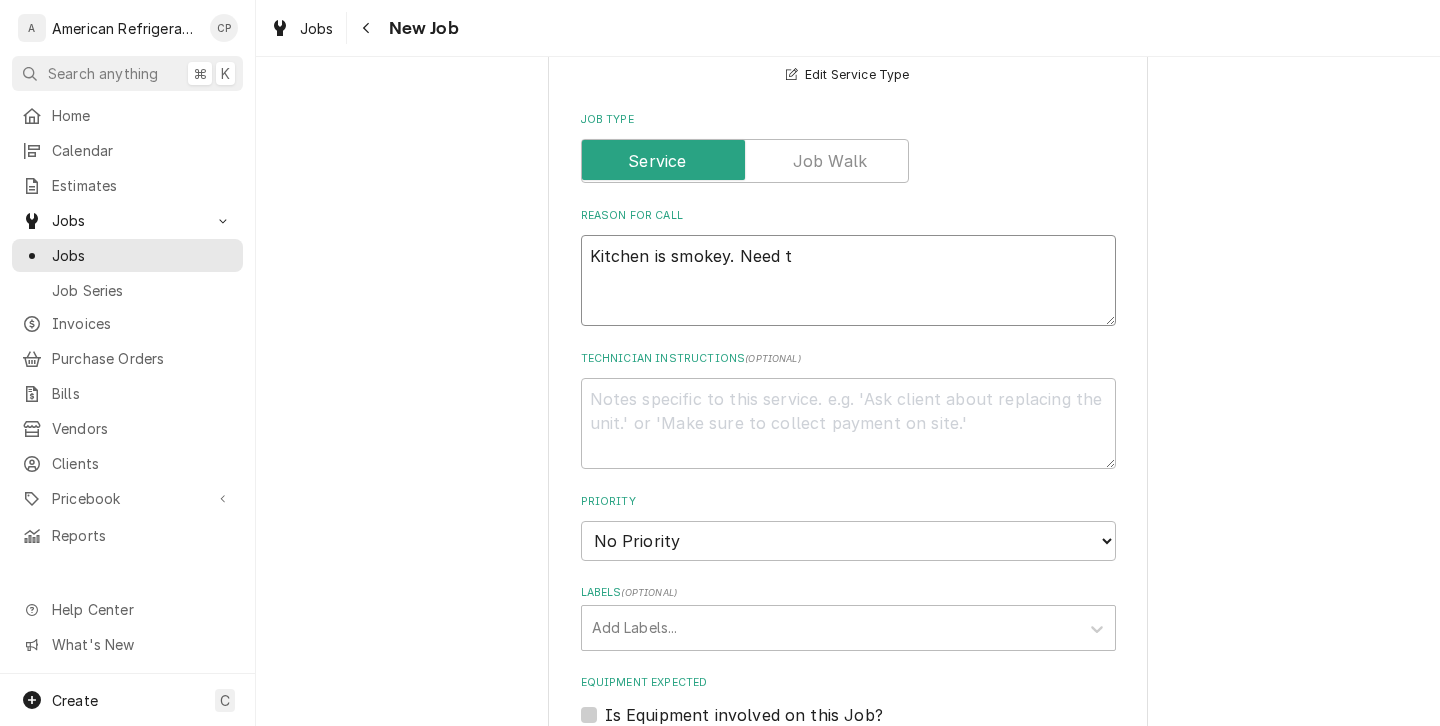 type on "x" 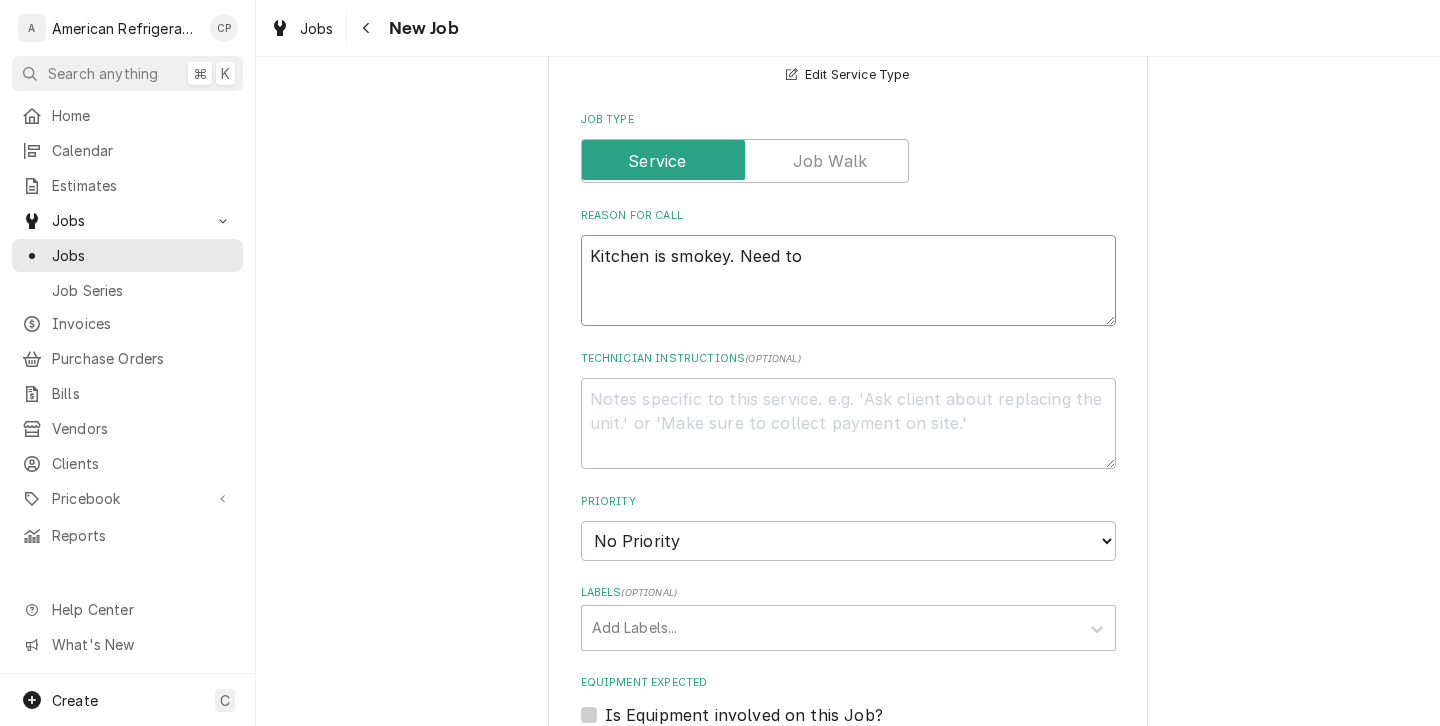 type on "x" 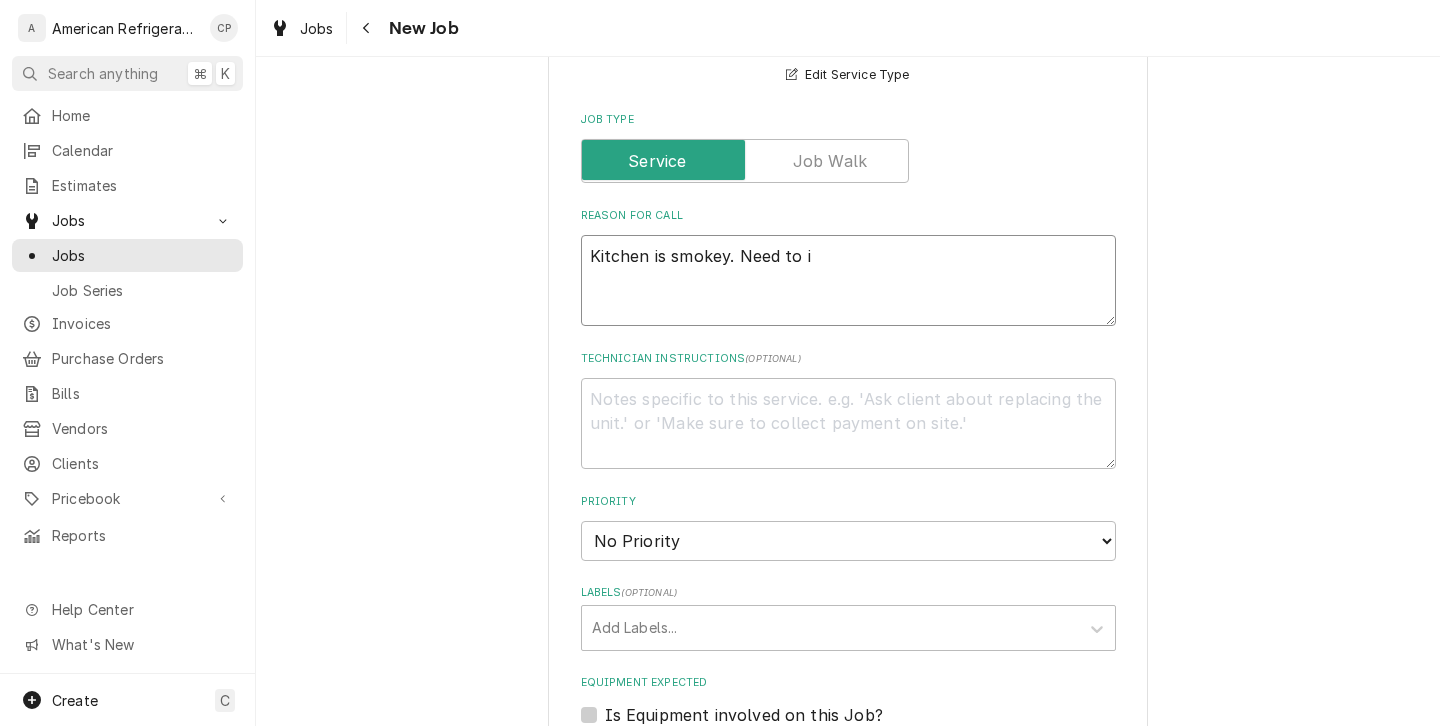 type on "x" 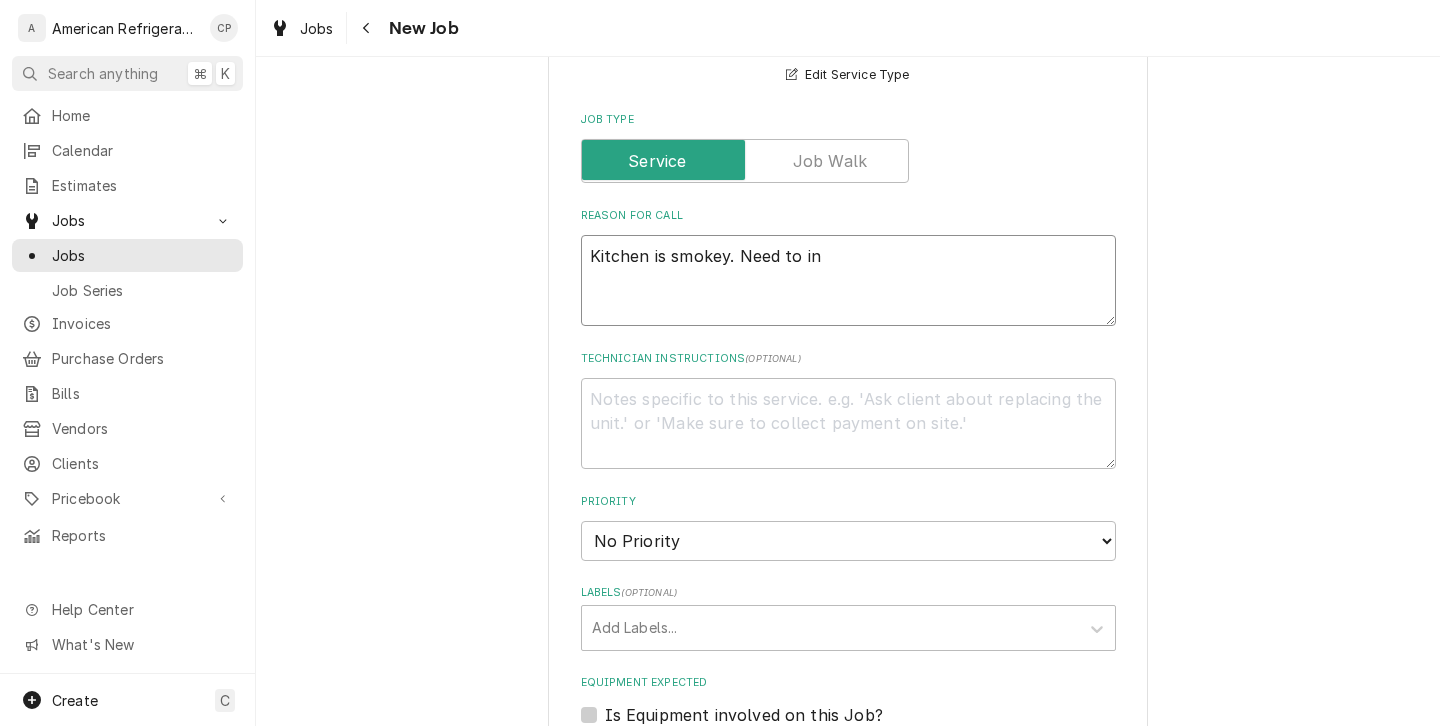 type on "x" 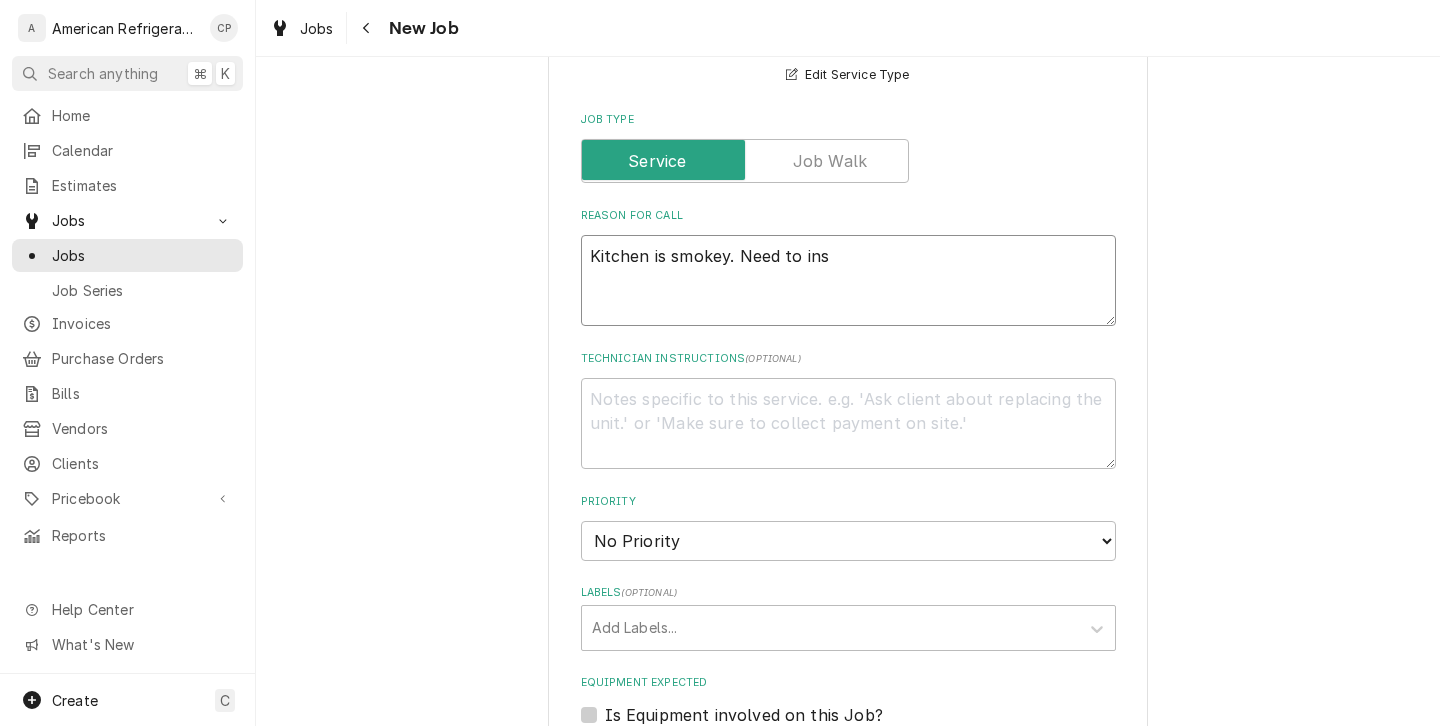 type on "Kitchen is smokey. Need to insp" 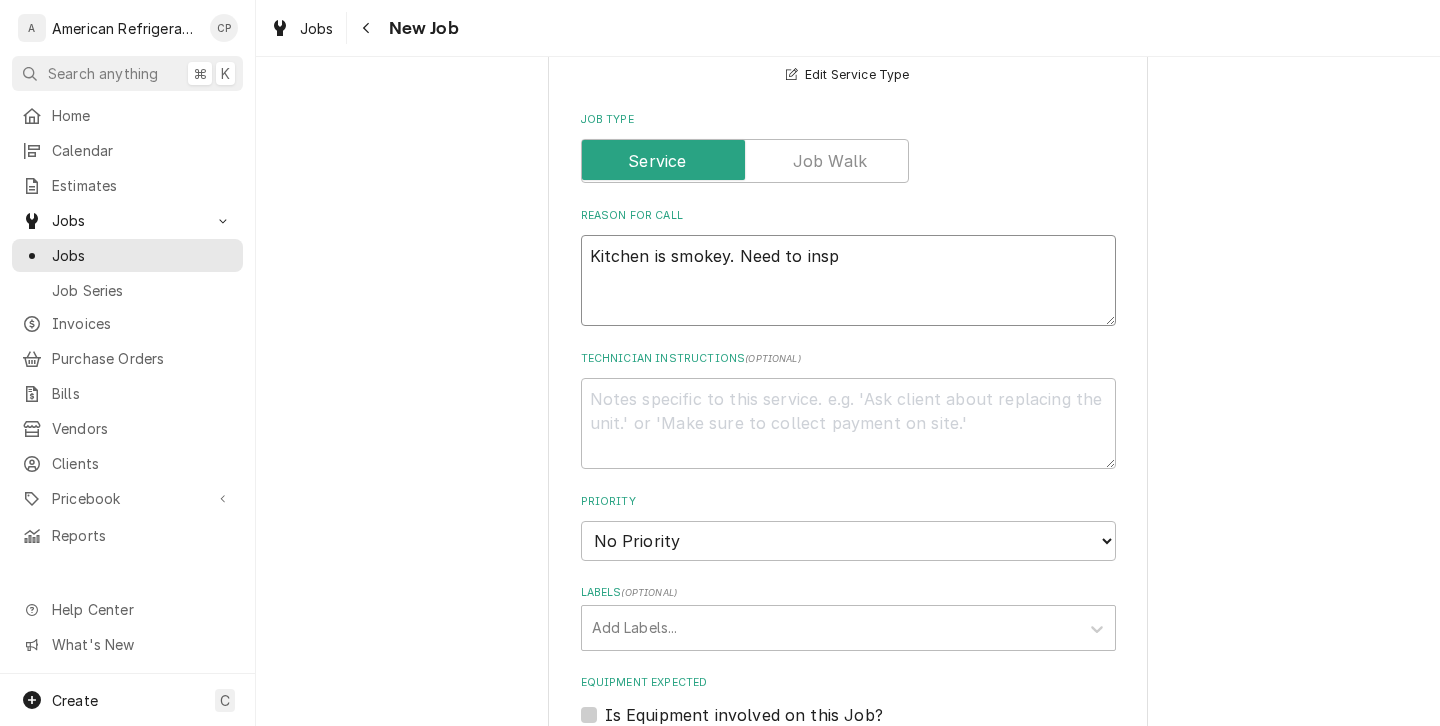 type on "x" 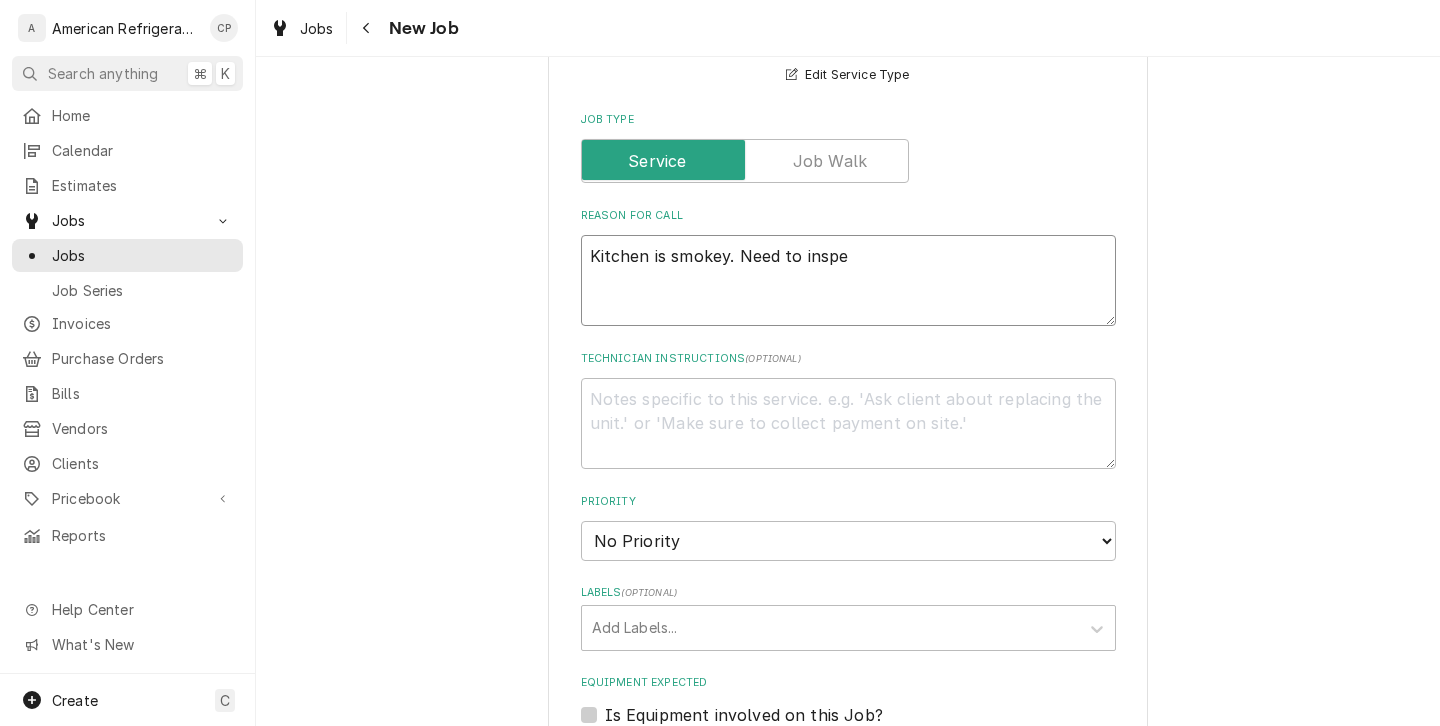 type on "x" 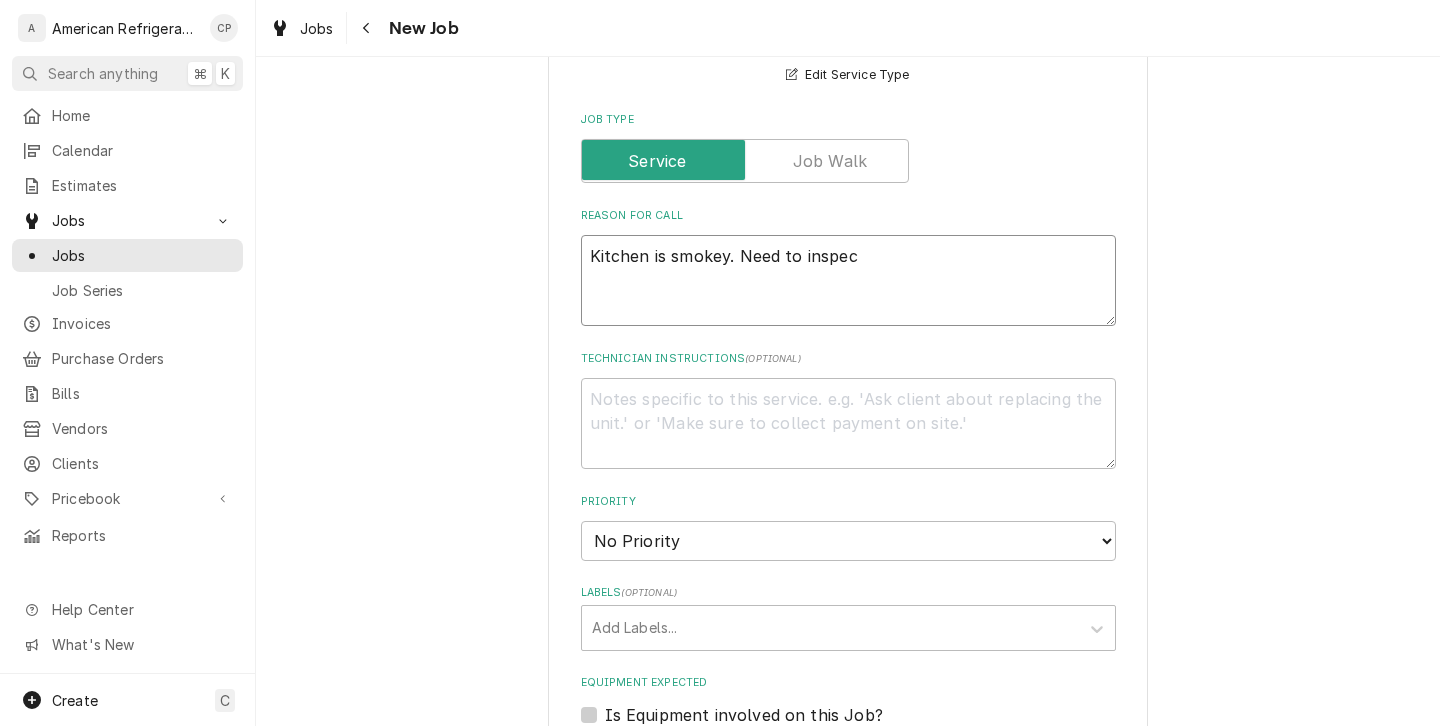 type on "x" 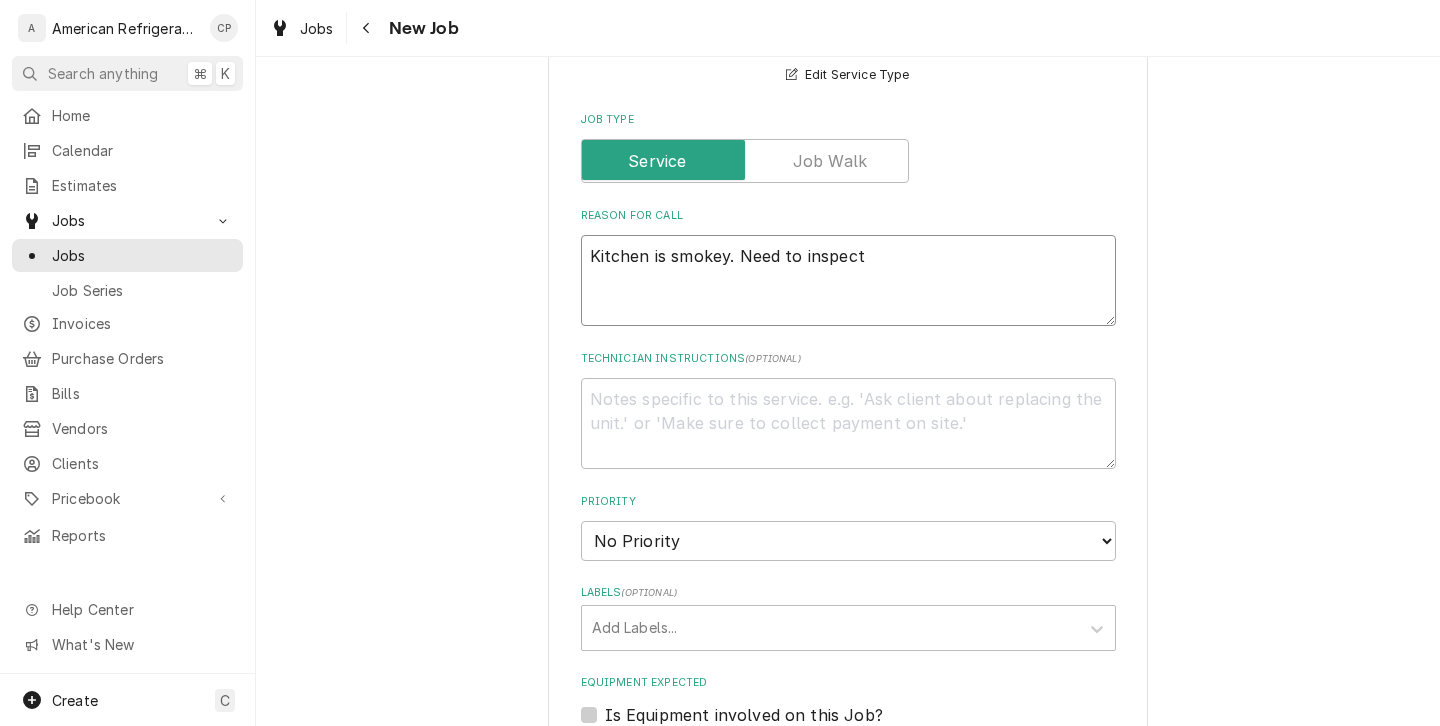 type on "x" 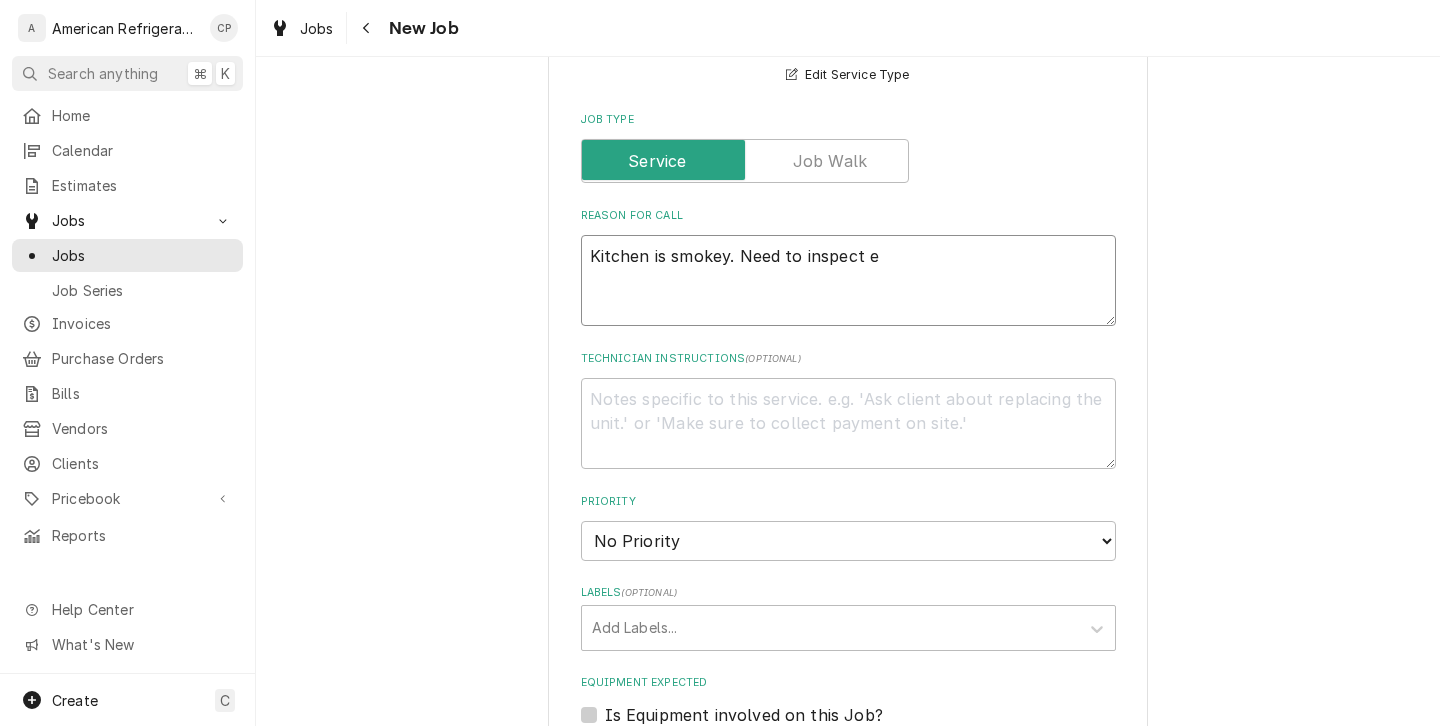type on "x" 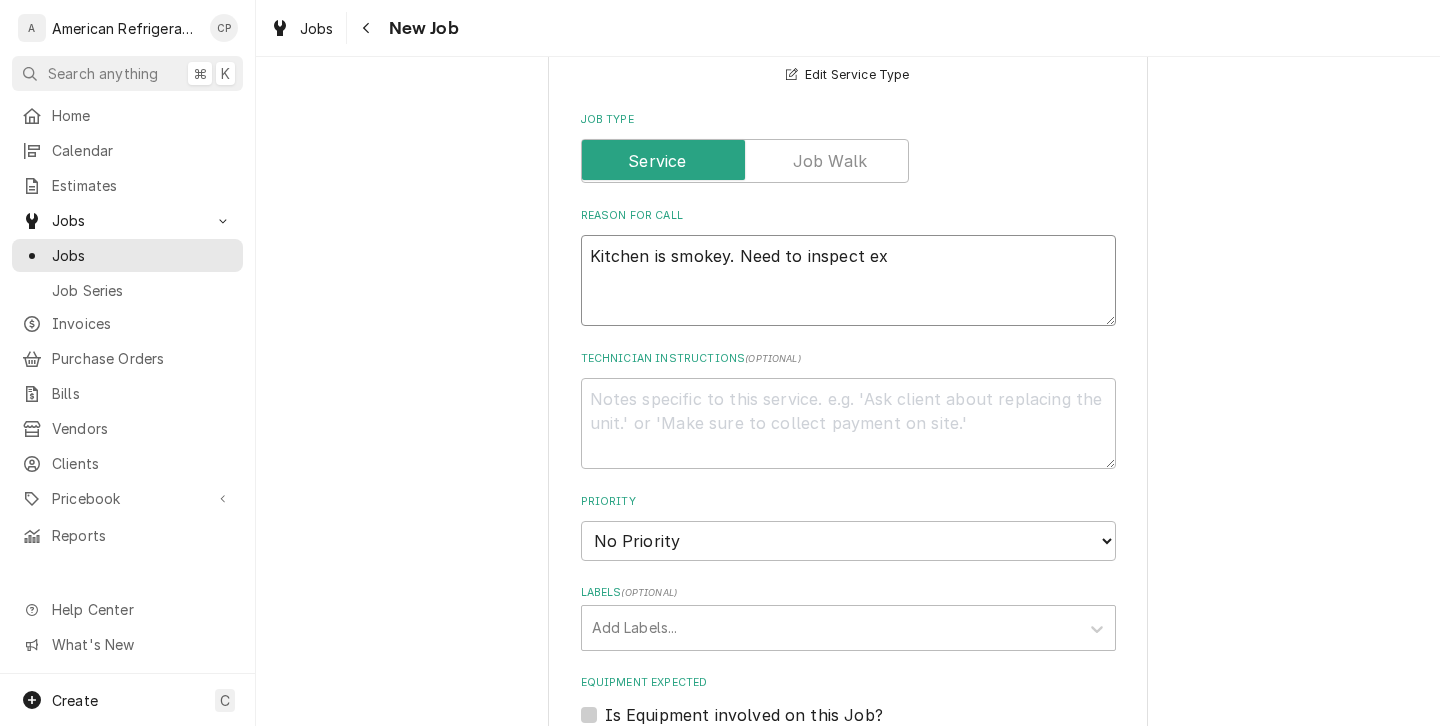 type on "x" 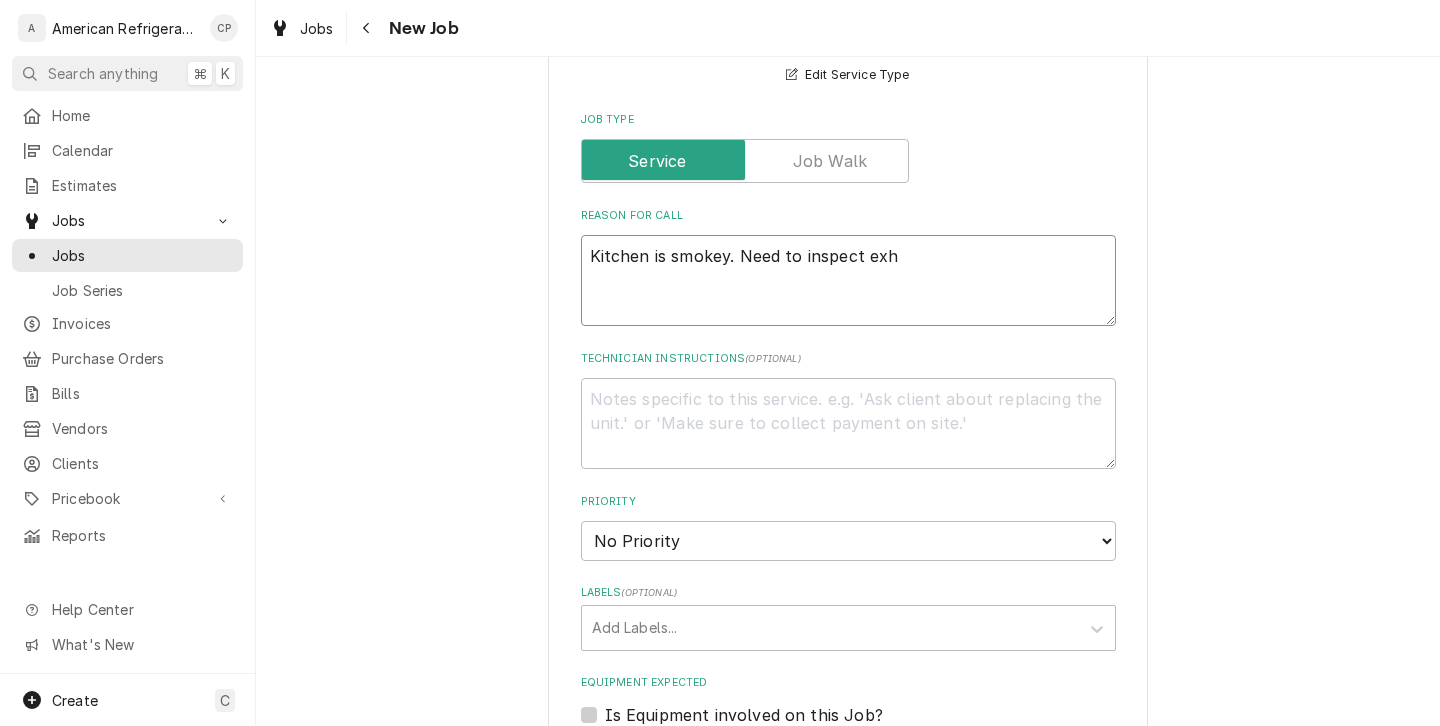 type on "x" 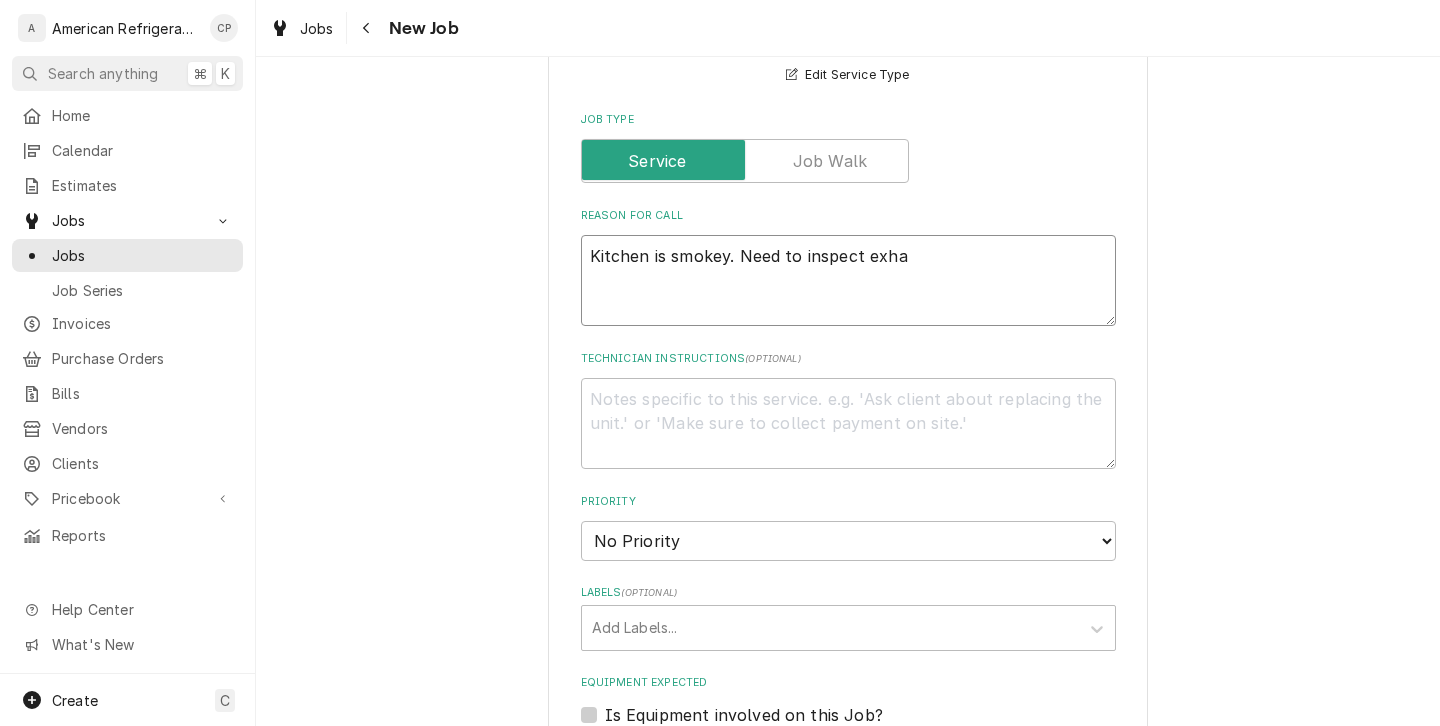 type on "x" 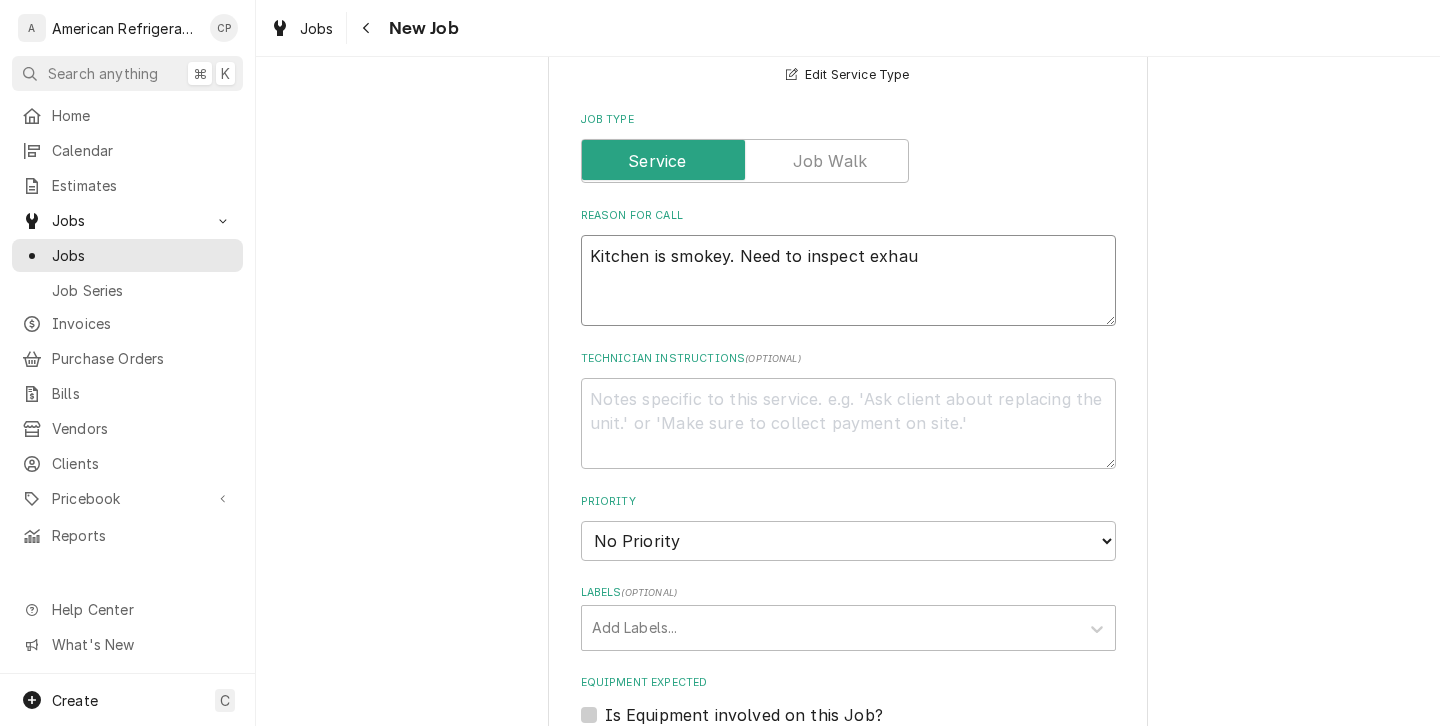 type on "x" 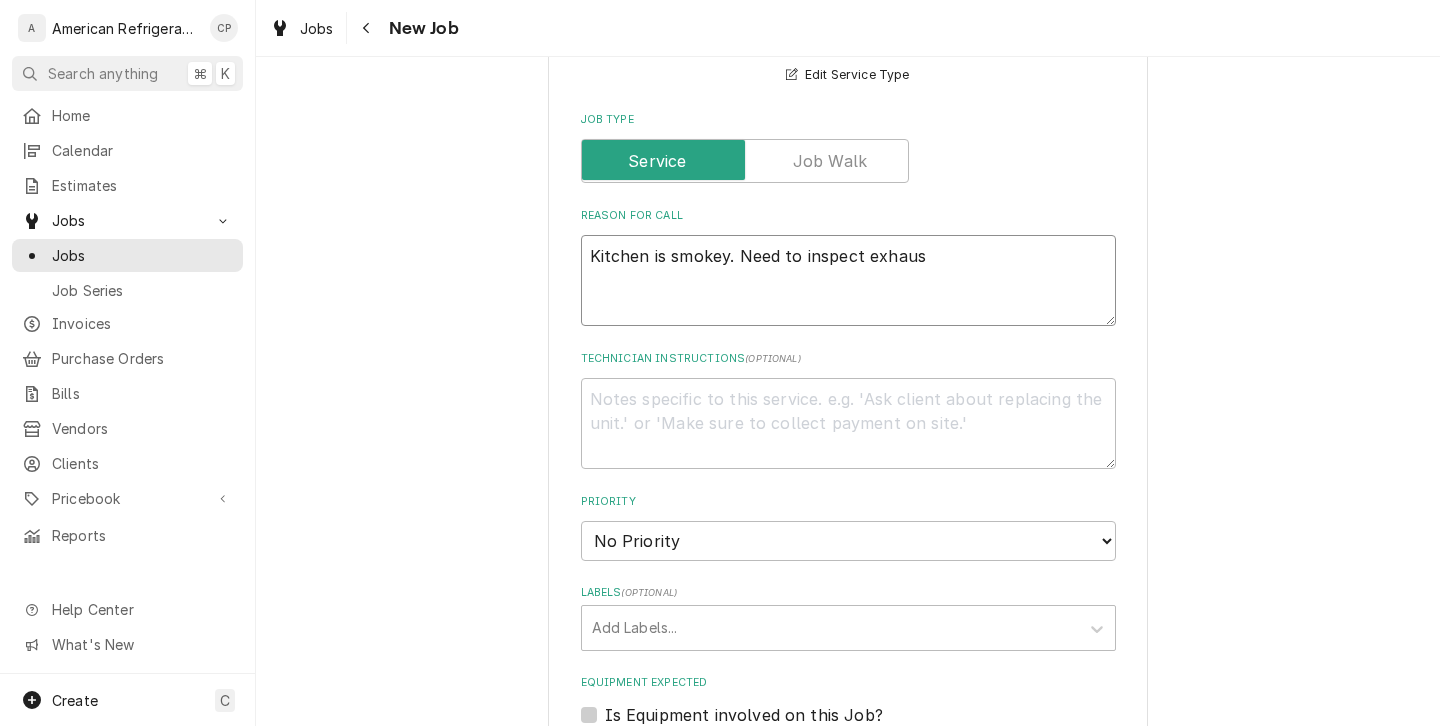 type on "x" 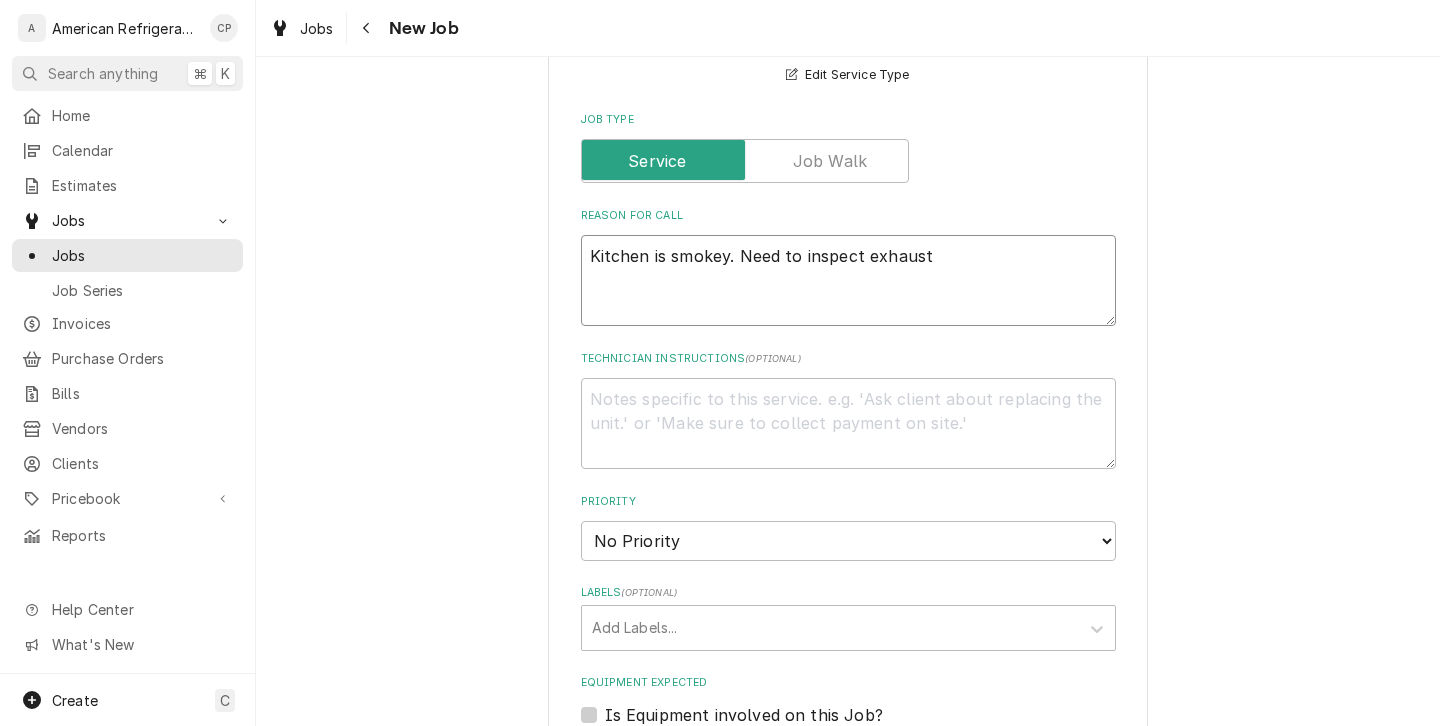 type on "x" 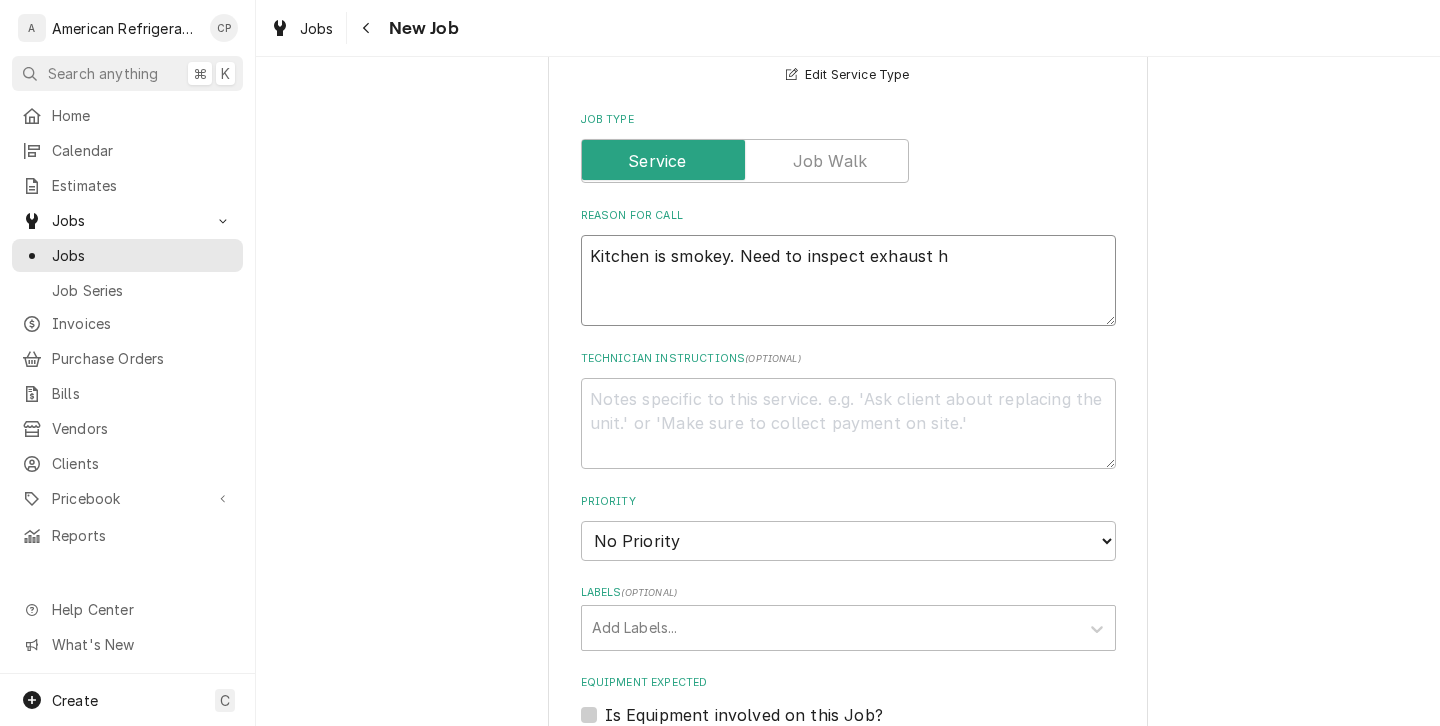 type on "x" 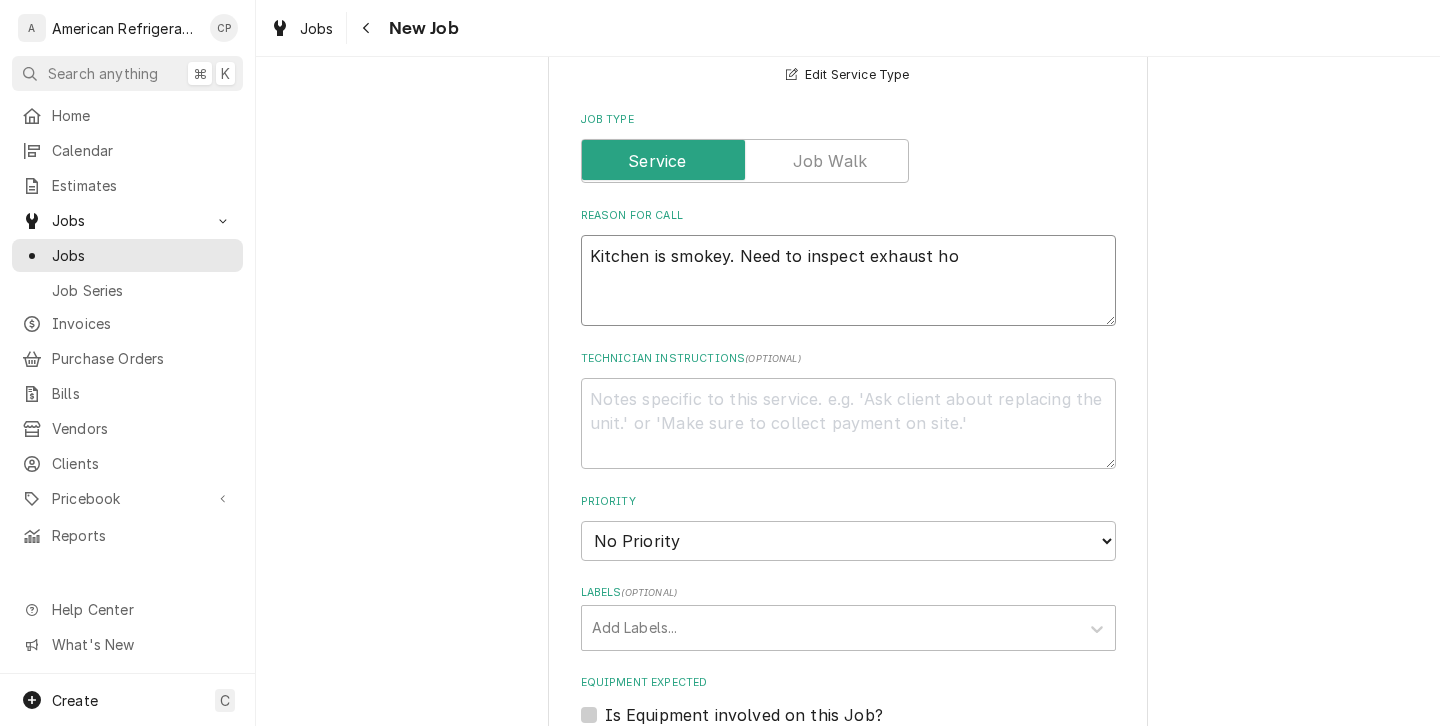 type on "x" 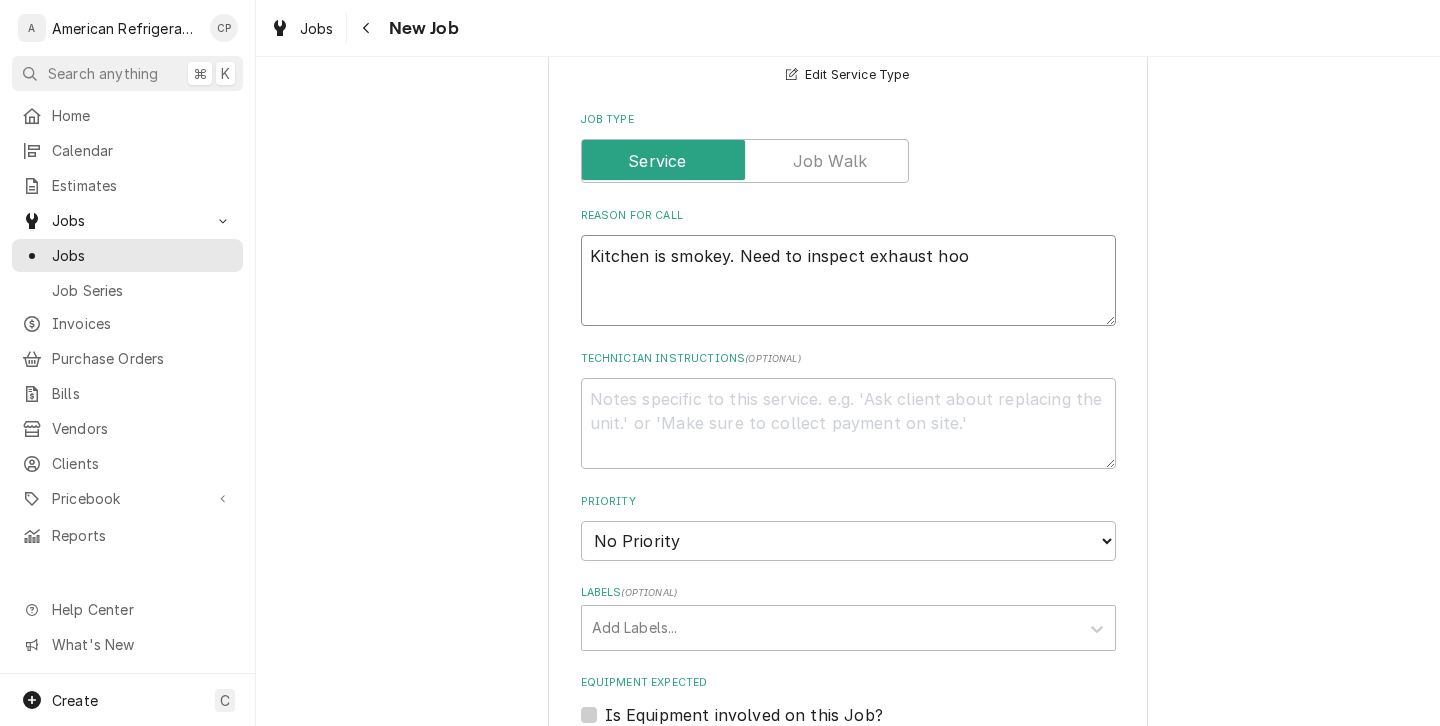 type on "x" 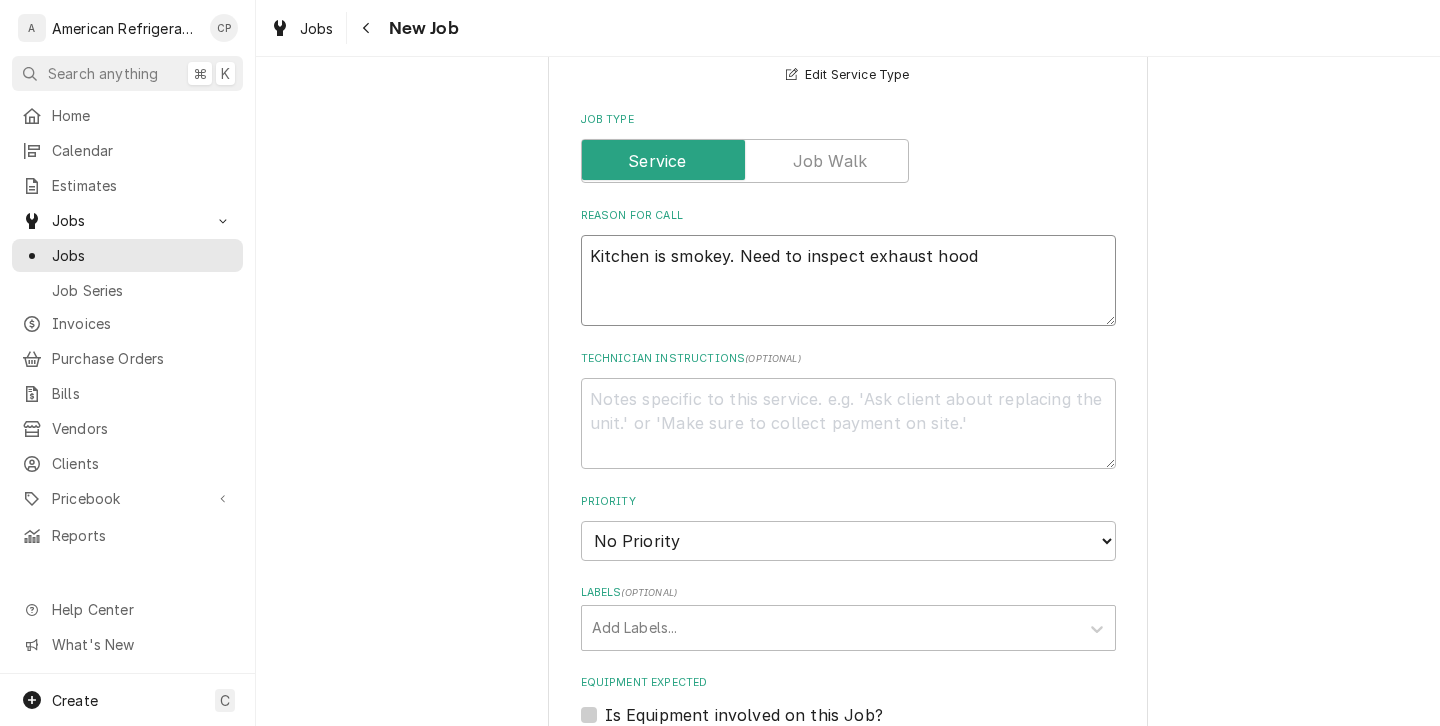 type on "x" 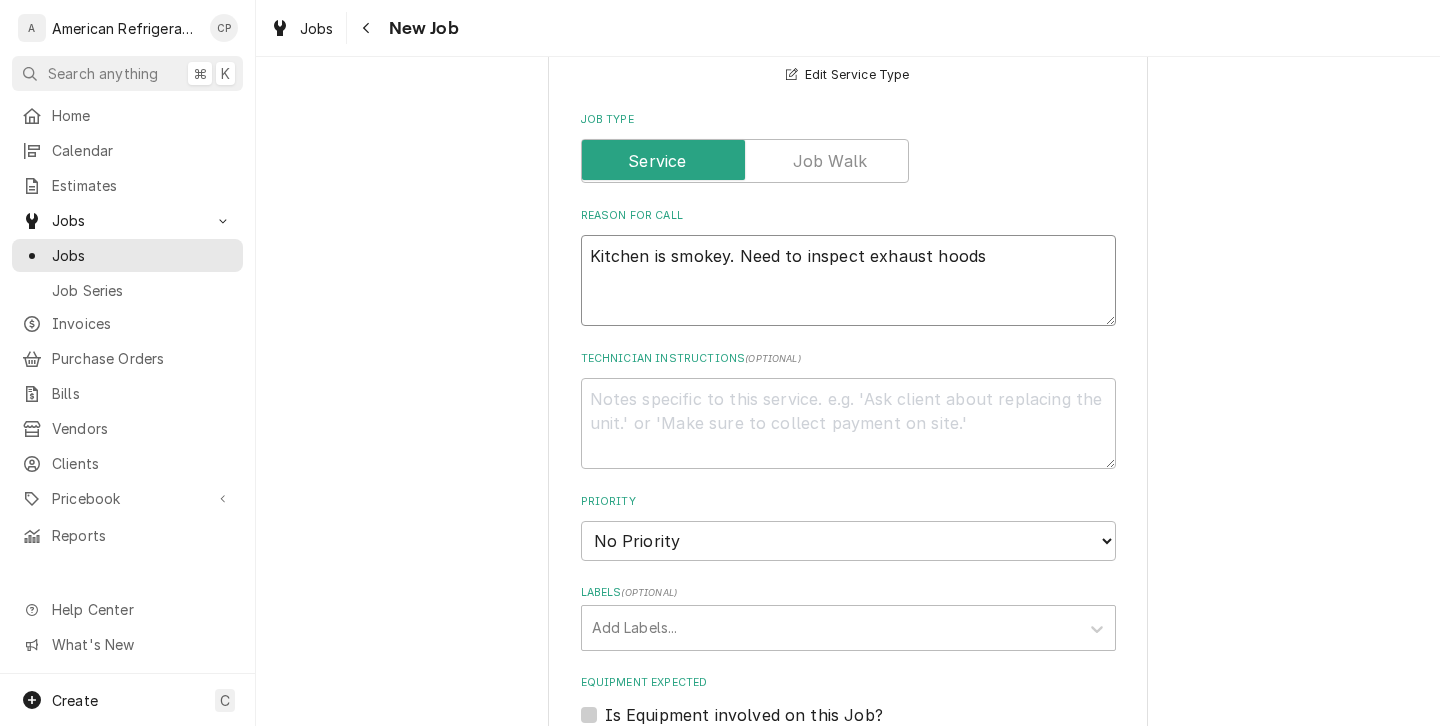 type on "x" 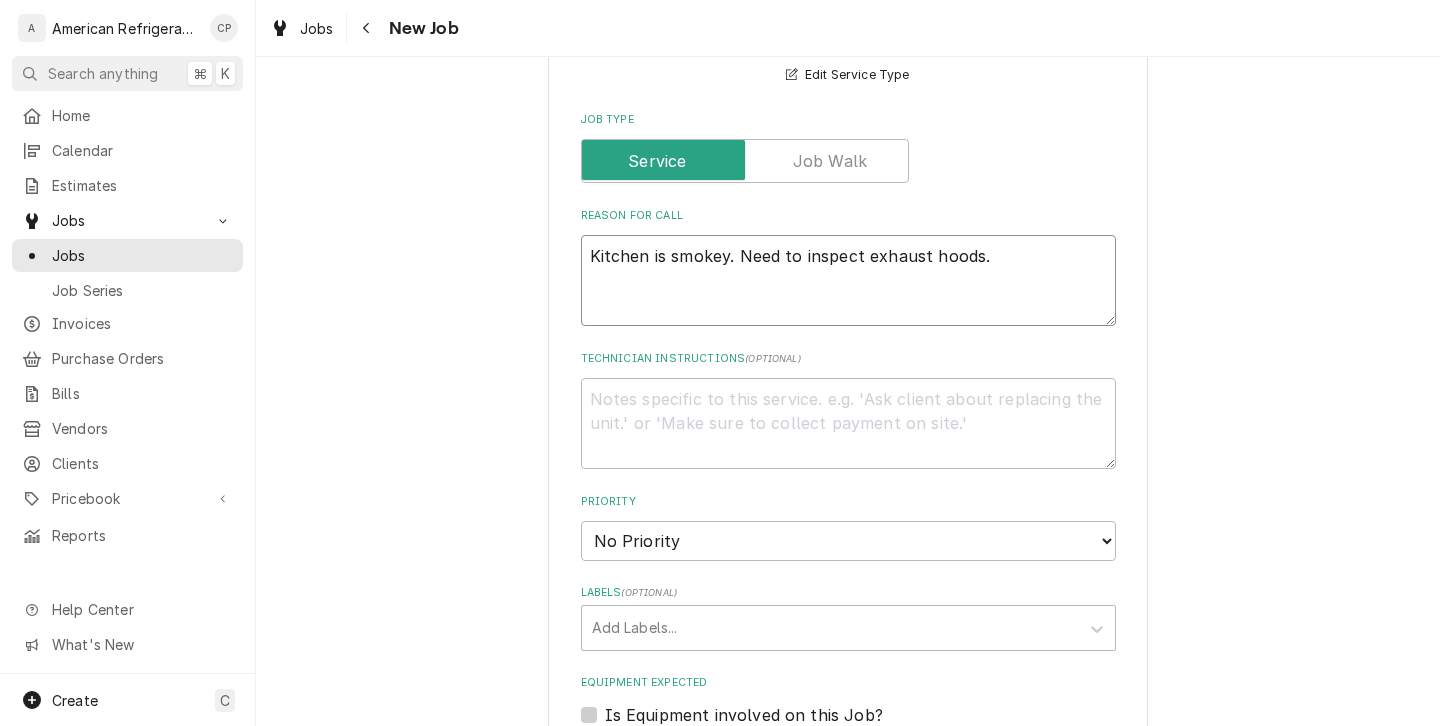 type on "x" 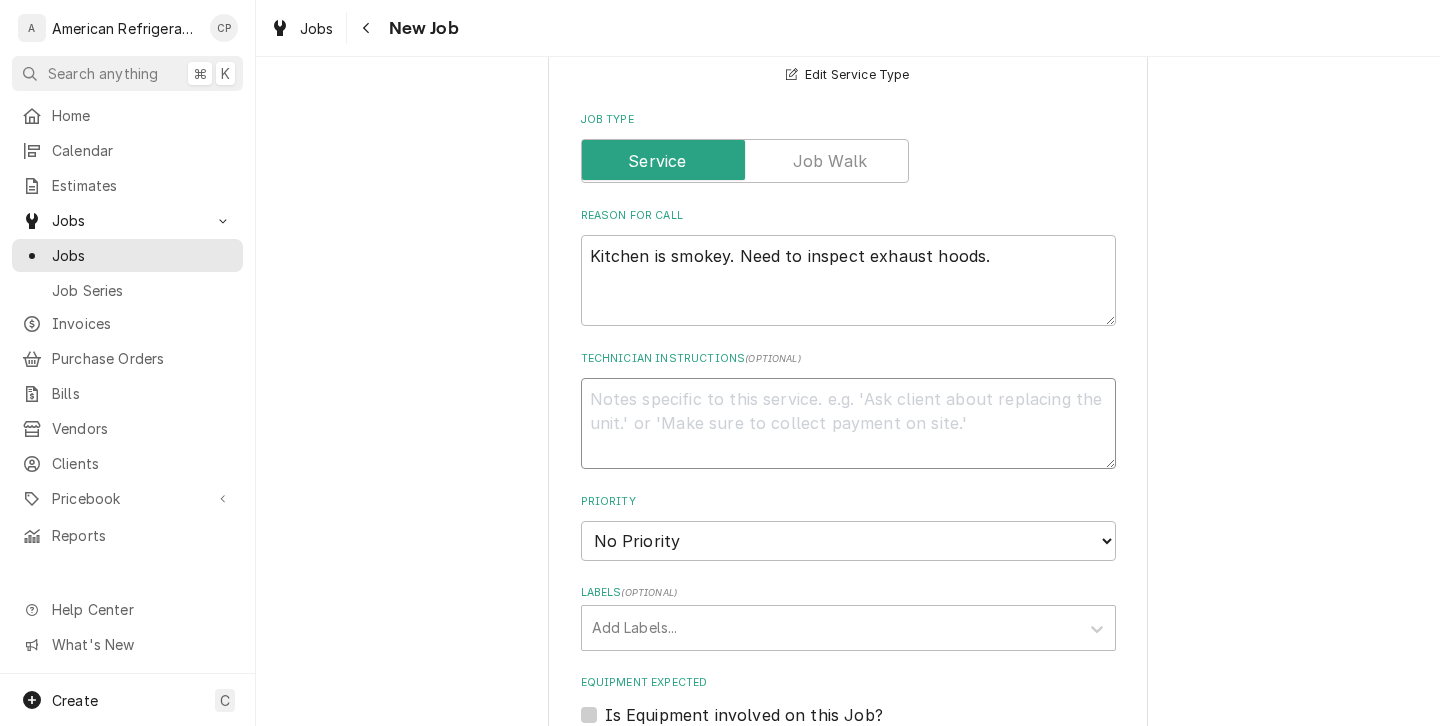 type on "x" 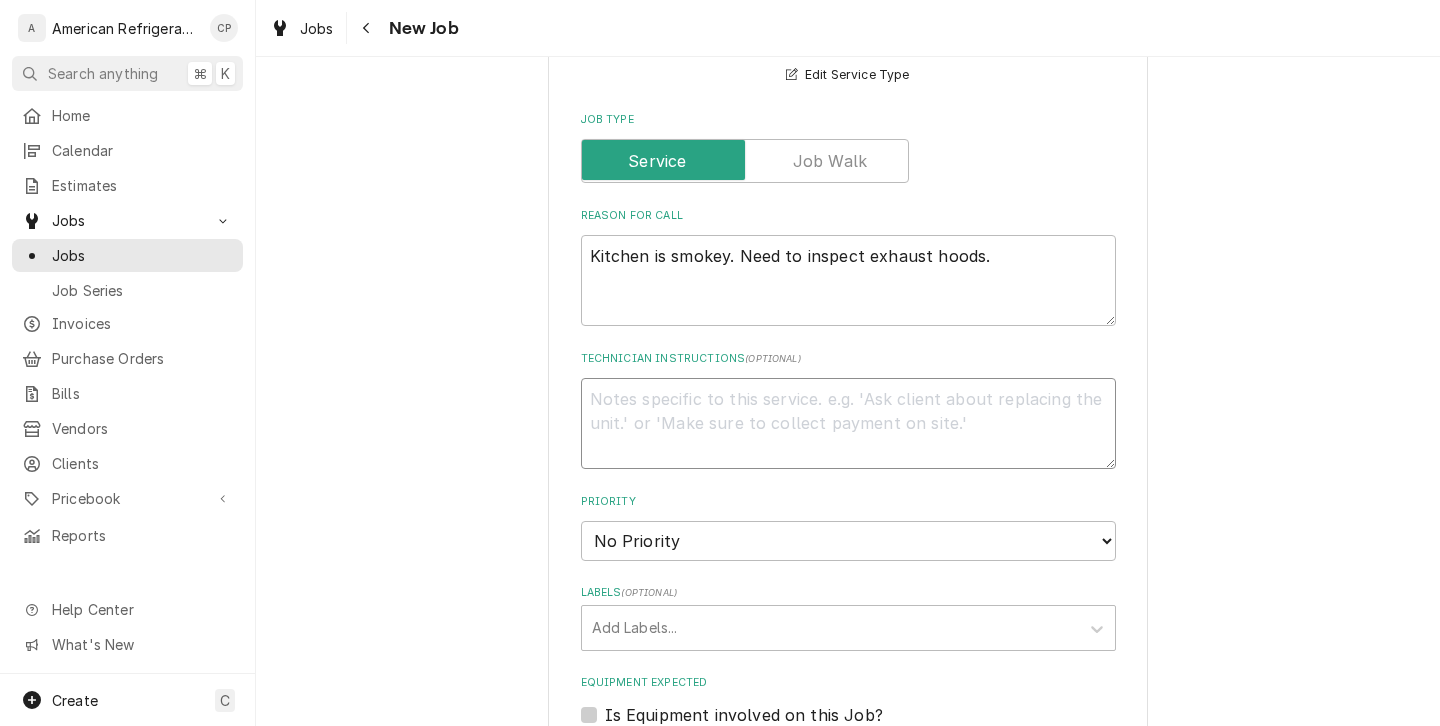 type on "D" 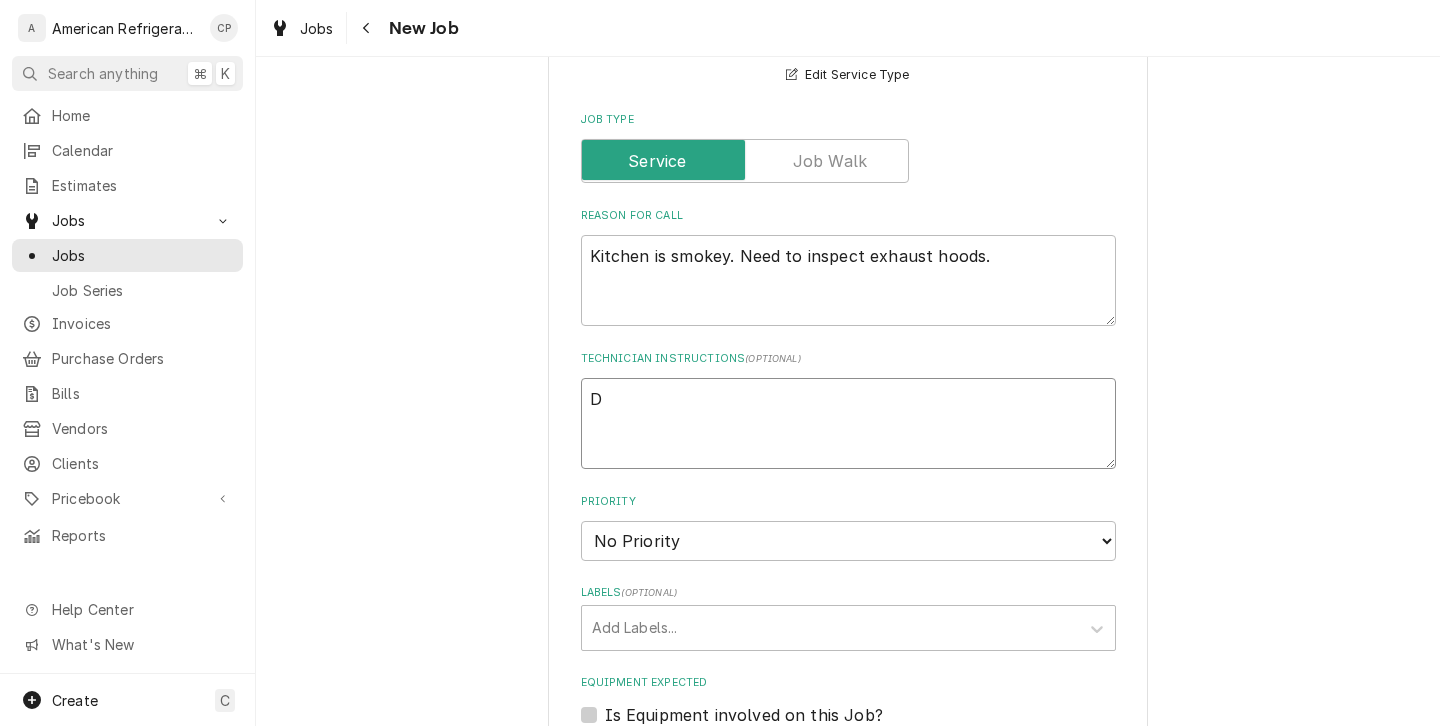 type on "x" 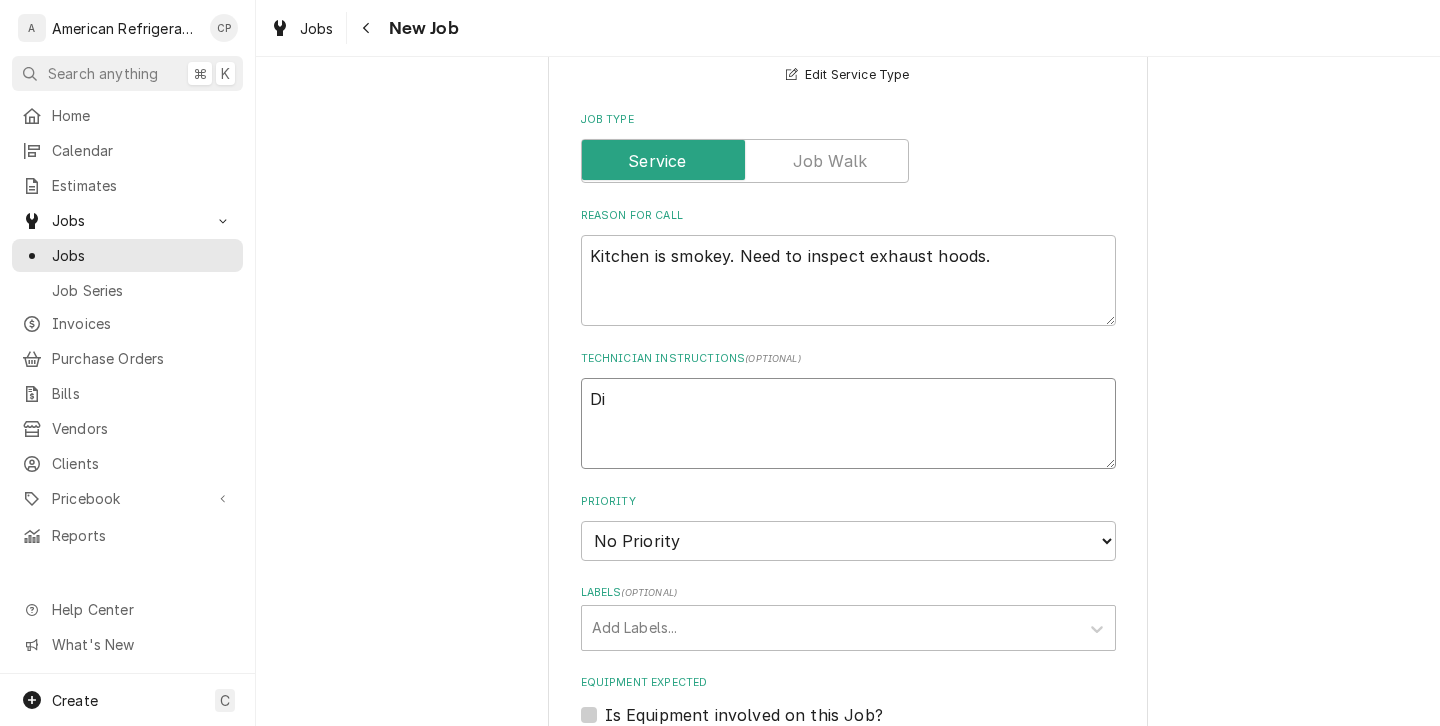 type on "x" 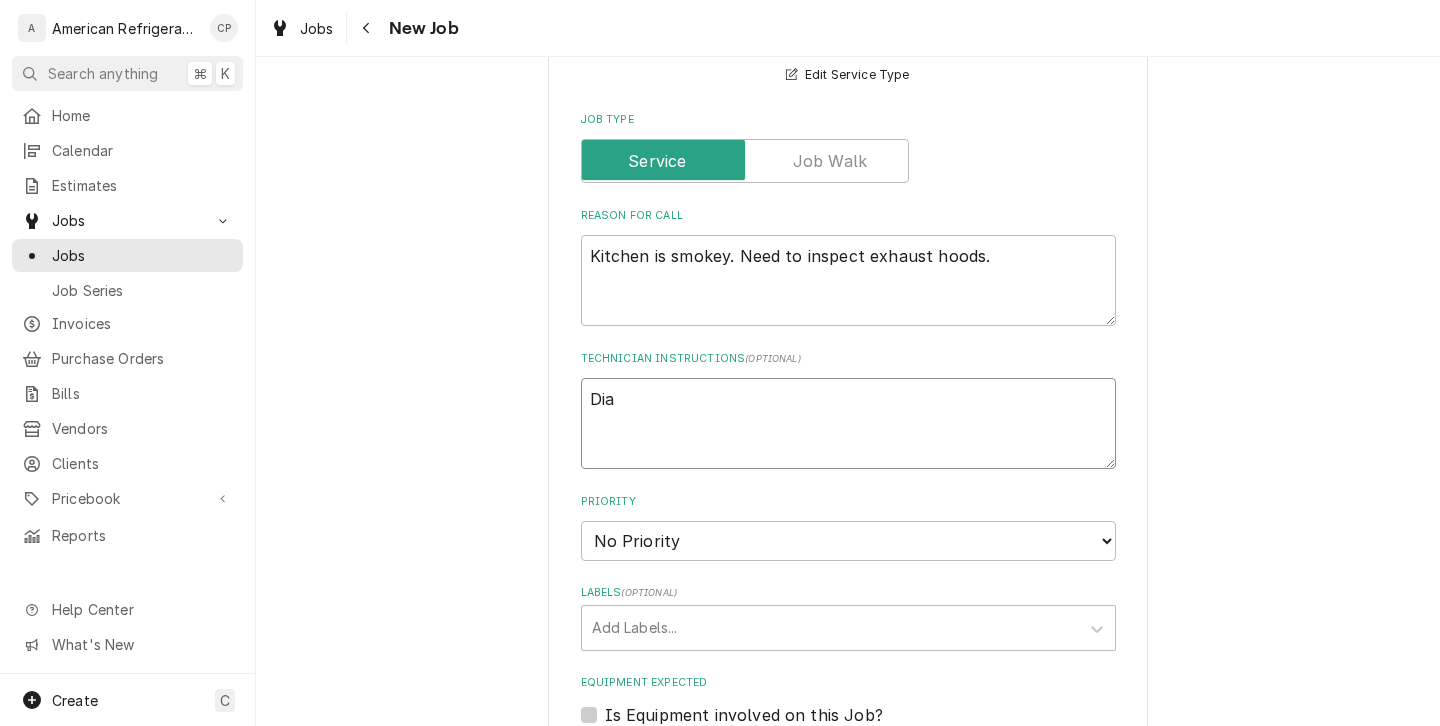type on "x" 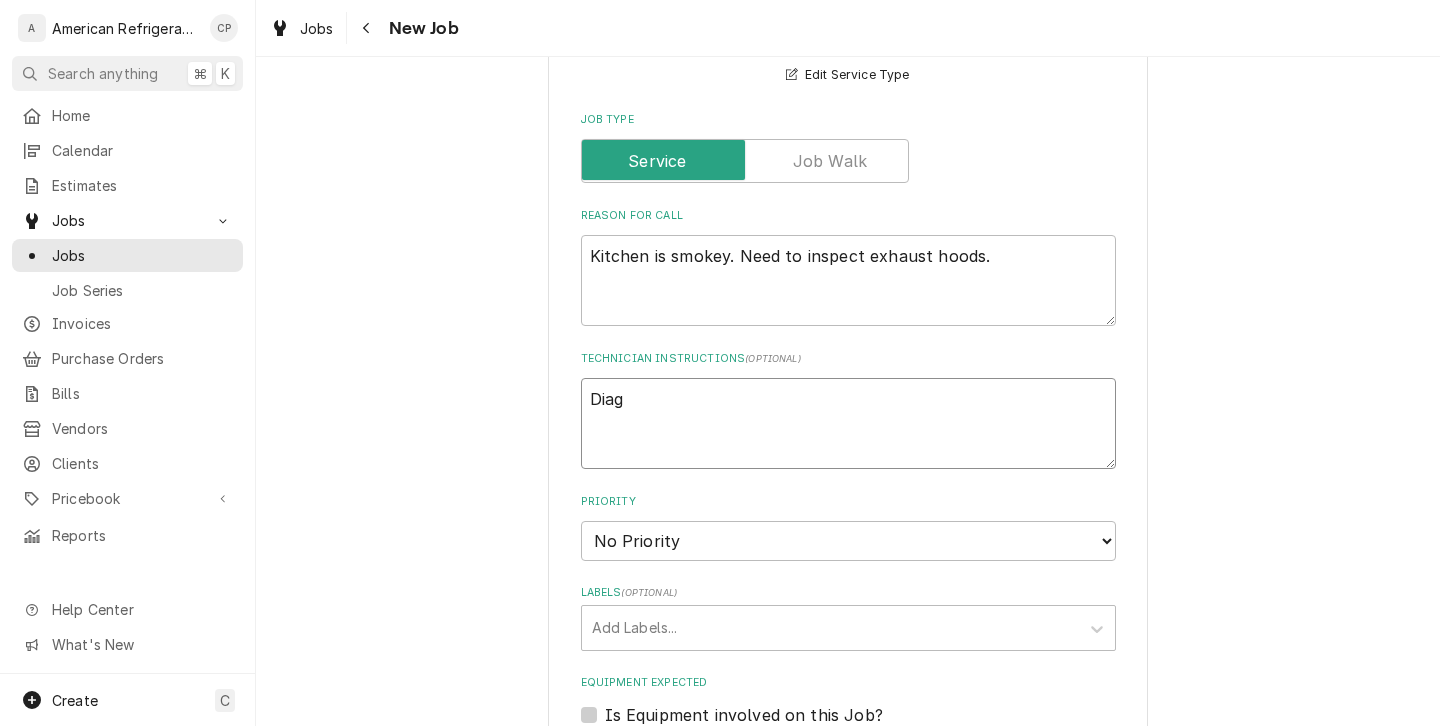 type on "x" 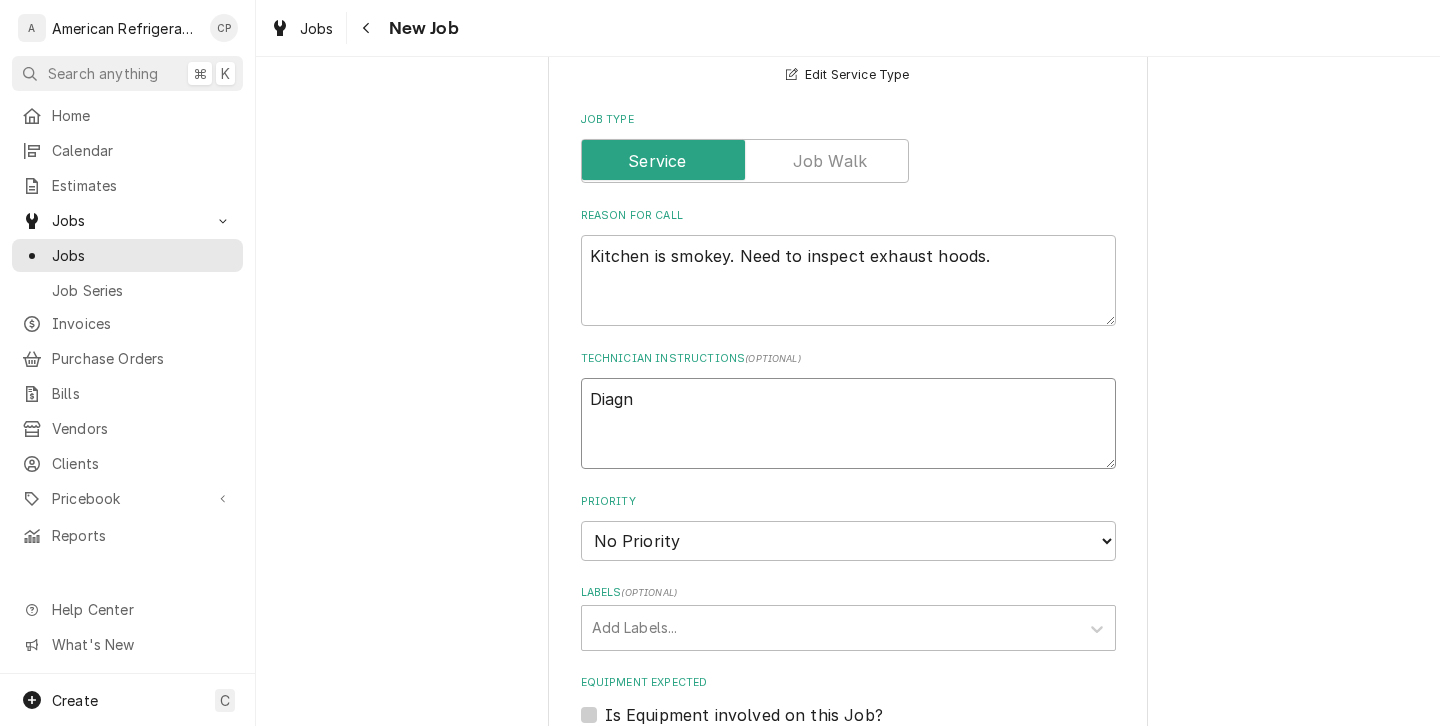 type on "Diagno" 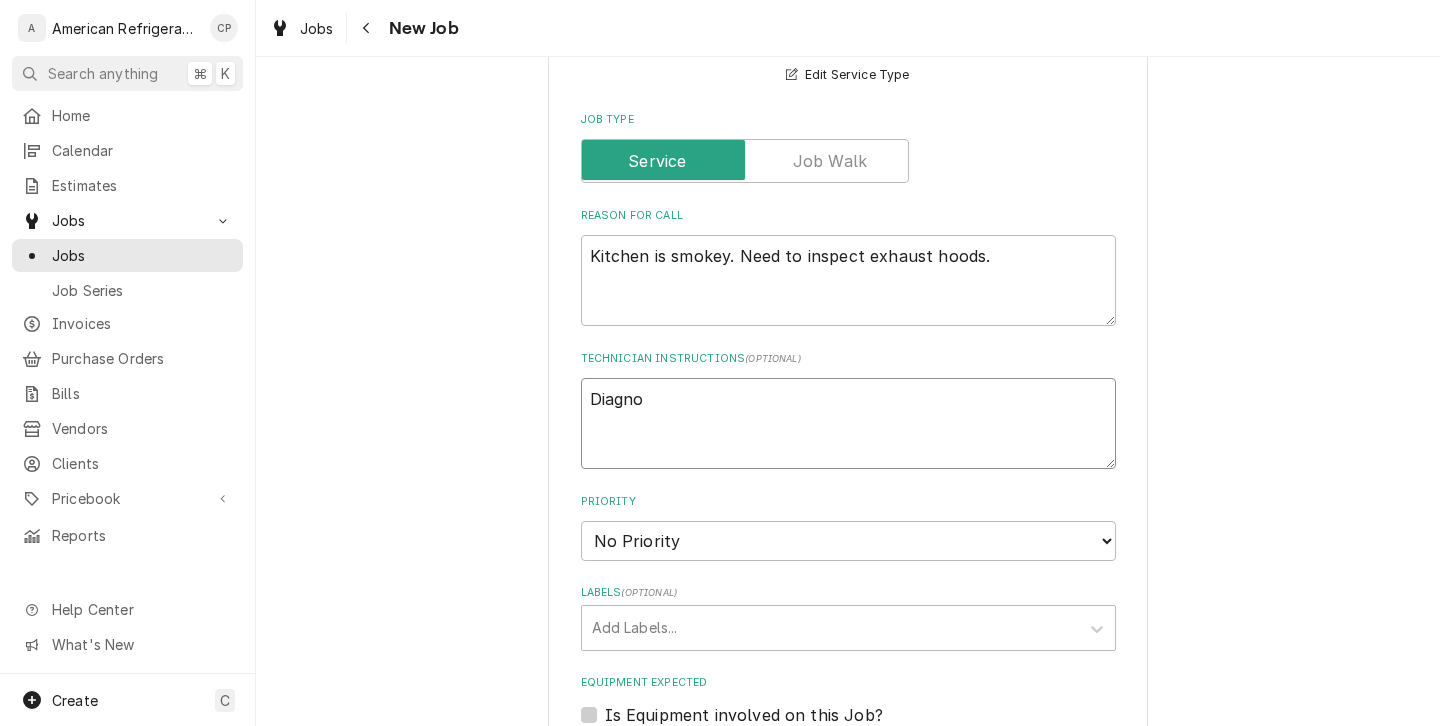 type on "x" 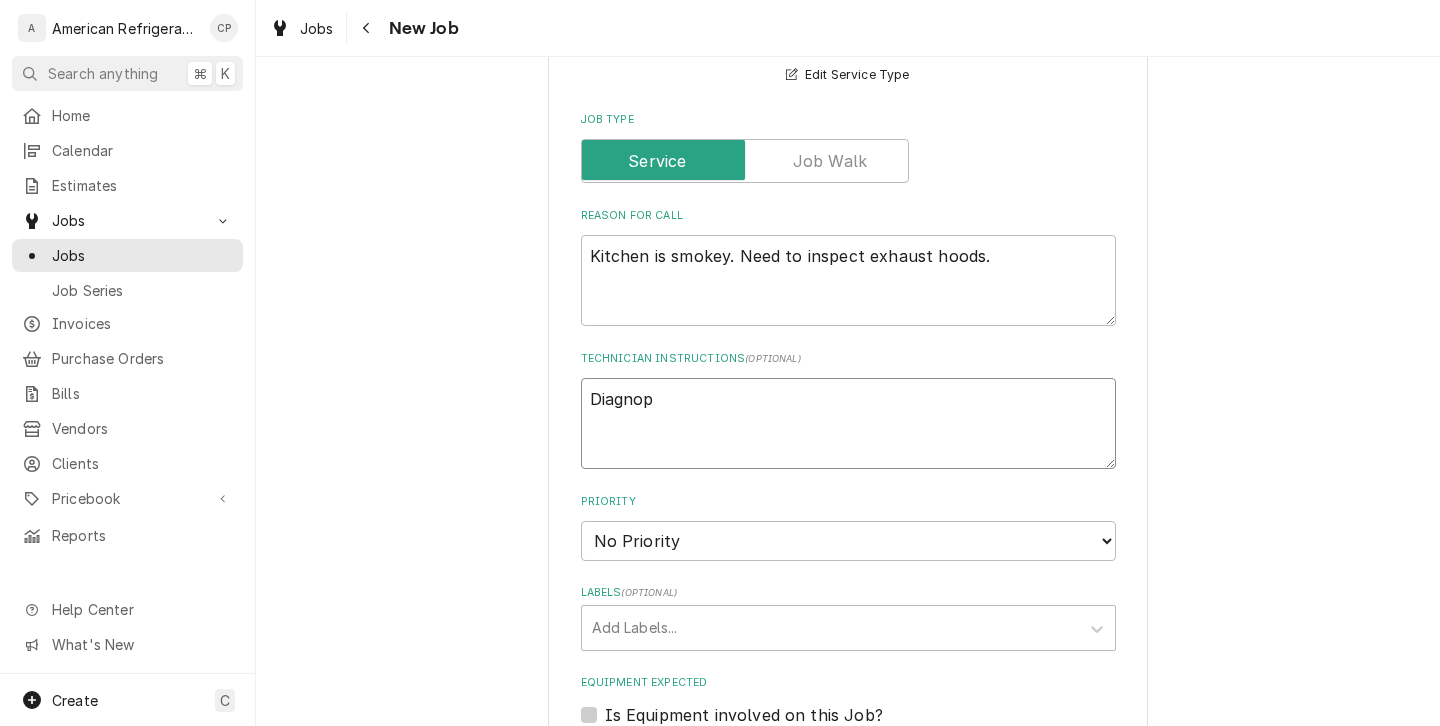 type on "x" 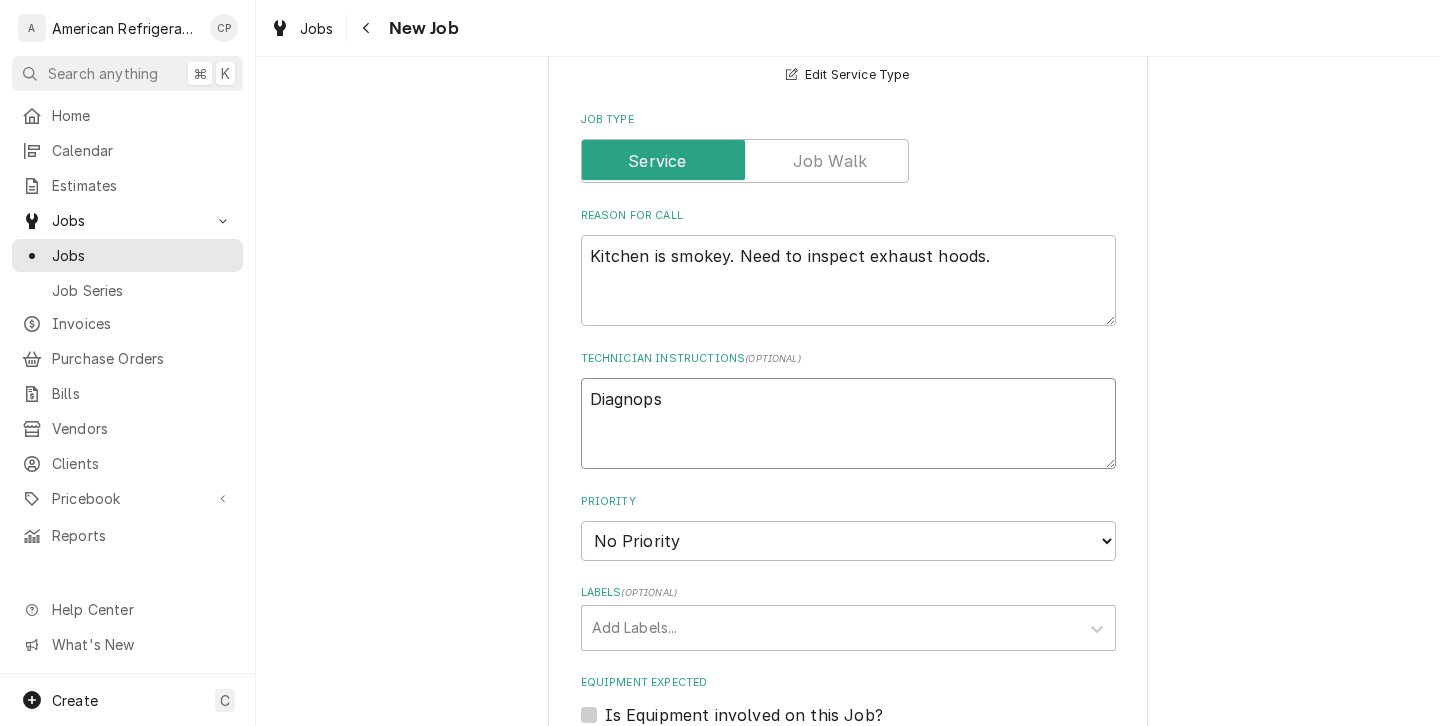 type on "x" 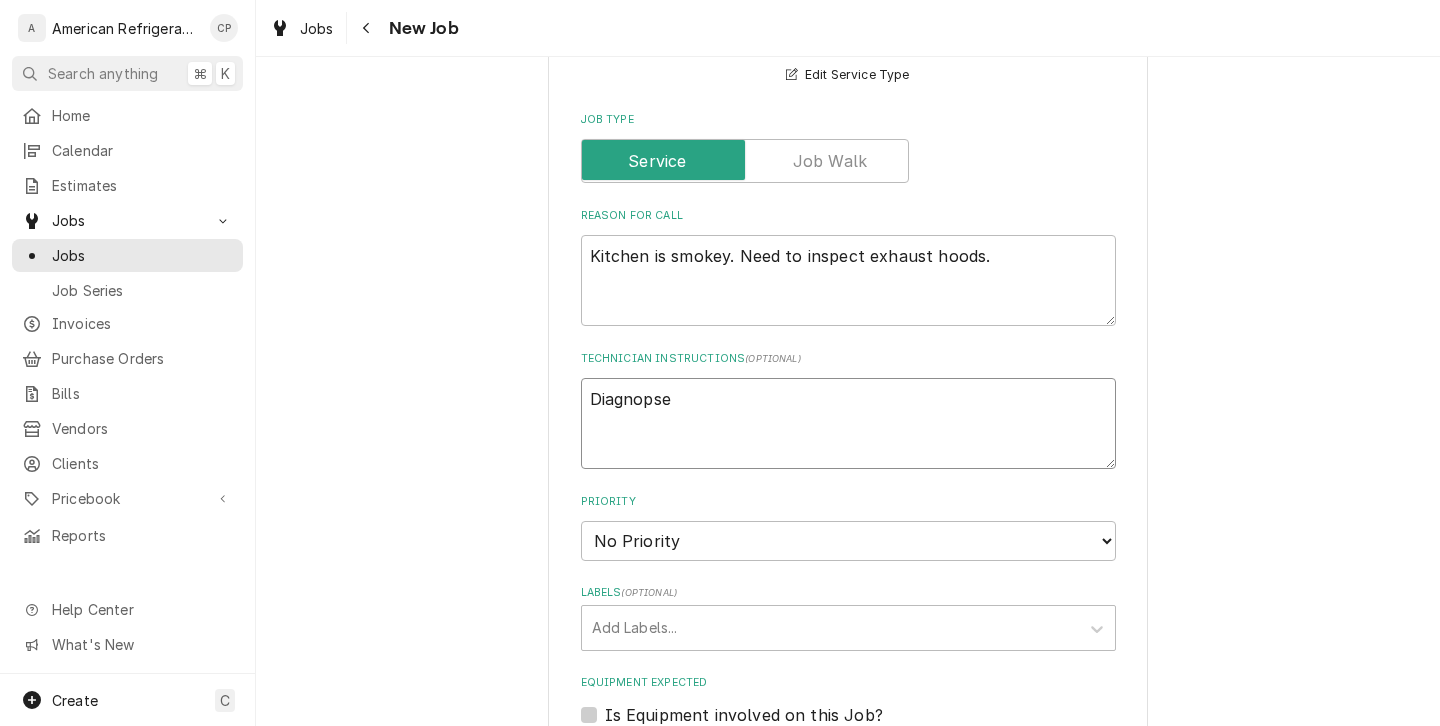 type on "x" 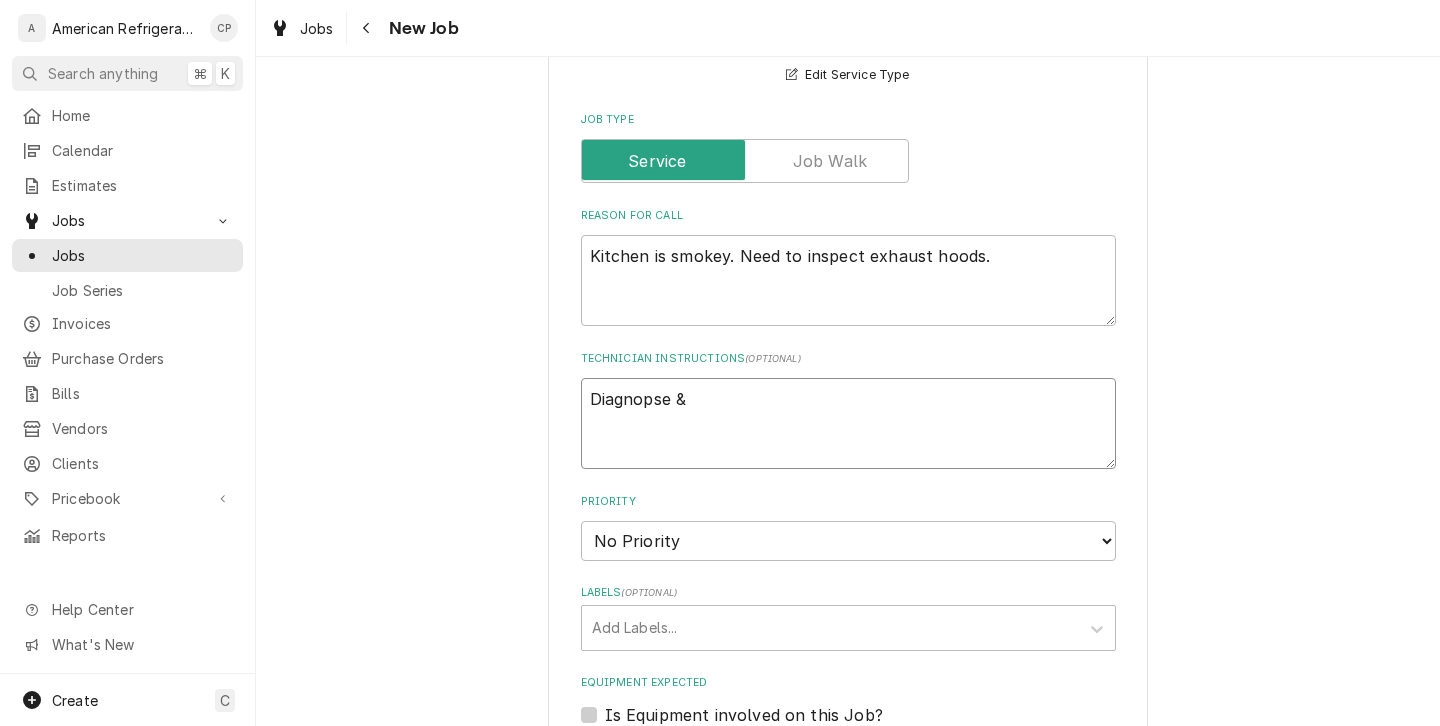 type on "x" 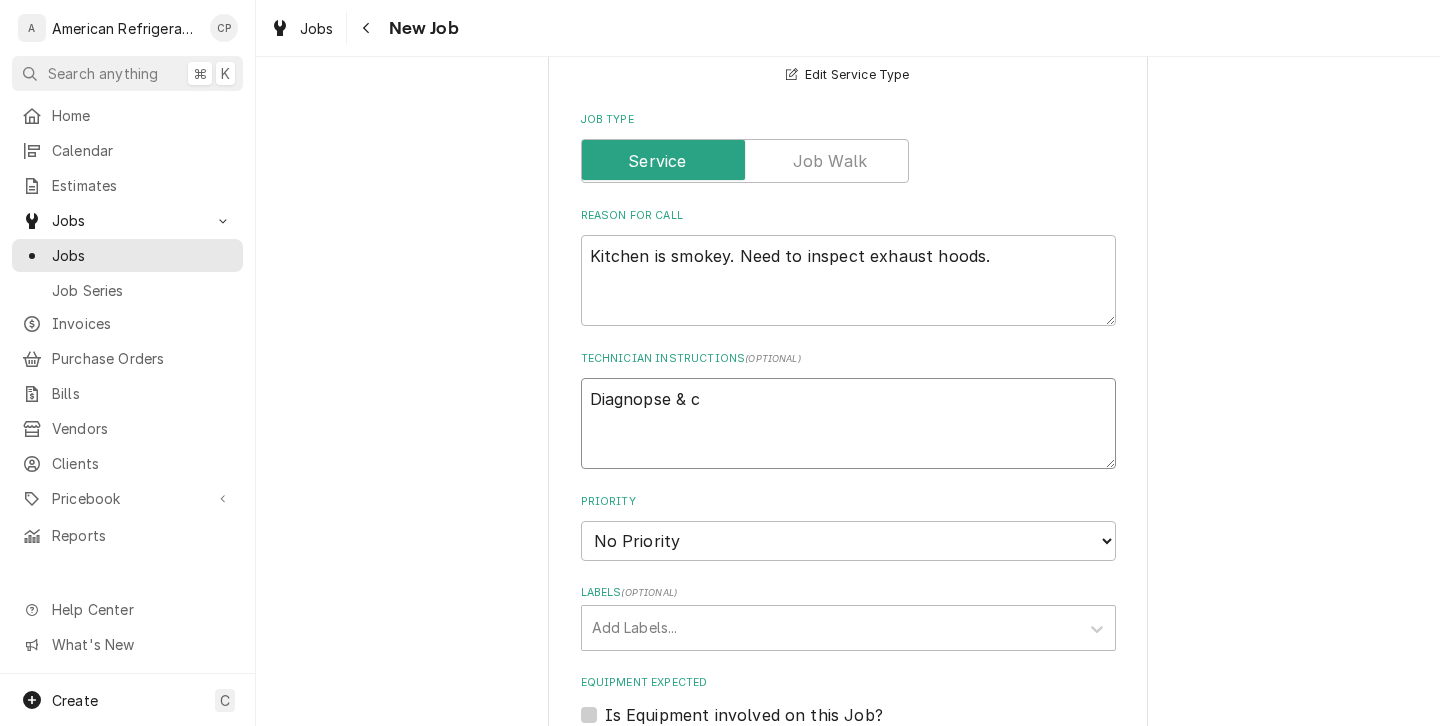 type on "x" 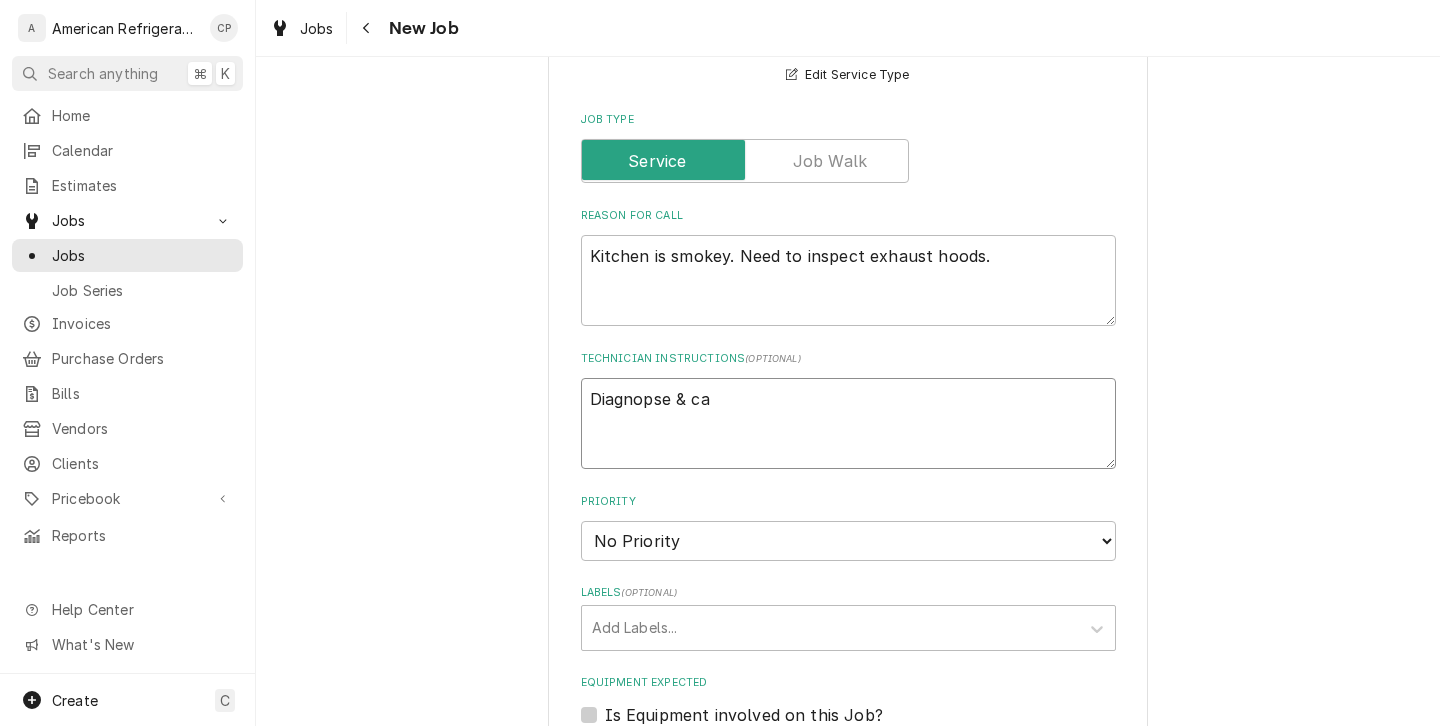 type on "x" 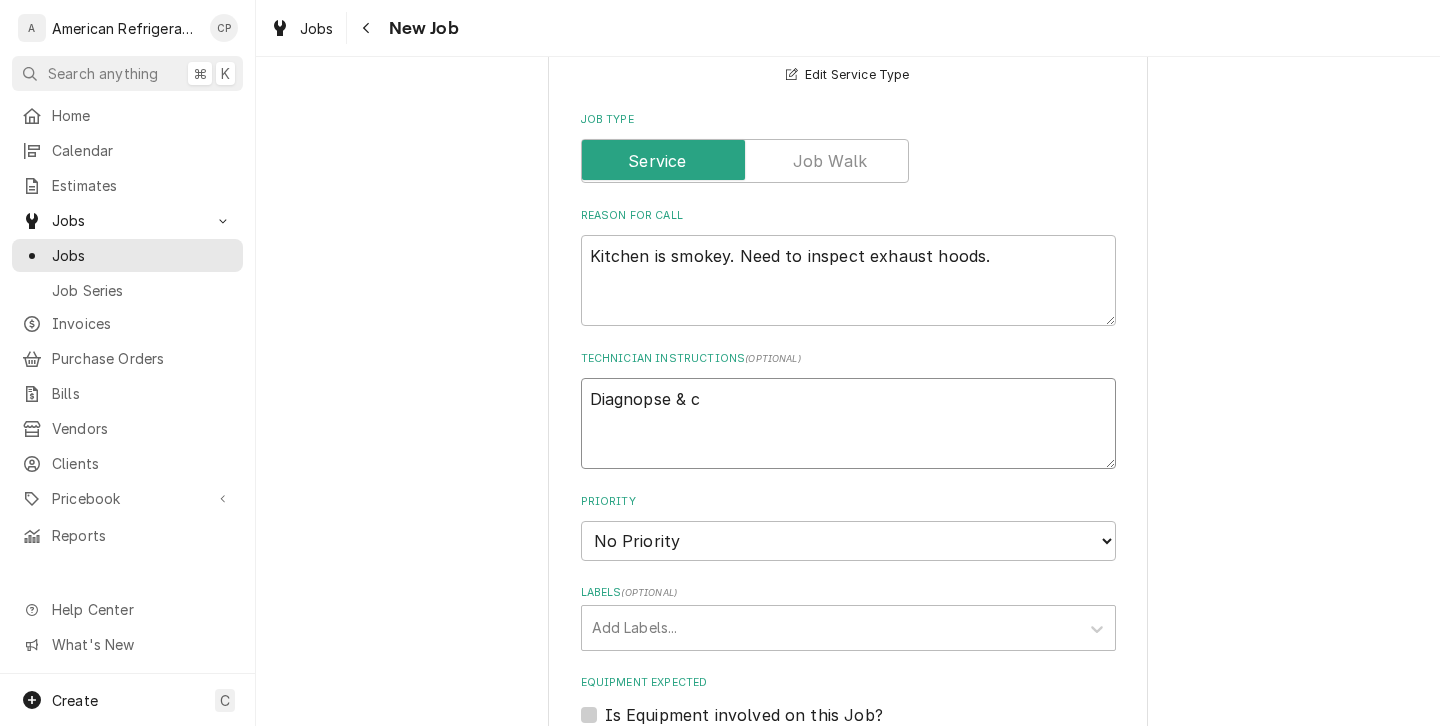 type on "x" 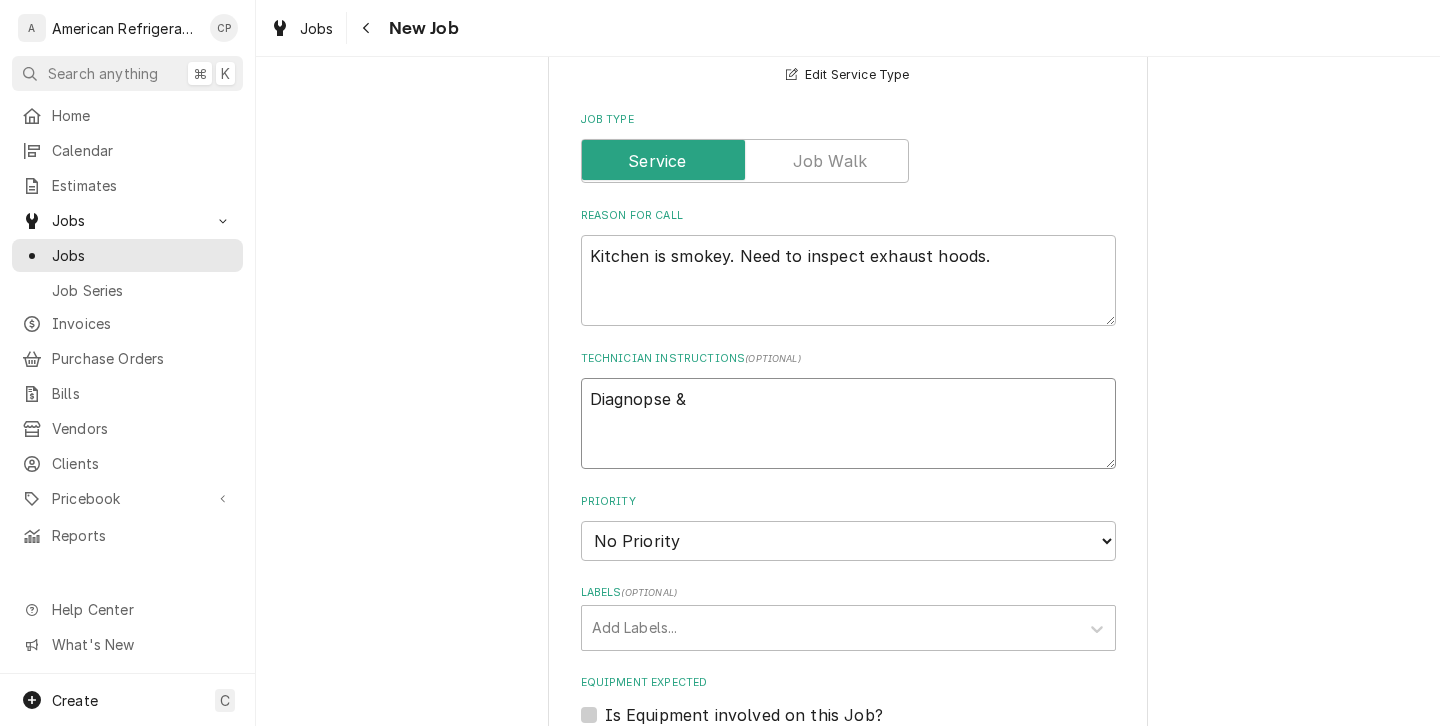 type on "x" 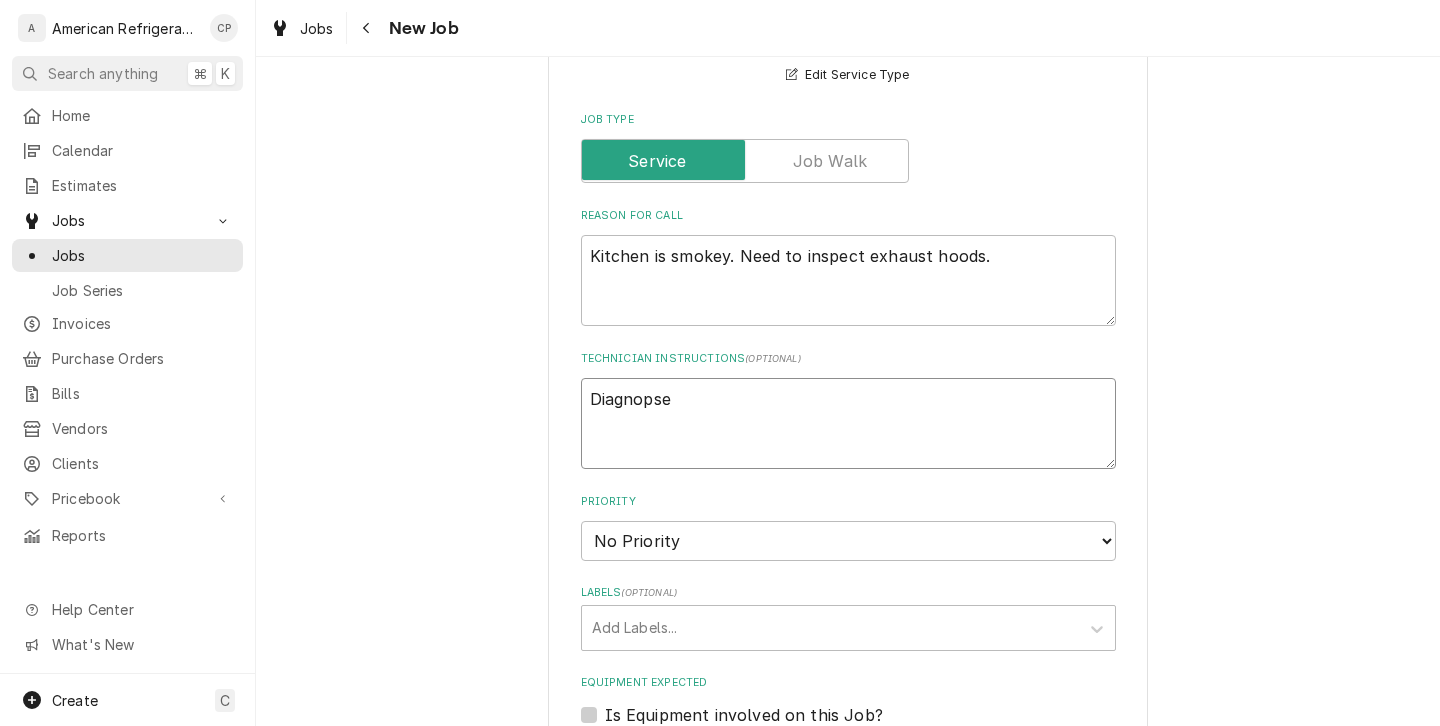 type on "x" 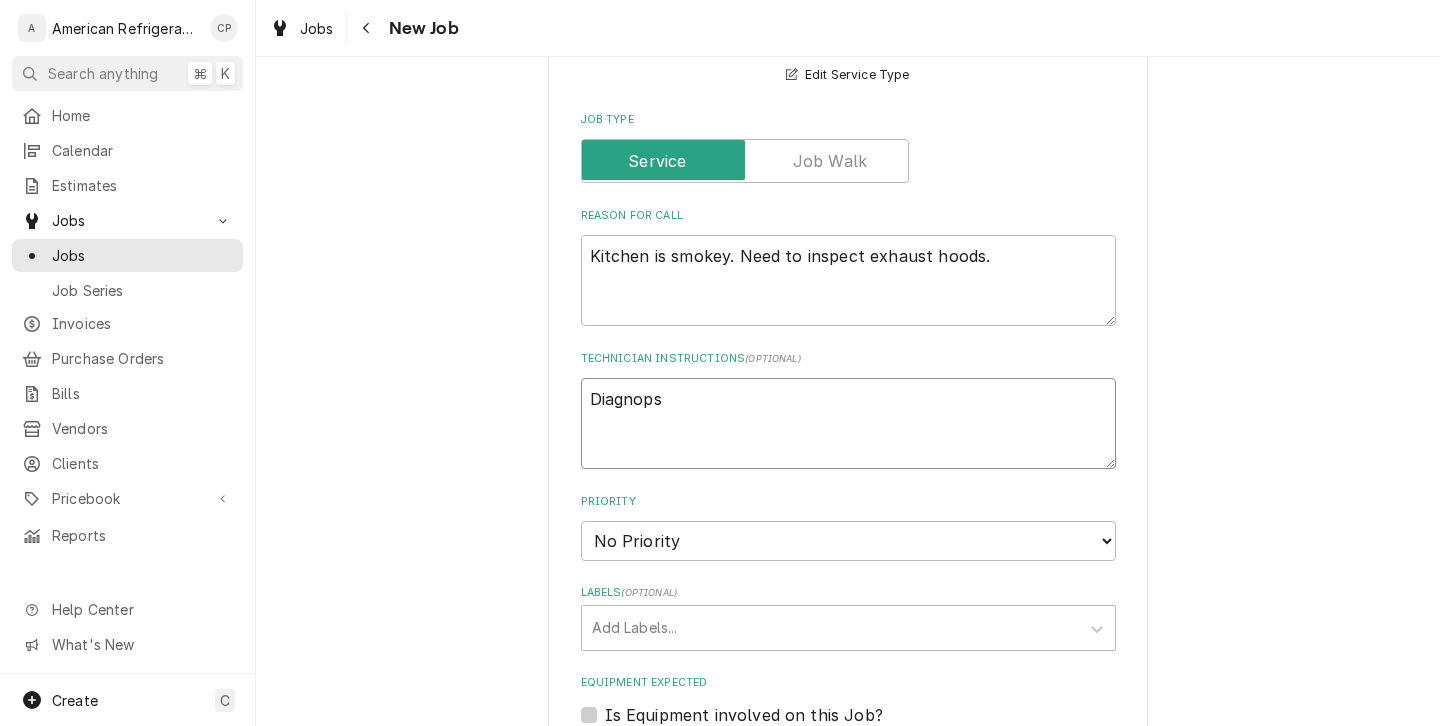 type on "x" 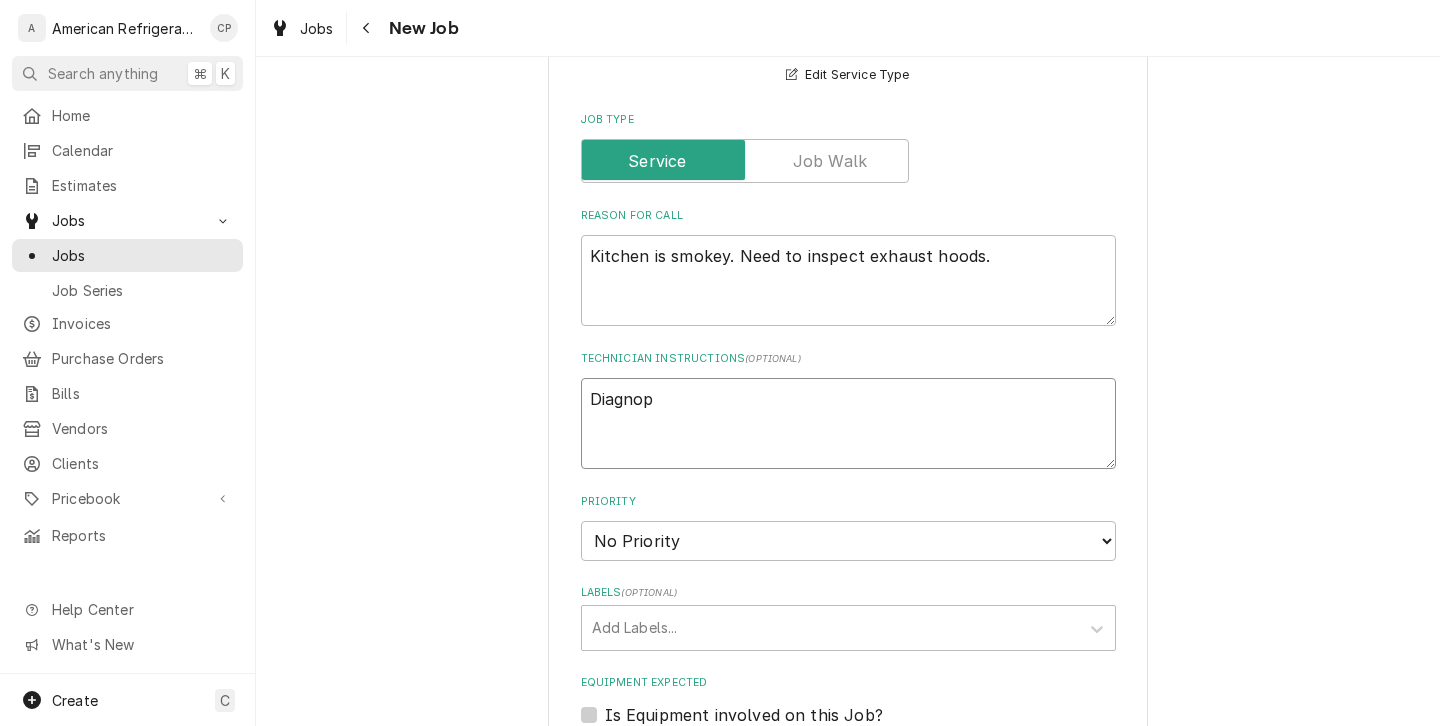 type on "x" 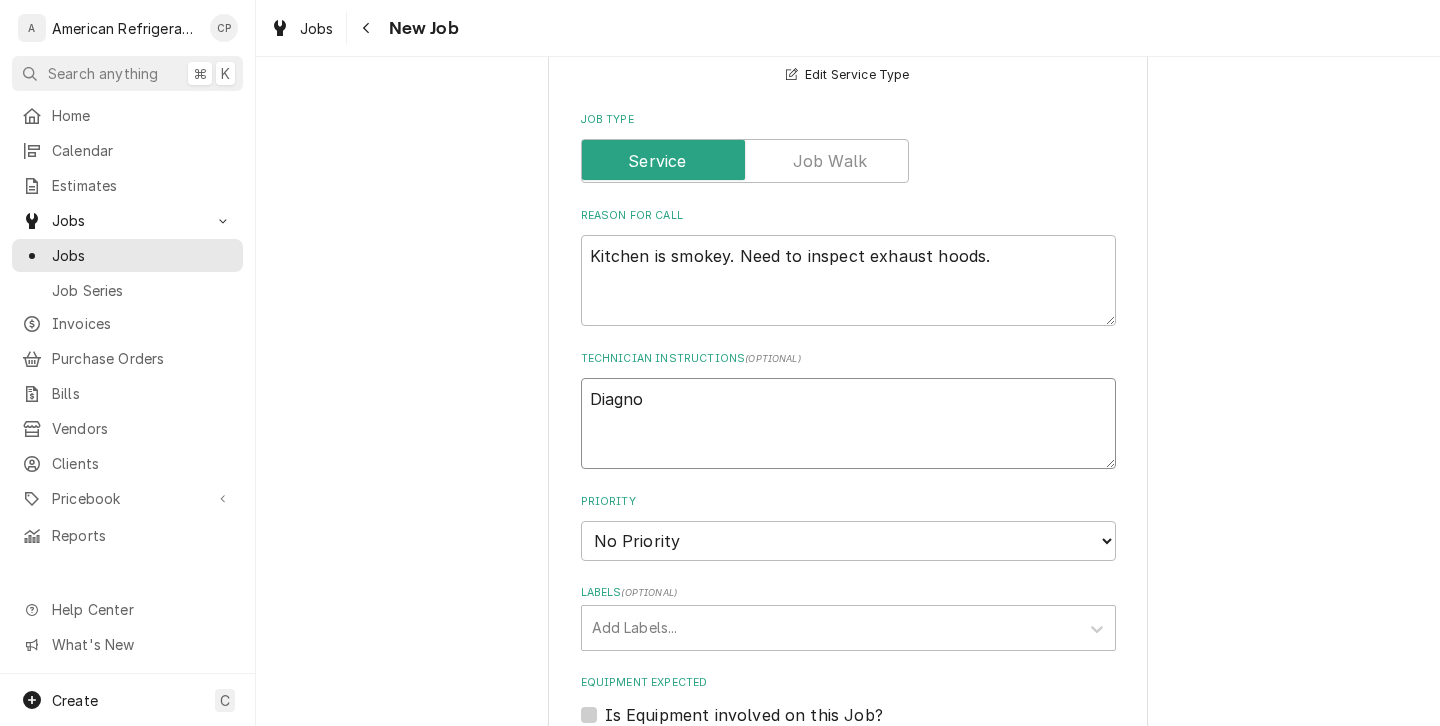 type on "x" 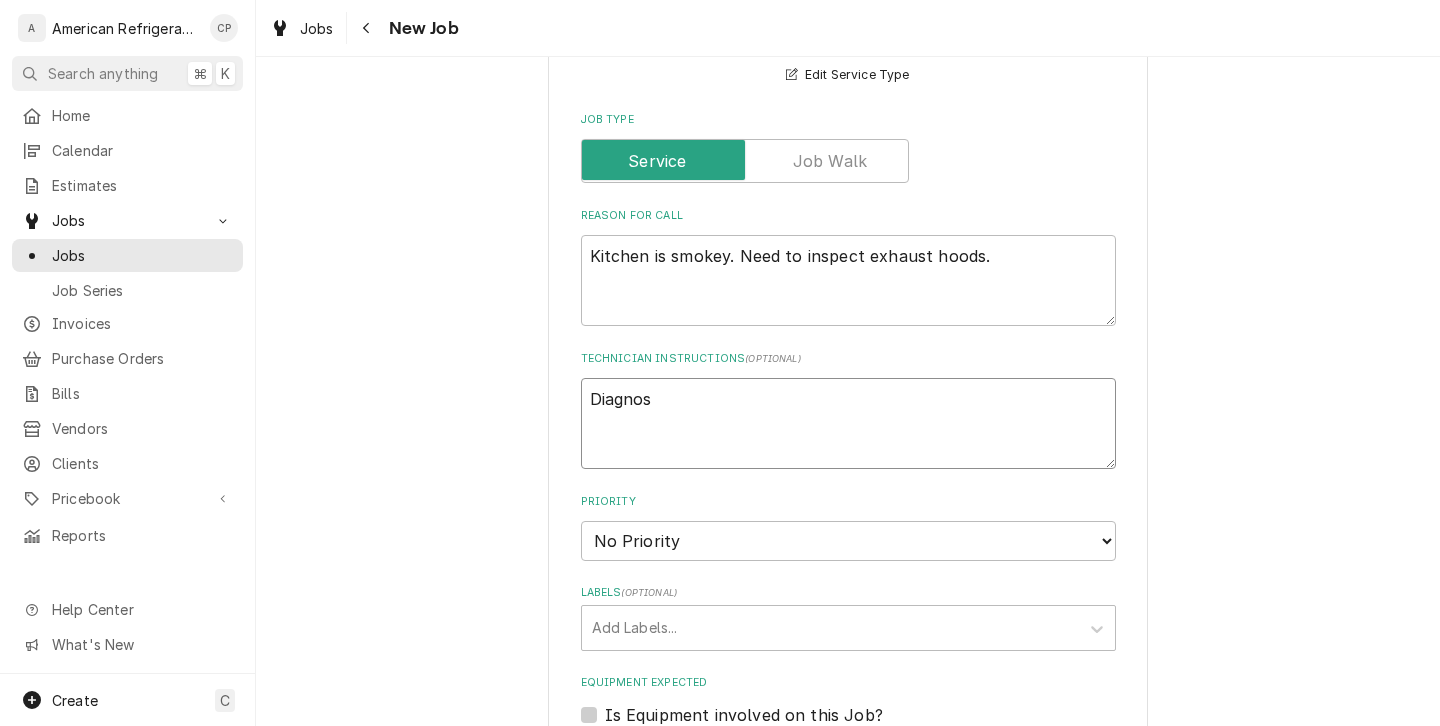 type on "x" 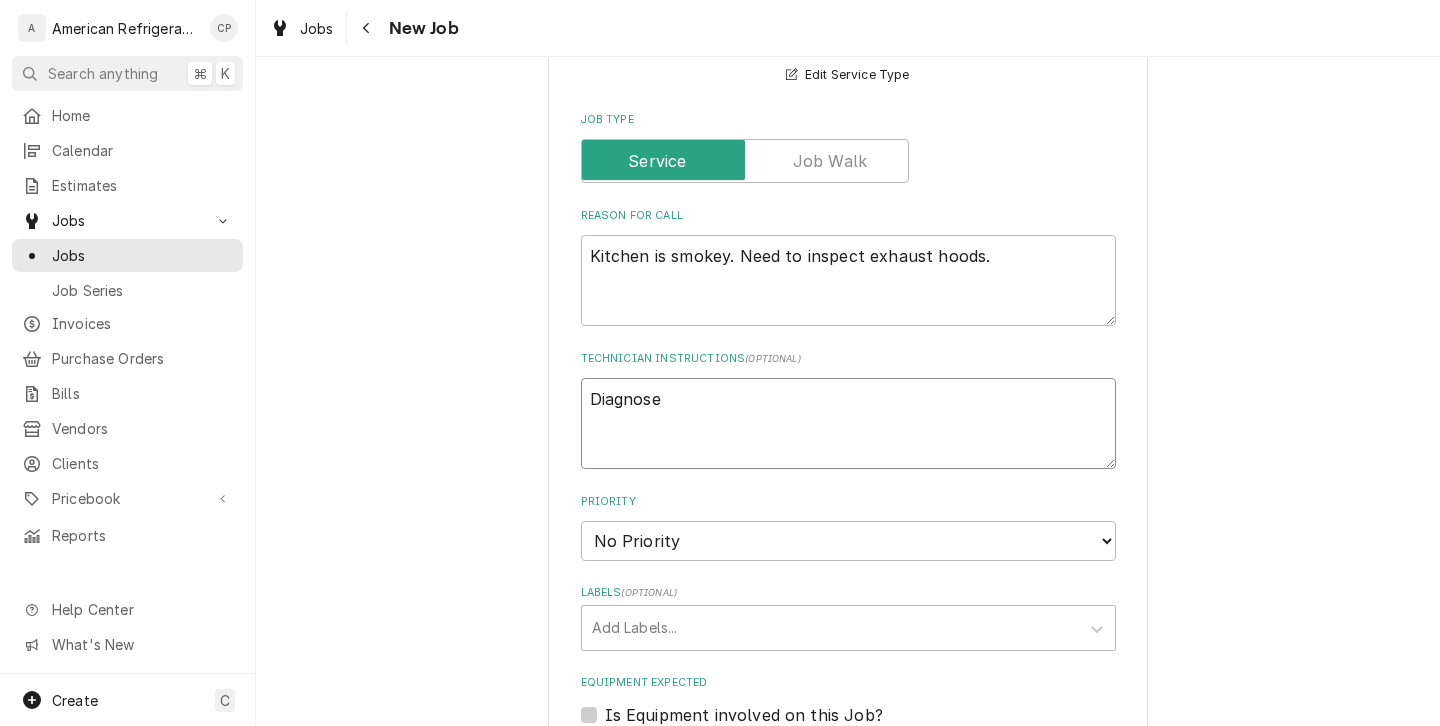 type on "Diagnose" 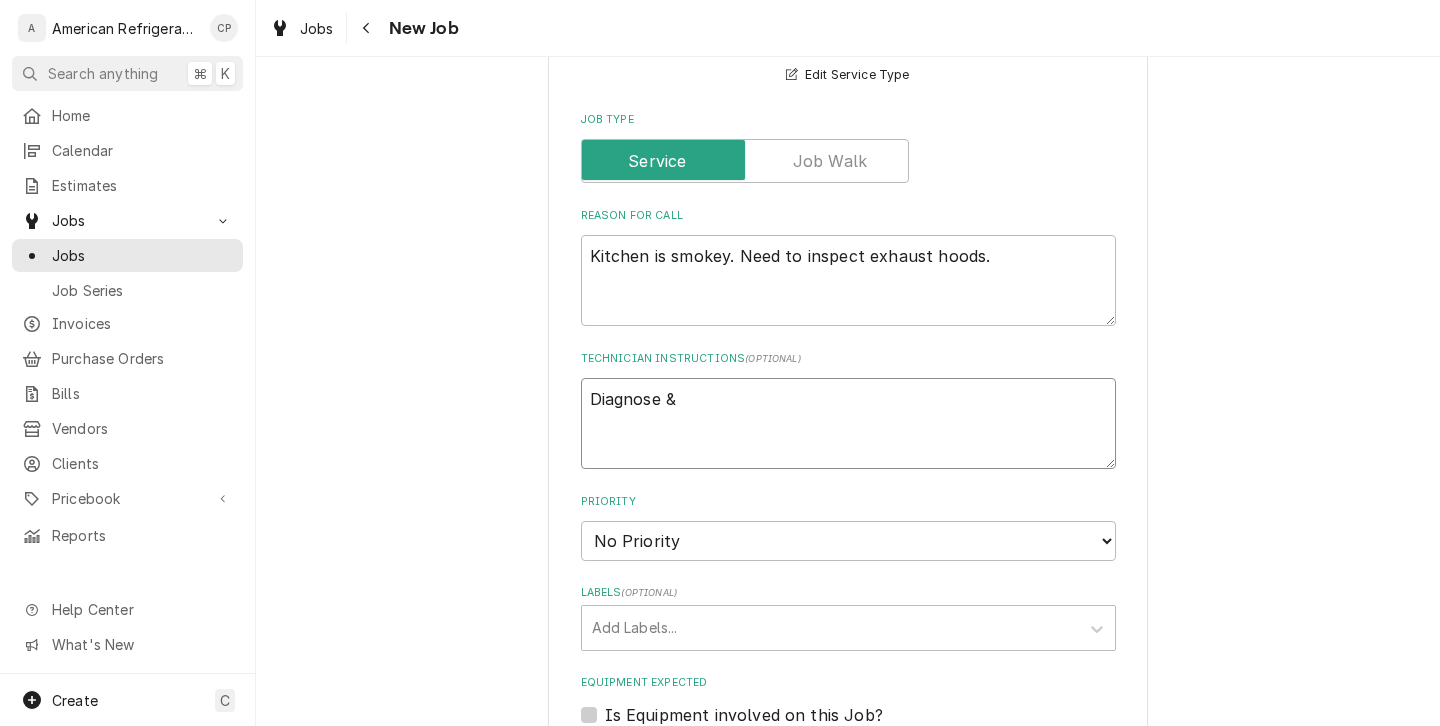 type on "x" 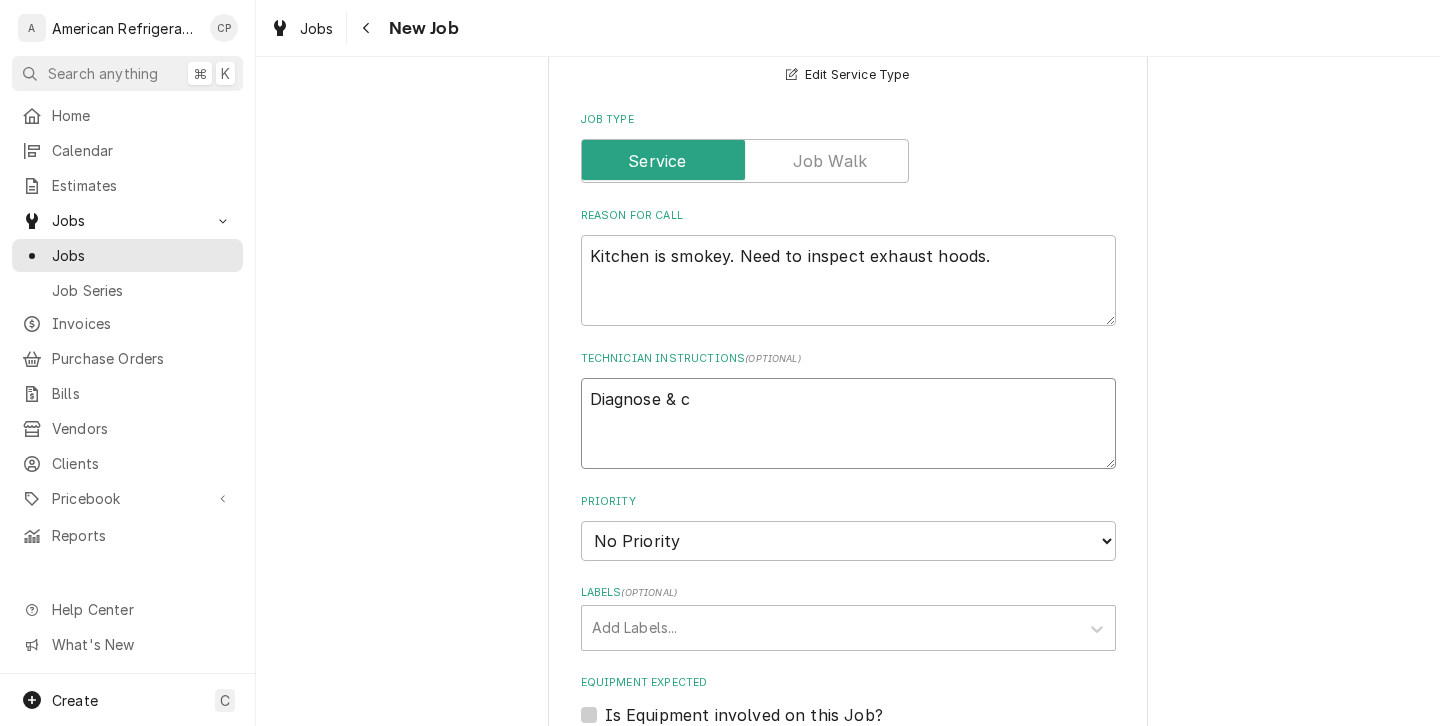 type on "x" 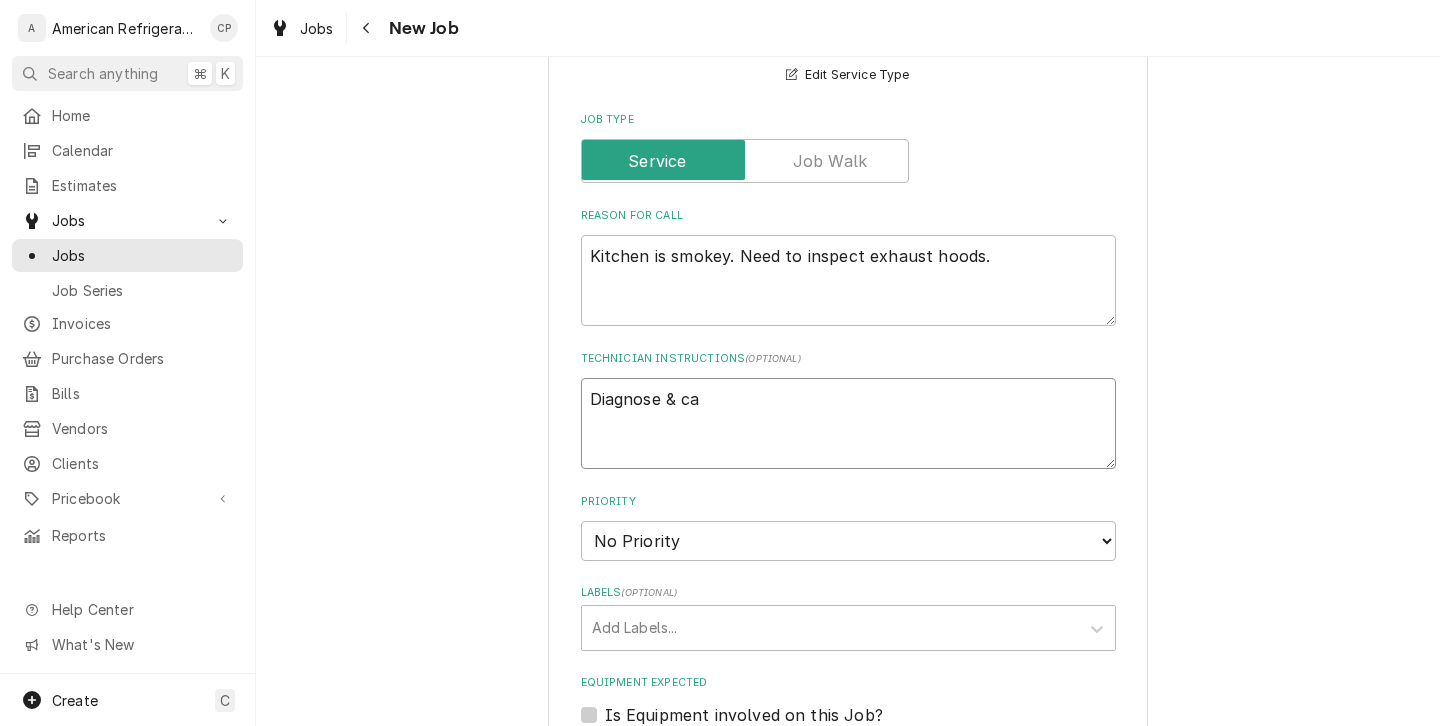 type on "x" 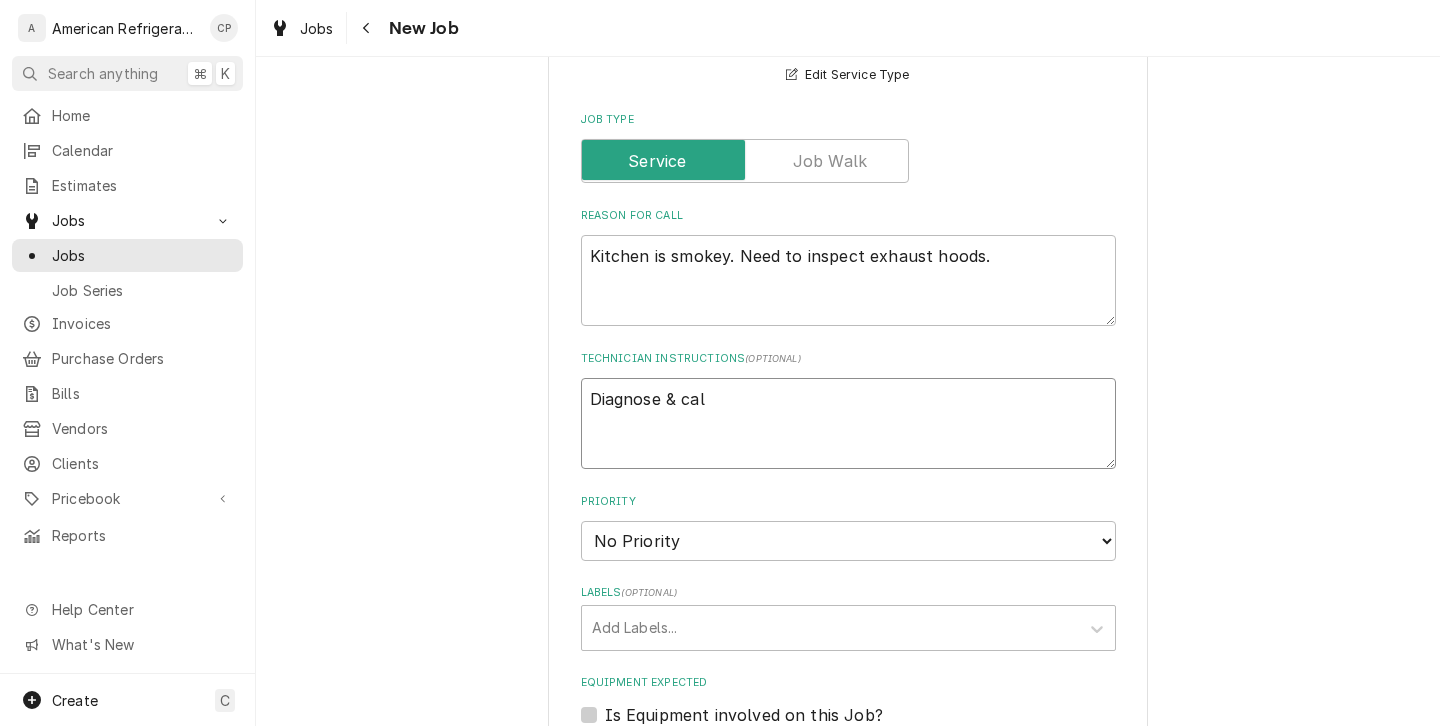 type on "x" 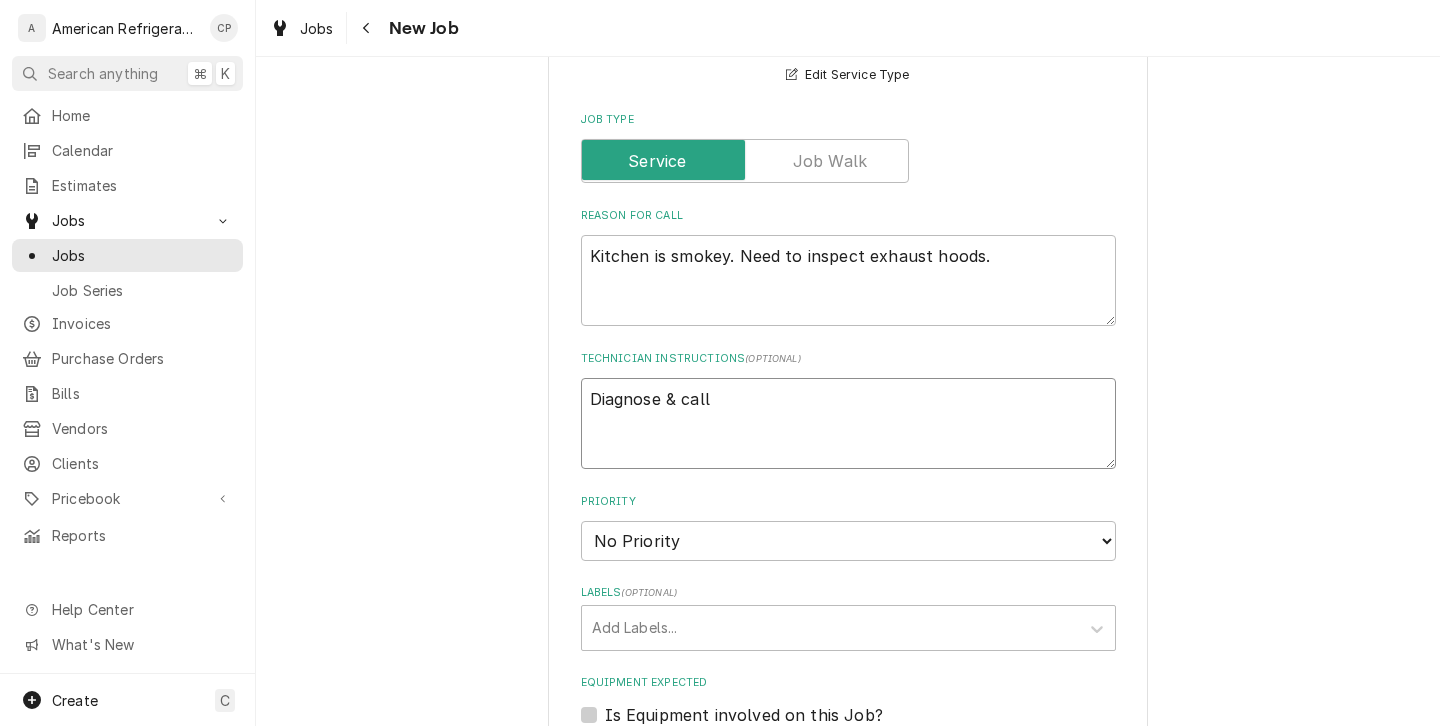 type on "x" 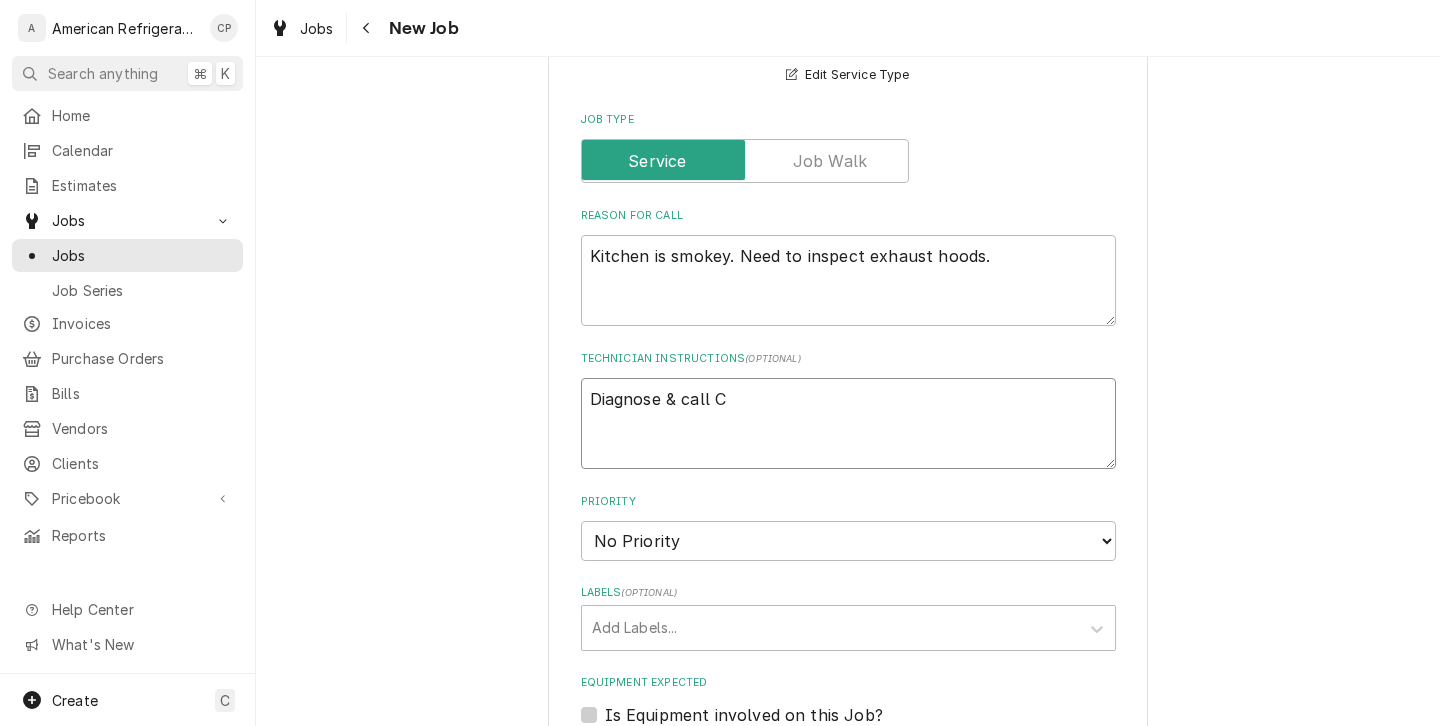 type on "x" 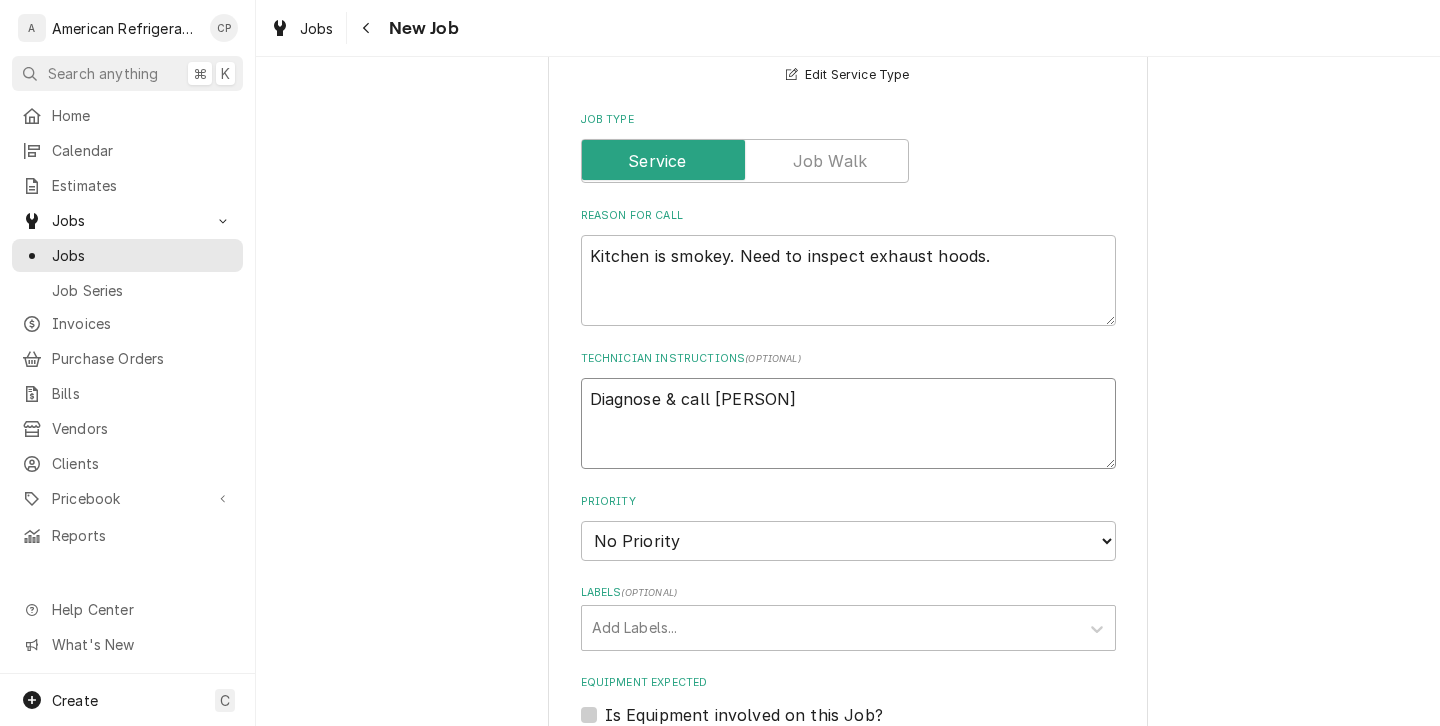 type on "x" 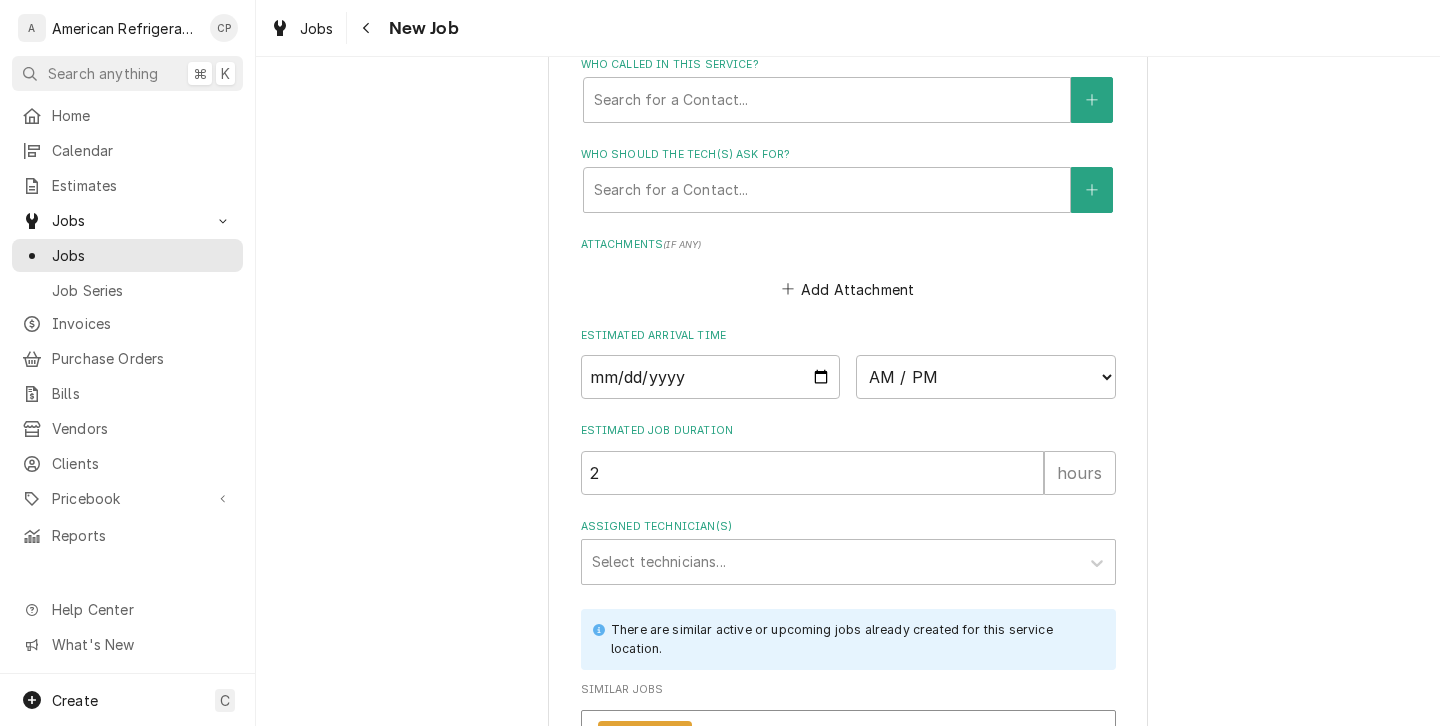 scroll, scrollTop: 1550, scrollLeft: 0, axis: vertical 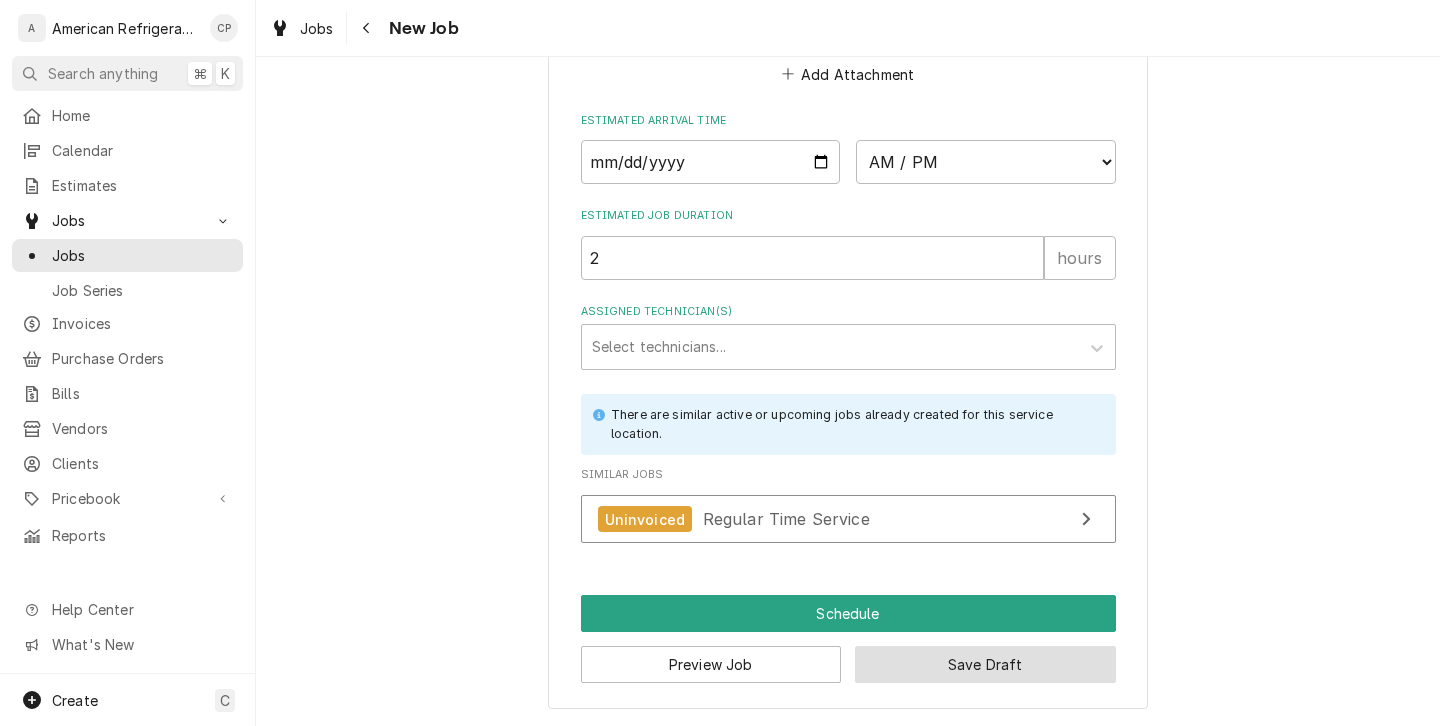 type on "Diagnose & call Cordel" 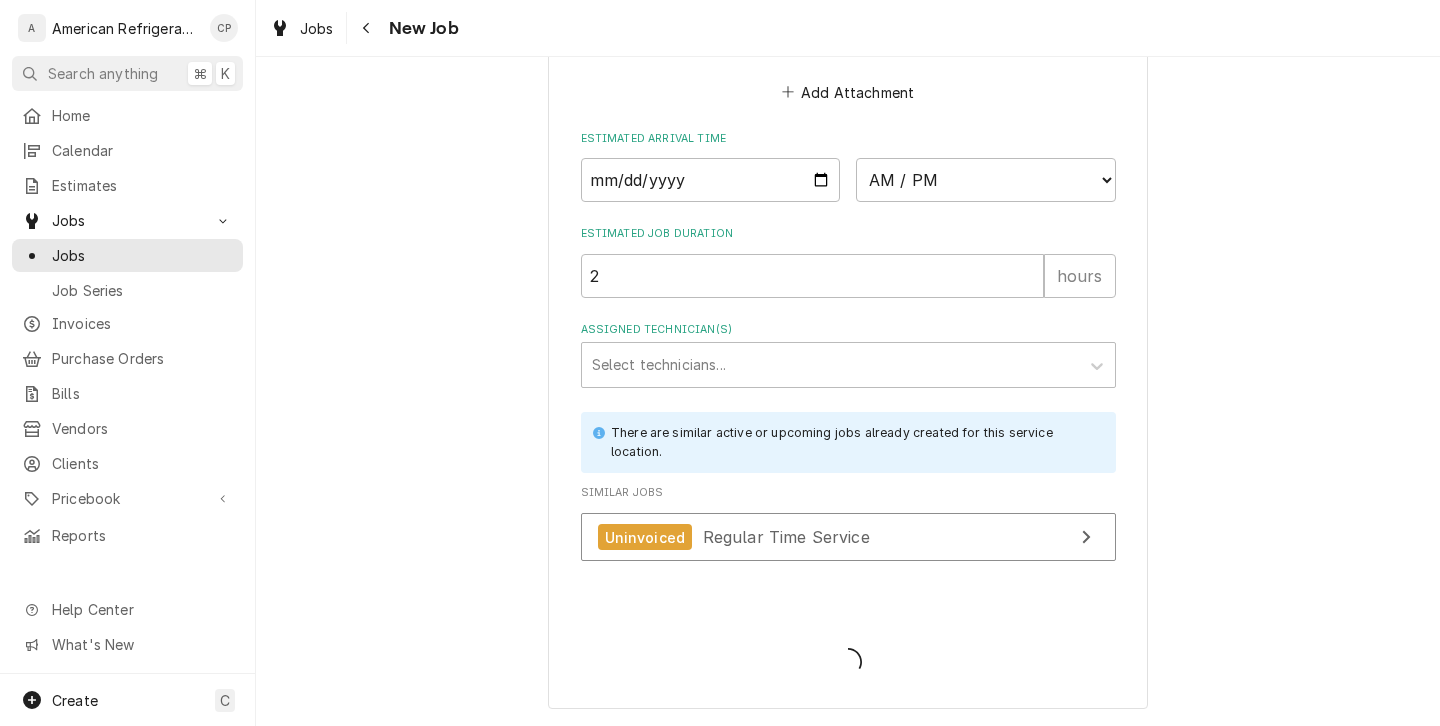 scroll, scrollTop: 1530, scrollLeft: 0, axis: vertical 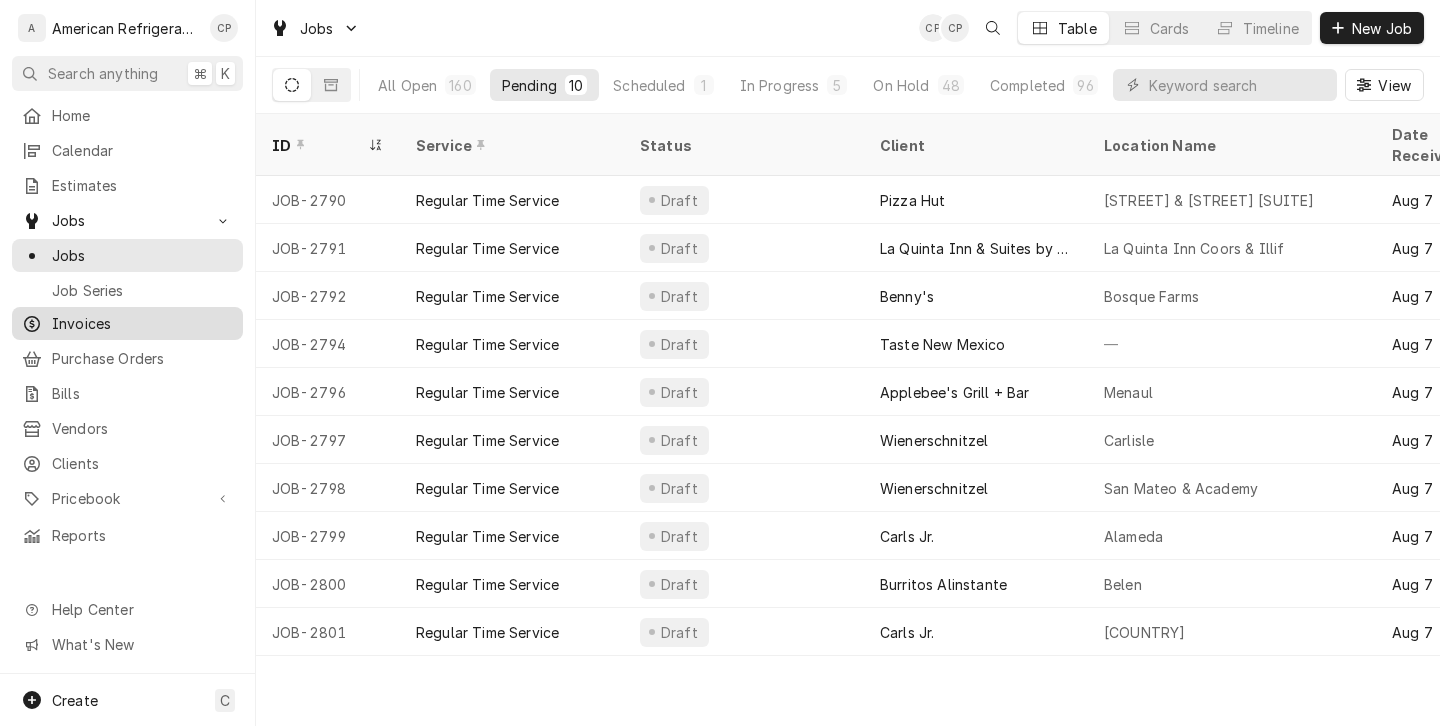 click on "Invoices" at bounding box center [127, 323] 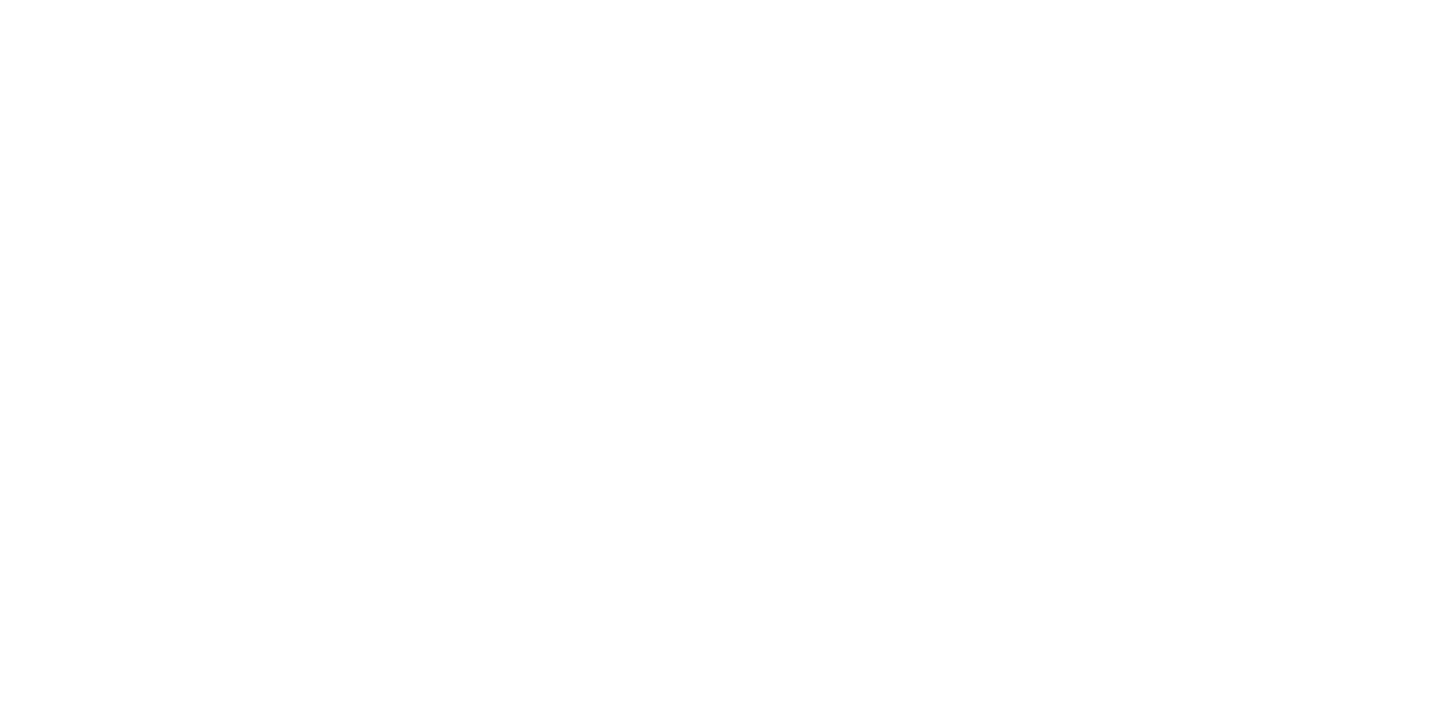 scroll, scrollTop: 0, scrollLeft: 0, axis: both 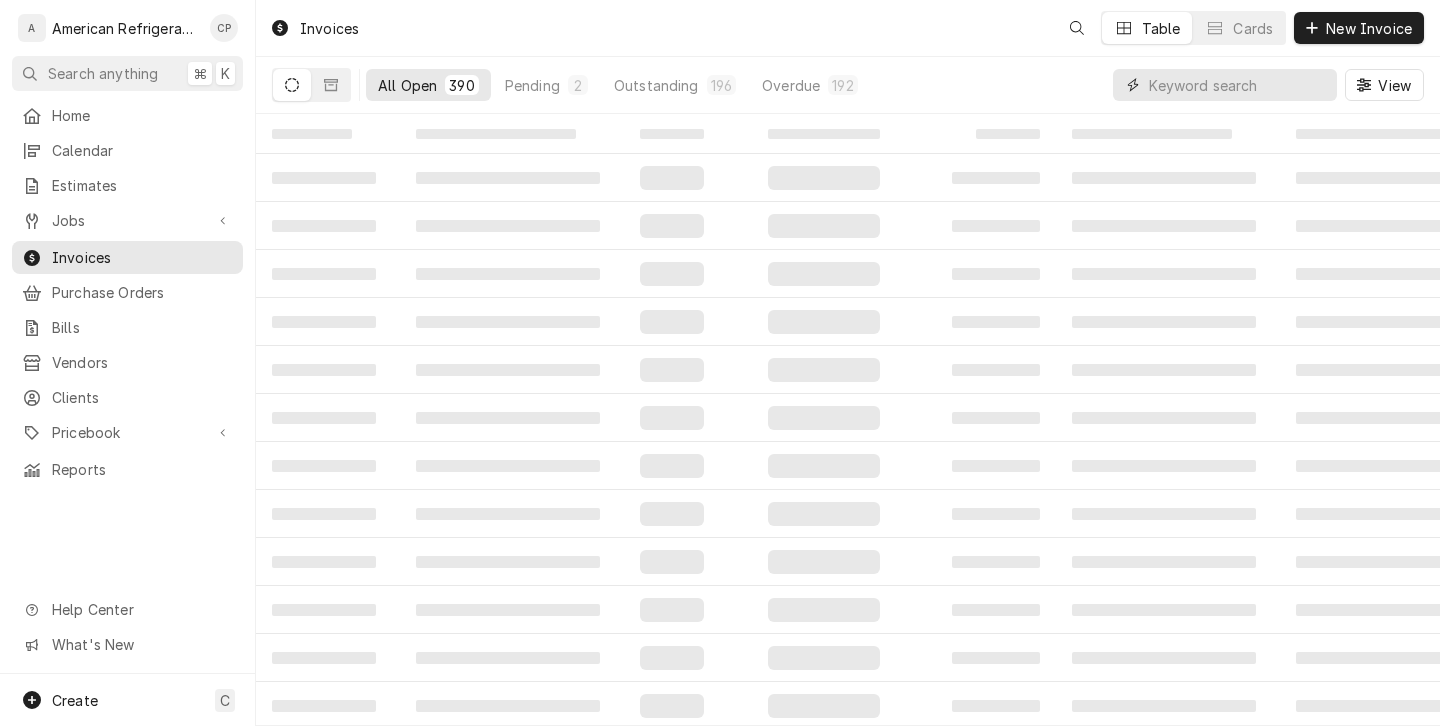click at bounding box center [1238, 85] 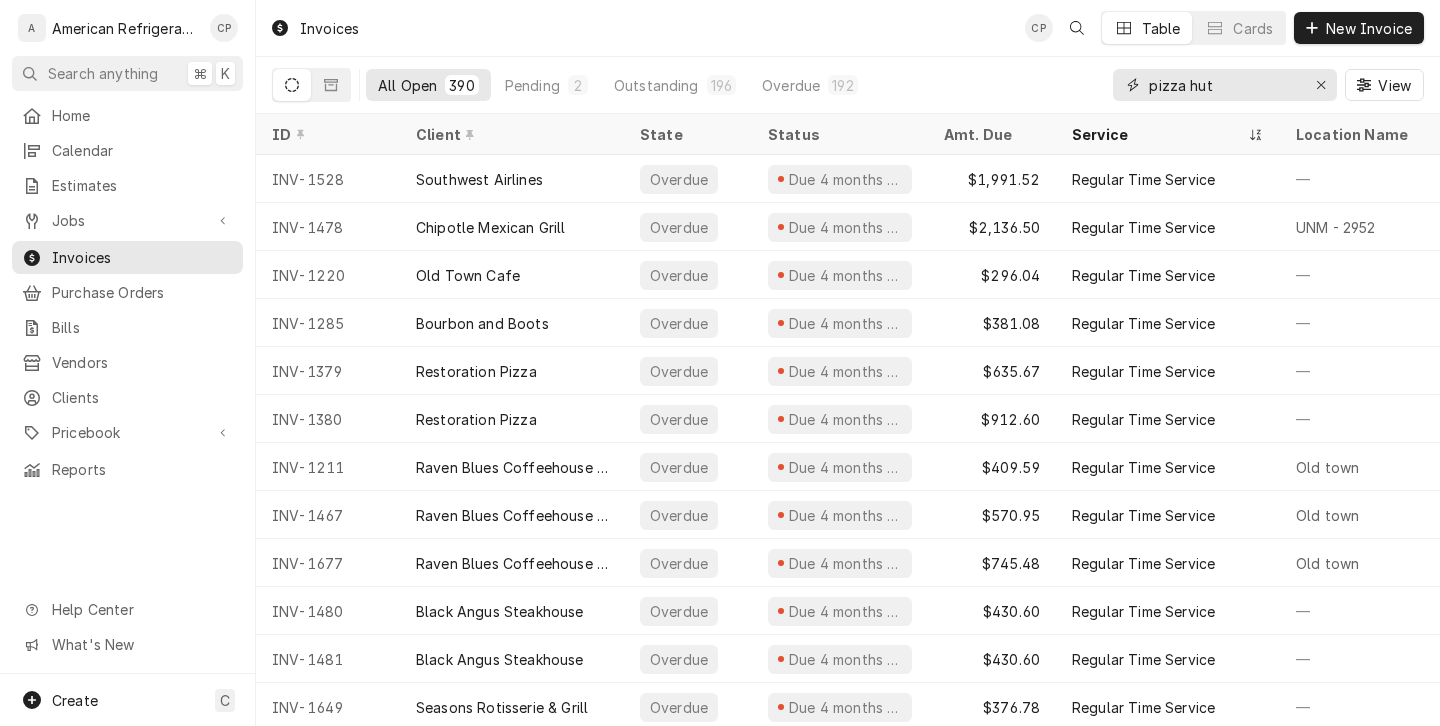 type on "pizza hut" 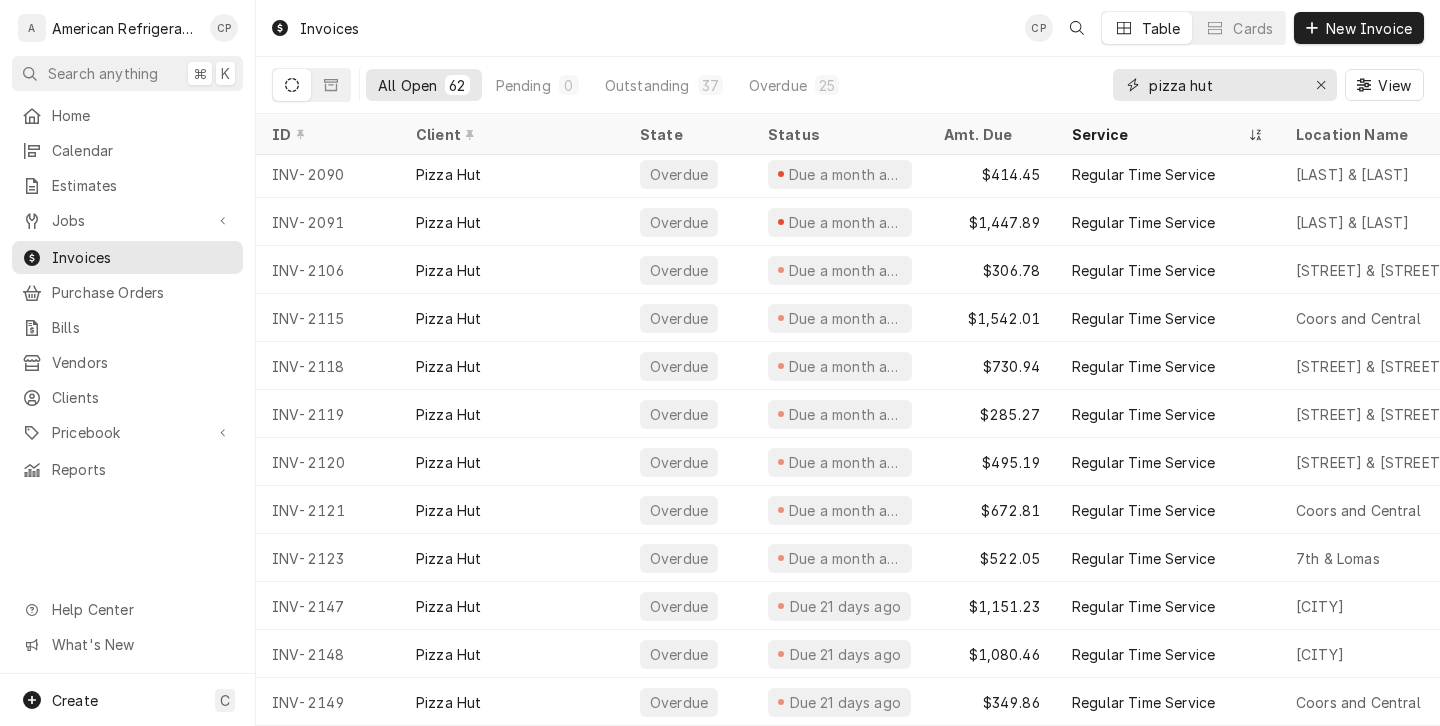 scroll, scrollTop: 0, scrollLeft: 0, axis: both 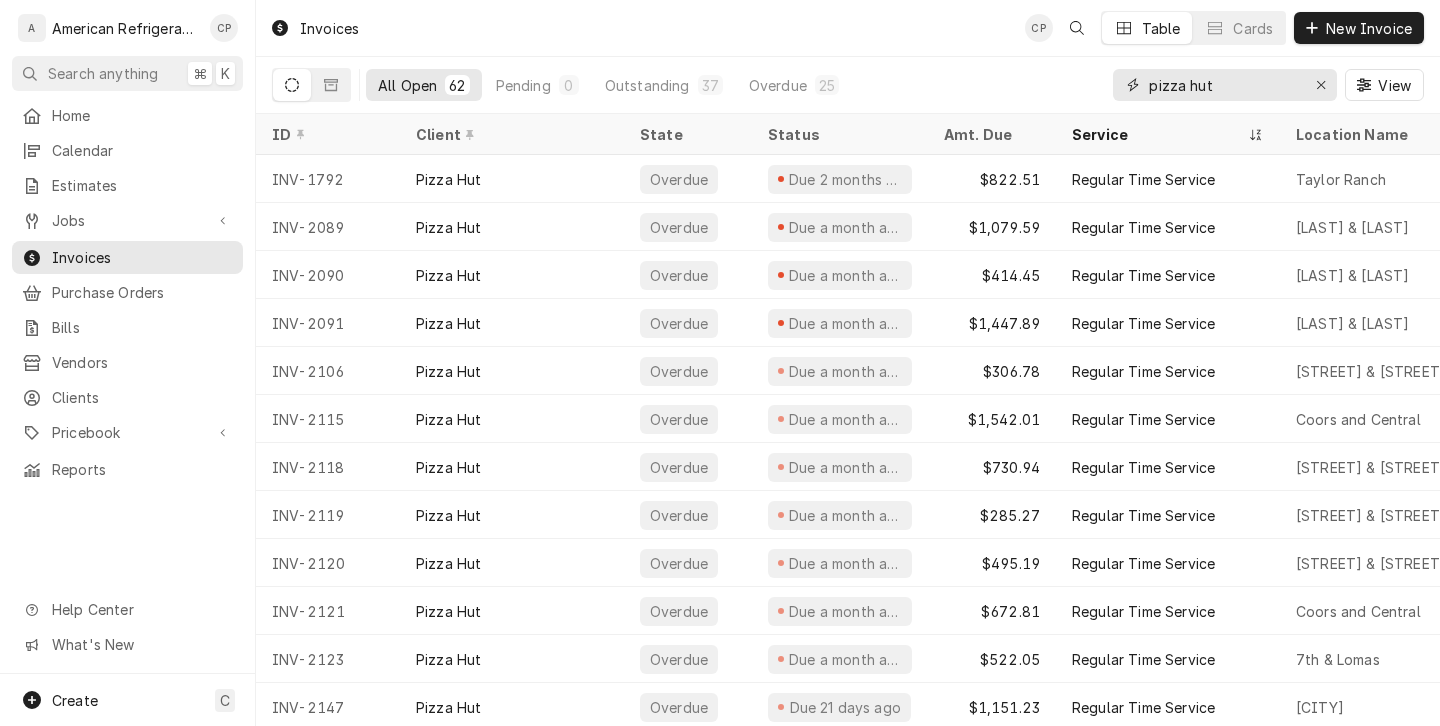 click on "pizza hut" at bounding box center [1224, 85] 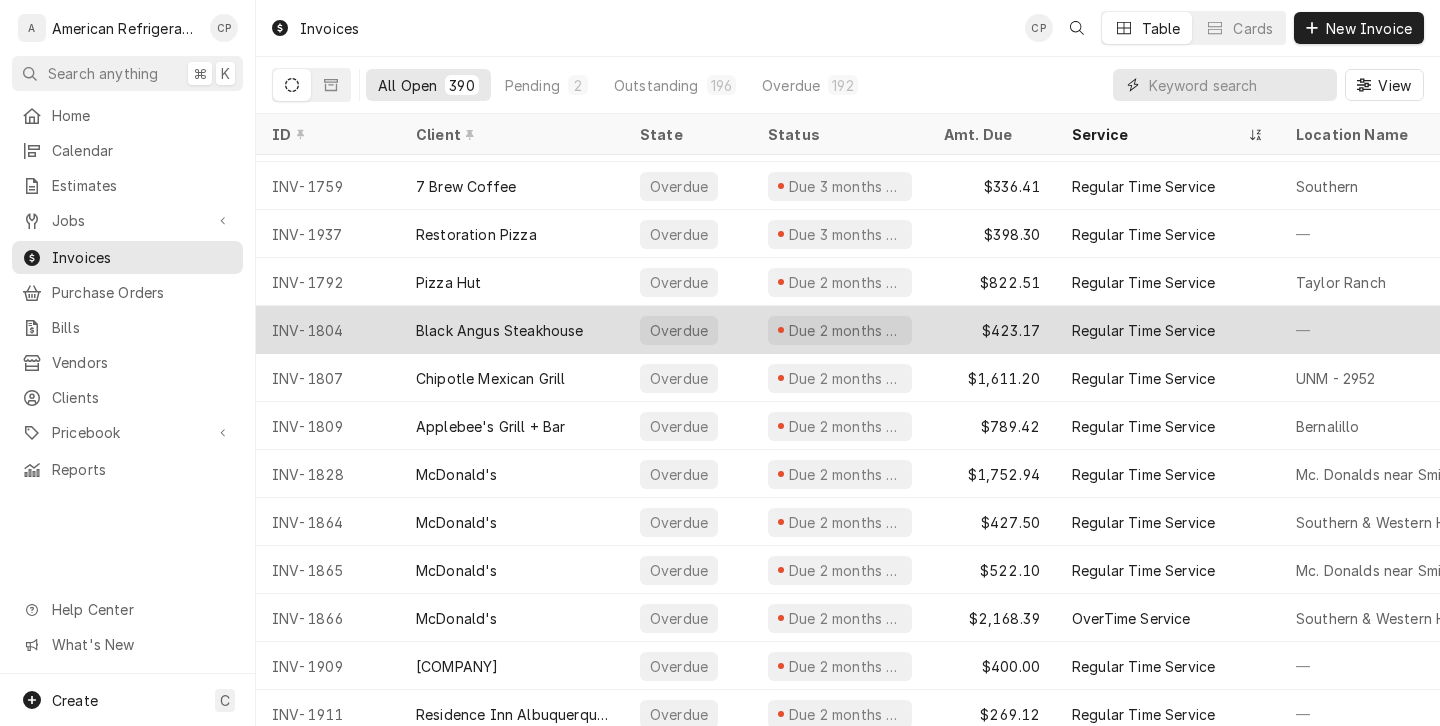 scroll, scrollTop: 2216, scrollLeft: 0, axis: vertical 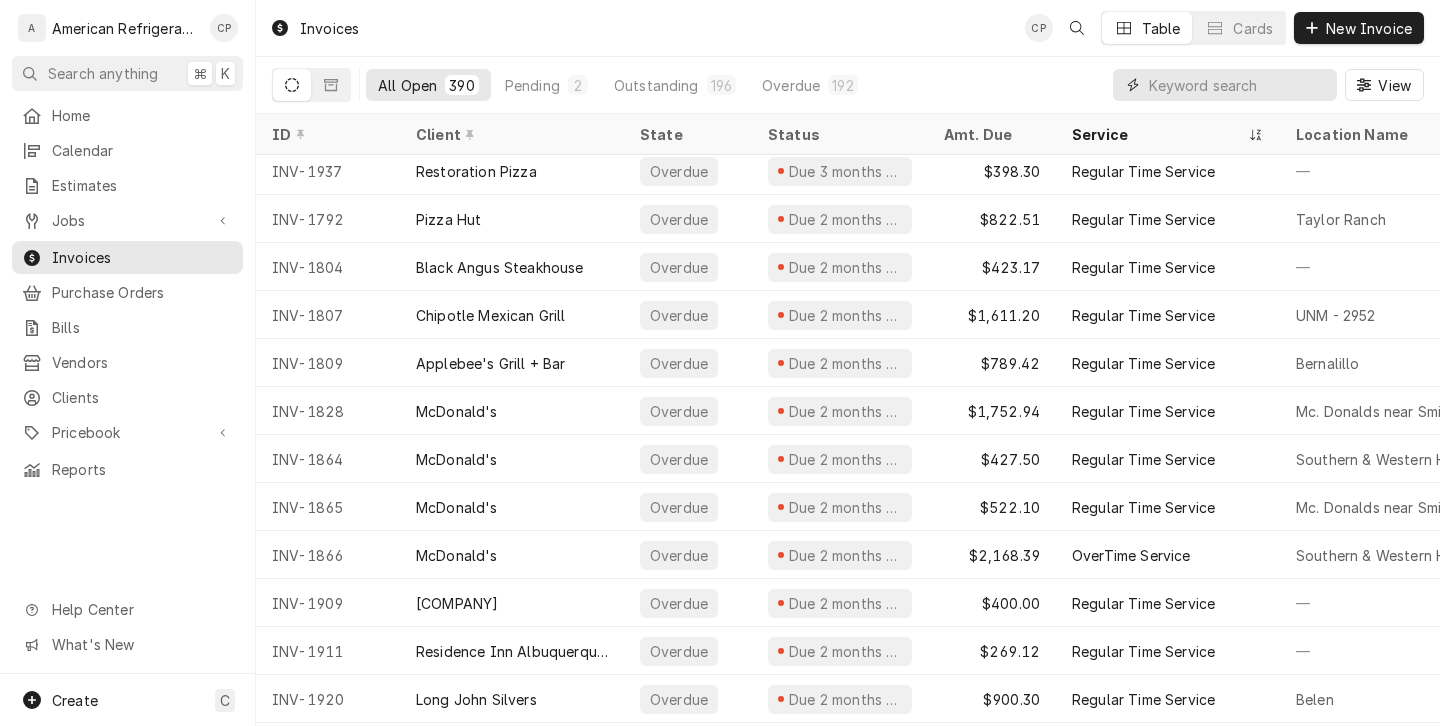 click at bounding box center [1238, 85] 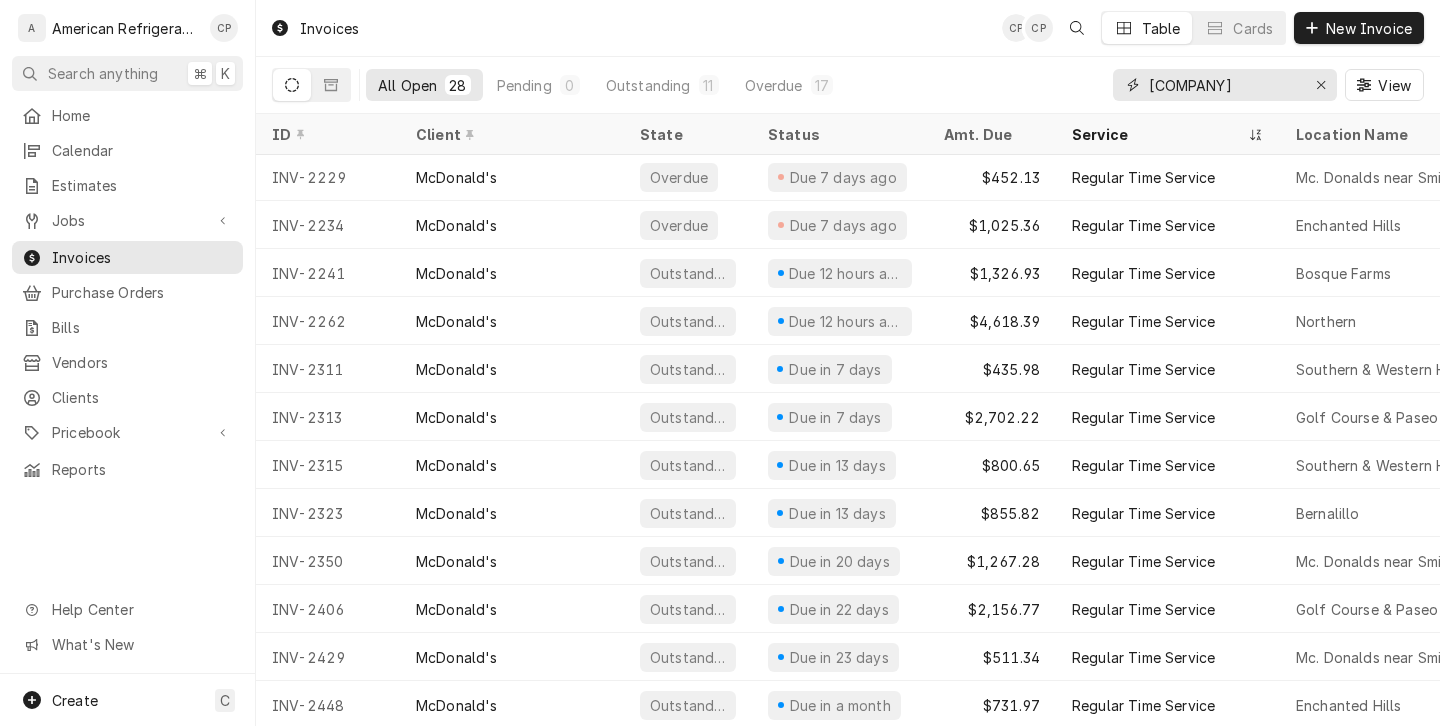 scroll, scrollTop: 770, scrollLeft: 0, axis: vertical 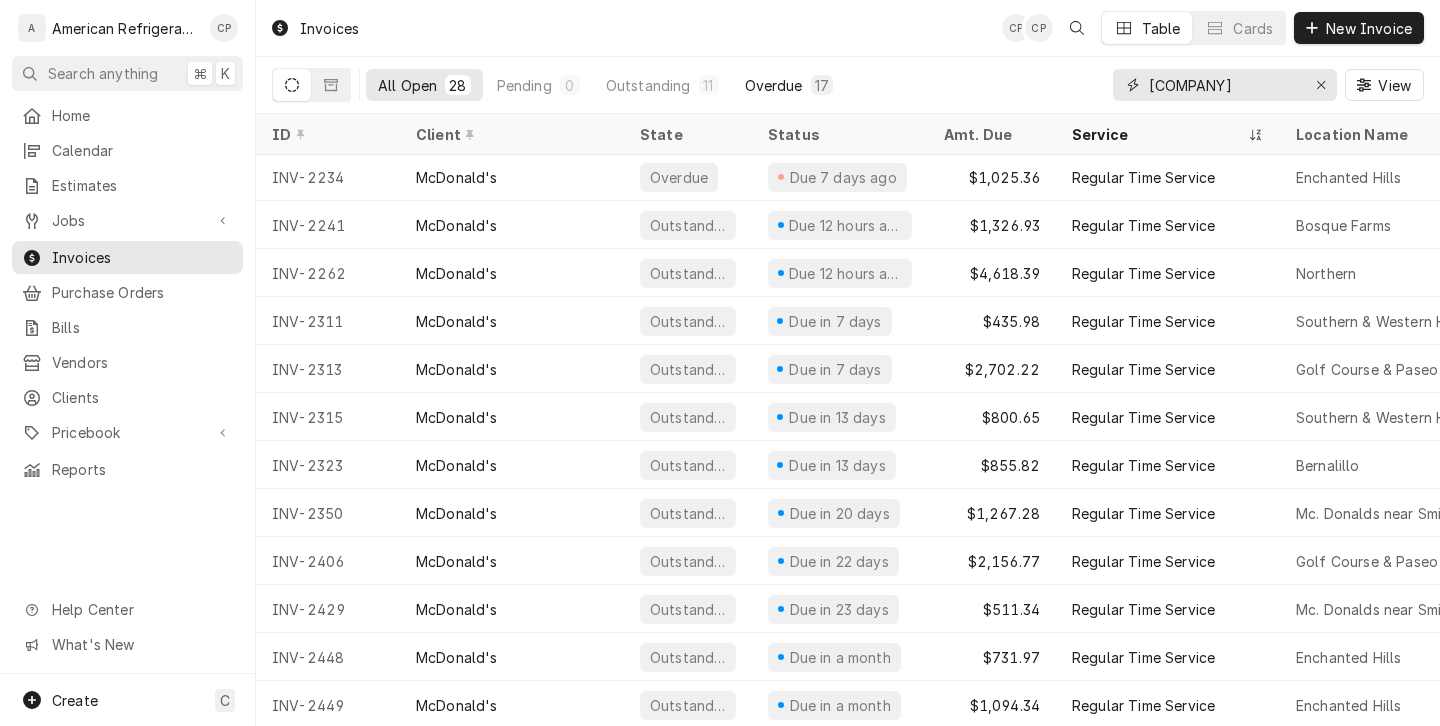 type on "[COMPANY]" 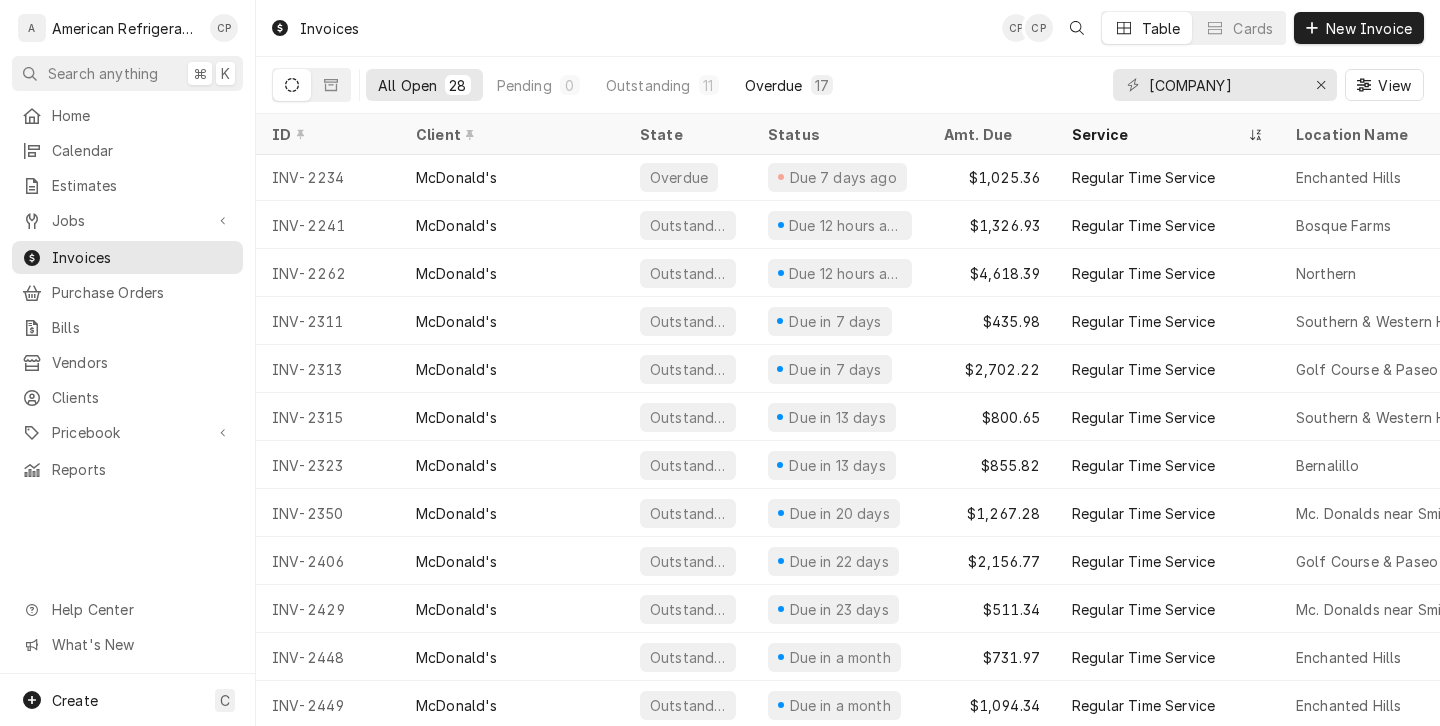 click on "Overdue" at bounding box center [774, 85] 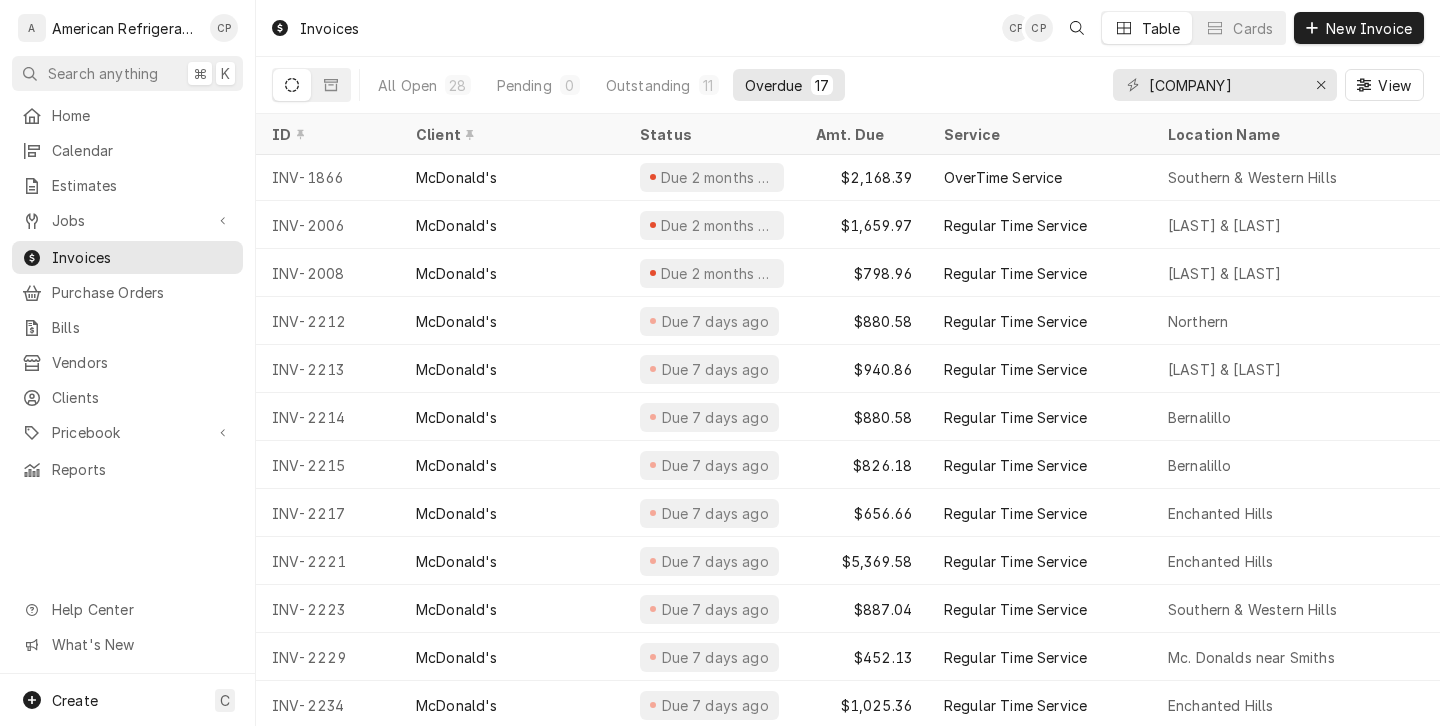scroll, scrollTop: 0, scrollLeft: 0, axis: both 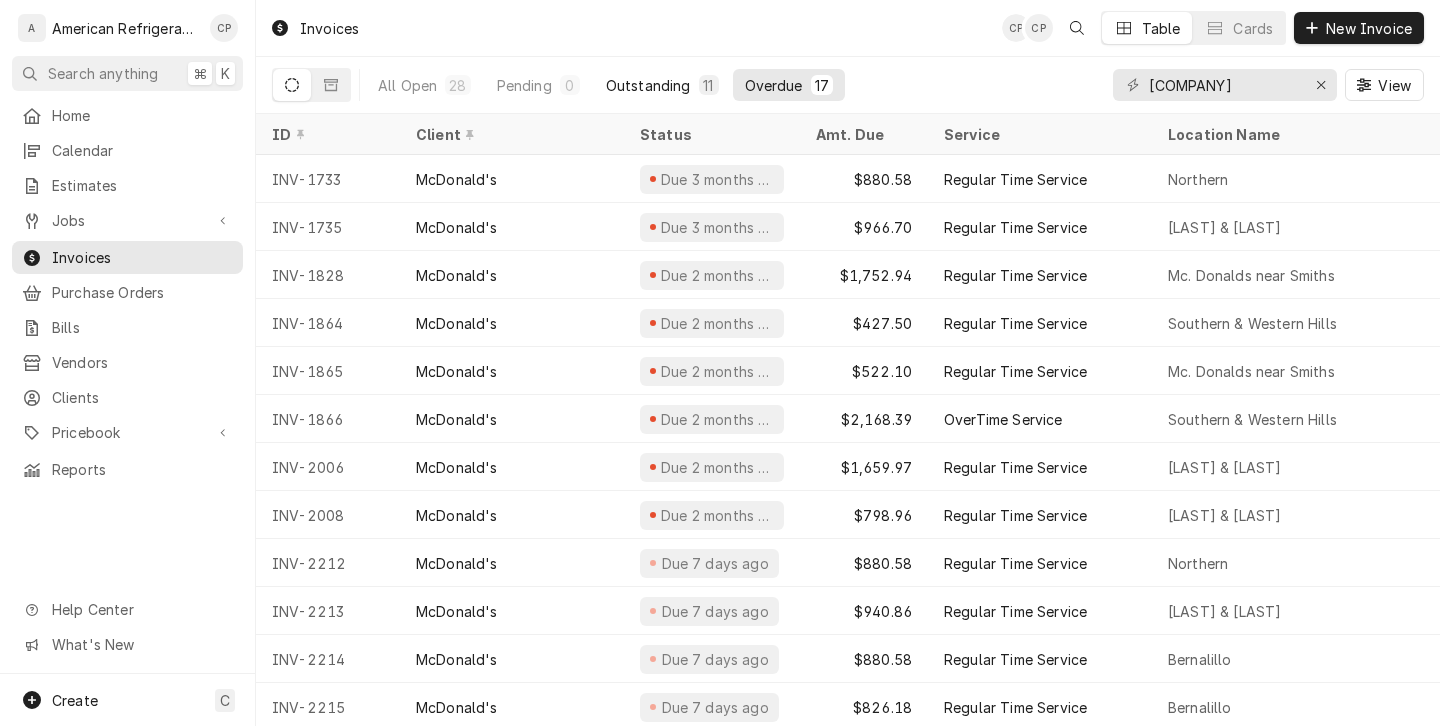 click on "Outstanding" at bounding box center [648, 85] 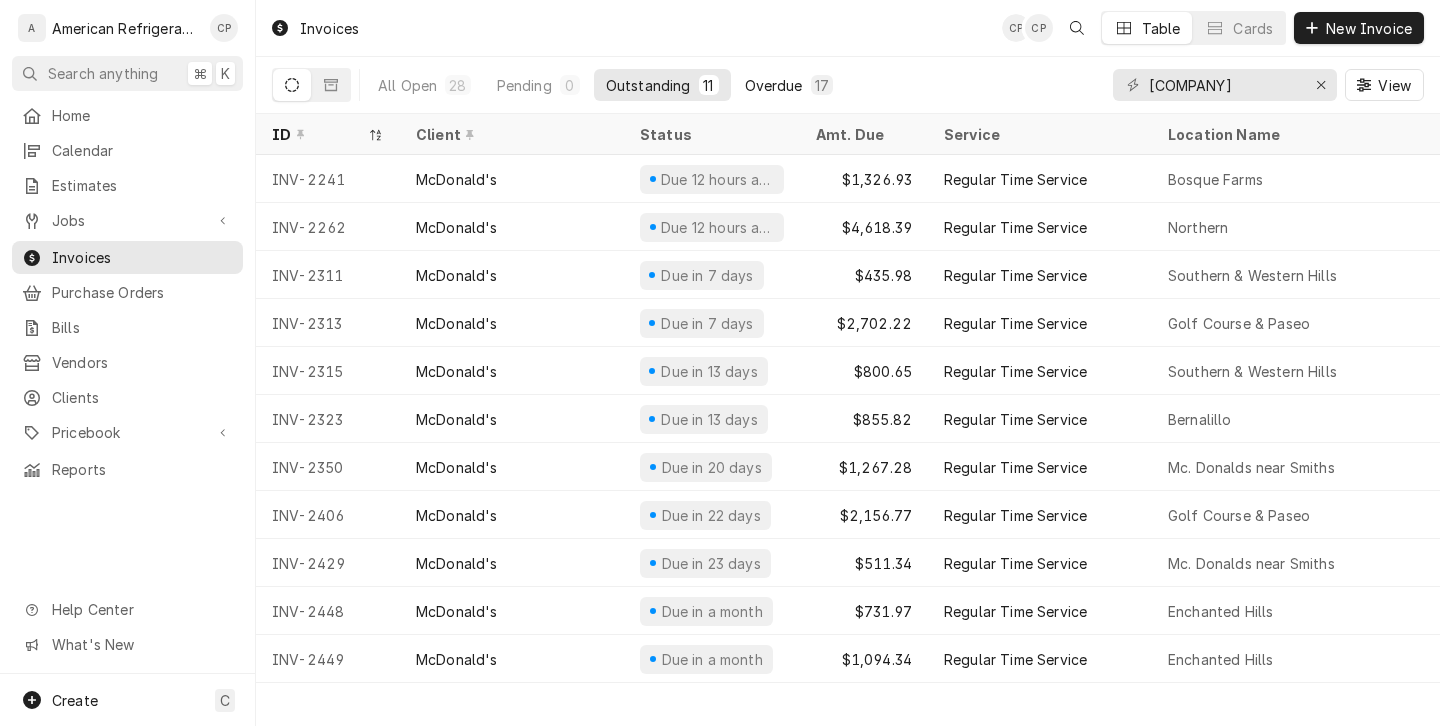 click on "Overdue" at bounding box center (774, 85) 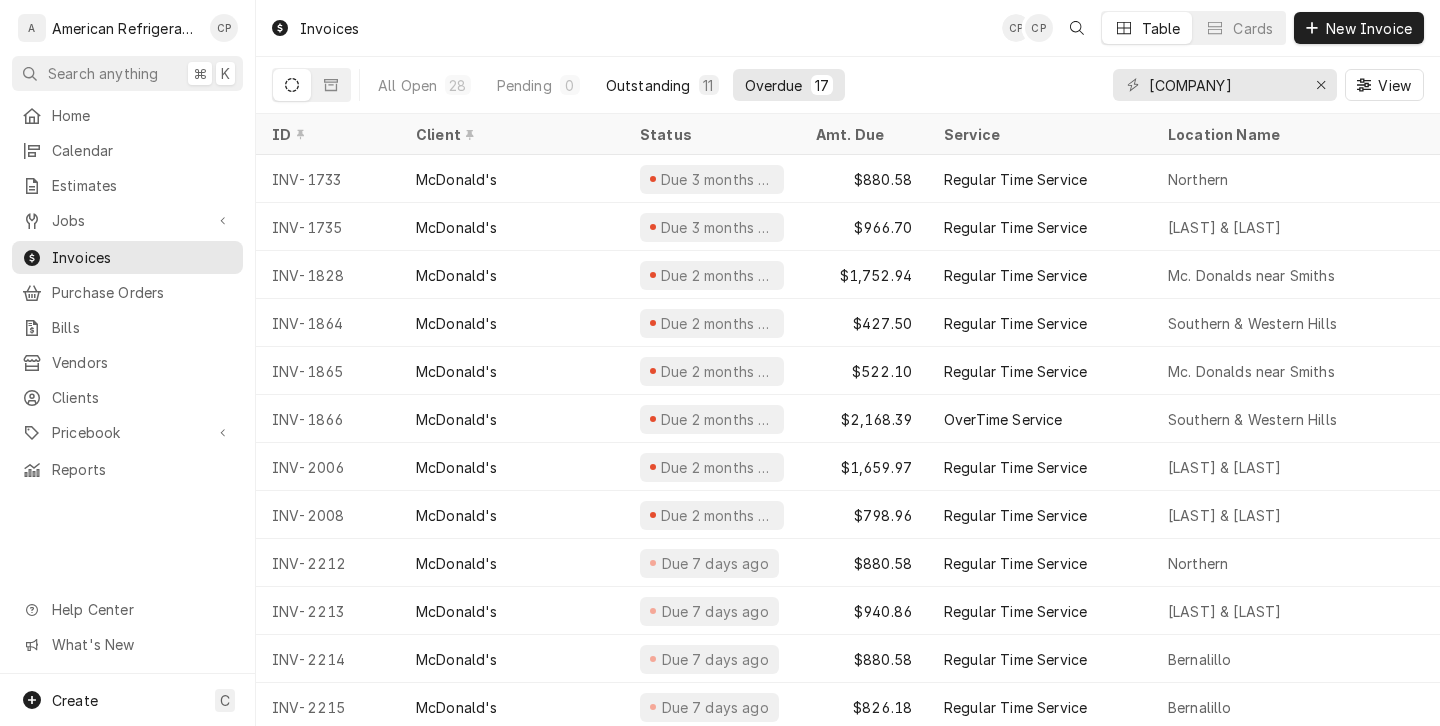 click on "Outstanding" at bounding box center [648, 85] 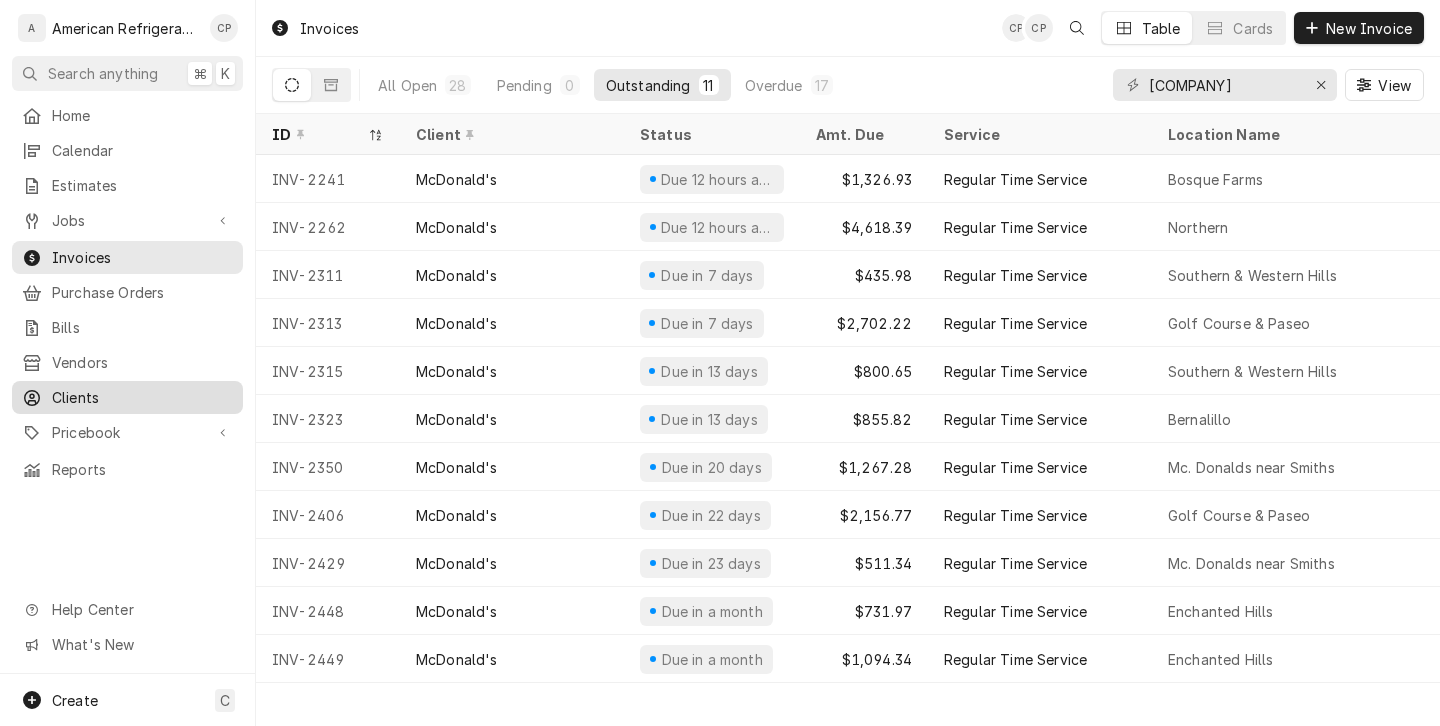 click on "Clients" at bounding box center (142, 397) 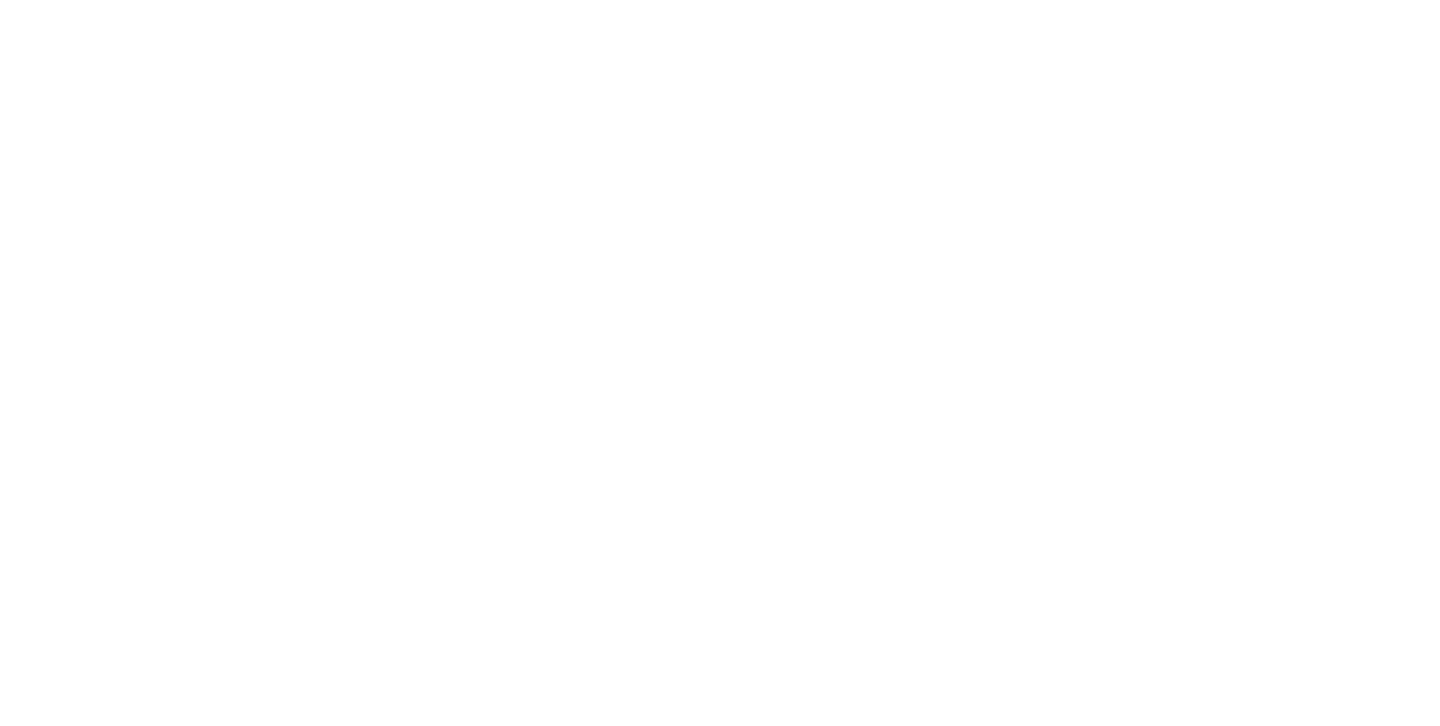 scroll, scrollTop: 0, scrollLeft: 0, axis: both 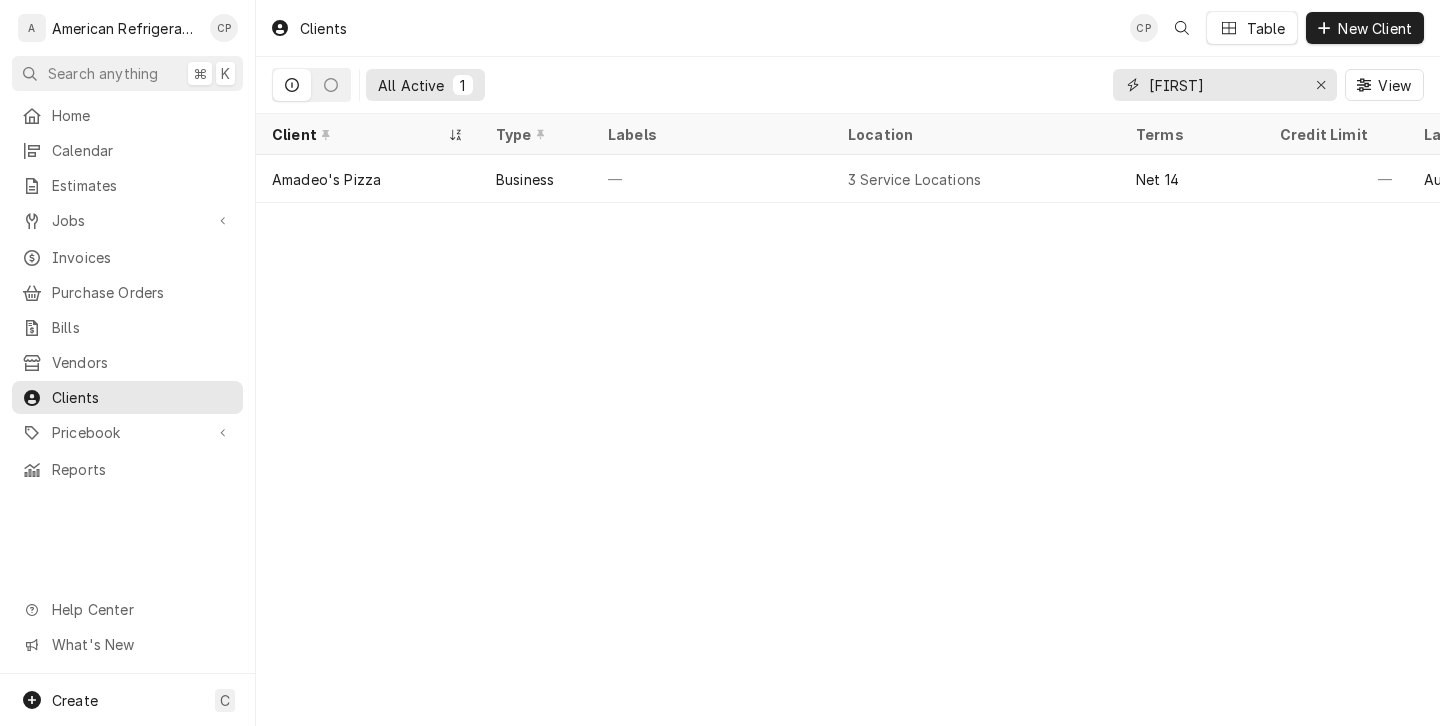 click on "[FIRST]" at bounding box center (1224, 85) 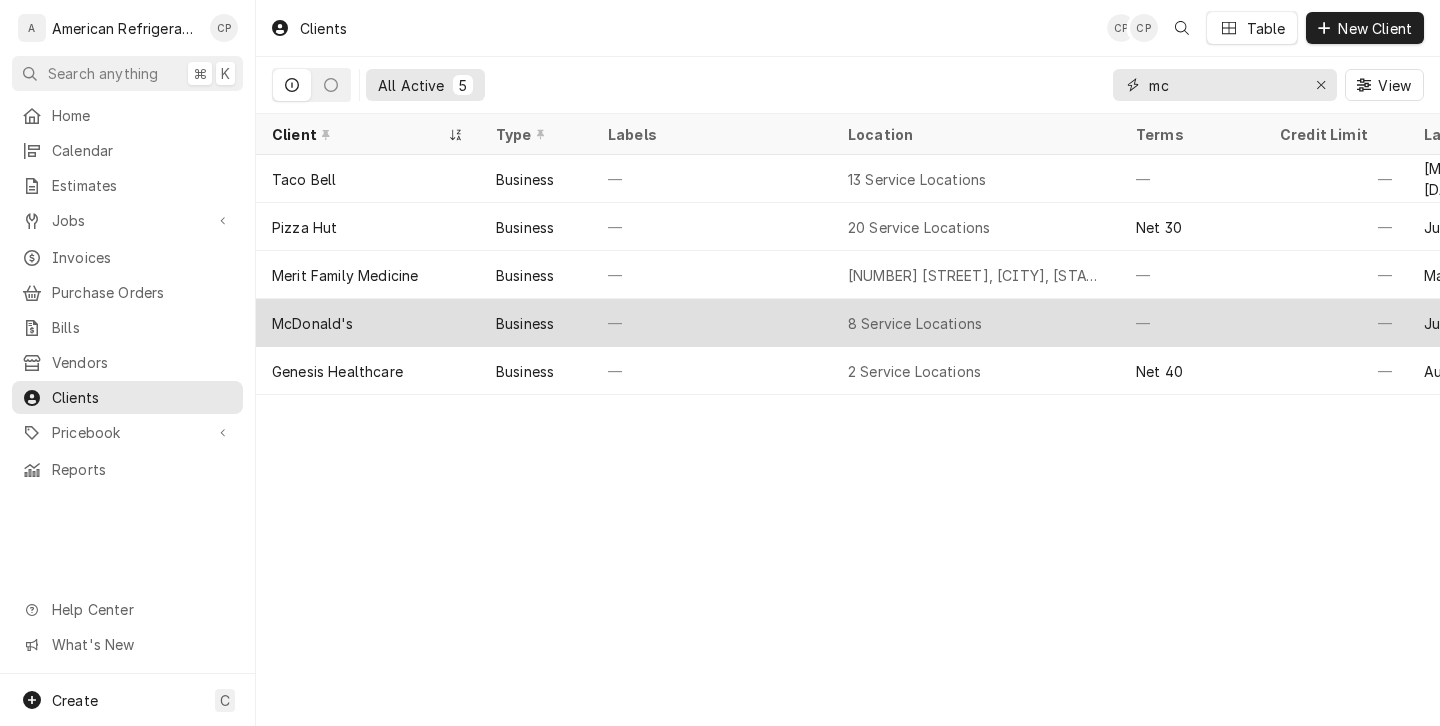 type on "mc" 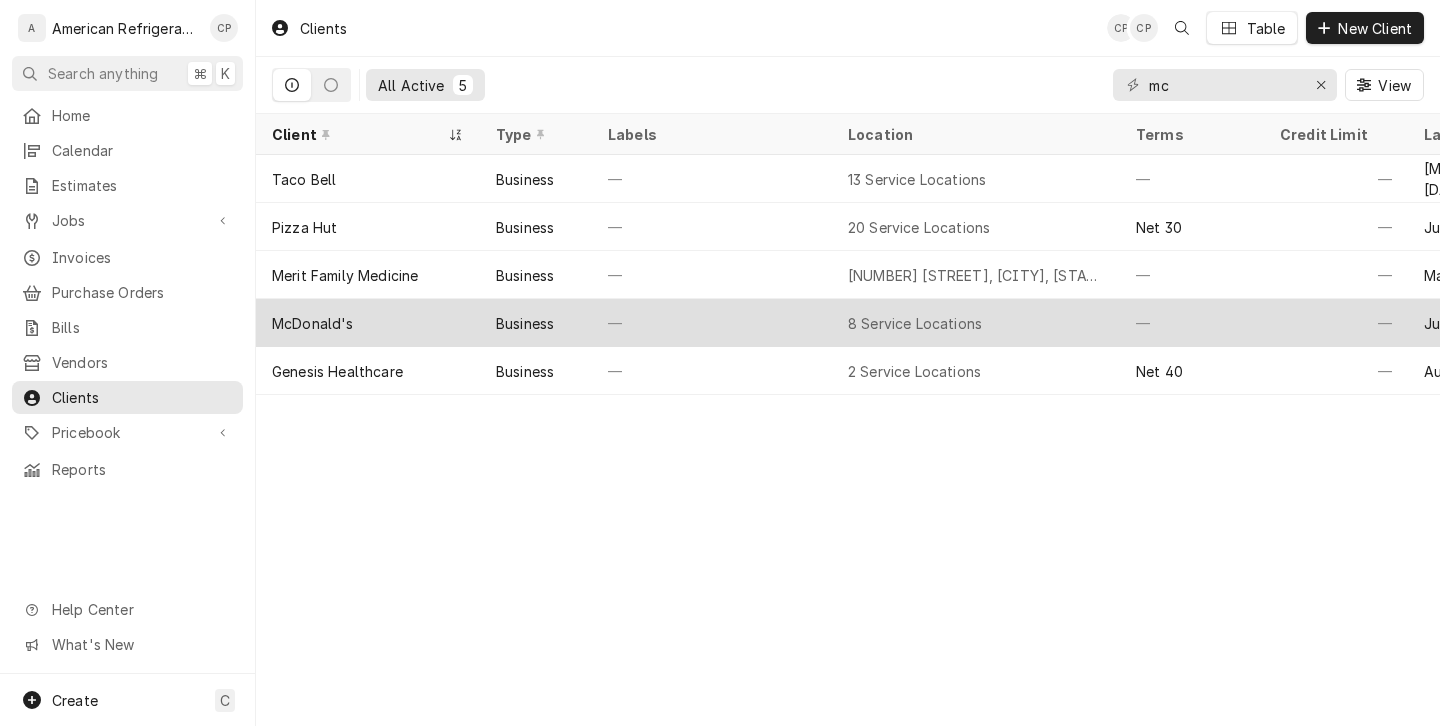 click on "Business" at bounding box center [536, 323] 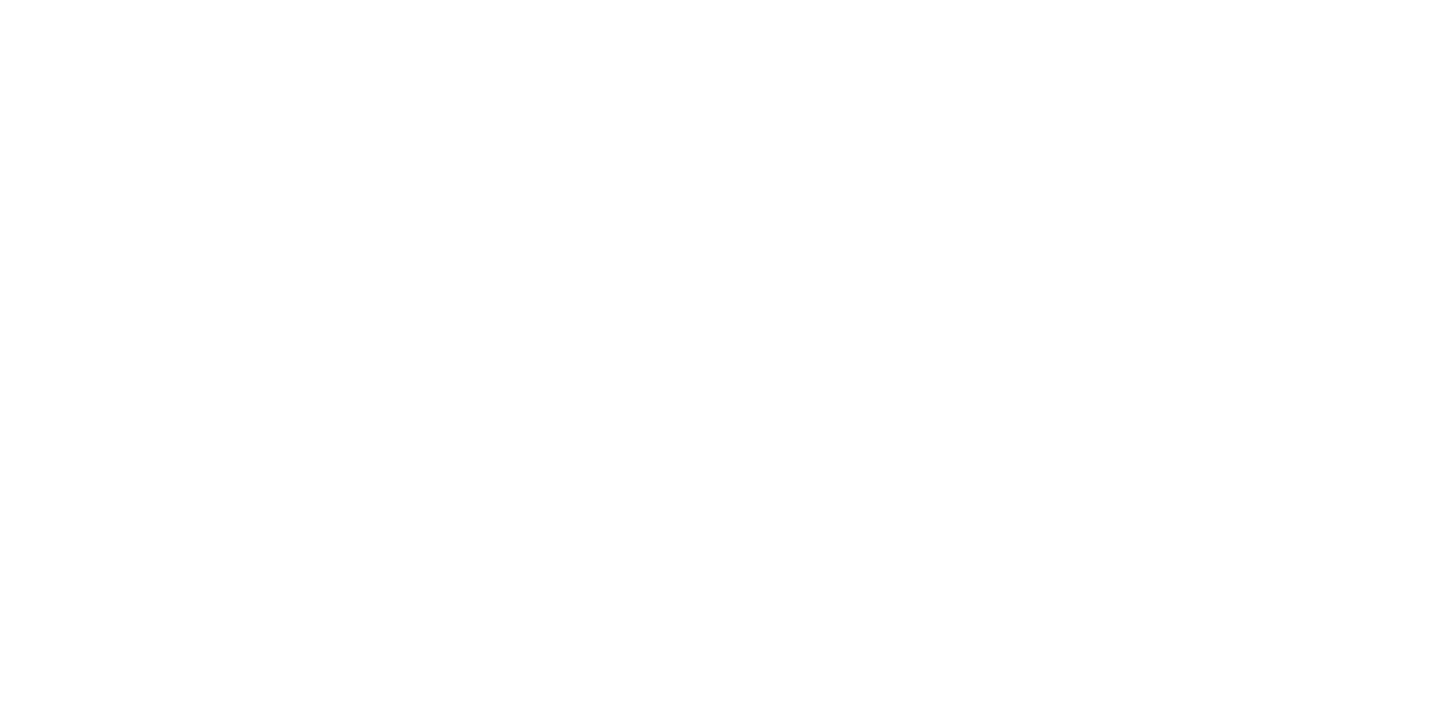scroll, scrollTop: 0, scrollLeft: 0, axis: both 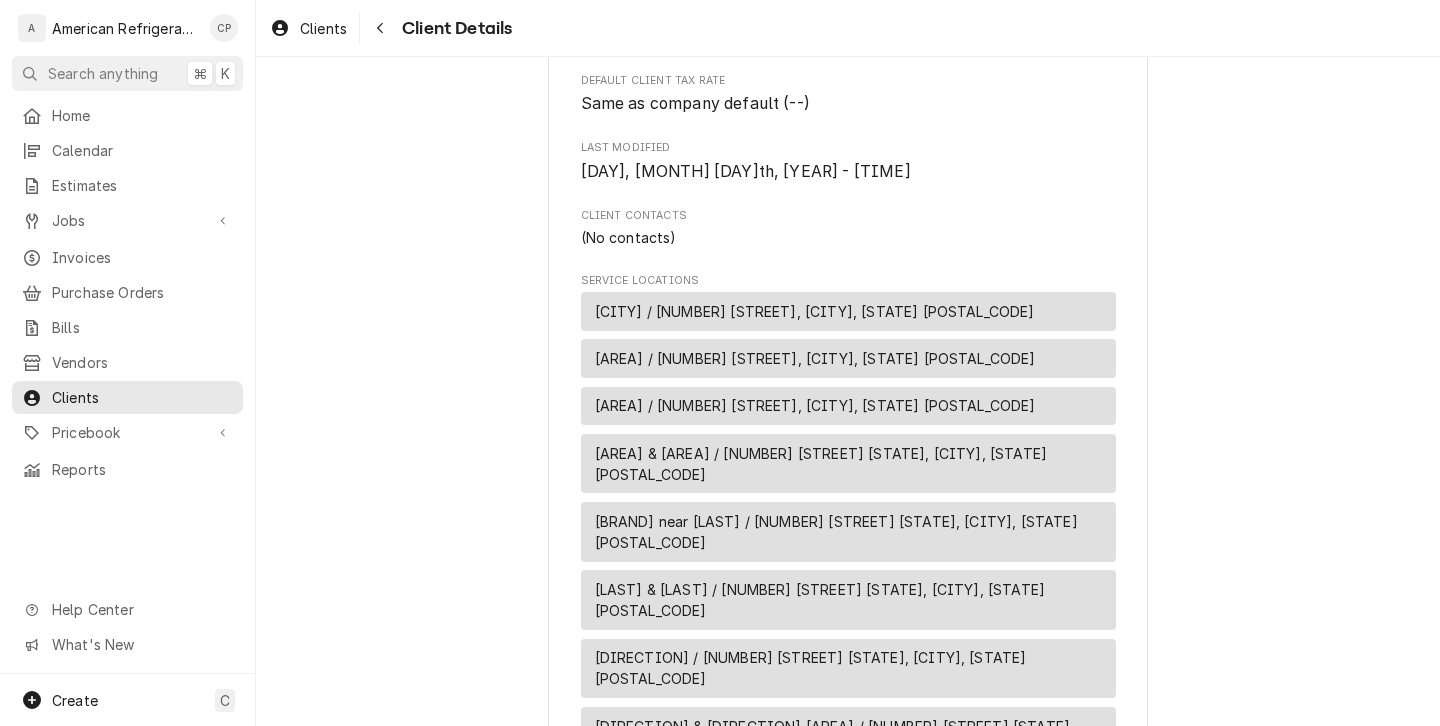 click on "[CITY] / [NUMBER] [STREET], [CITY], [STATE] [ZIP]" at bounding box center [815, 311] 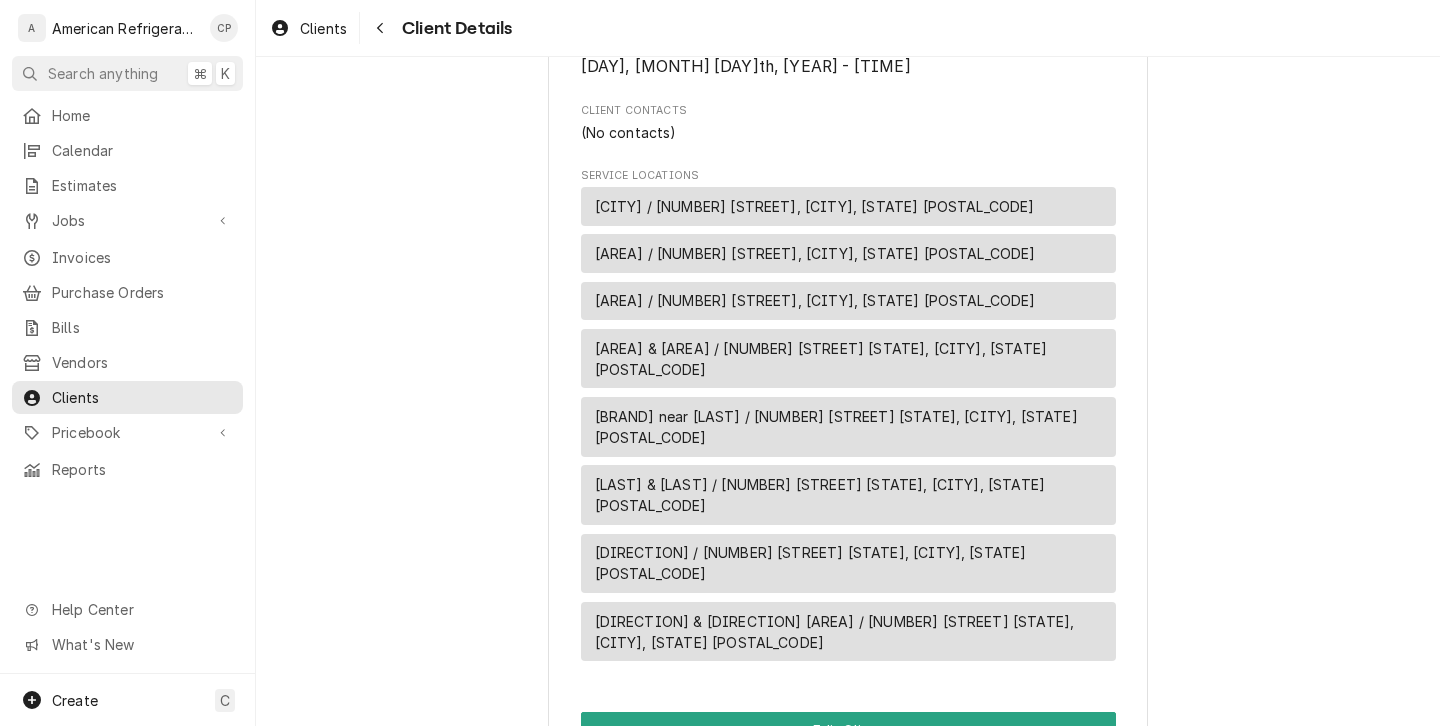 scroll, scrollTop: 890, scrollLeft: 0, axis: vertical 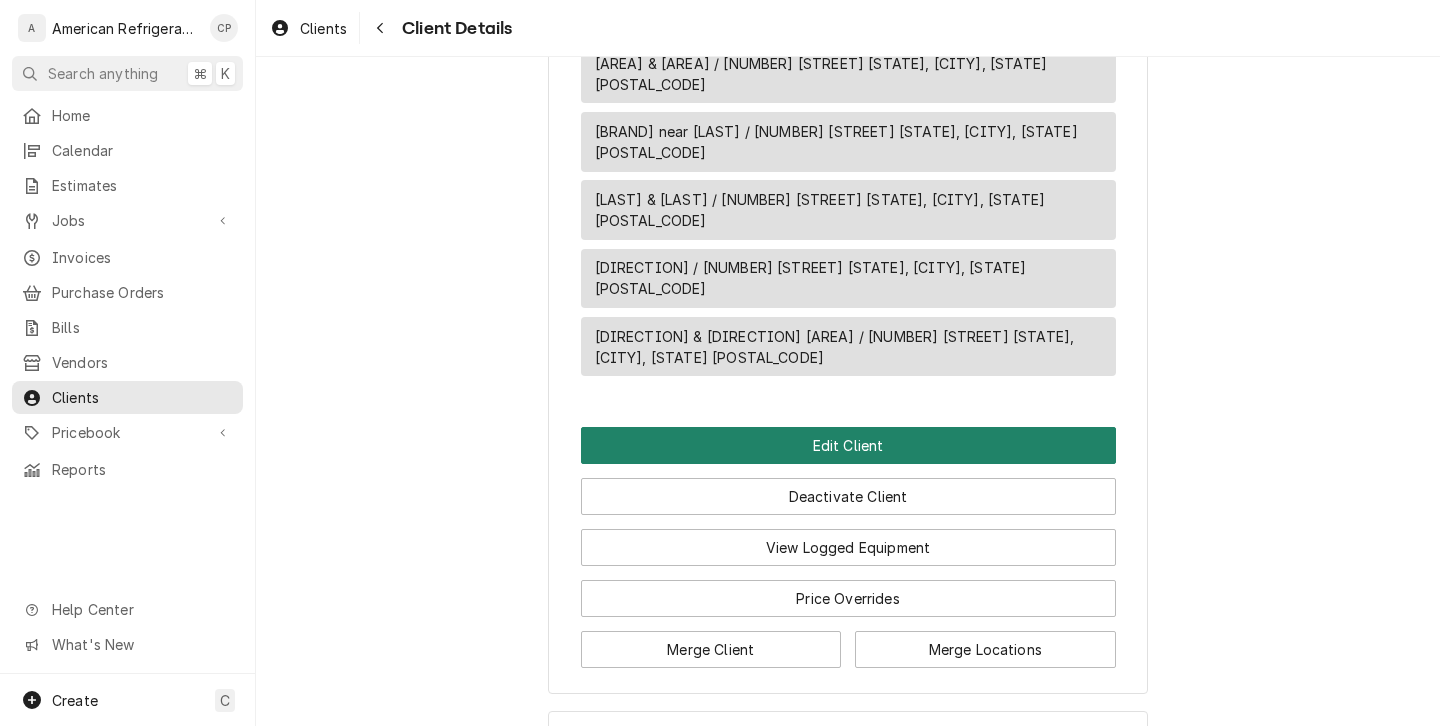 click on "Edit Client" at bounding box center (848, 445) 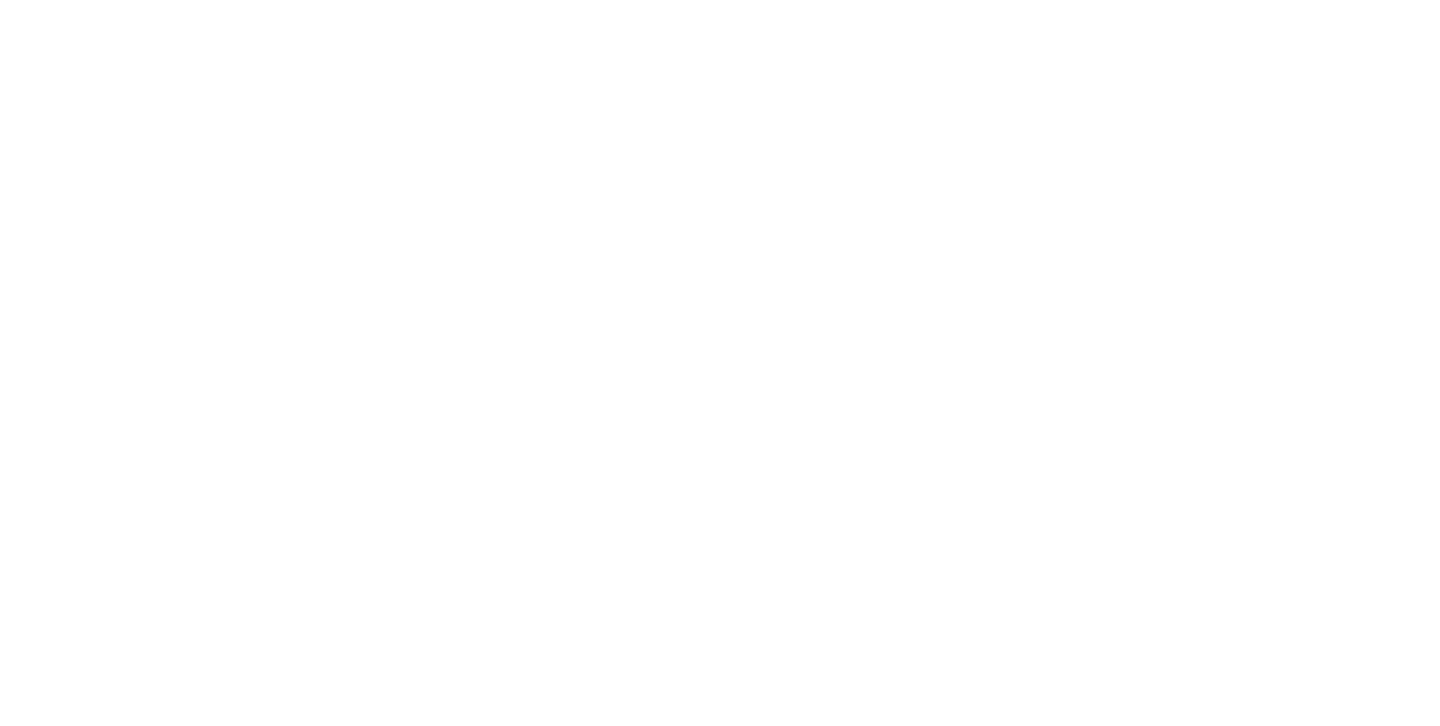 scroll, scrollTop: 0, scrollLeft: 0, axis: both 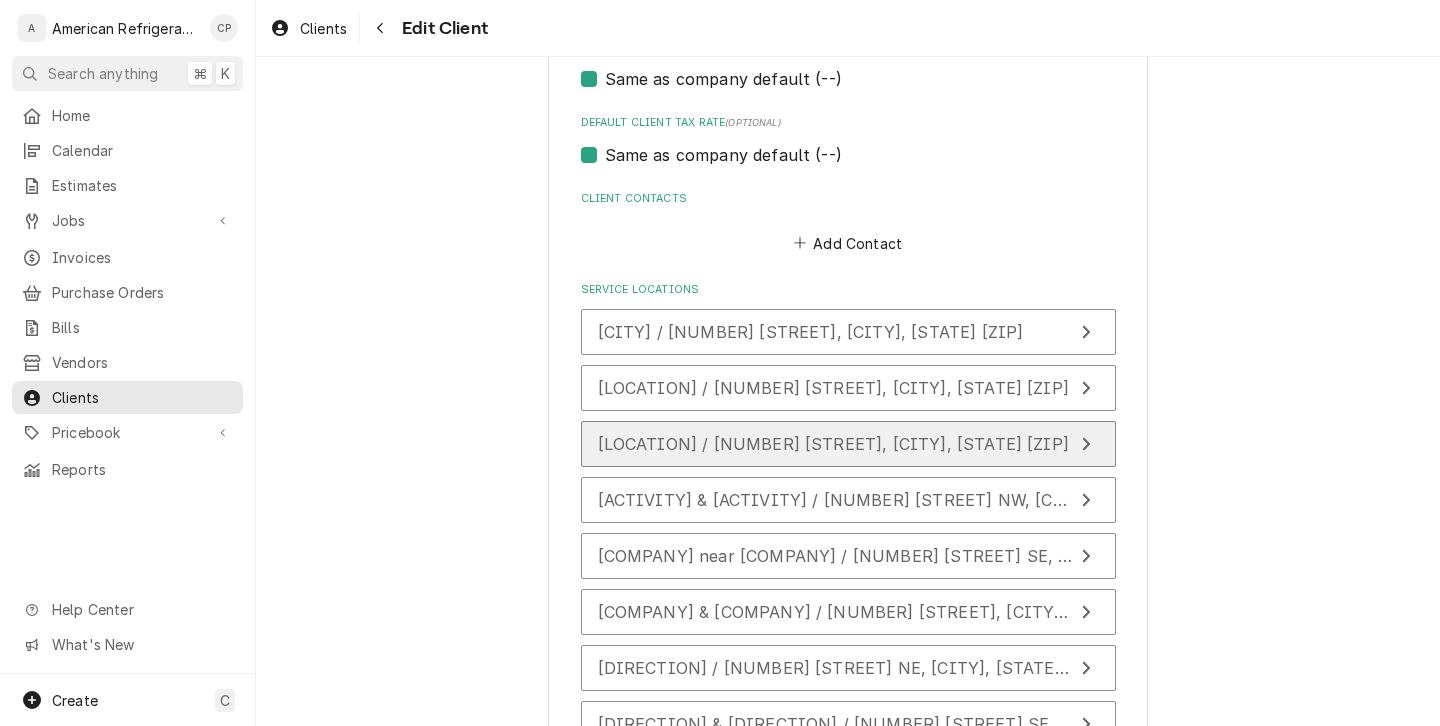 click on "[LOCATION] / [NUMBER] [STREET], [CITY], [STATE] [ZIP]" at bounding box center (833, 444) 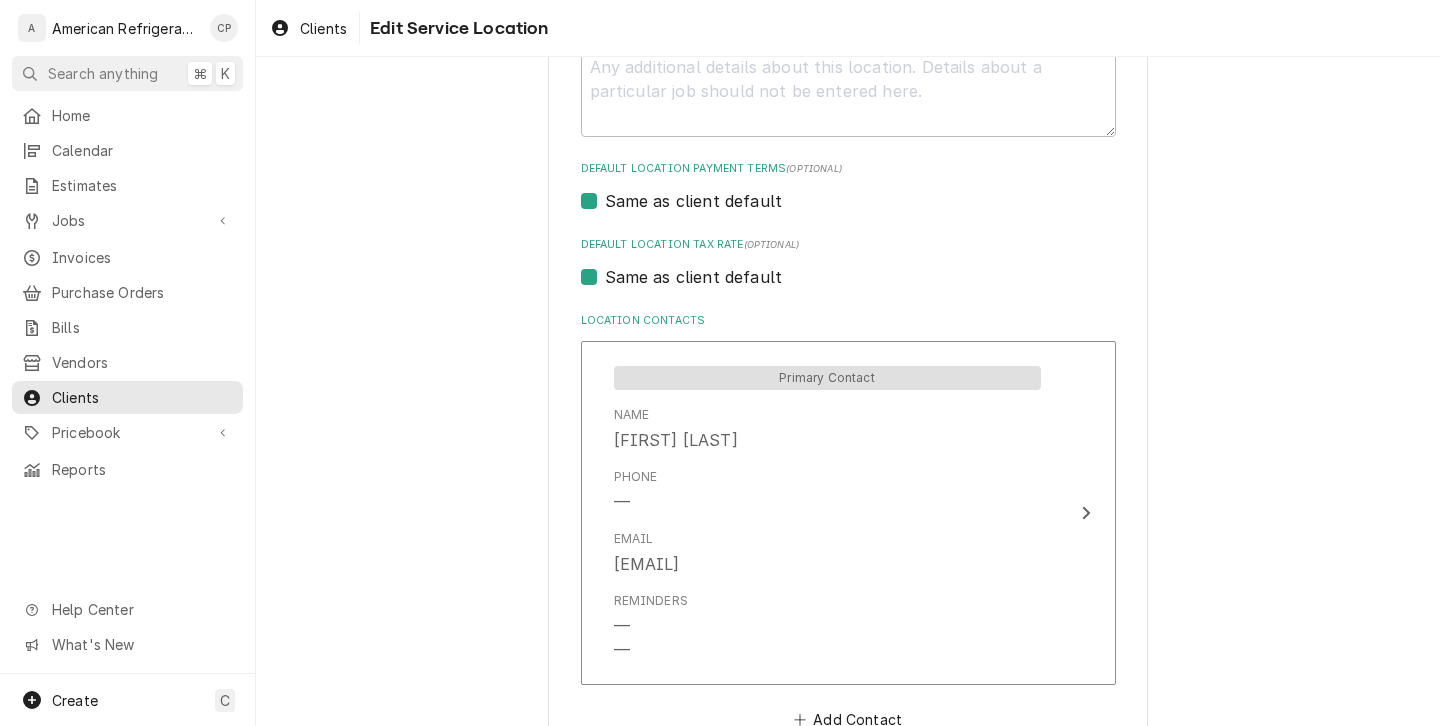scroll, scrollTop: 861, scrollLeft: 0, axis: vertical 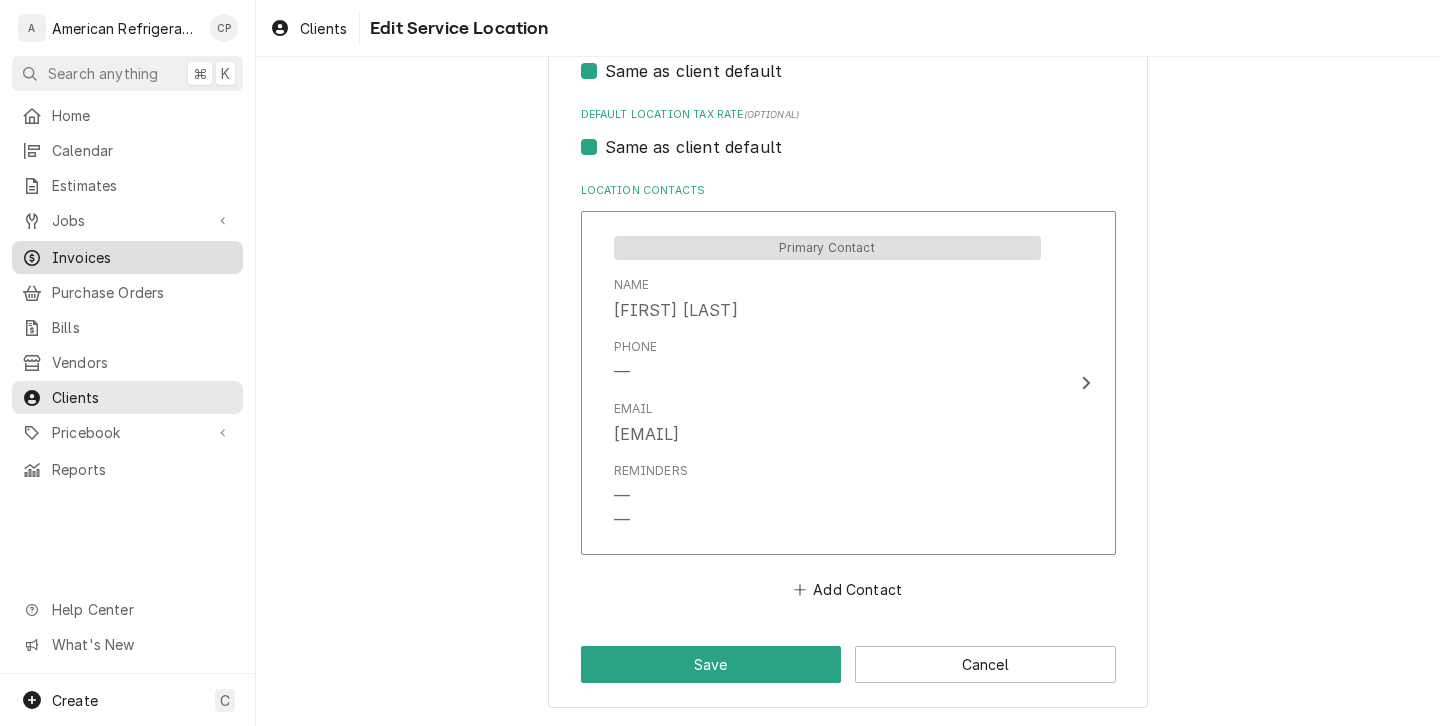 click on "Invoices" at bounding box center (142, 257) 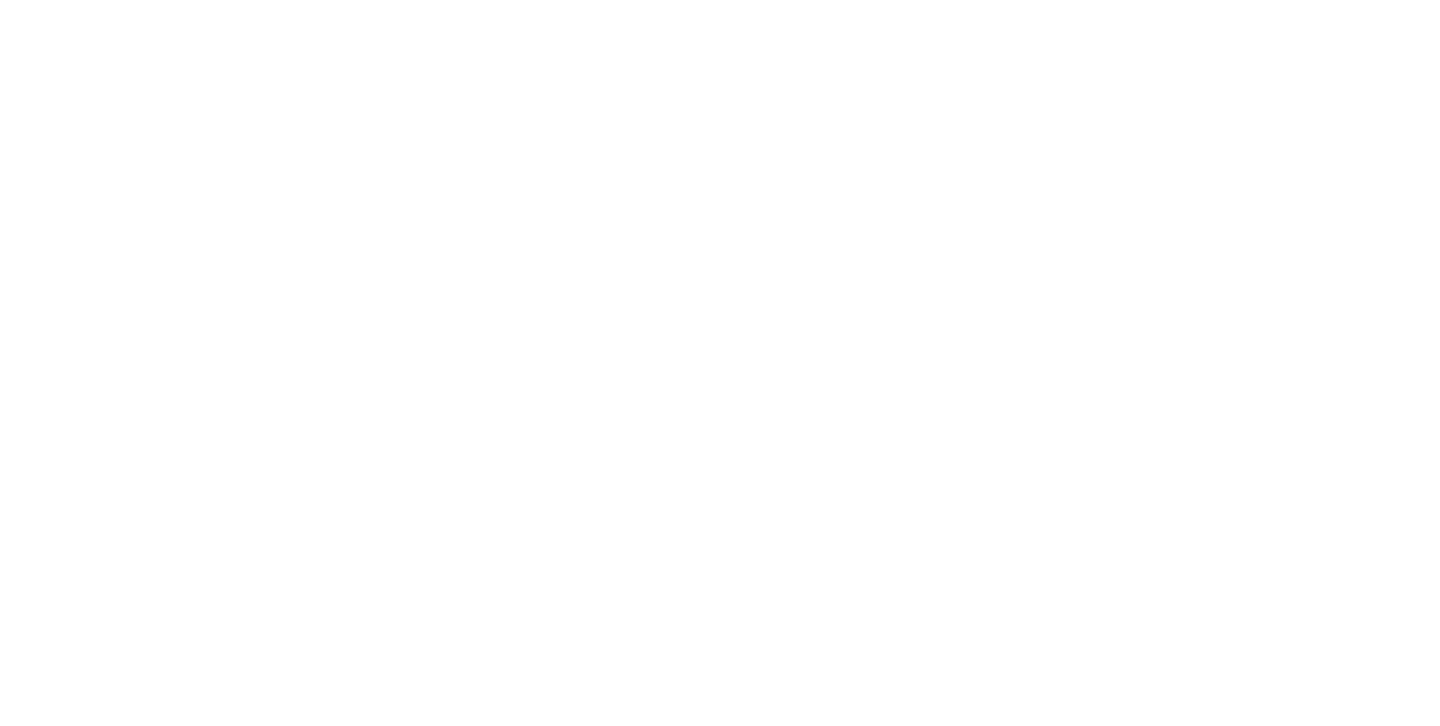 scroll, scrollTop: 0, scrollLeft: 0, axis: both 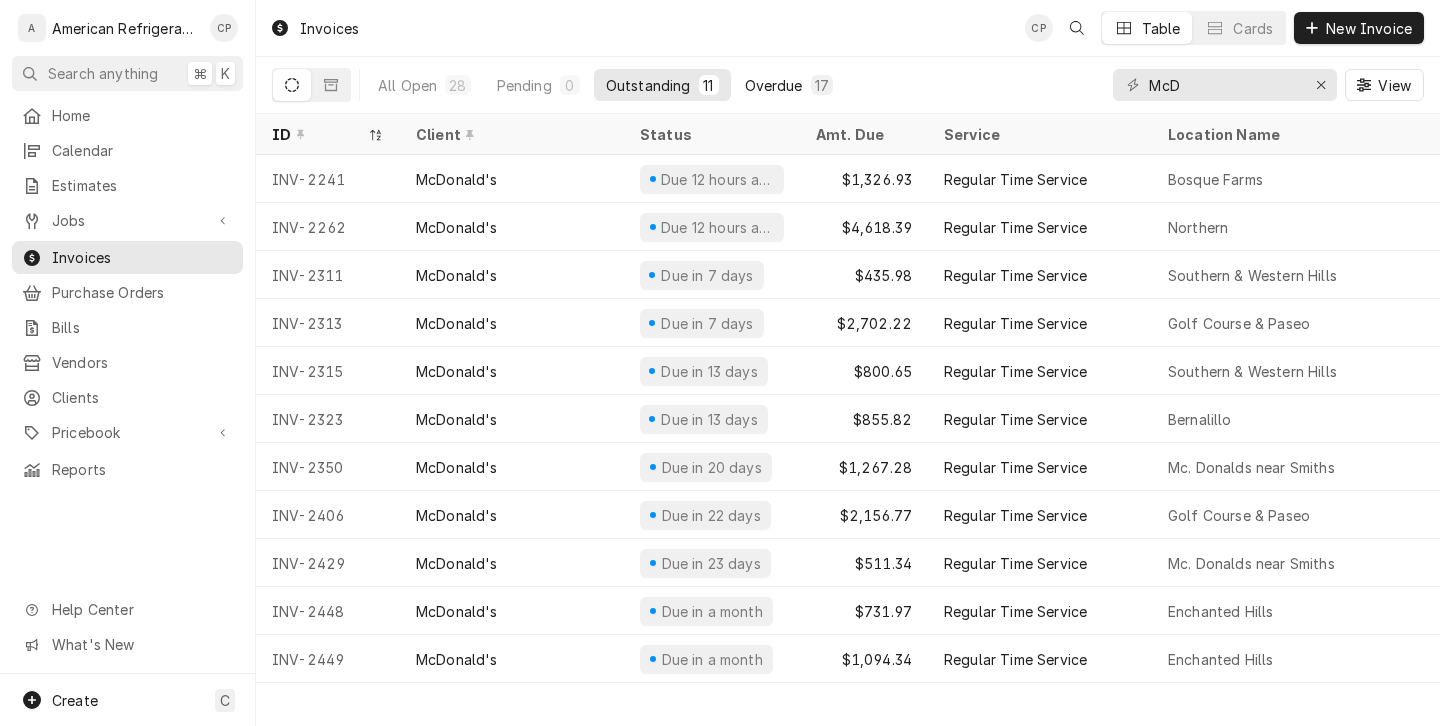 click on "Overdue" at bounding box center [774, 85] 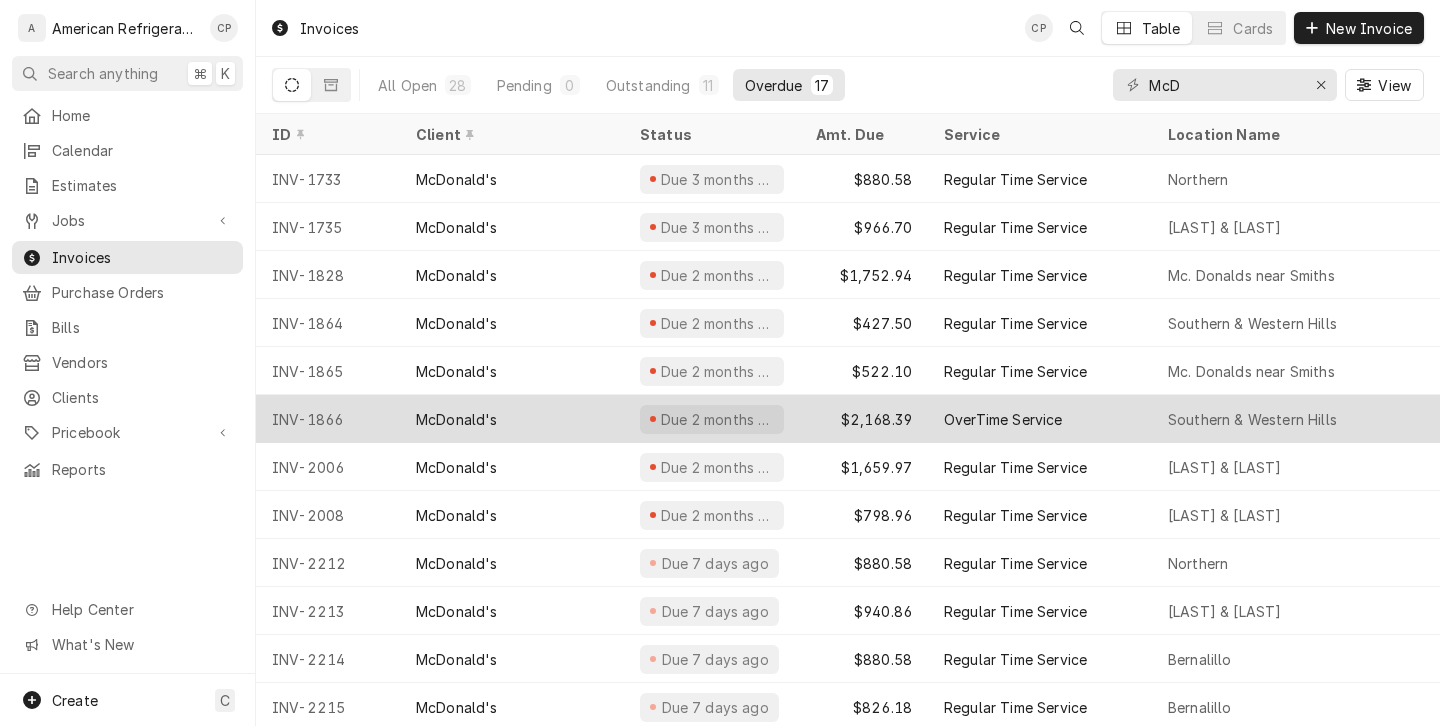 scroll, scrollTop: 242, scrollLeft: 0, axis: vertical 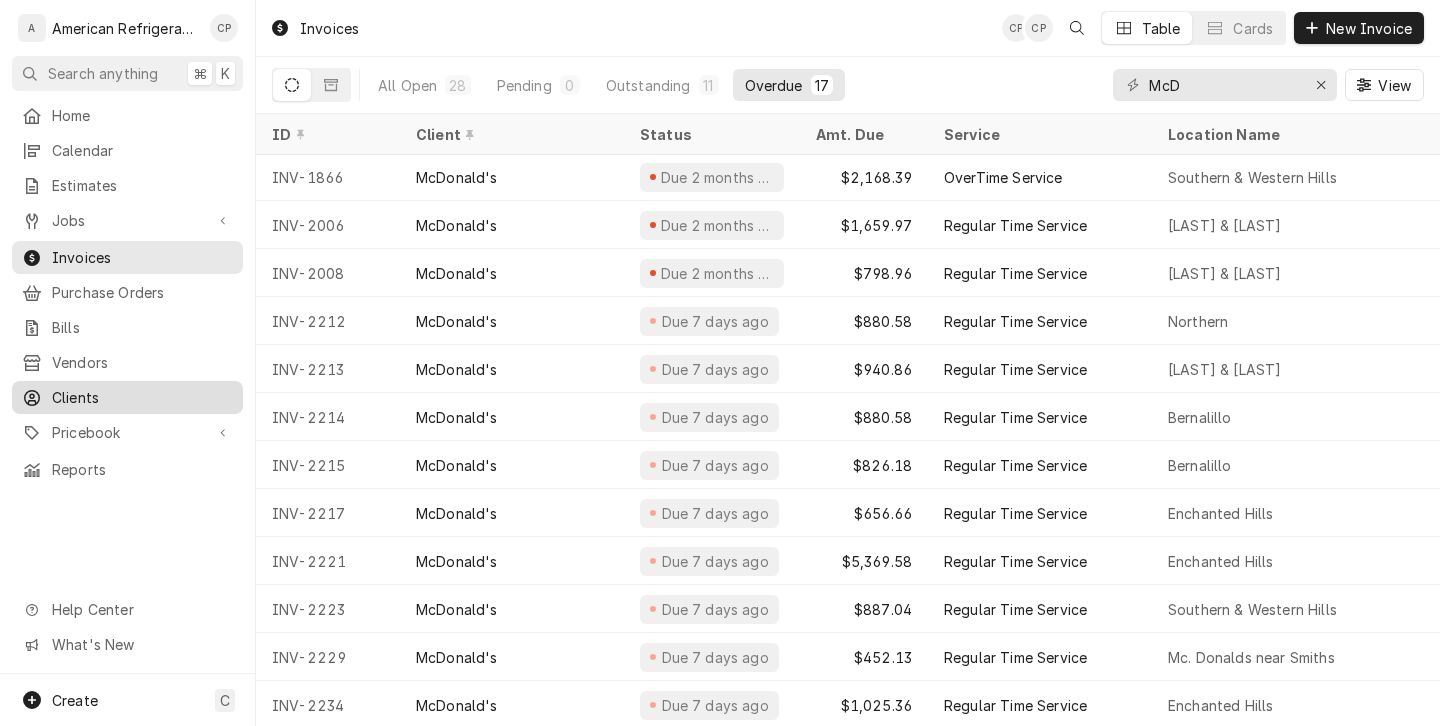 click on "Clients" at bounding box center [142, 397] 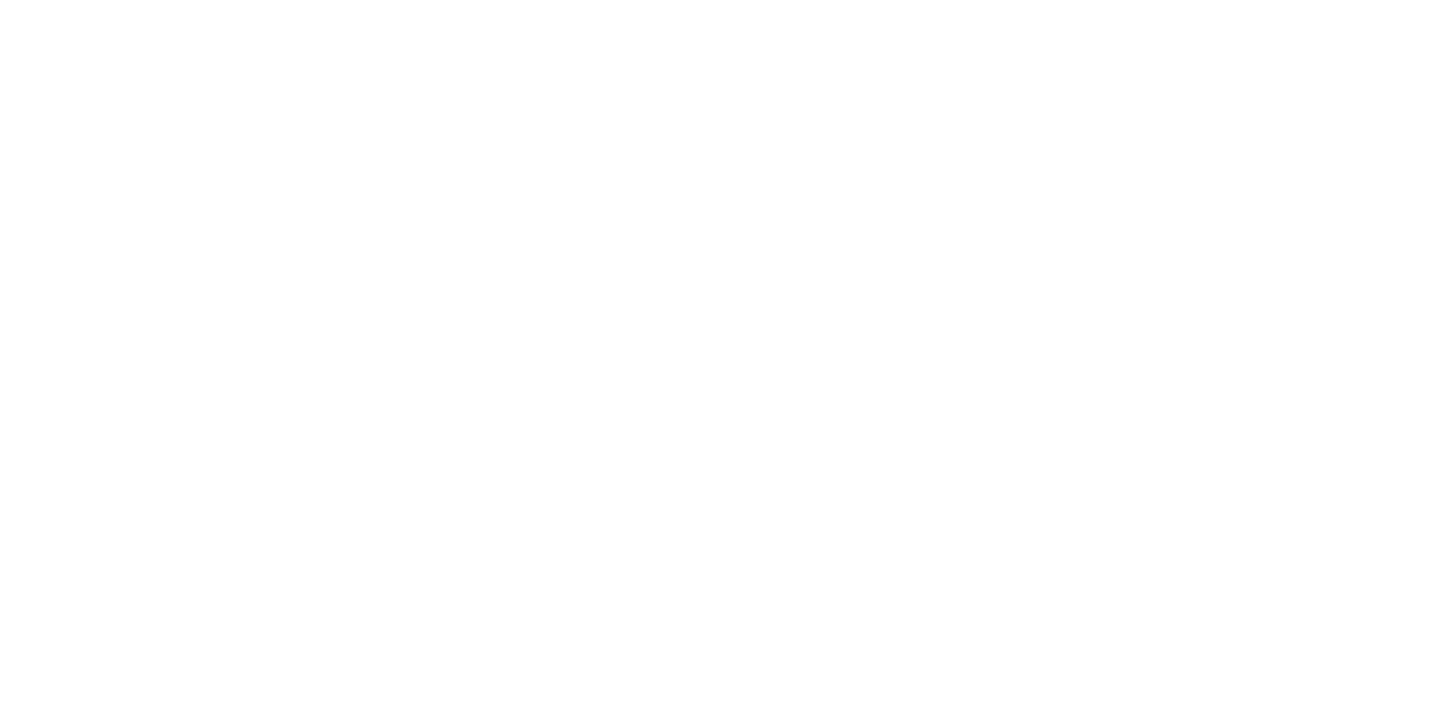 scroll, scrollTop: 0, scrollLeft: 0, axis: both 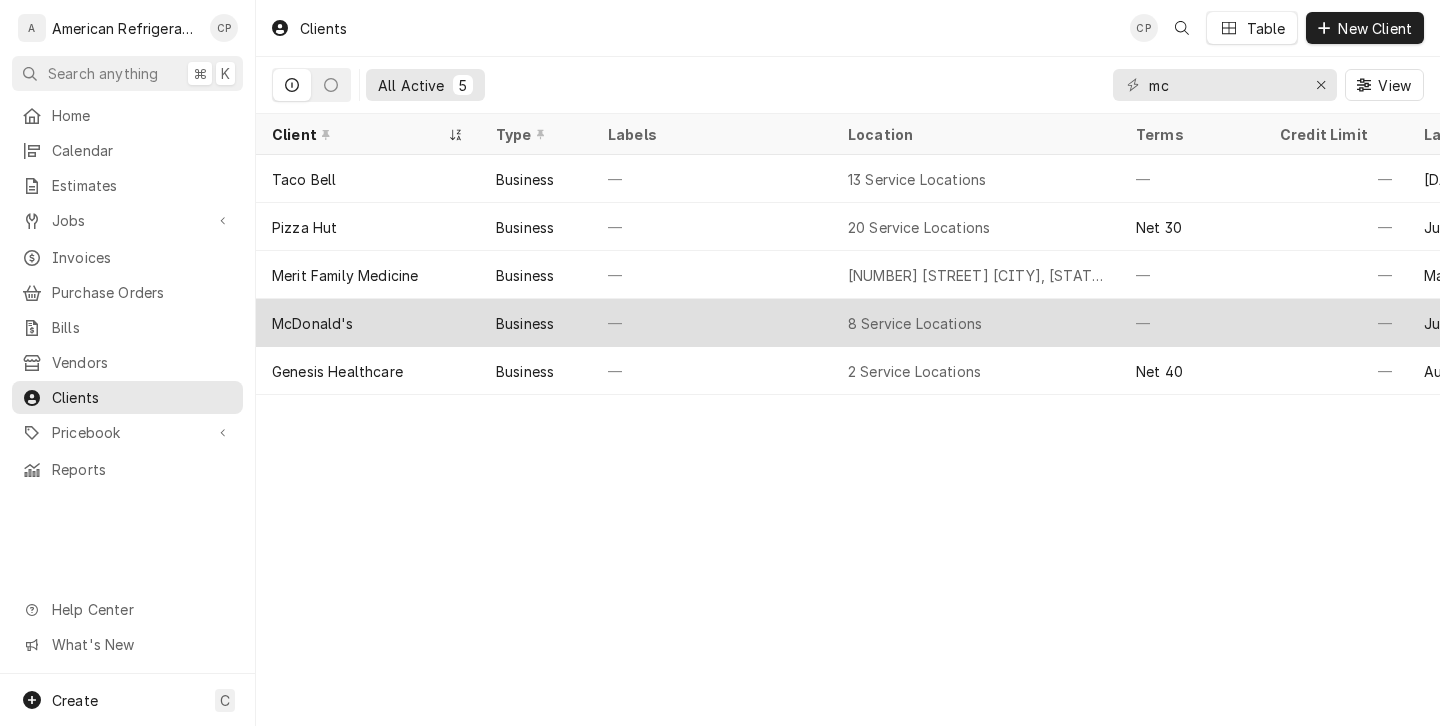 click on "Business" at bounding box center (525, 323) 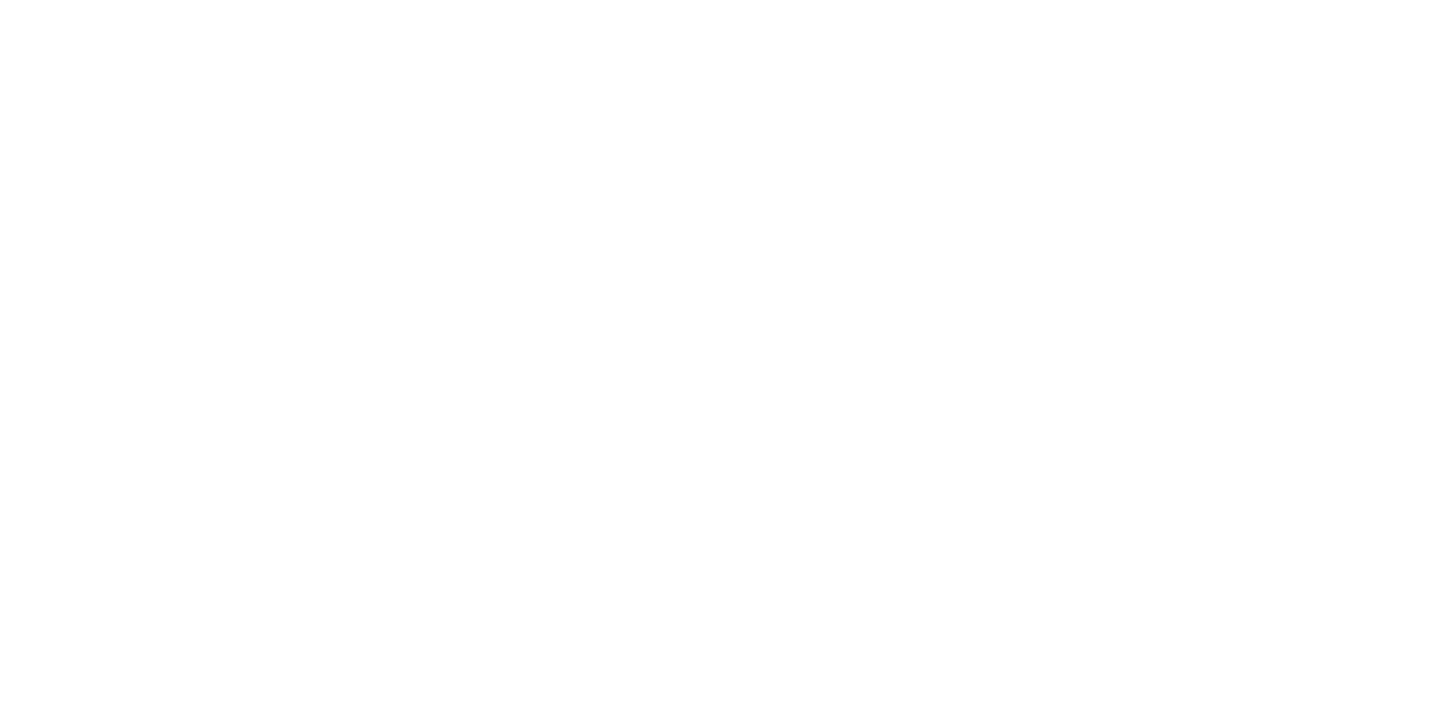 scroll, scrollTop: 0, scrollLeft: 0, axis: both 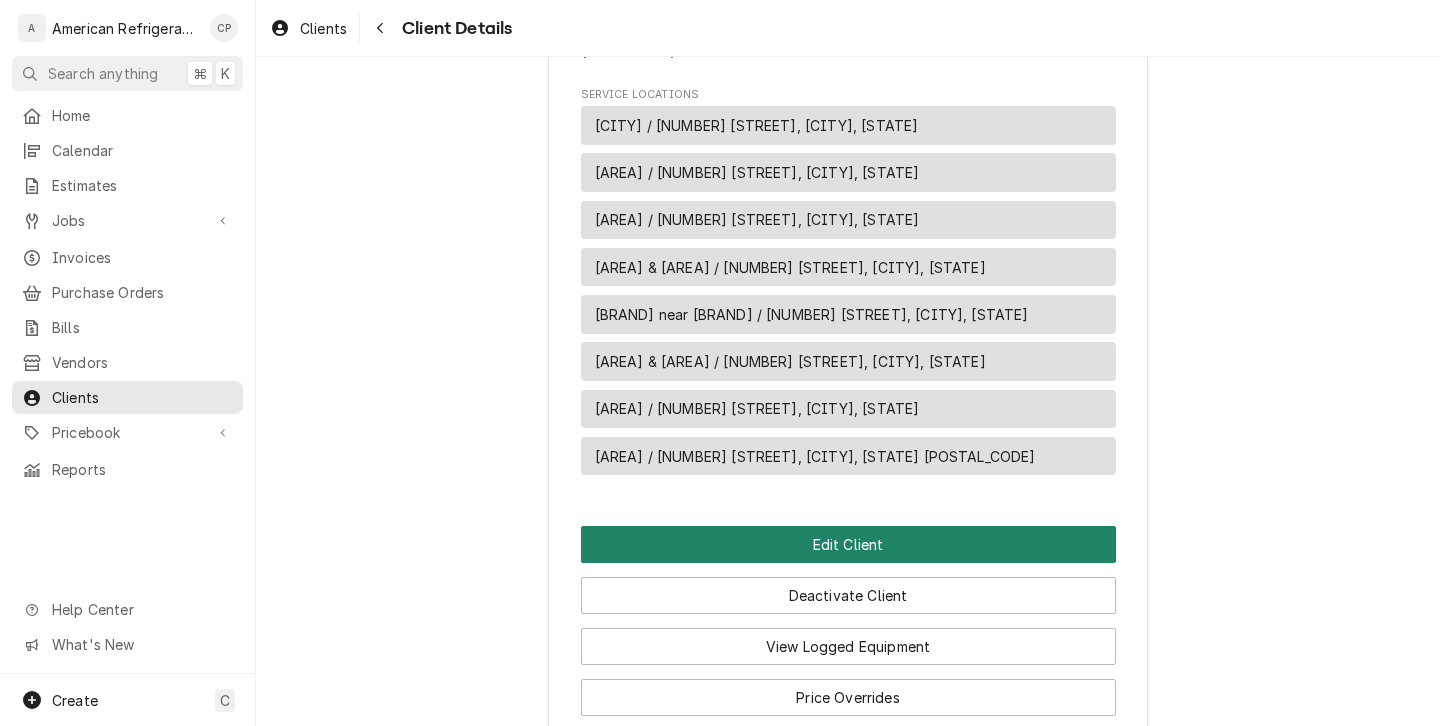 click on "Edit Client" at bounding box center [848, 544] 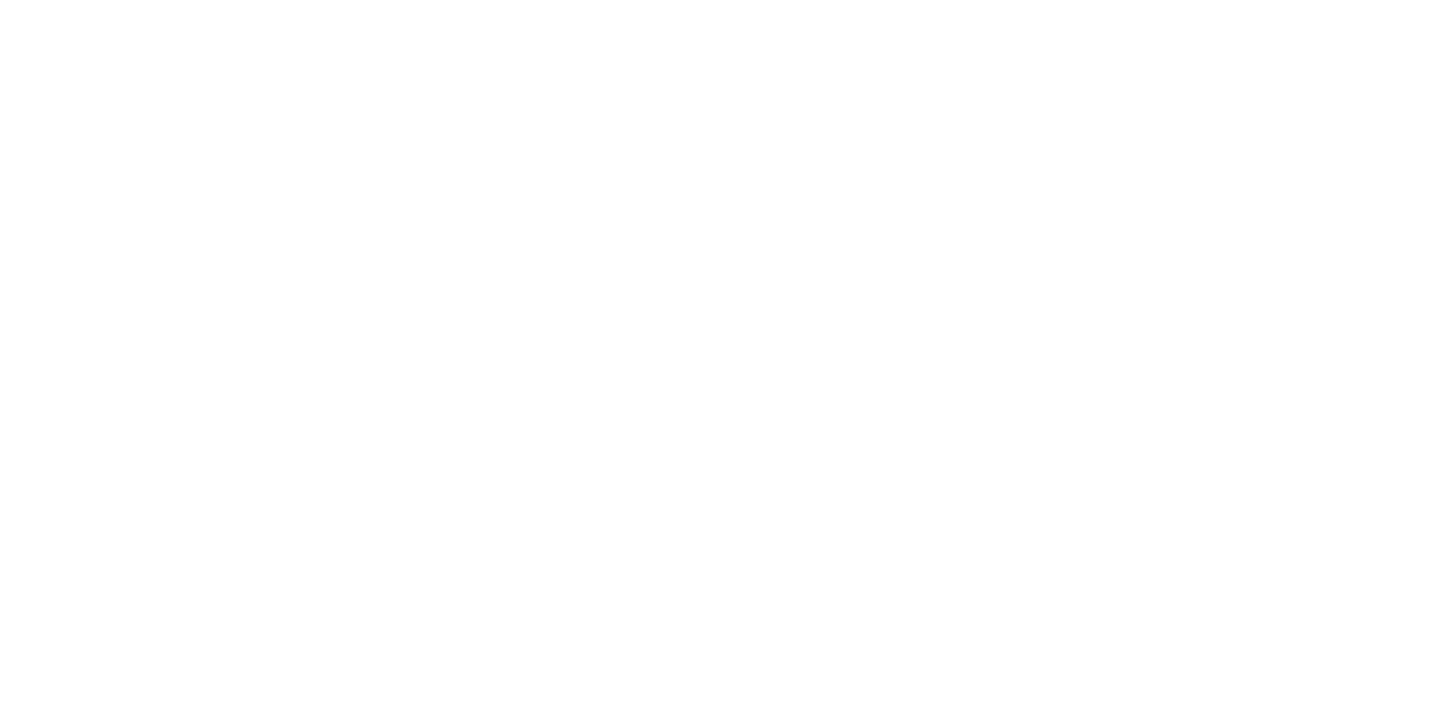 scroll, scrollTop: 0, scrollLeft: 0, axis: both 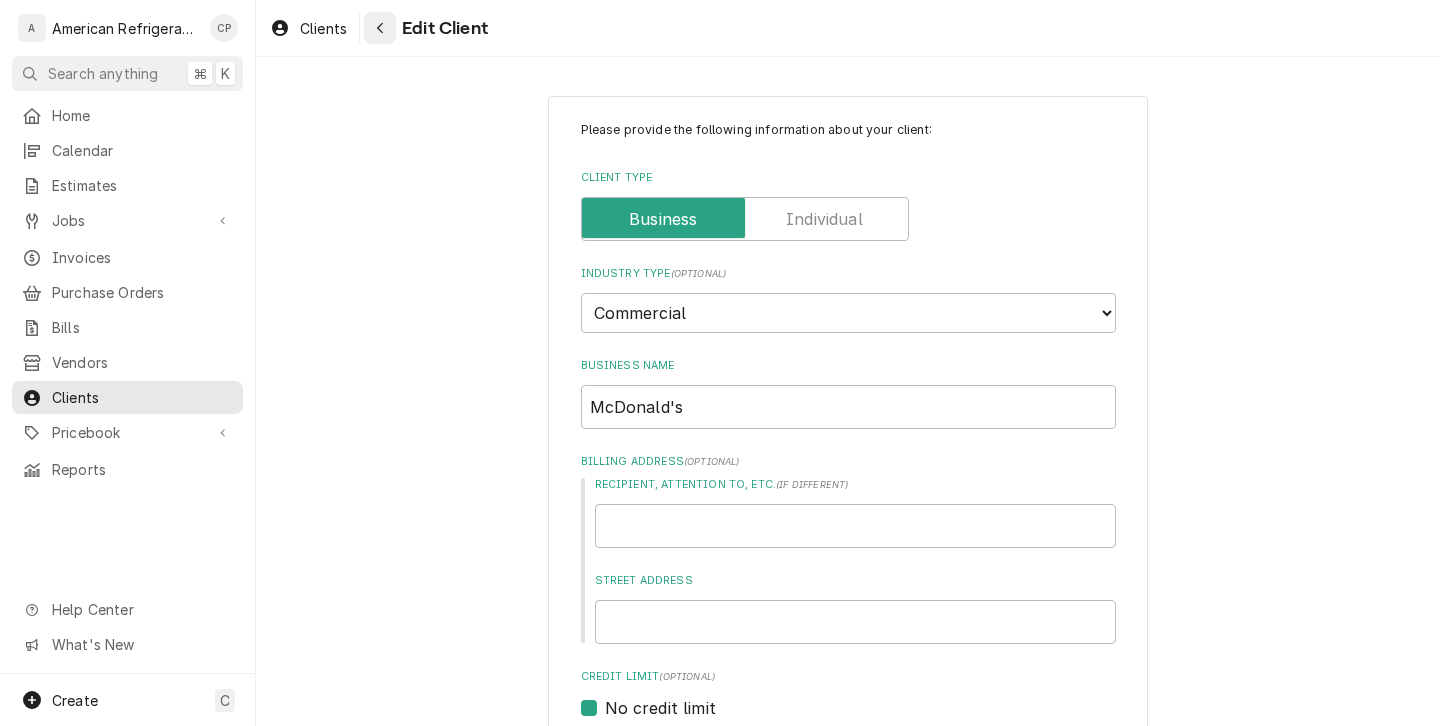 click 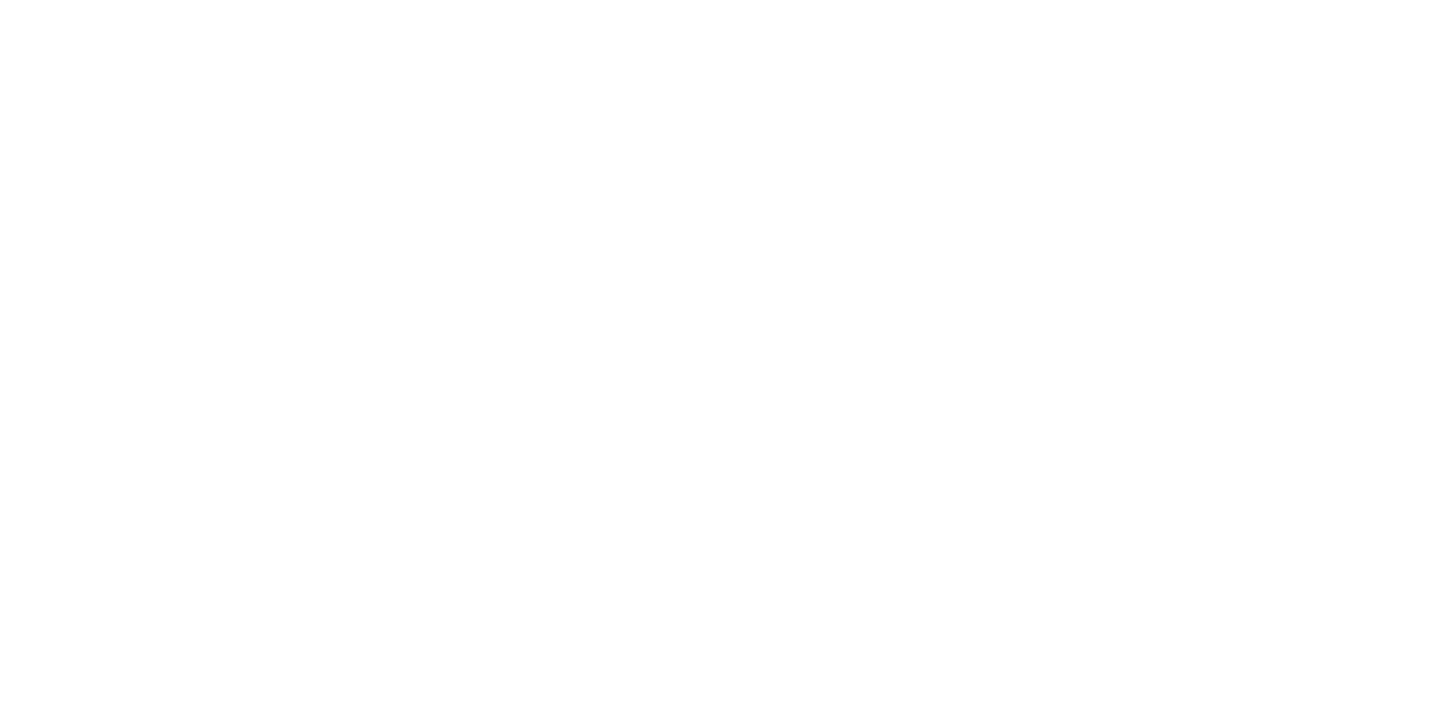 scroll, scrollTop: 0, scrollLeft: 0, axis: both 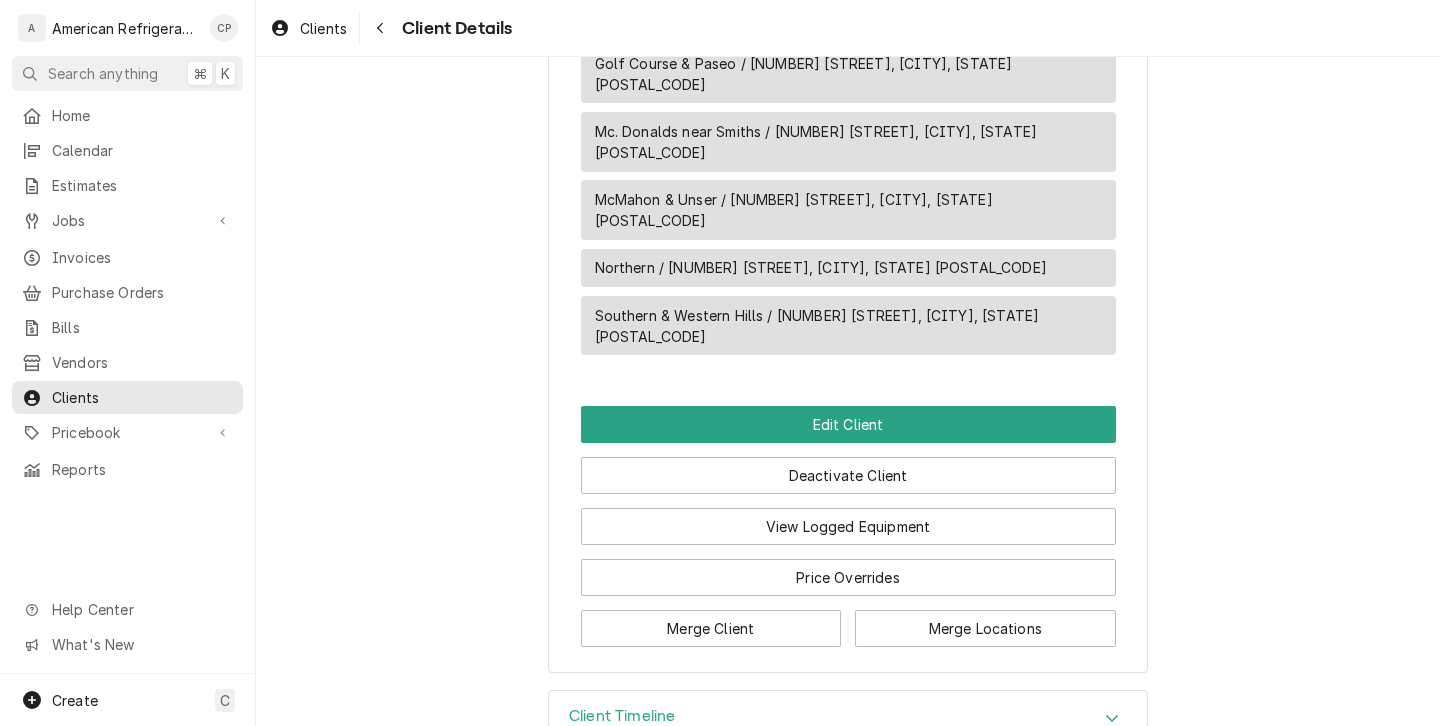 click on "[LOCATION] / [NUMBER] [STREET], [CITY], [STATE] [POSTAL_CODE]" at bounding box center (848, 326) 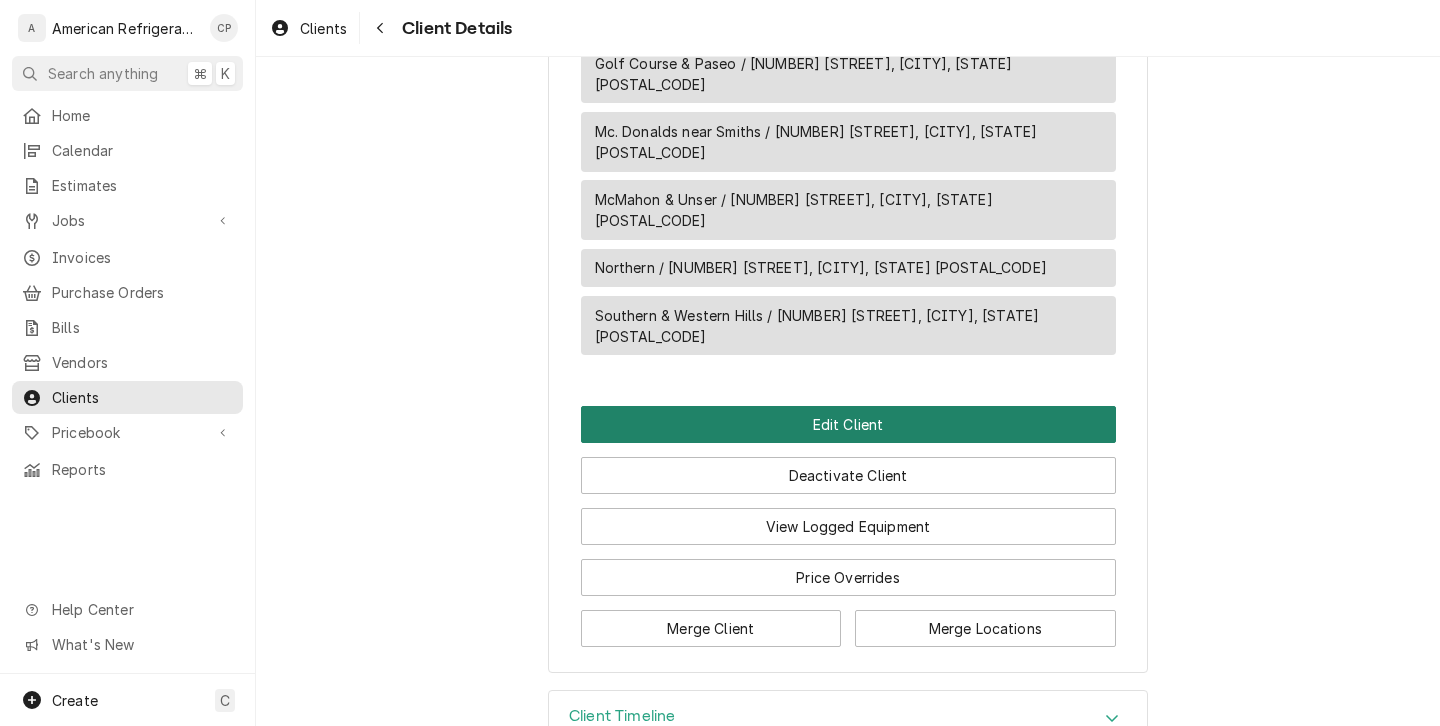 click on "Edit Client" at bounding box center (848, 424) 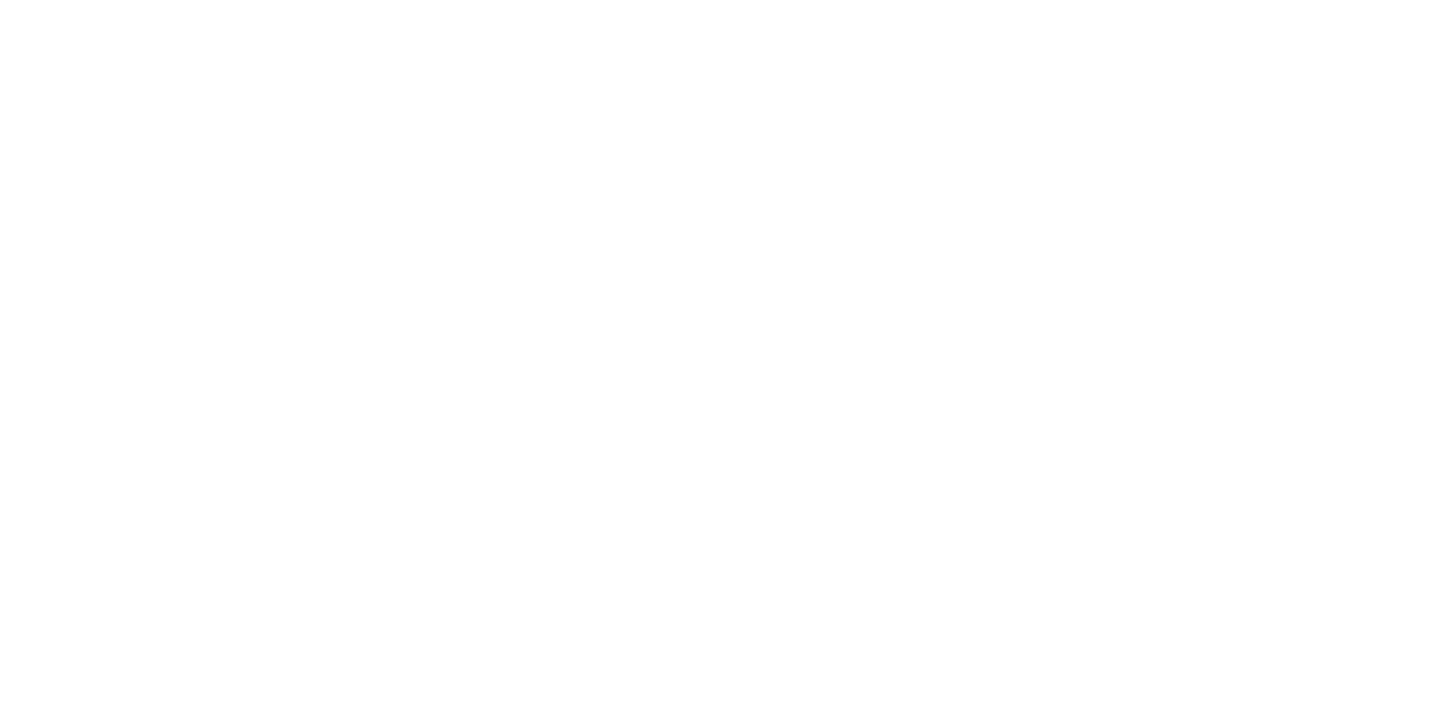 scroll, scrollTop: 0, scrollLeft: 0, axis: both 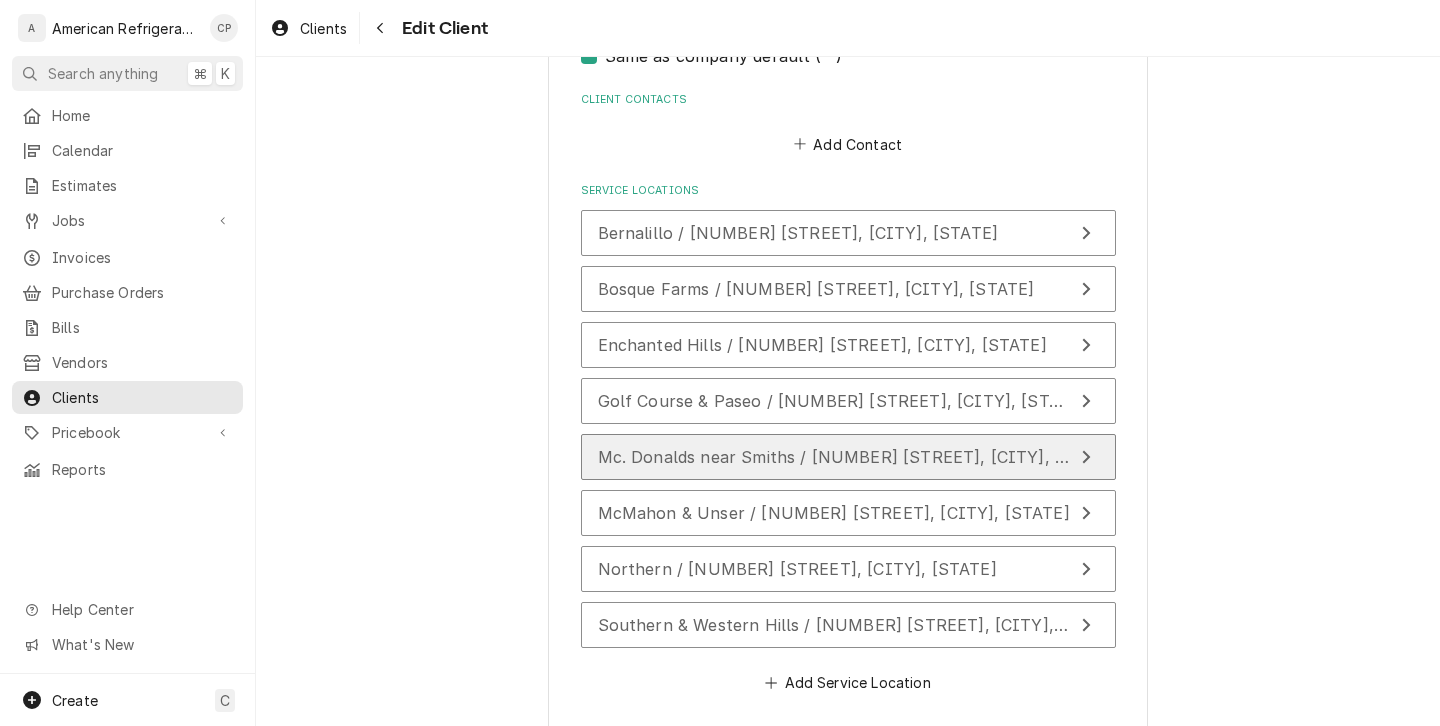 click on "[BRAND] near [BRAND] / [NUMBER] [STREET], [CITY], [STATE] [POSTAL_CODE]" at bounding box center [859, 457] 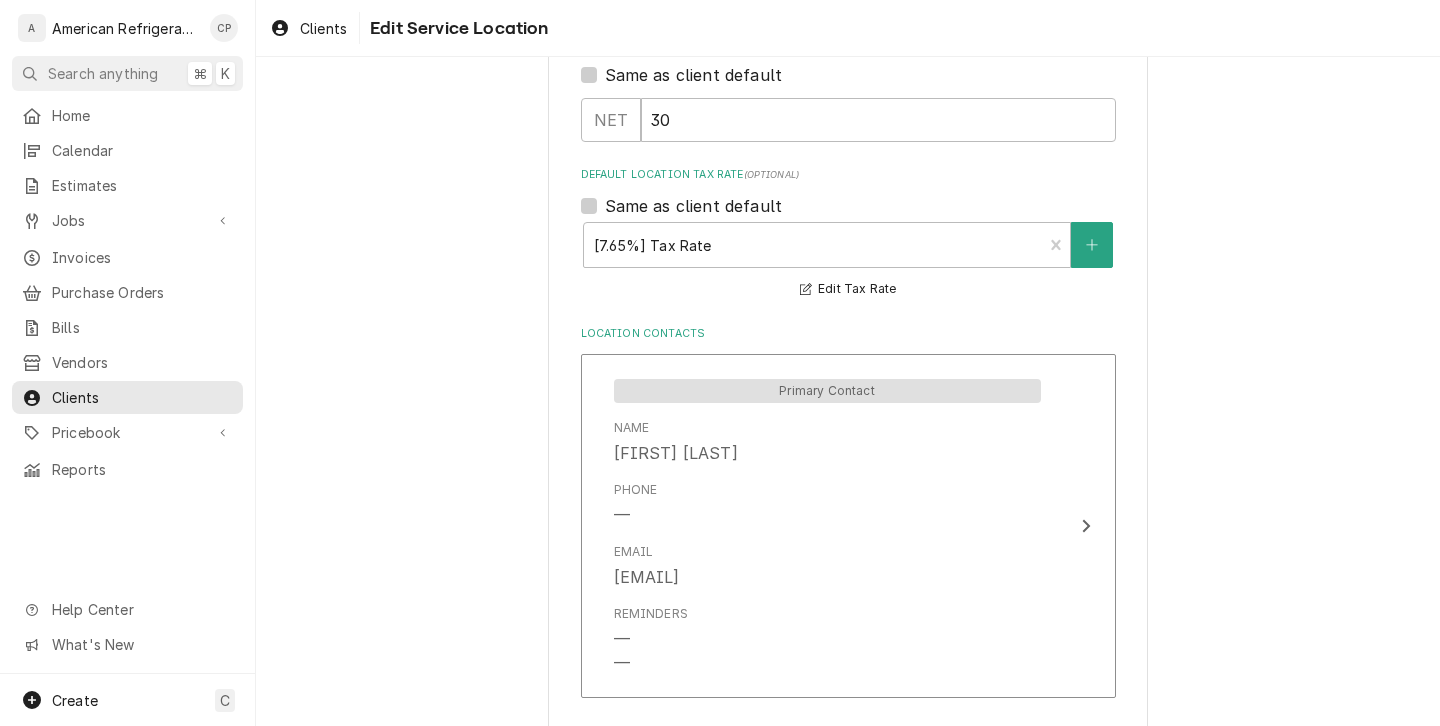 scroll, scrollTop: 1001, scrollLeft: 0, axis: vertical 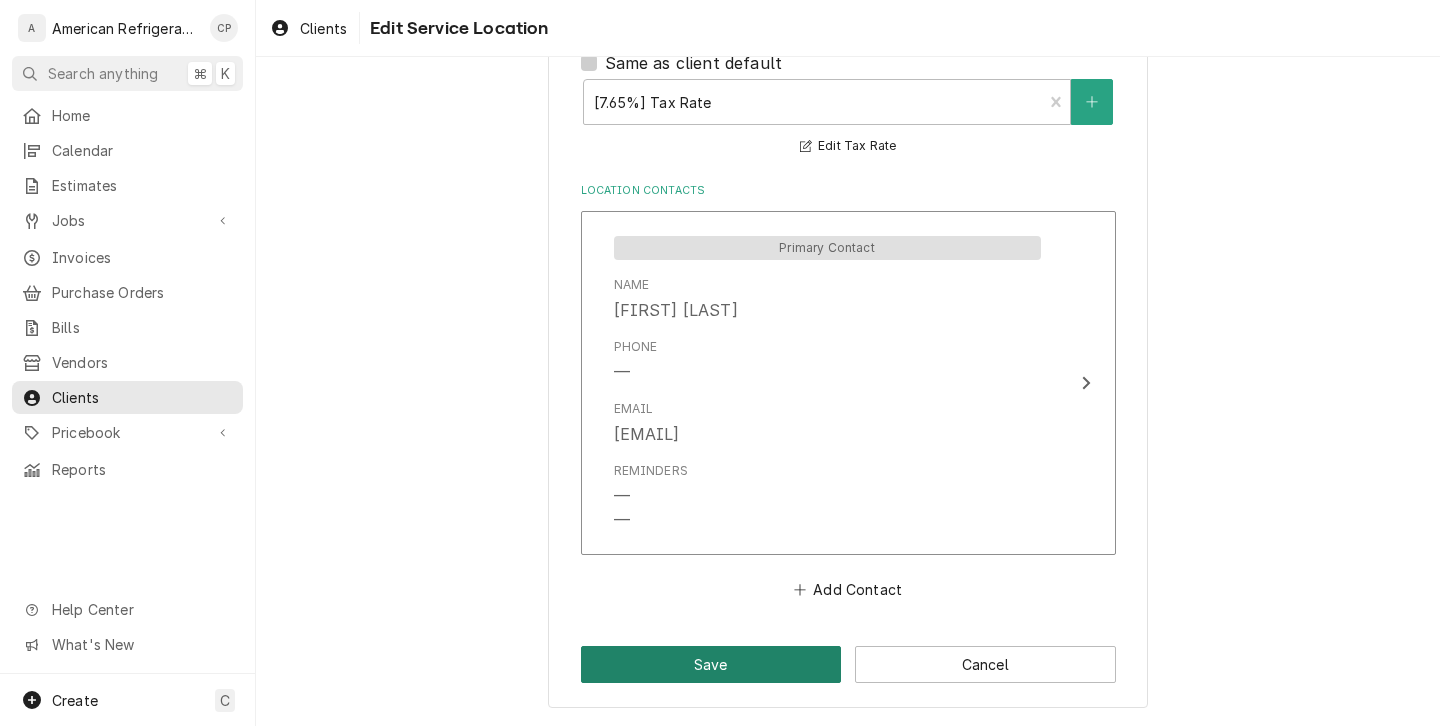 click on "Save" at bounding box center (711, 664) 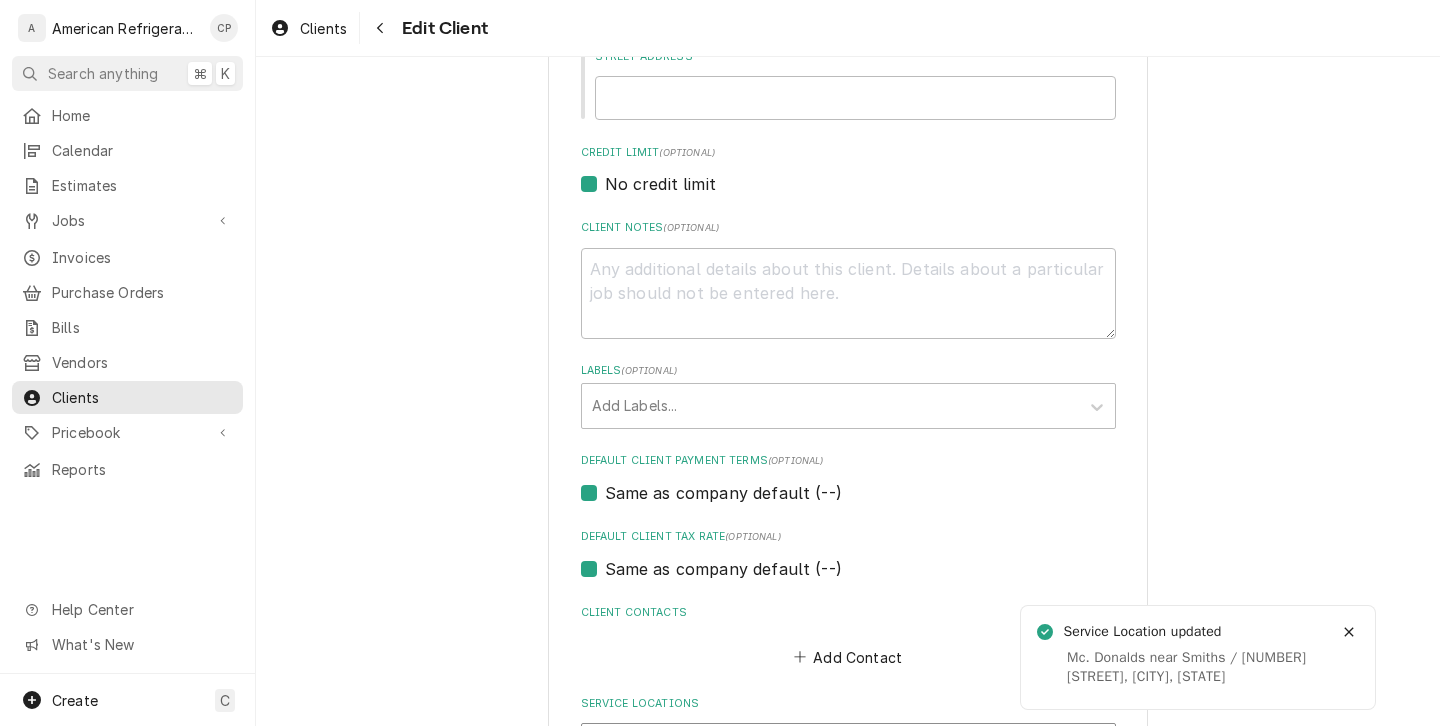 scroll, scrollTop: 1140, scrollLeft: 0, axis: vertical 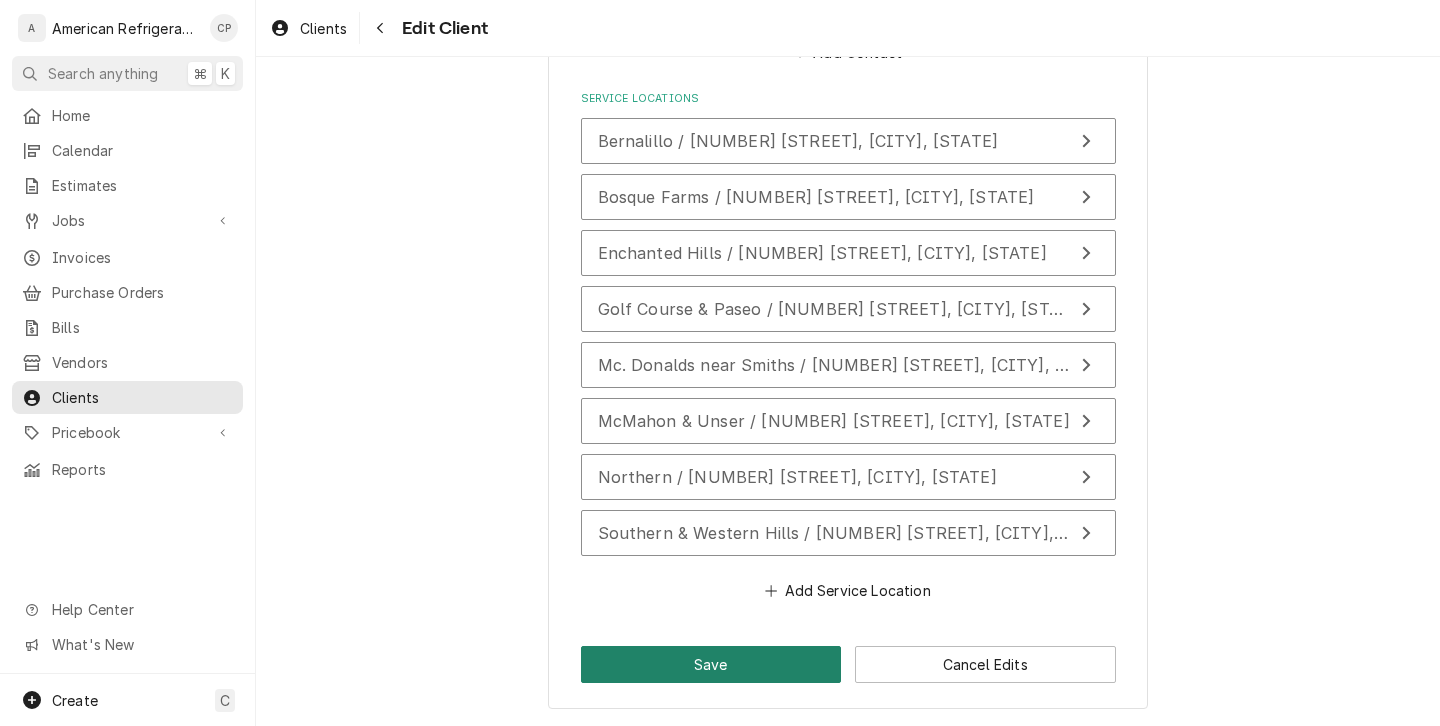 click on "Save" at bounding box center (711, 664) 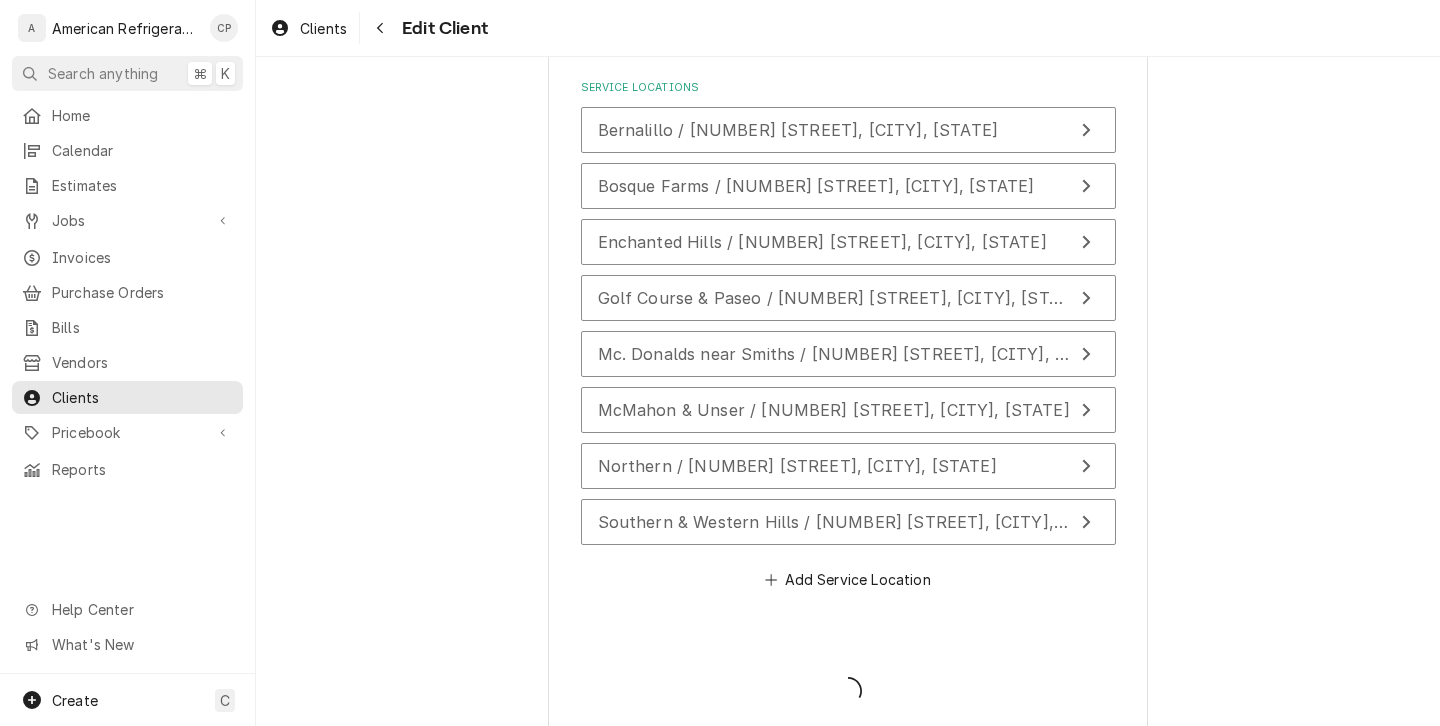 type on "x" 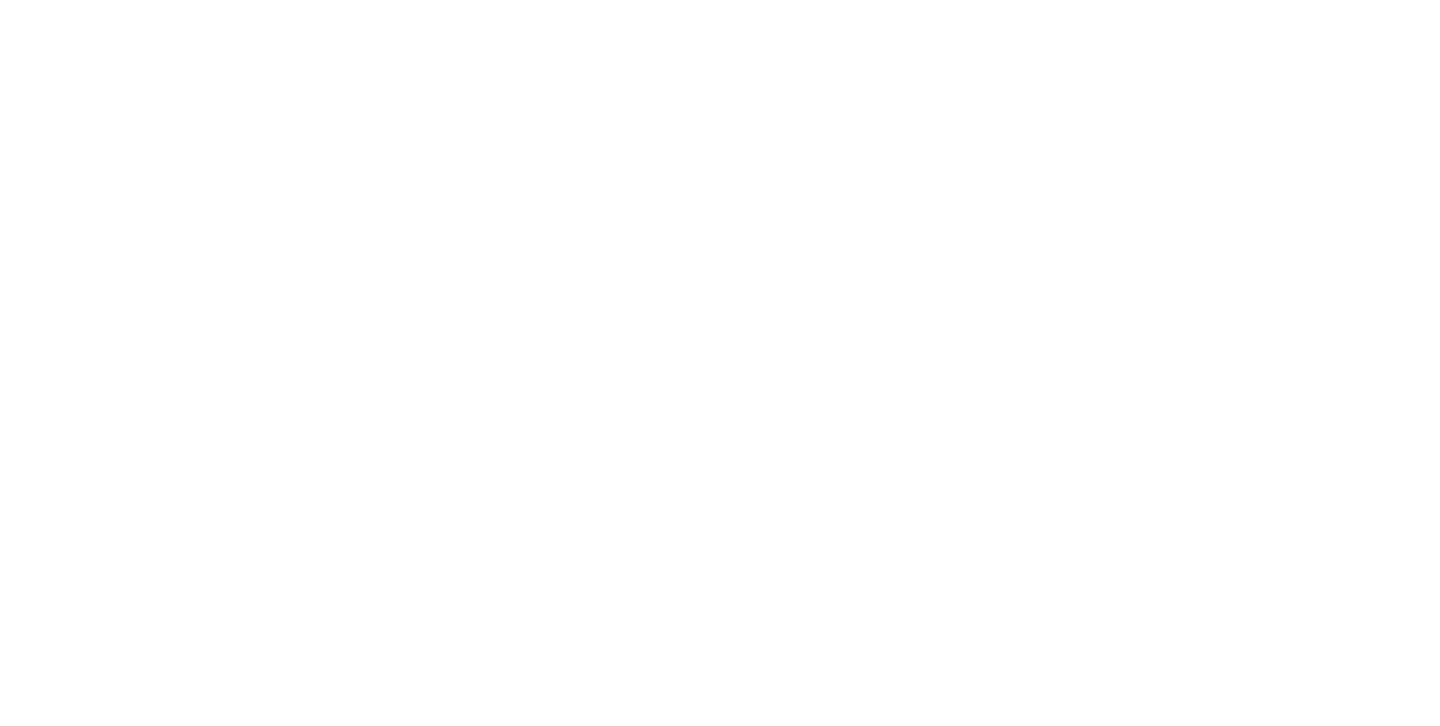 scroll, scrollTop: 0, scrollLeft: 0, axis: both 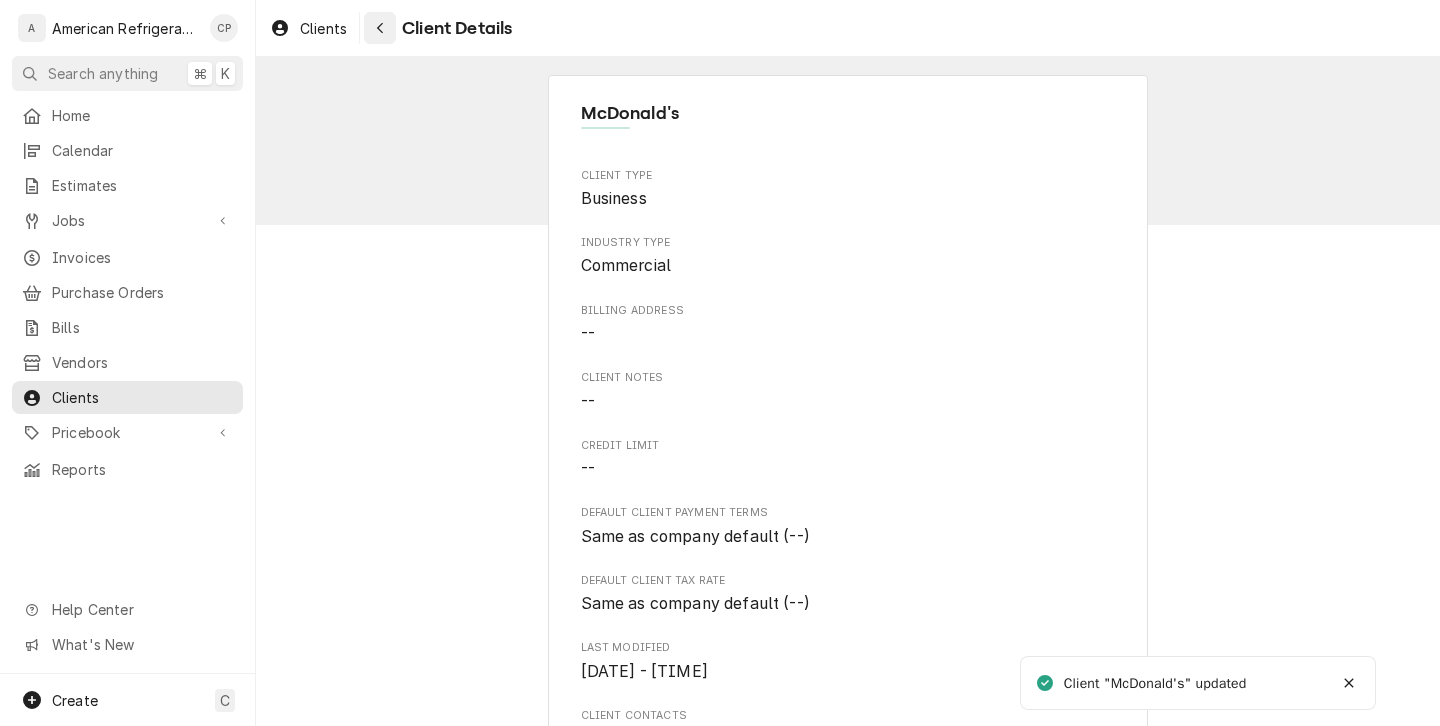 click at bounding box center (380, 28) 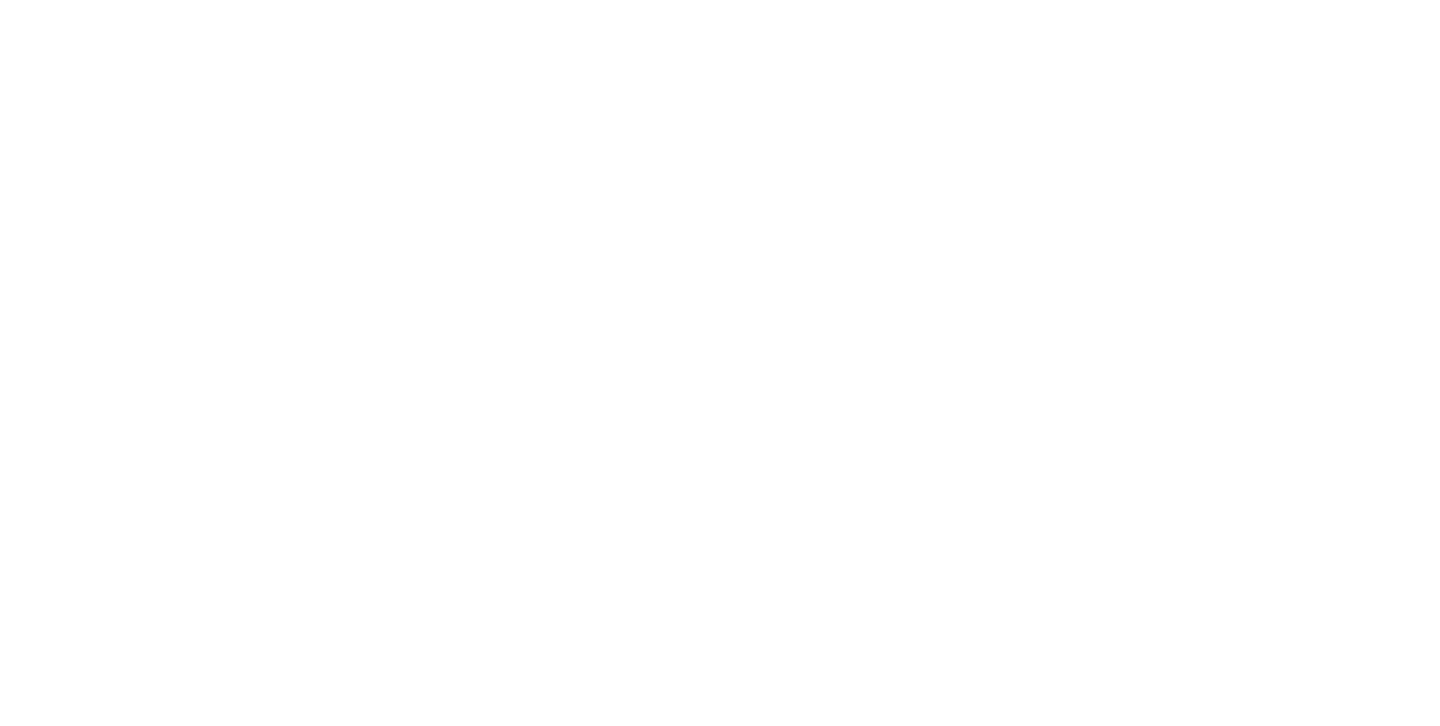 scroll, scrollTop: 0, scrollLeft: 0, axis: both 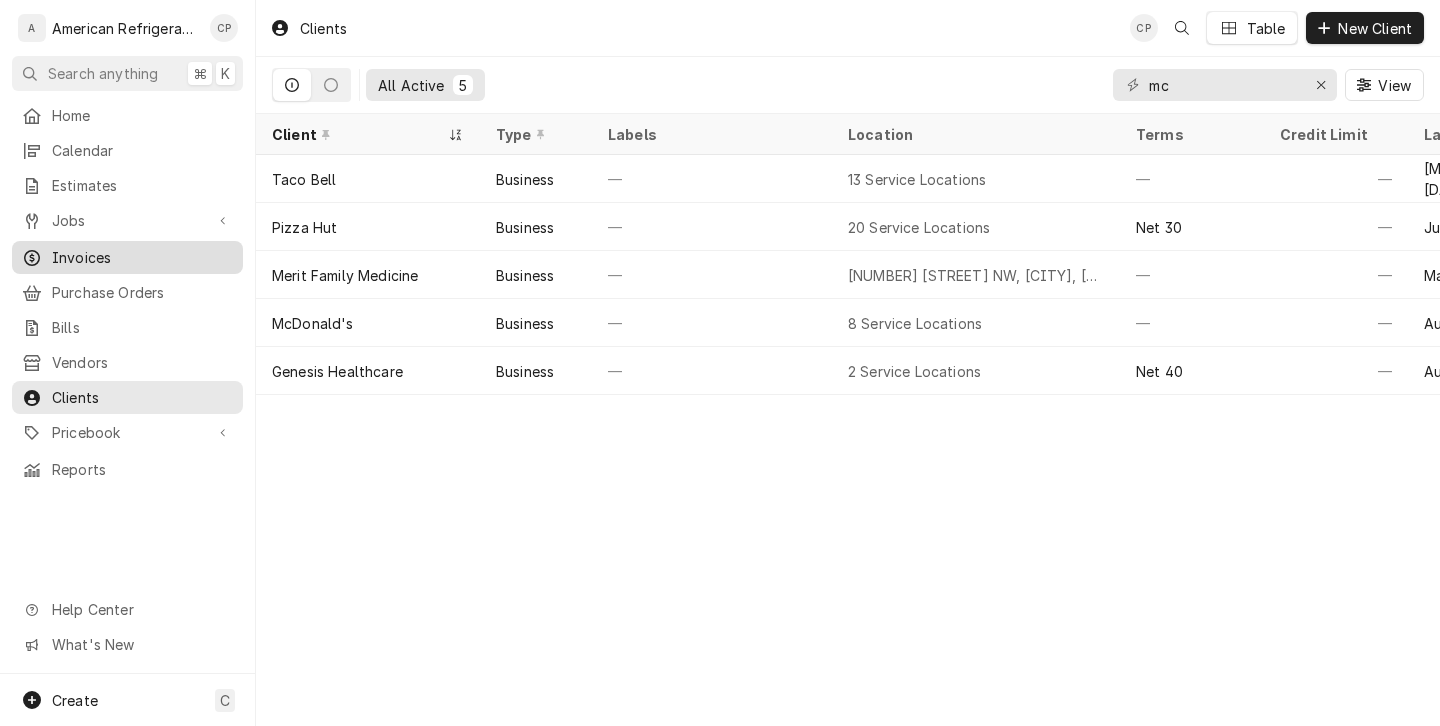 click on "Invoices" at bounding box center (142, 257) 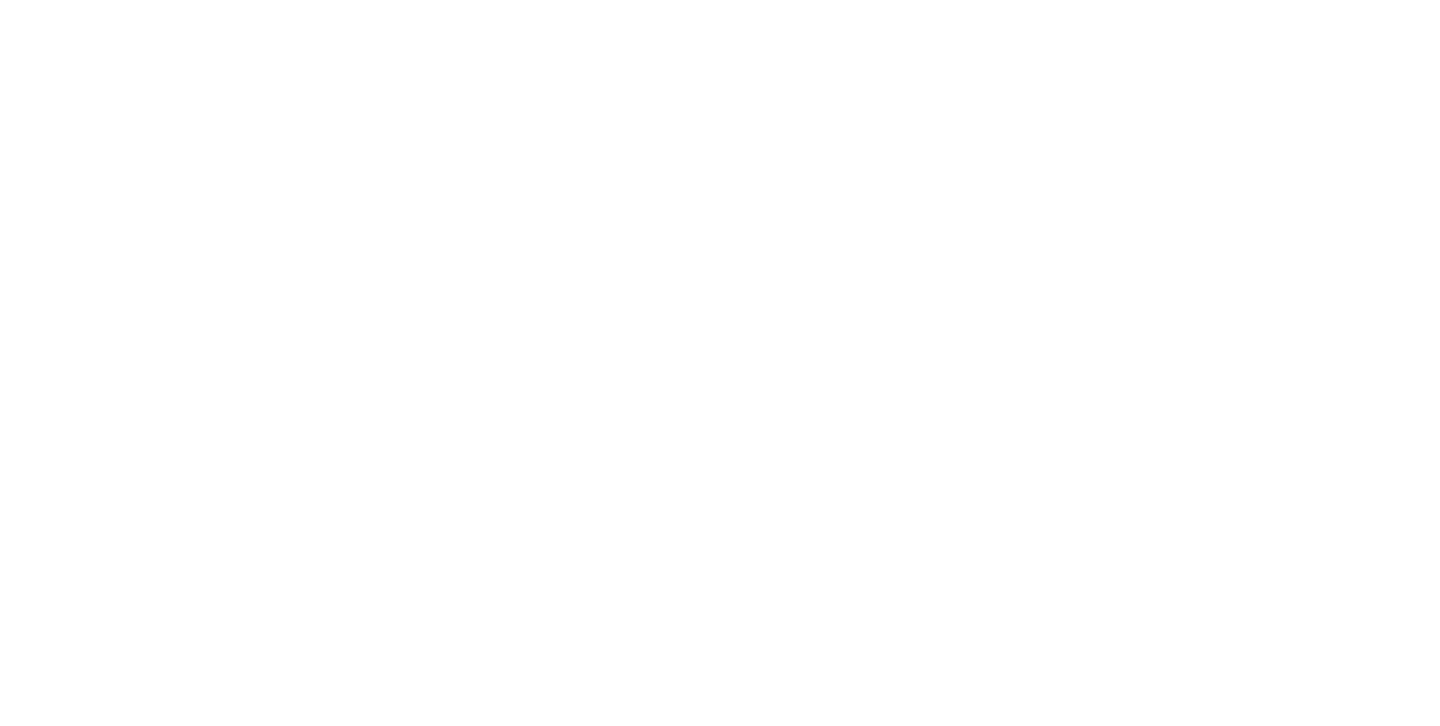 scroll, scrollTop: 0, scrollLeft: 0, axis: both 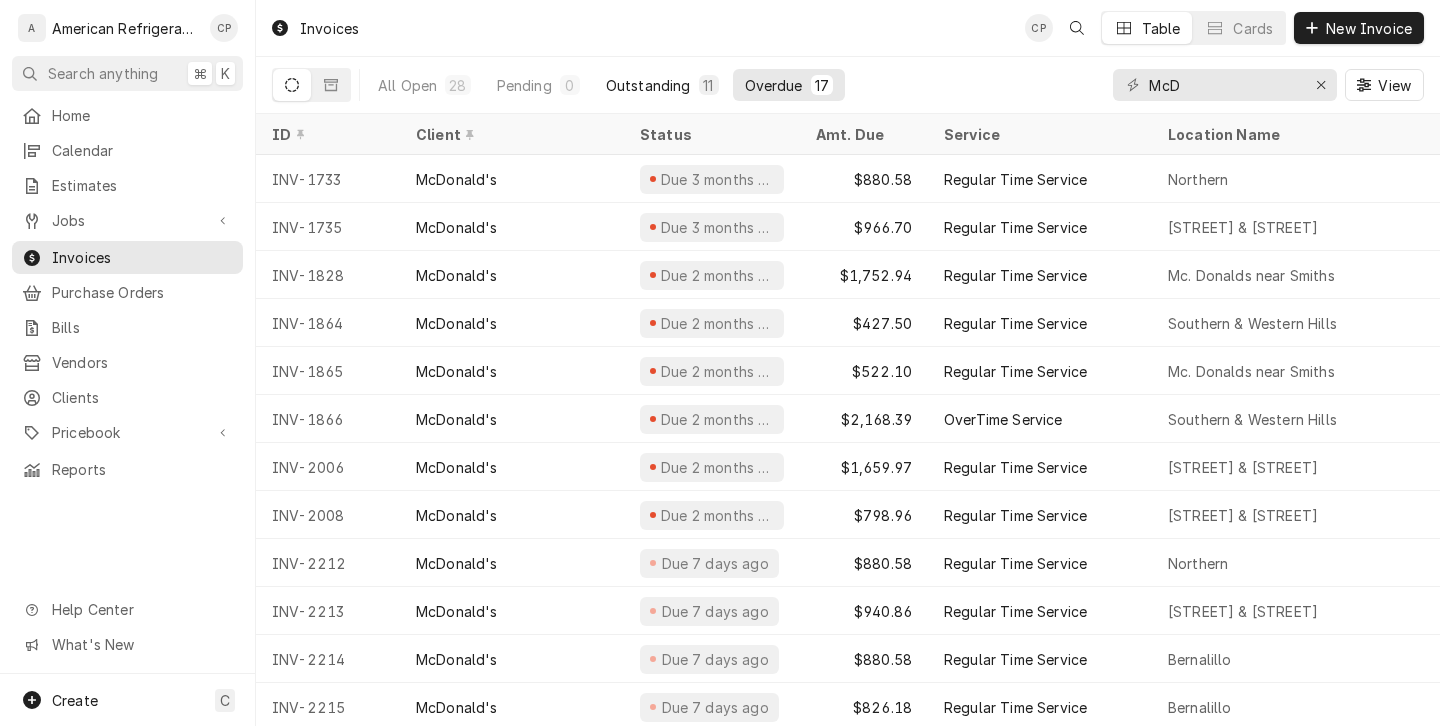 click on "Outstanding" at bounding box center (648, 85) 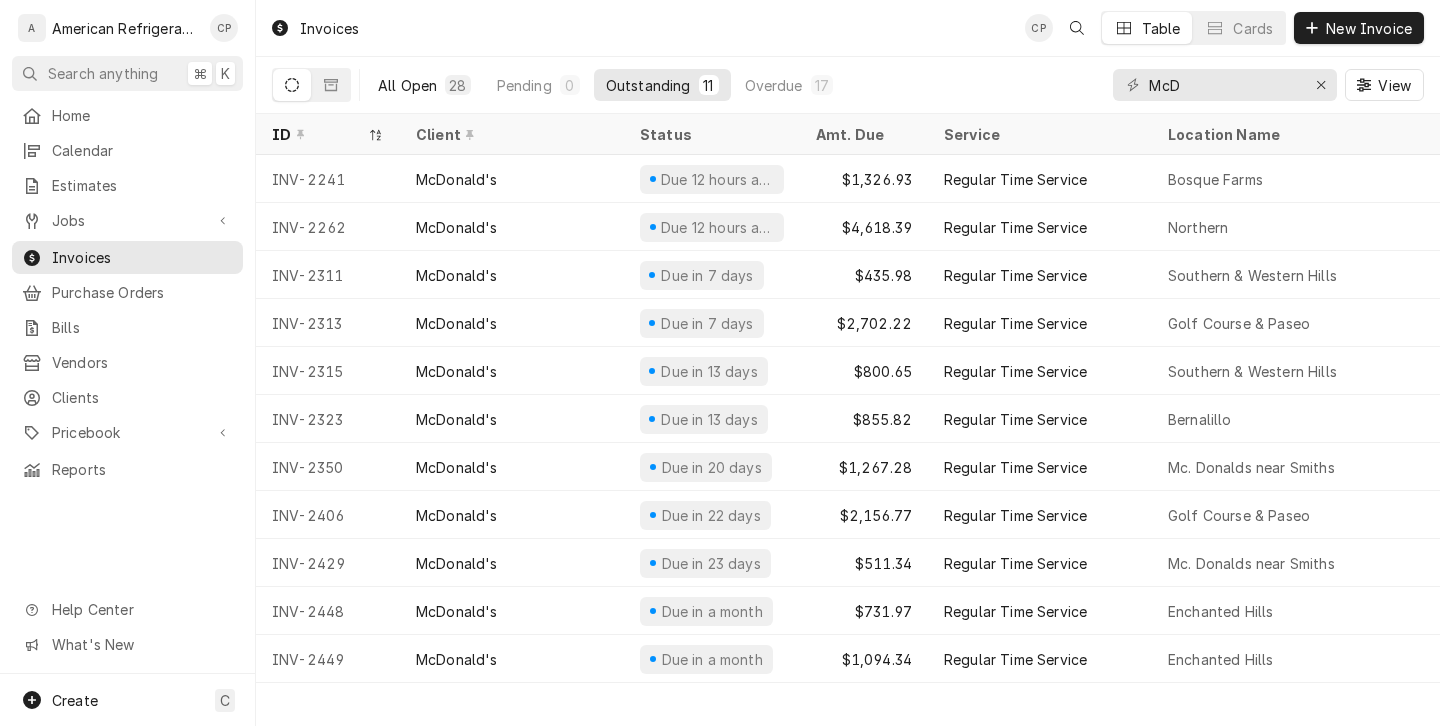 click on "All Open" at bounding box center [407, 85] 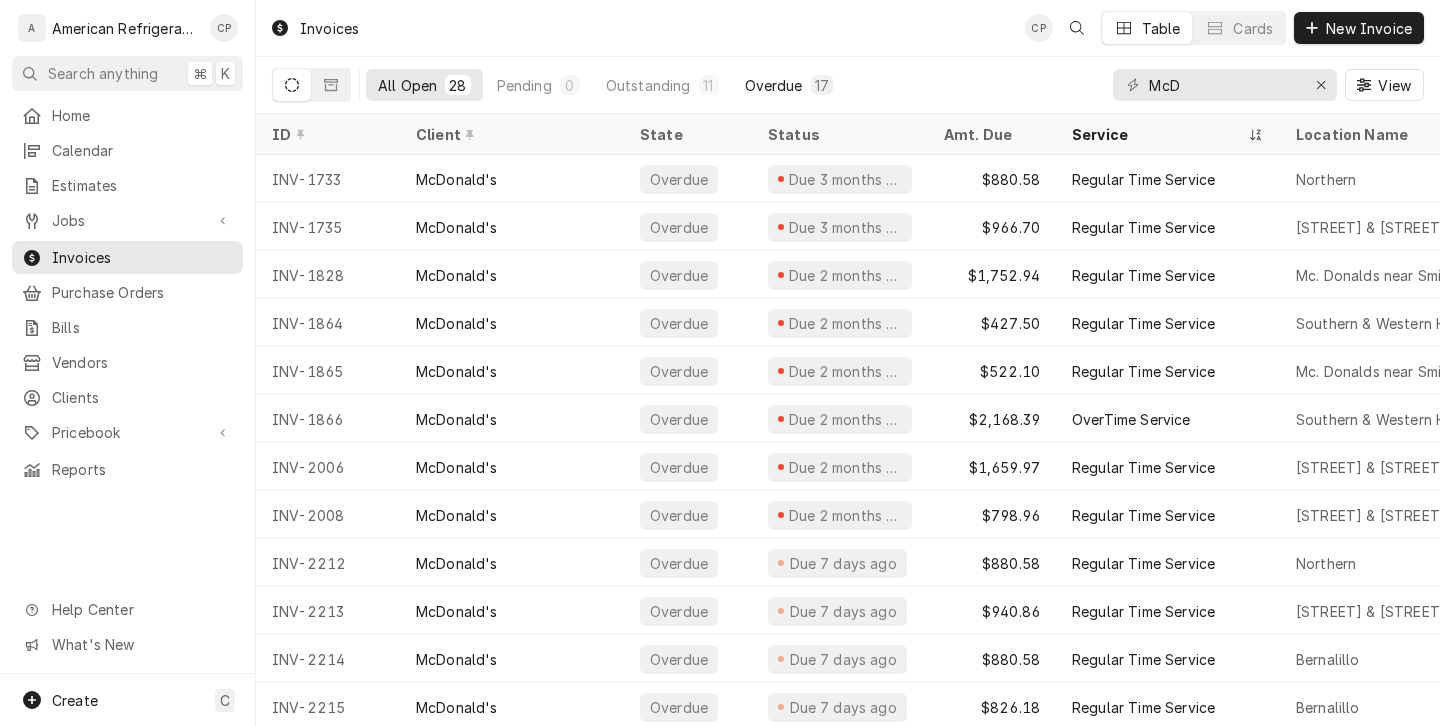 click on "Overdue 17" at bounding box center (789, 85) 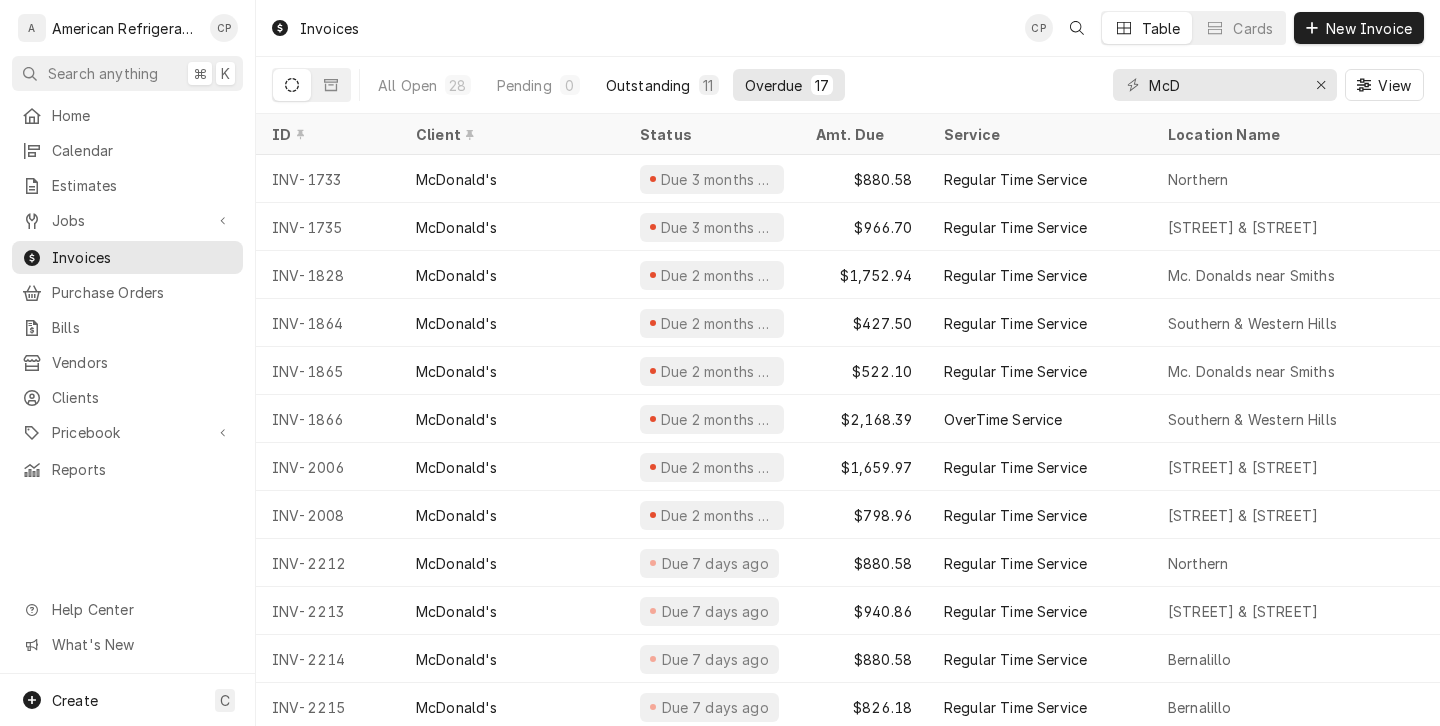 click on "Outstanding" at bounding box center (648, 85) 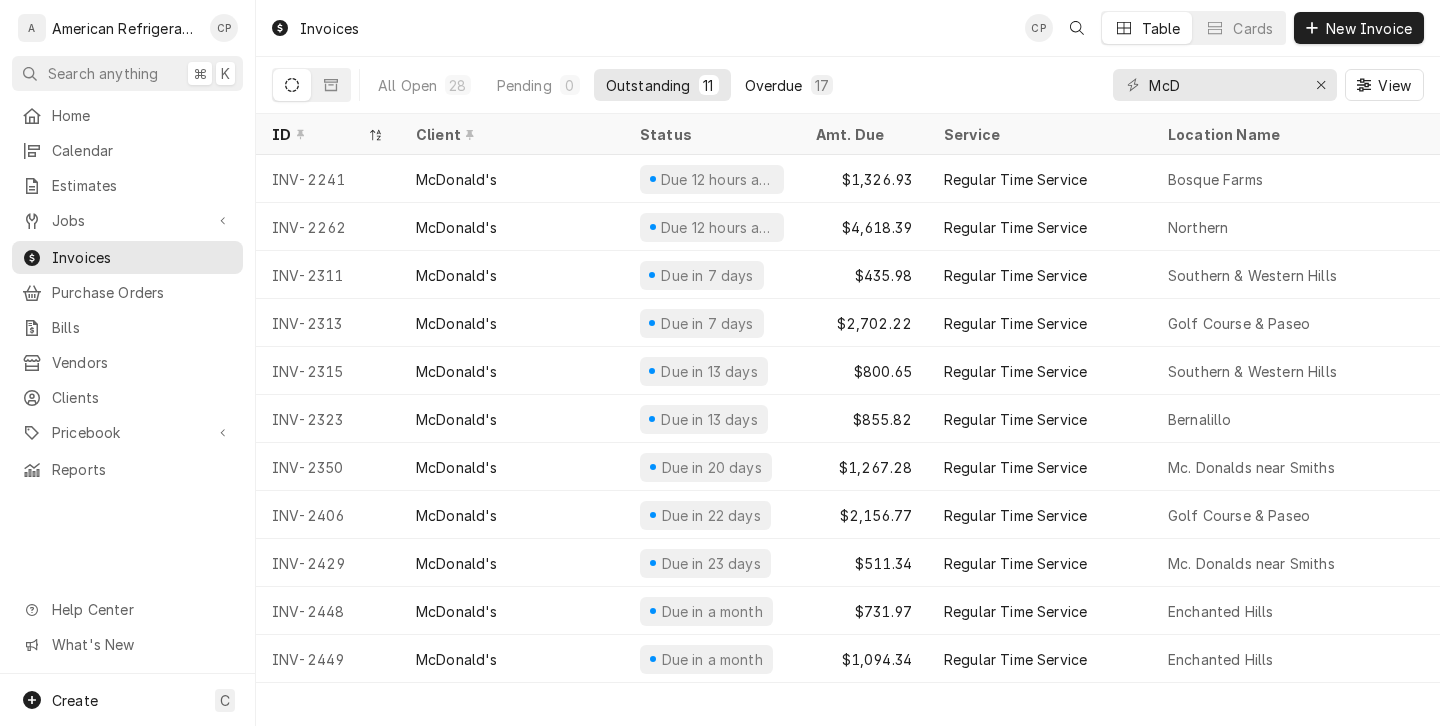 click on "Overdue" at bounding box center (774, 85) 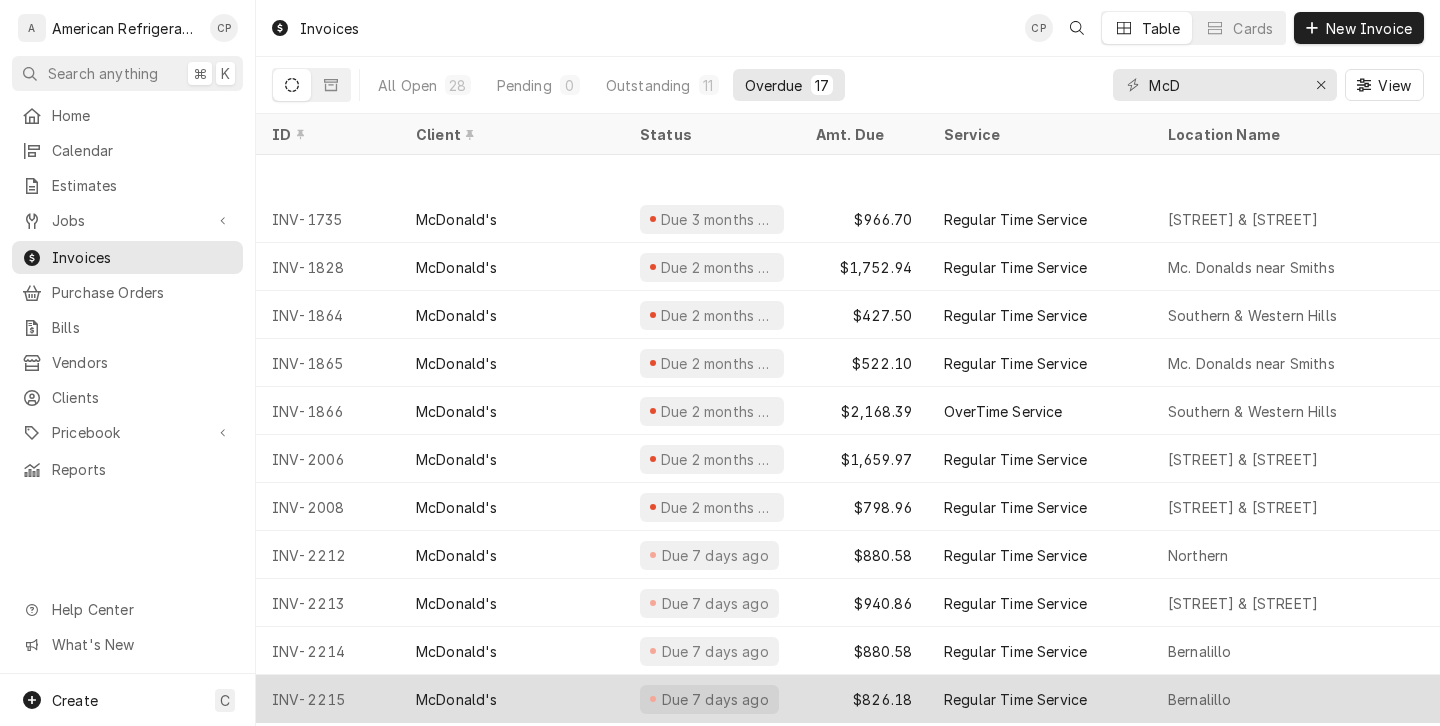 scroll, scrollTop: 242, scrollLeft: 0, axis: vertical 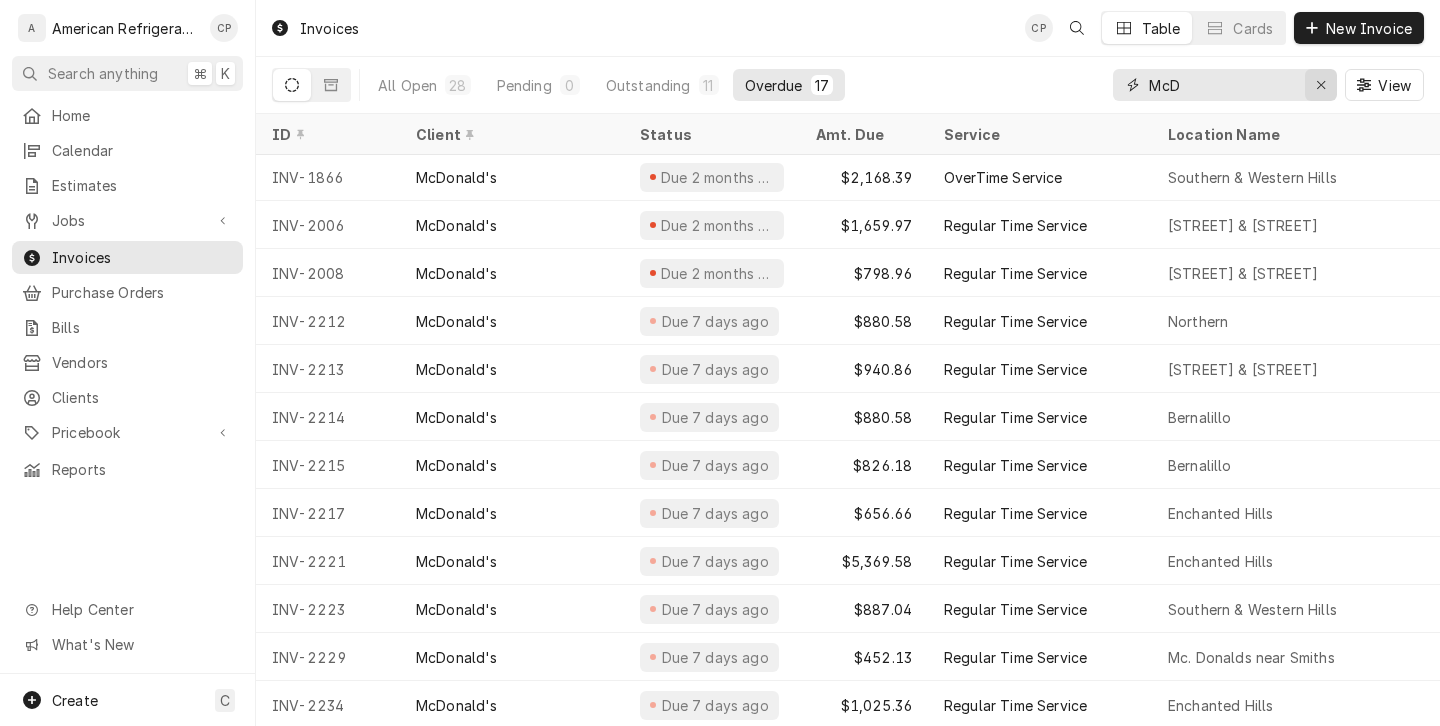click at bounding box center (1321, 85) 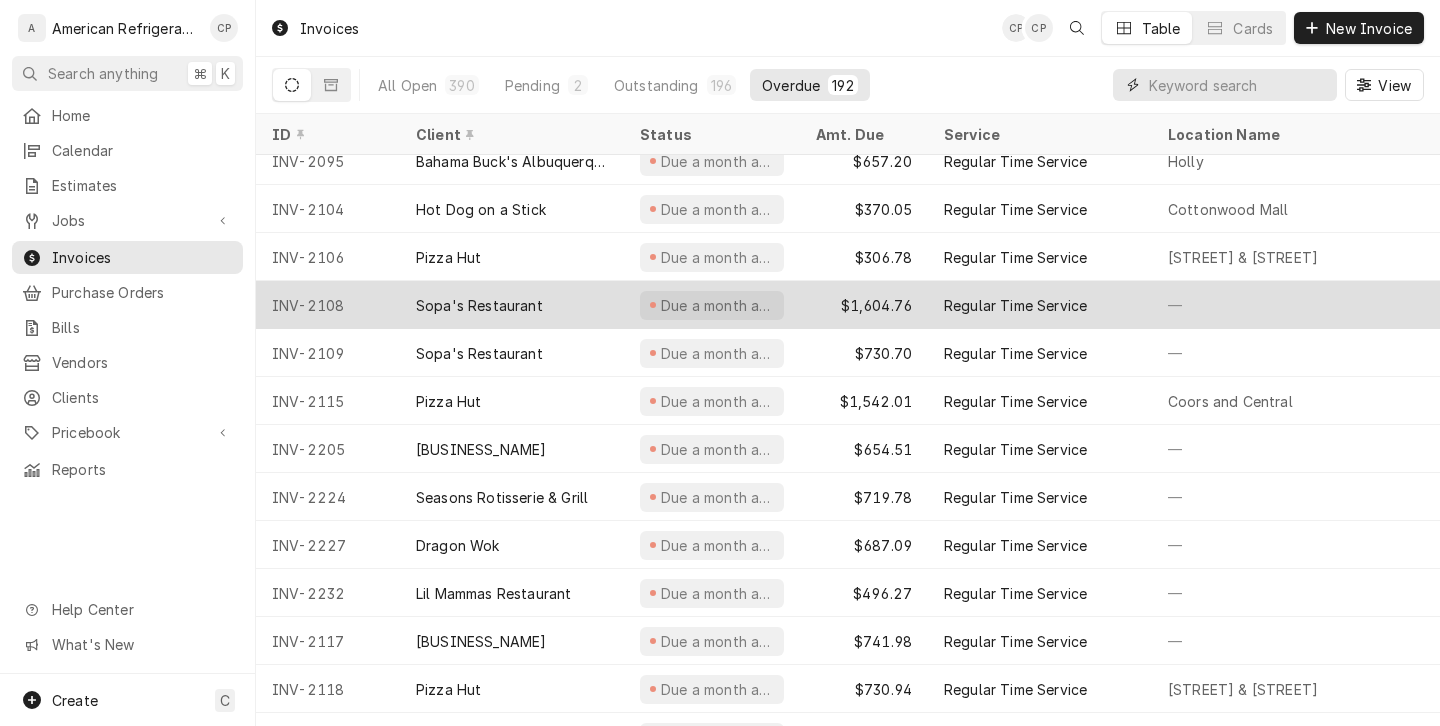 scroll, scrollTop: 5244, scrollLeft: 0, axis: vertical 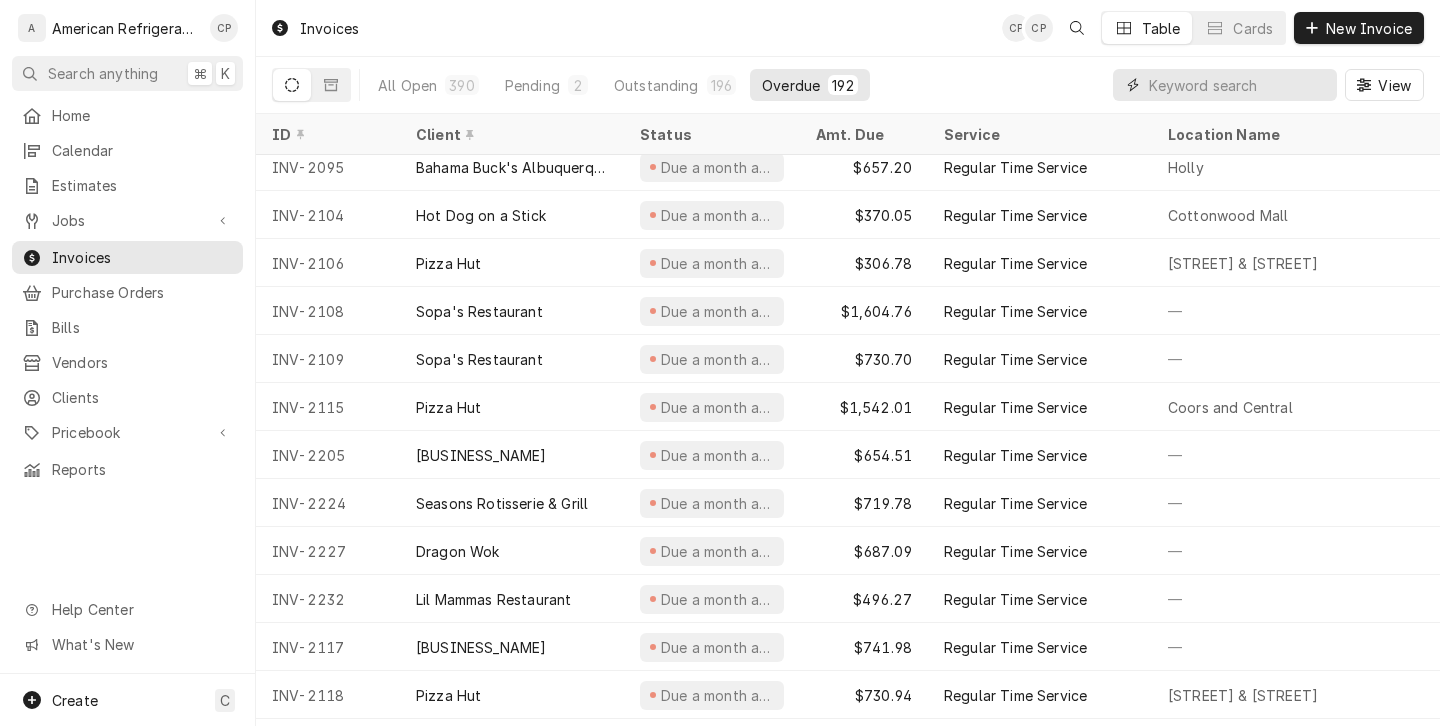 click at bounding box center (1238, 85) 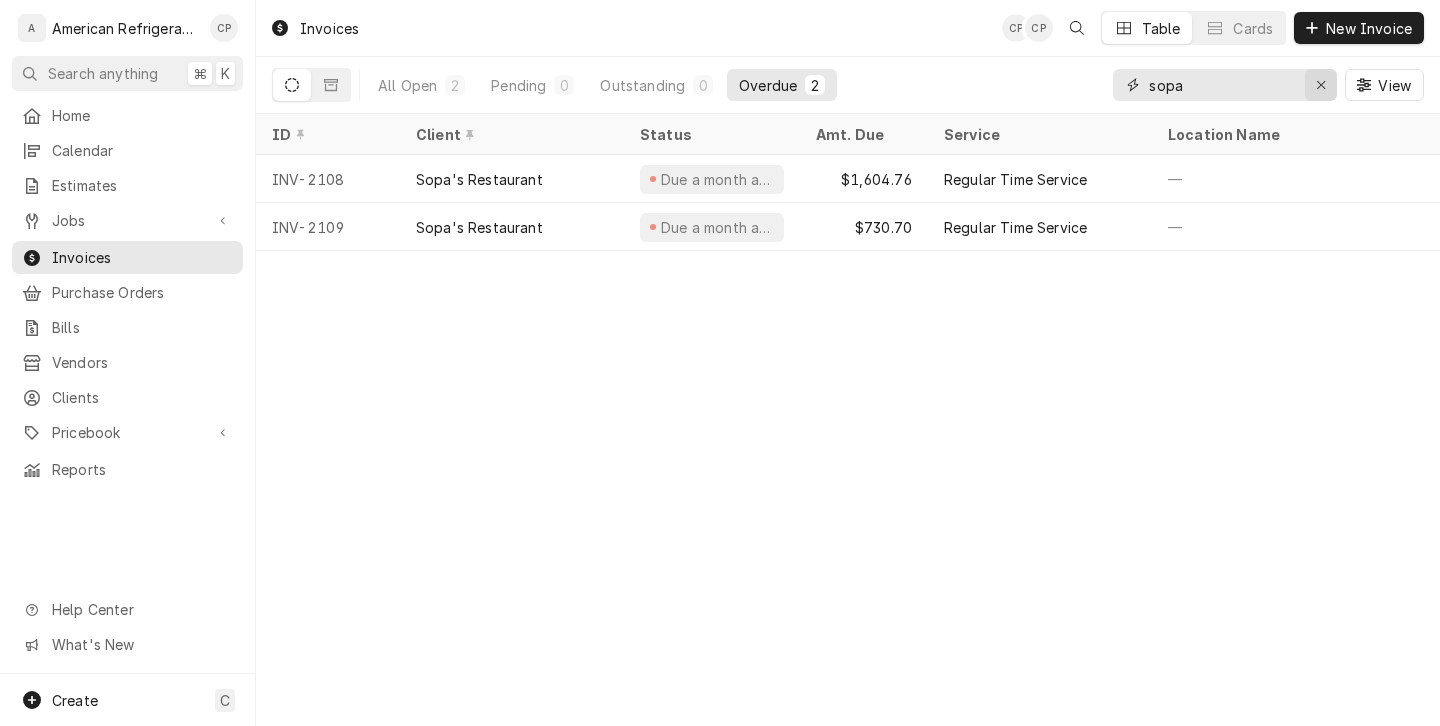 type on "sopa" 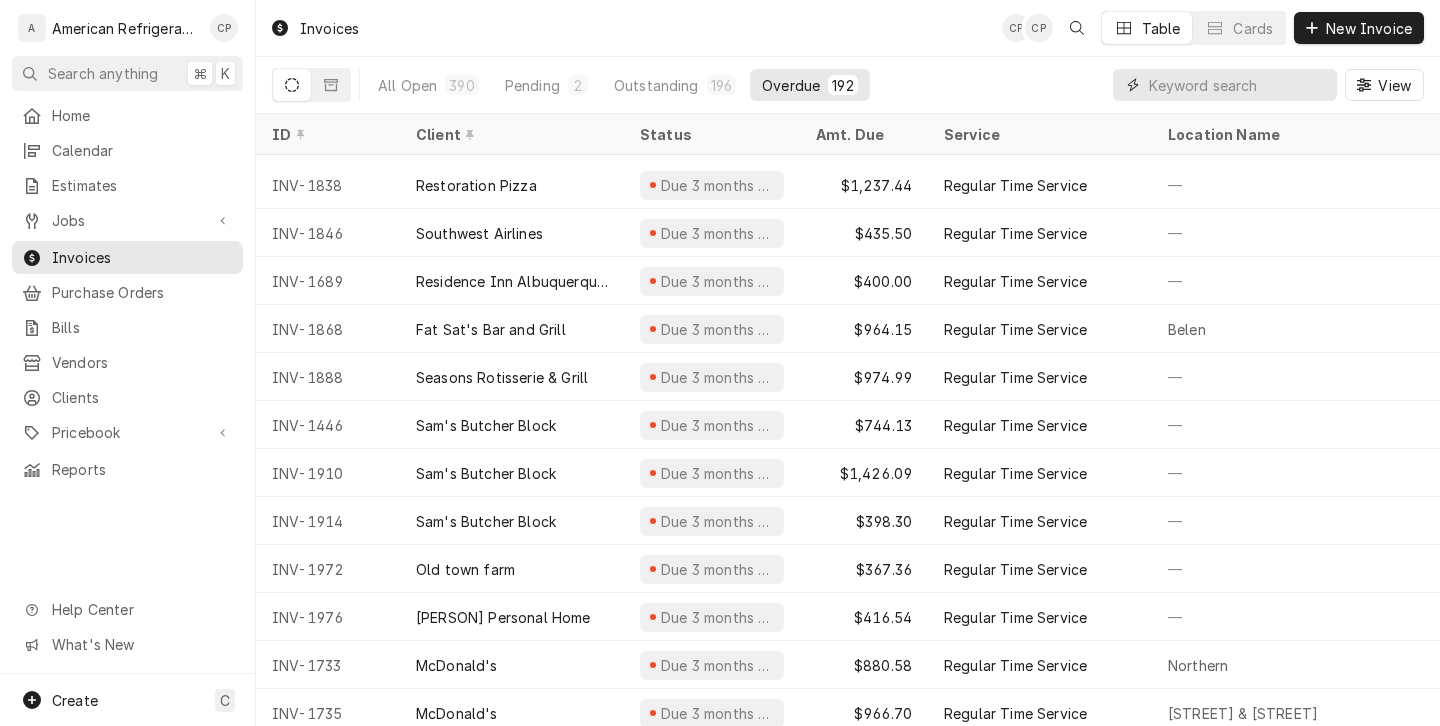 scroll, scrollTop: 1778, scrollLeft: 0, axis: vertical 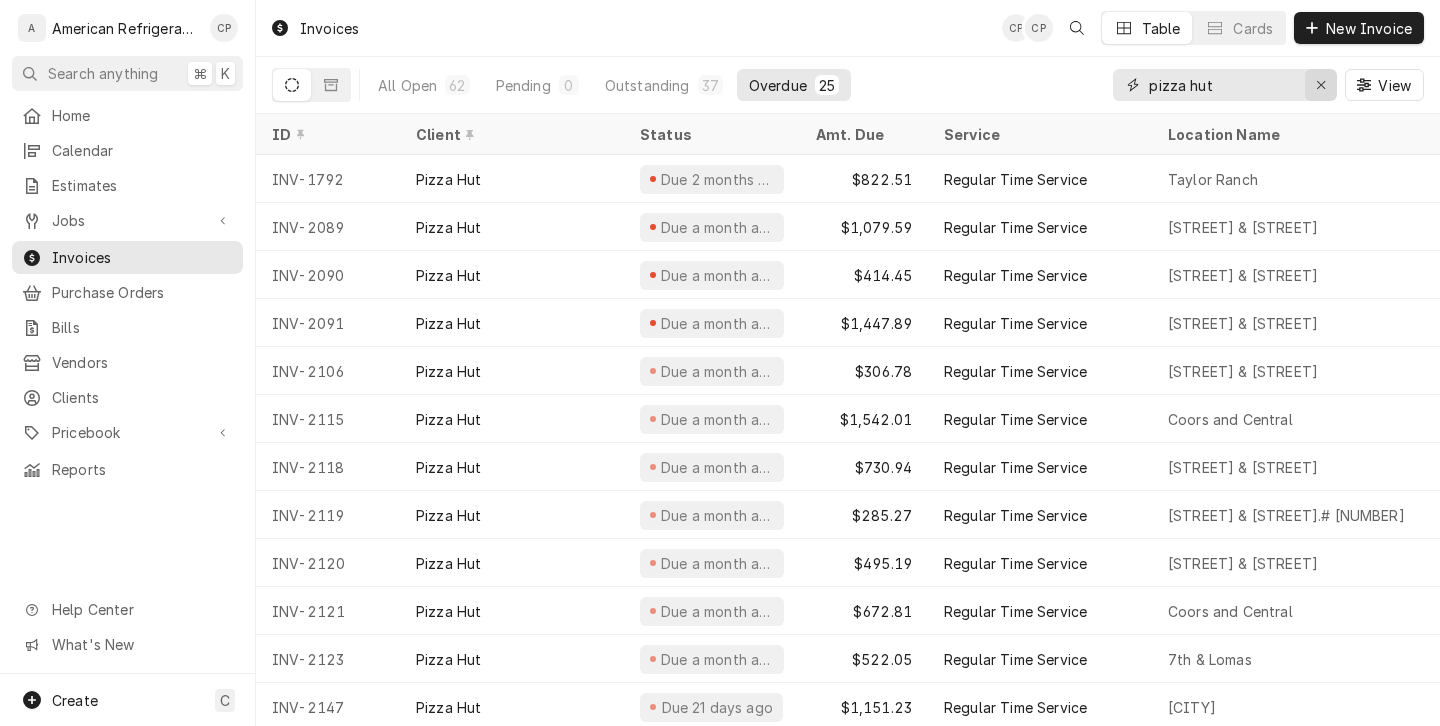 type on "pizza hut" 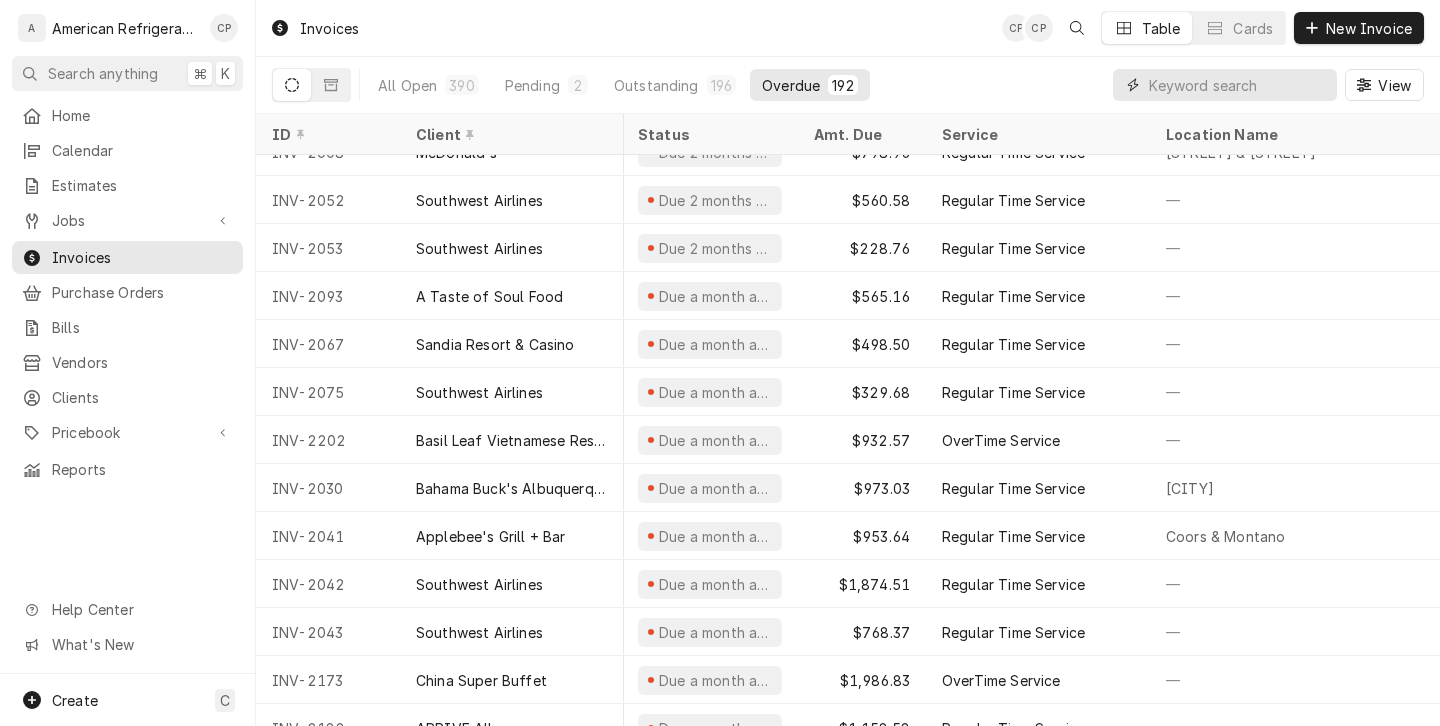 scroll, scrollTop: 4093, scrollLeft: 2, axis: both 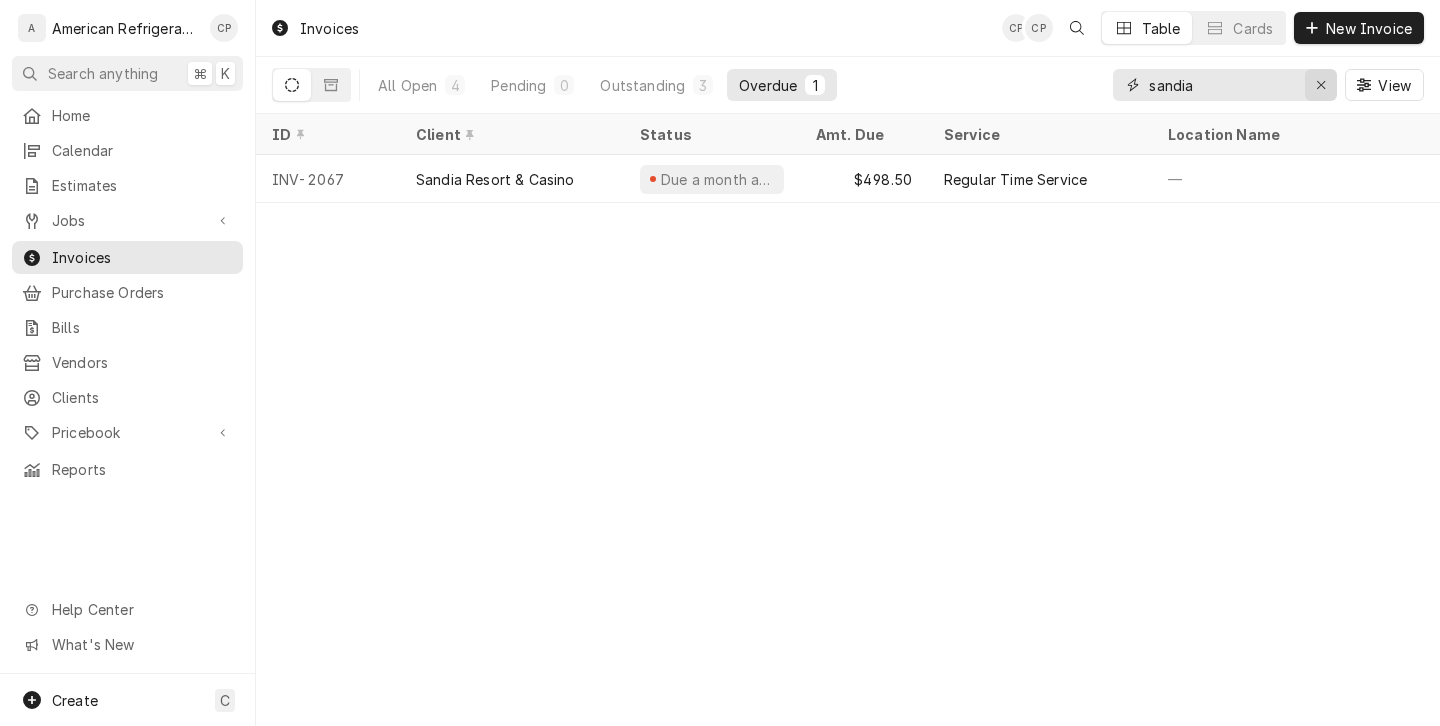 type on "sandia" 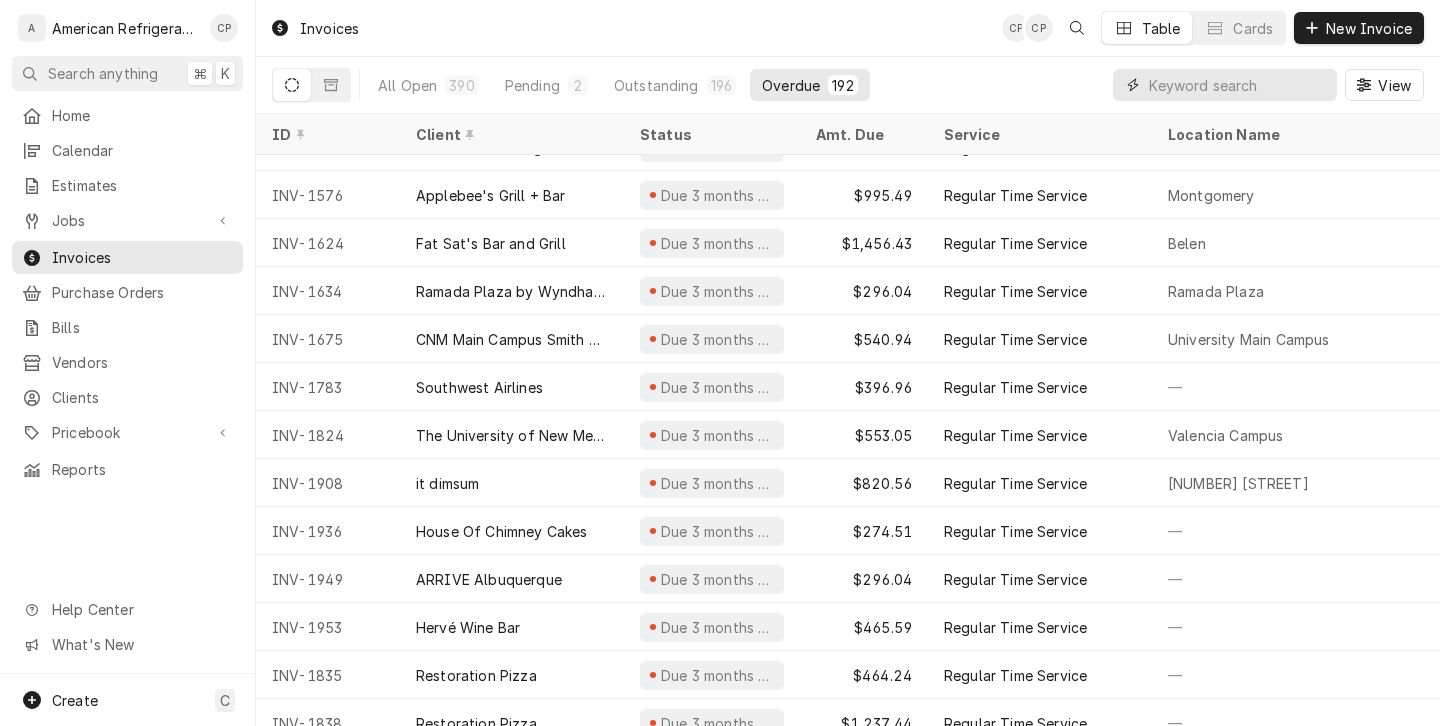 scroll, scrollTop: 1072, scrollLeft: 0, axis: vertical 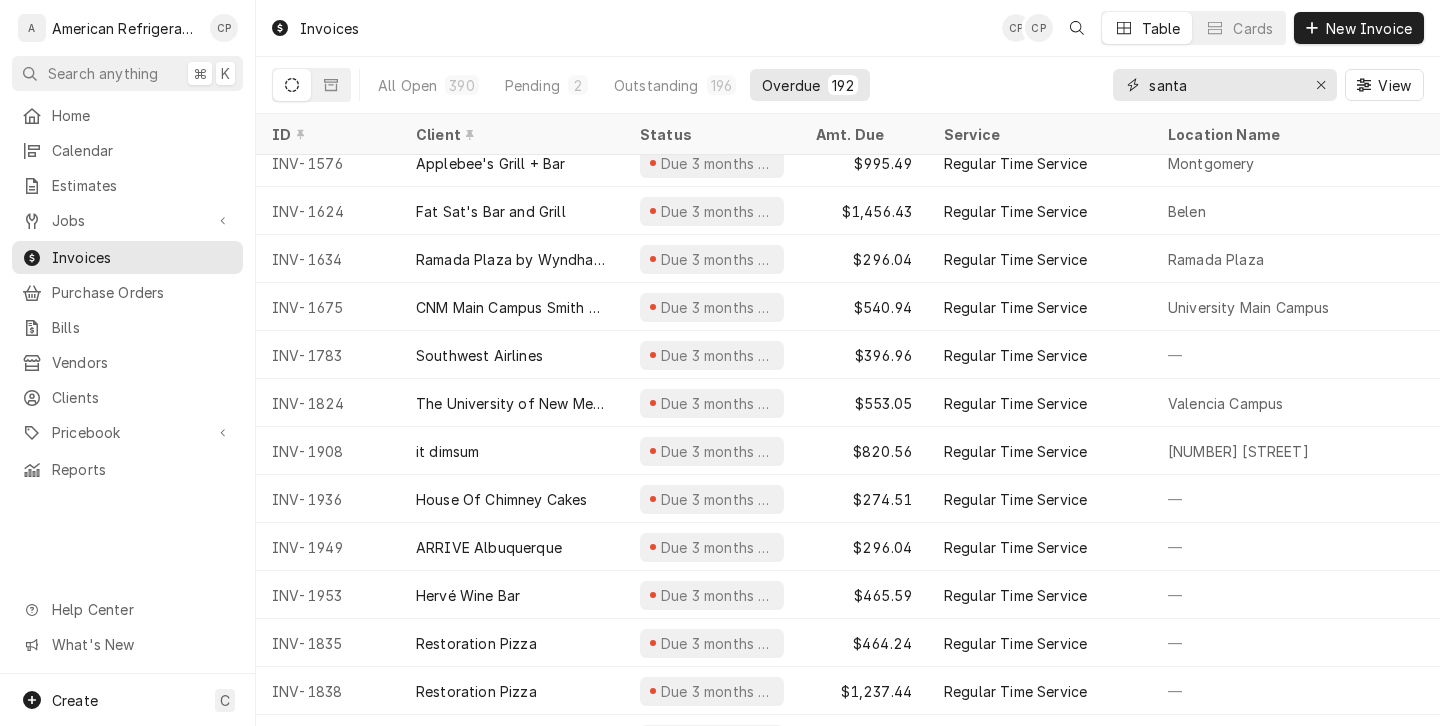 type on "santa" 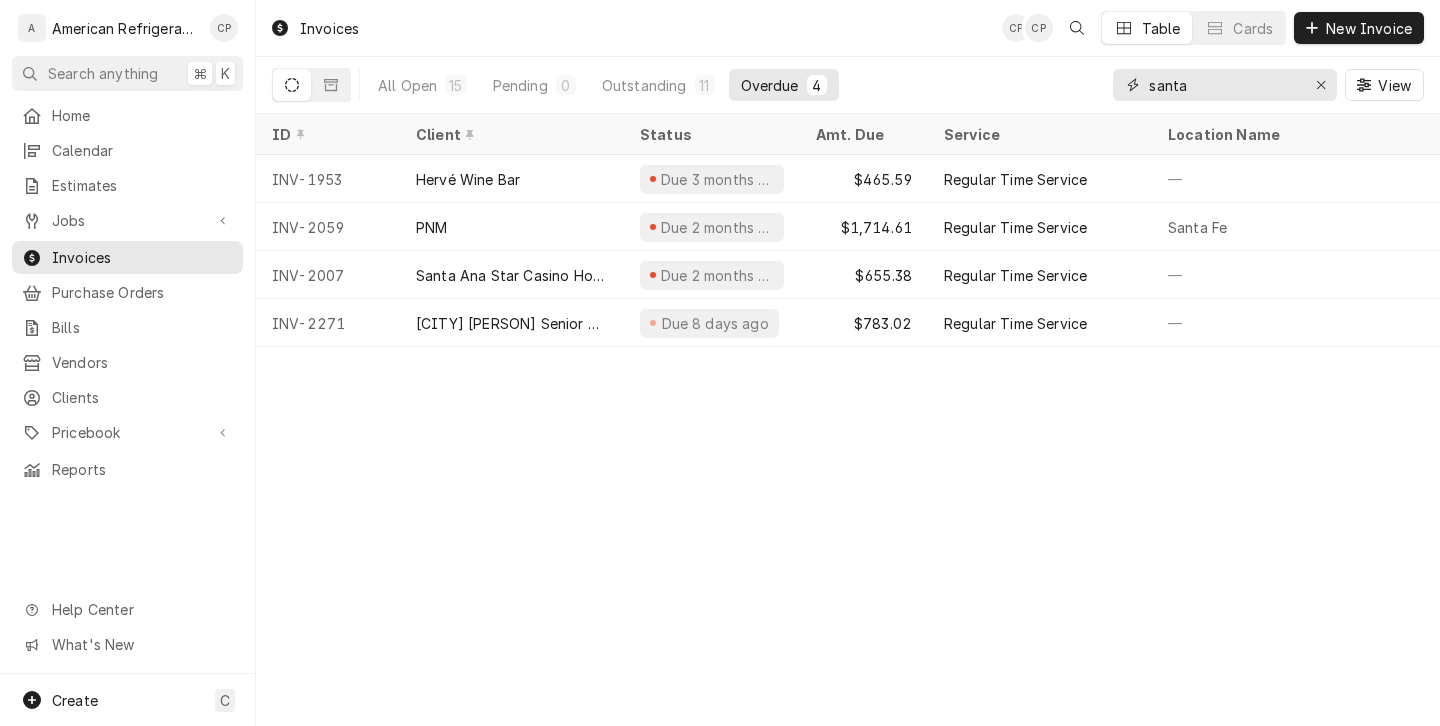 click on "santa" at bounding box center (1224, 85) 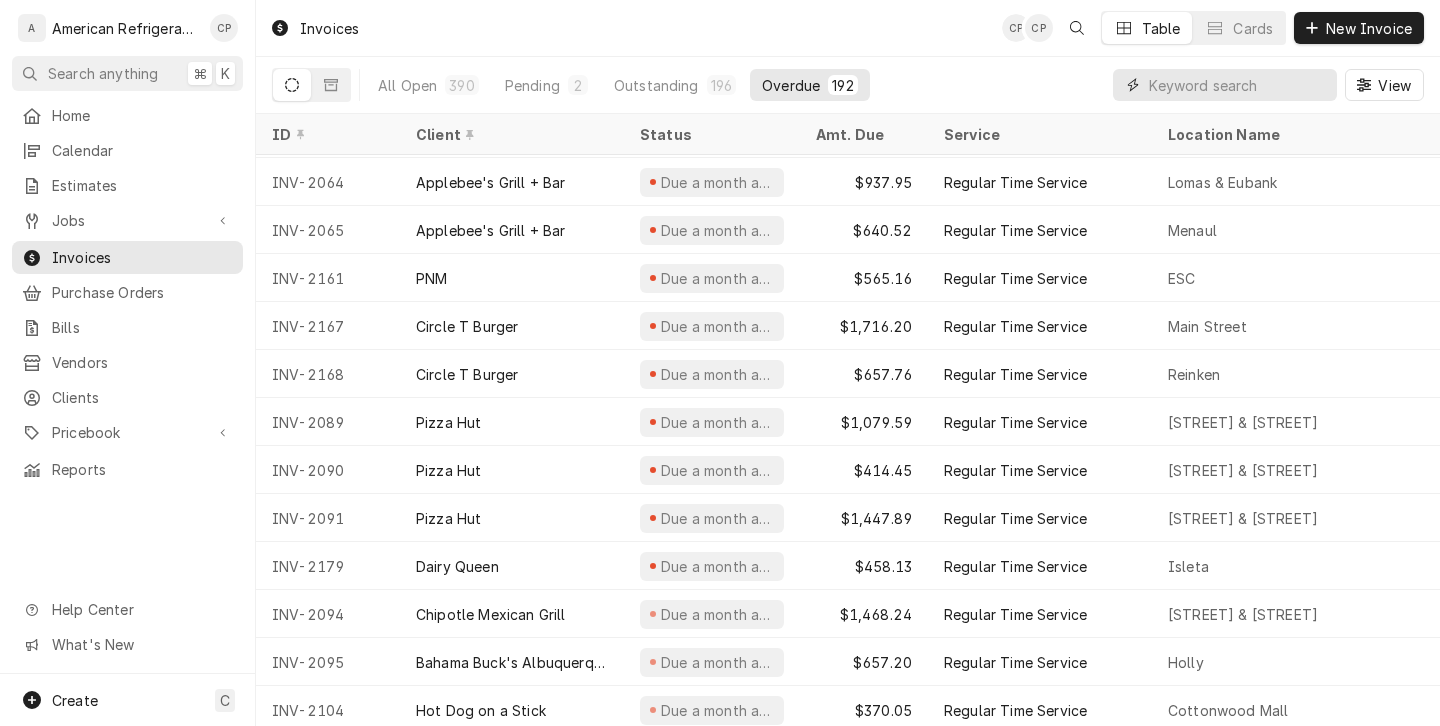 scroll, scrollTop: 4788, scrollLeft: 0, axis: vertical 